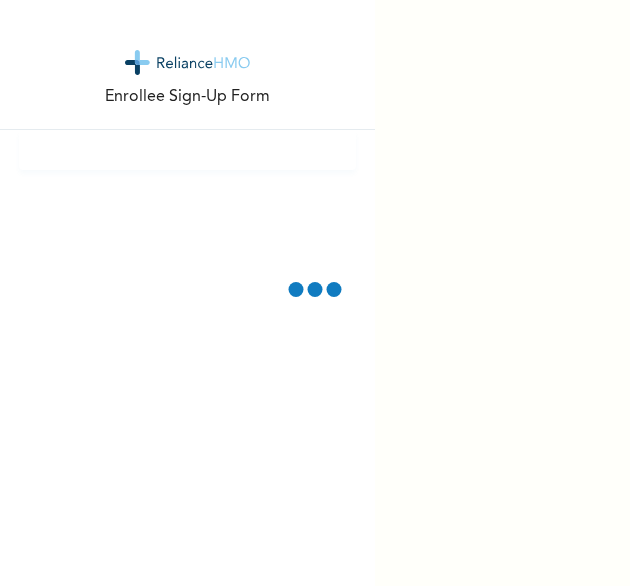 scroll, scrollTop: 0, scrollLeft: 0, axis: both 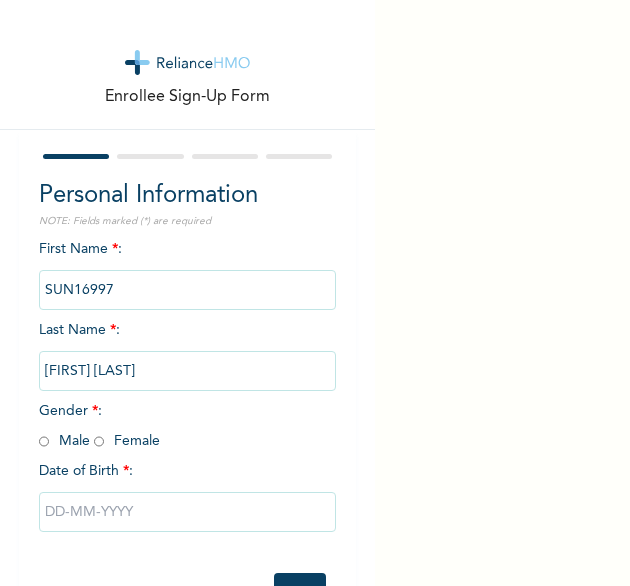 click on "Gender   * : Male   Female" at bounding box center [99, 426] 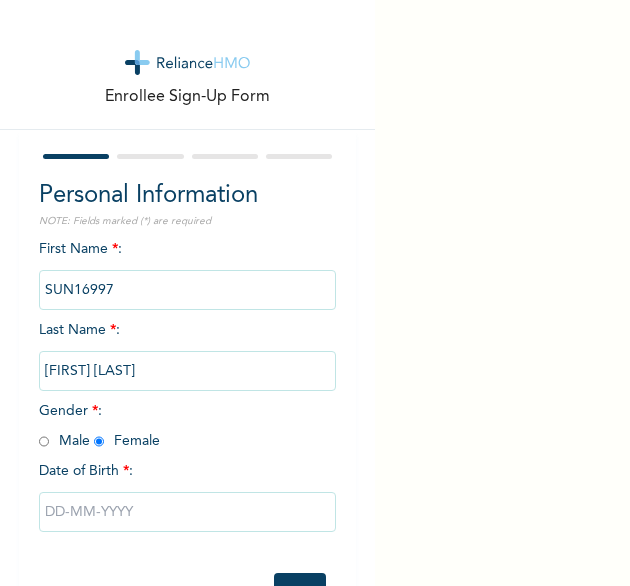 radio on "true" 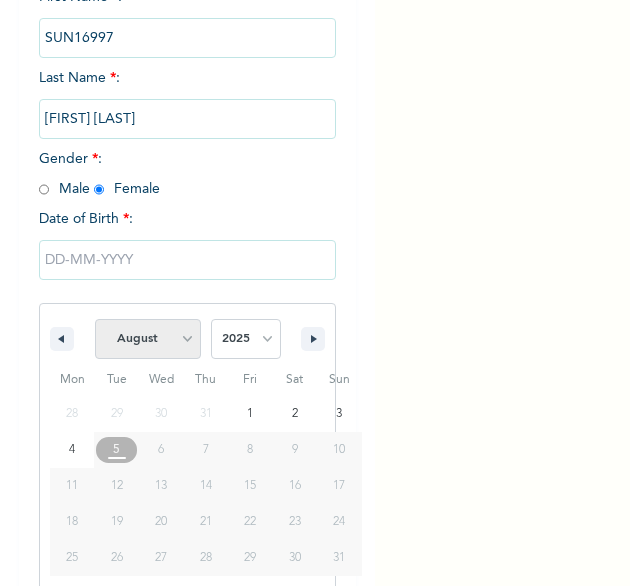 scroll, scrollTop: 280, scrollLeft: 0, axis: vertical 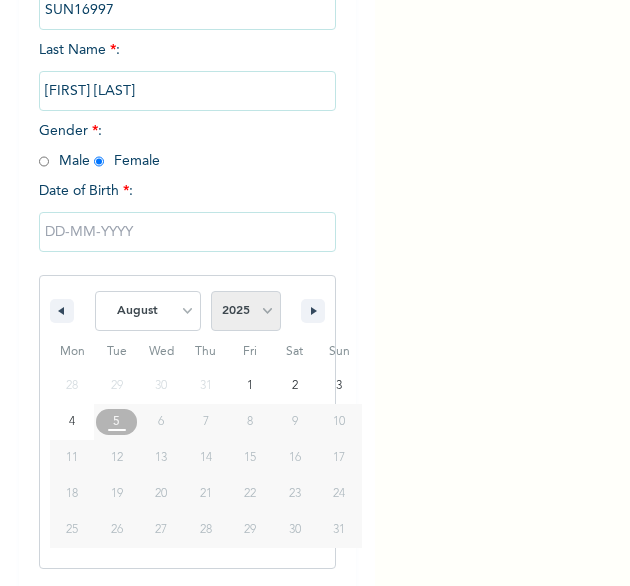 click on "2025 2024 2023 2022 2021 2020 2019 2018 2017 2016 2015 2014 2013 2012 2011 2010 2009 2008 2007 2006 2005 2004 2003 2002 2001 2000 1999 1998 1997 1996 1995 1994 1993 1992 1991 1990 1989 1988 1987 1986 1985 1984 1983 1982 1981 1980 1979 1978 1977 1976 1975 1974 1973 1972 1971 1970 1969 1968 1967 1966 1965 1964 1963 1962 1961 1960" at bounding box center (246, 311) 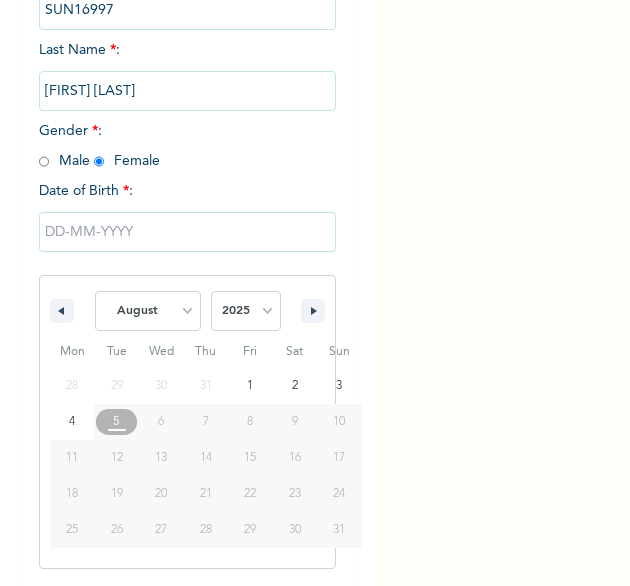 select on "1999" 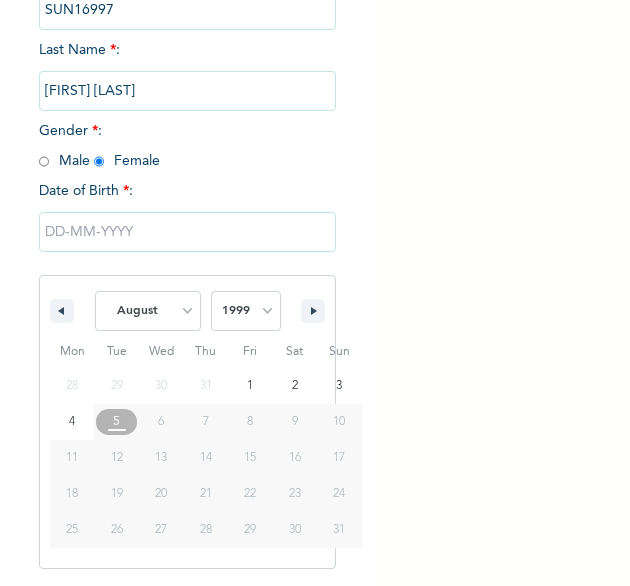 click on "2025 2024 2023 2022 2021 2020 2019 2018 2017 2016 2015 2014 2013 2012 2011 2010 2009 2008 2007 2006 2005 2004 2003 2002 2001 2000 1999 1998 1997 1996 1995 1994 1993 1992 1991 1990 1989 1988 1987 1986 1985 1984 1983 1982 1981 1980 1979 1978 1977 1976 1975 1974 1973 1972 1971 1970 1969 1968 1967 1966 1965 1964 1963 1962 1961 1960" at bounding box center (246, 311) 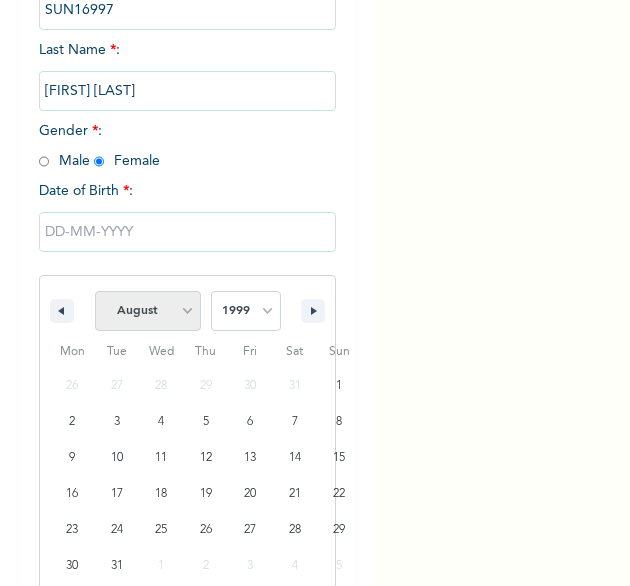 click on "January February March April May June July August September October November December" at bounding box center [148, 311] 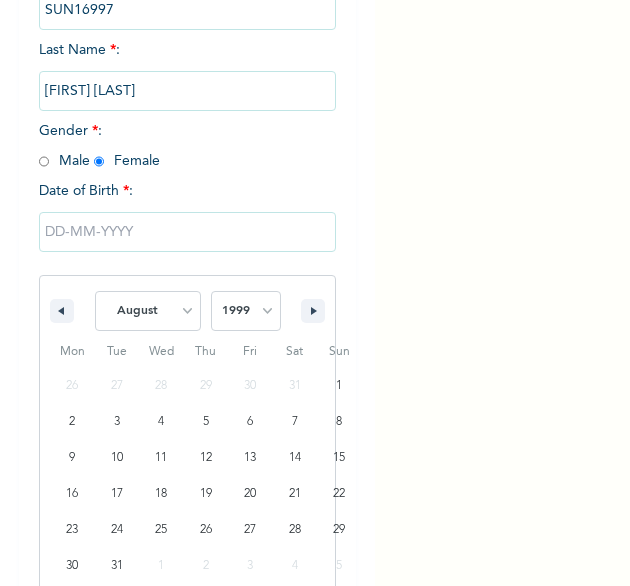 select on "5" 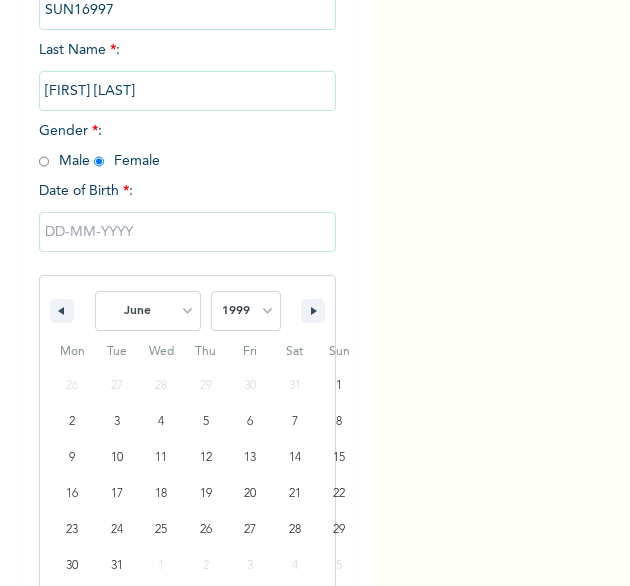 click on "January February March April May June July August September October November December" at bounding box center (148, 311) 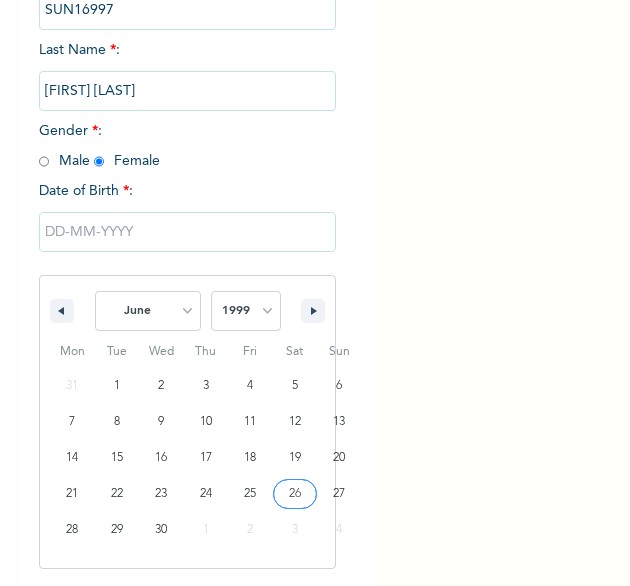 type on "06/26/1999" 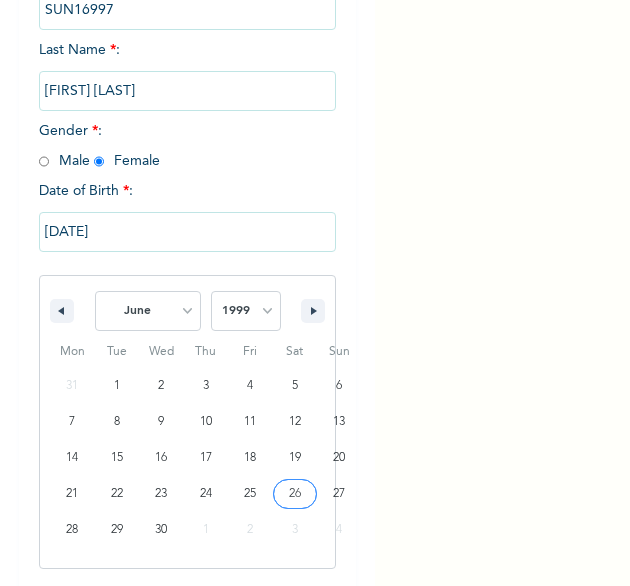 scroll, scrollTop: 76, scrollLeft: 0, axis: vertical 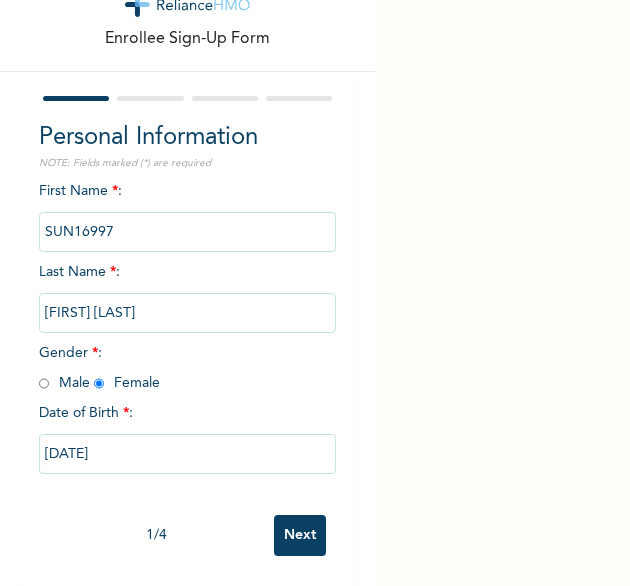 click on "Next" at bounding box center (300, 535) 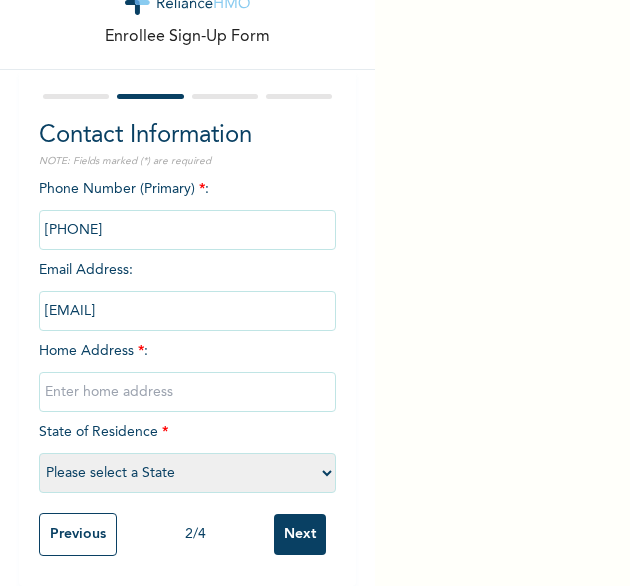 click at bounding box center (188, 392) 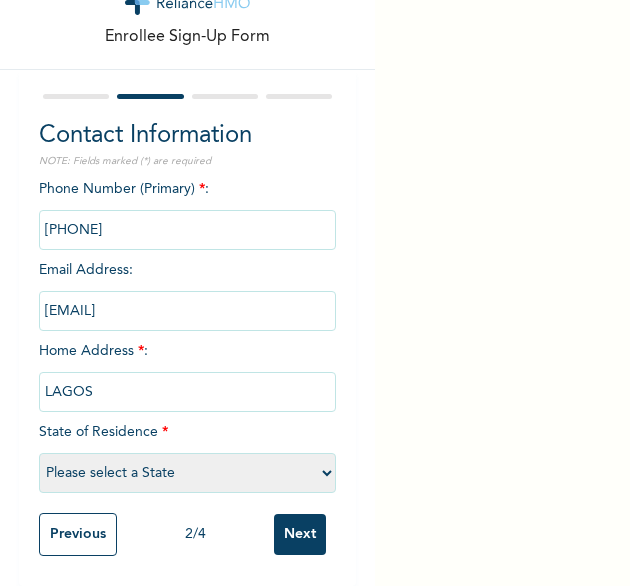 select on "25" 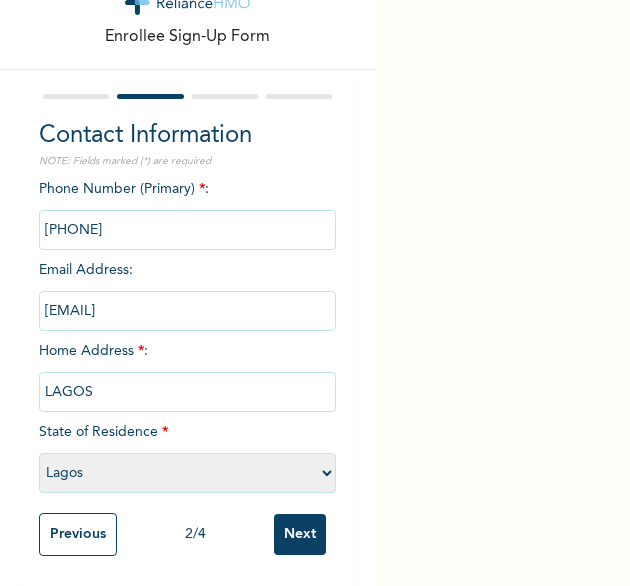 click on "Next" at bounding box center (300, 534) 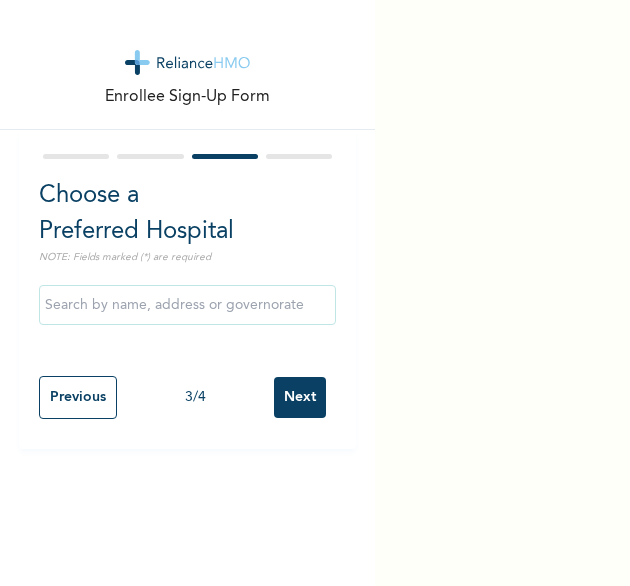 click on "Next" at bounding box center [300, 397] 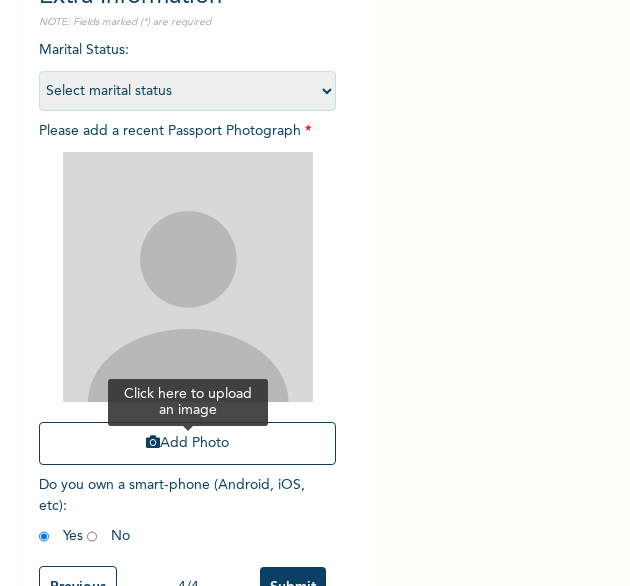 scroll, scrollTop: 269, scrollLeft: 0, axis: vertical 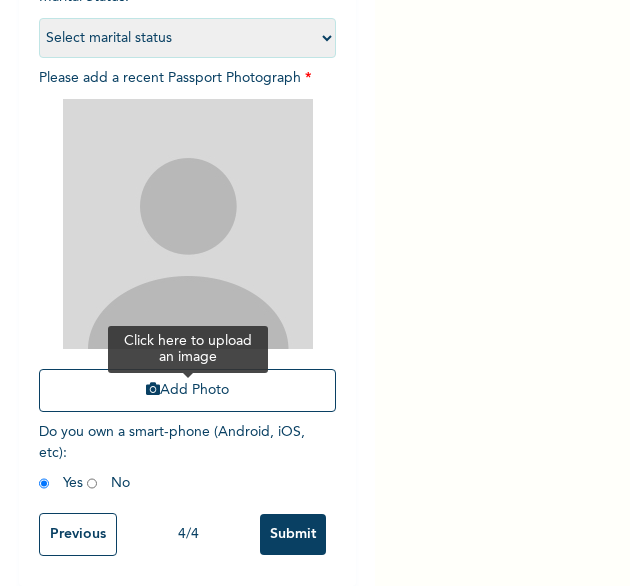 click on "Add Photo" at bounding box center [188, 390] 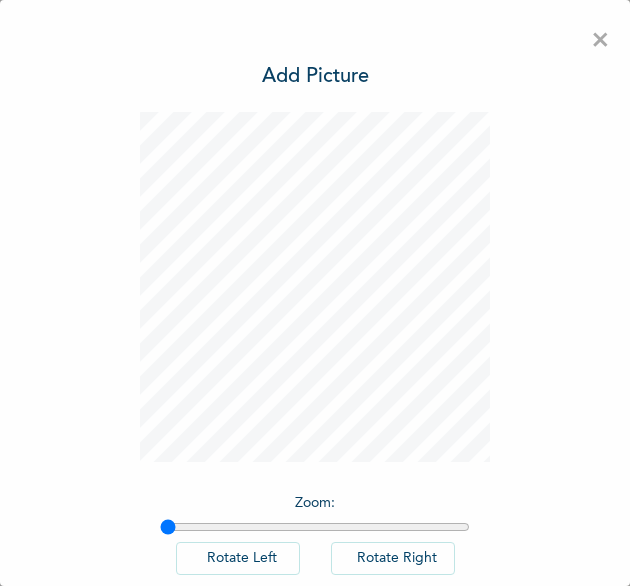 scroll, scrollTop: 0, scrollLeft: 0, axis: both 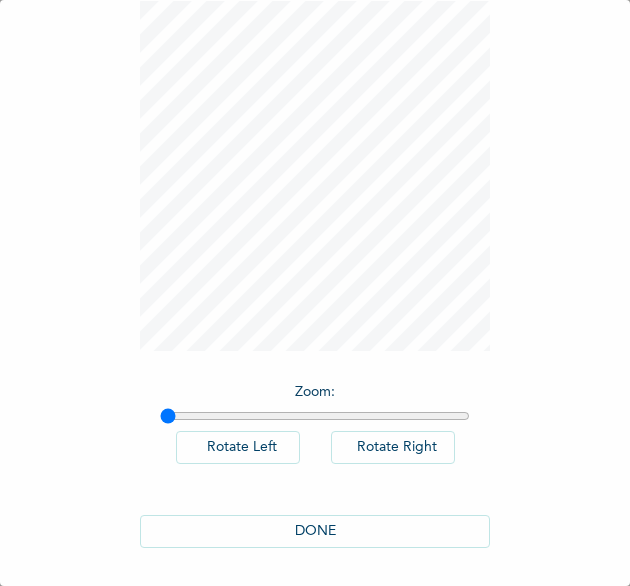 click on "DONE" at bounding box center [315, 531] 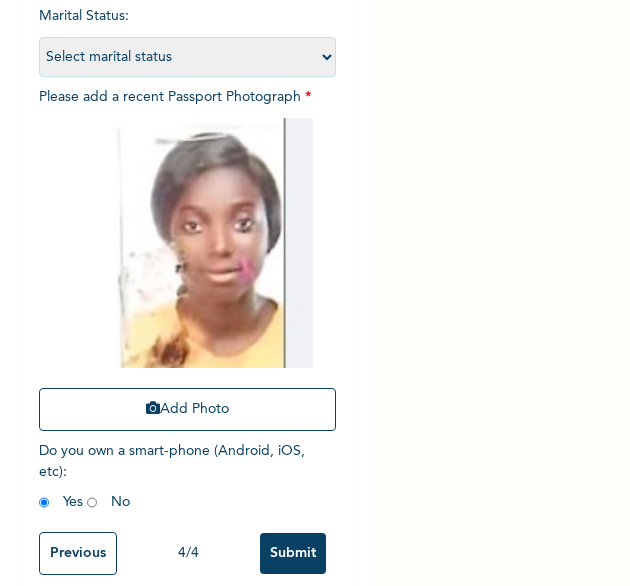 scroll, scrollTop: 269, scrollLeft: 0, axis: vertical 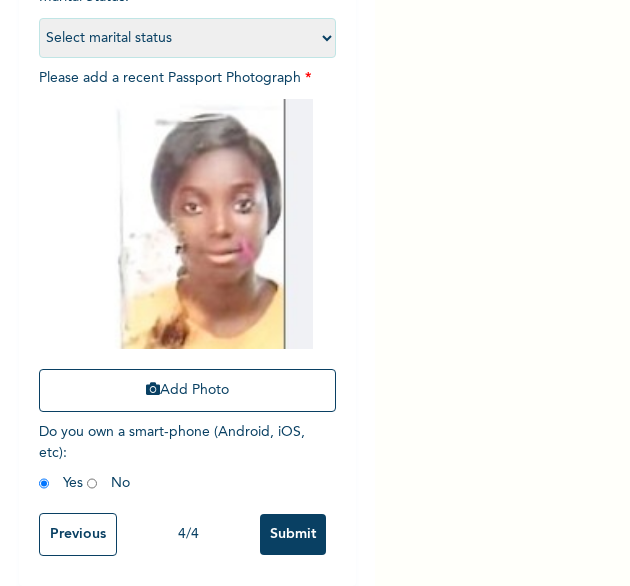 click on "Submit" at bounding box center [293, 534] 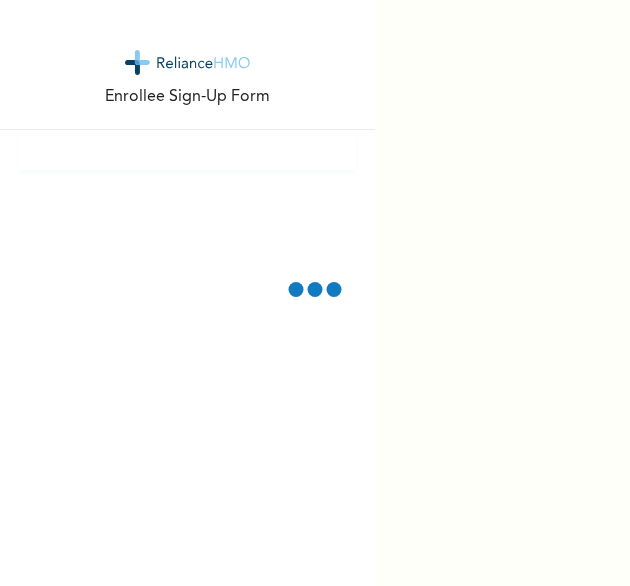 scroll, scrollTop: 0, scrollLeft: 0, axis: both 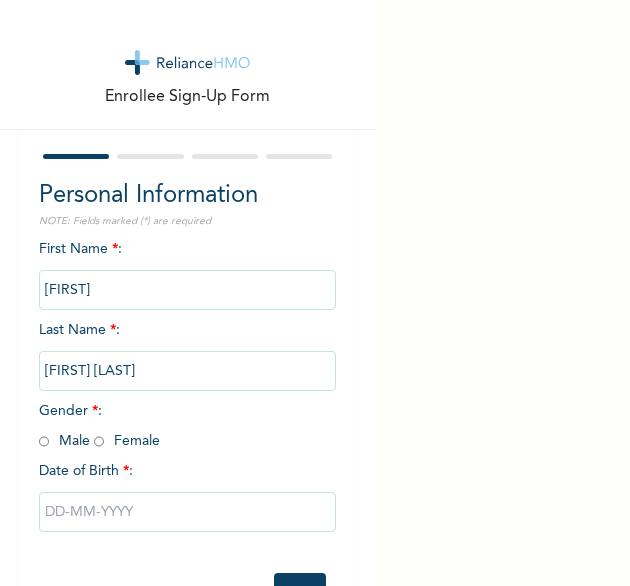 click at bounding box center [99, 441] 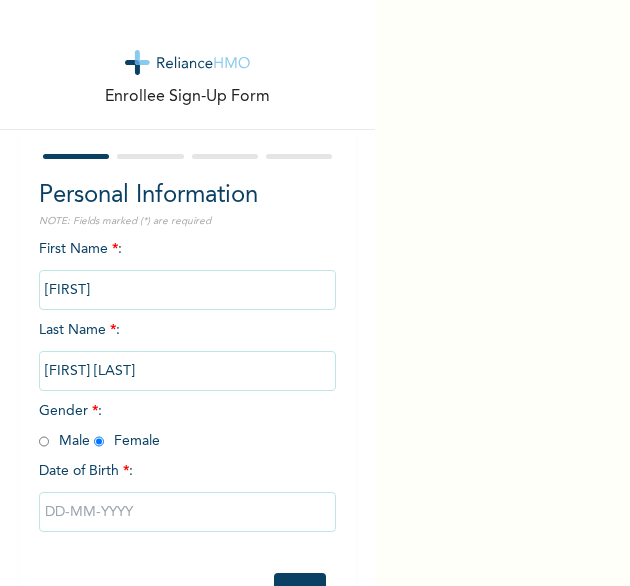 radio on "true" 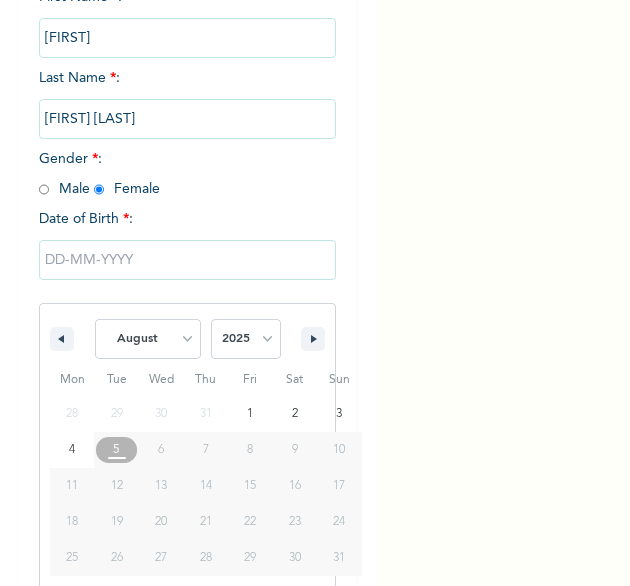 scroll, scrollTop: 280, scrollLeft: 0, axis: vertical 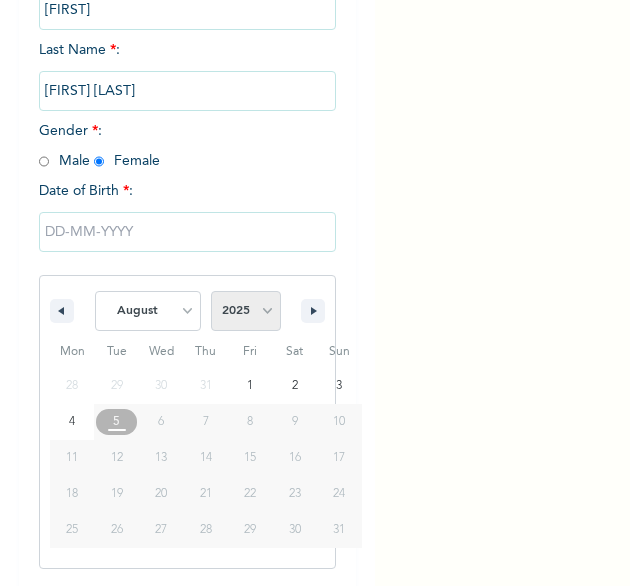 click on "2025 2024 2023 2022 2021 2020 2019 2018 2017 2016 2015 2014 2013 2012 2011 2010 2009 2008 2007 2006 2005 2004 2003 2002 2001 2000 1999 1998 1997 1996 1995 1994 1993 1992 1991 1990 1989 1988 1987 1986 1985 1984 1983 1982 1981 1980 1979 1978 1977 1976 1975 1974 1973 1972 1971 1970 1969 1968 1967 1966 1965 1964 1963 1962 1961 1960" at bounding box center [246, 311] 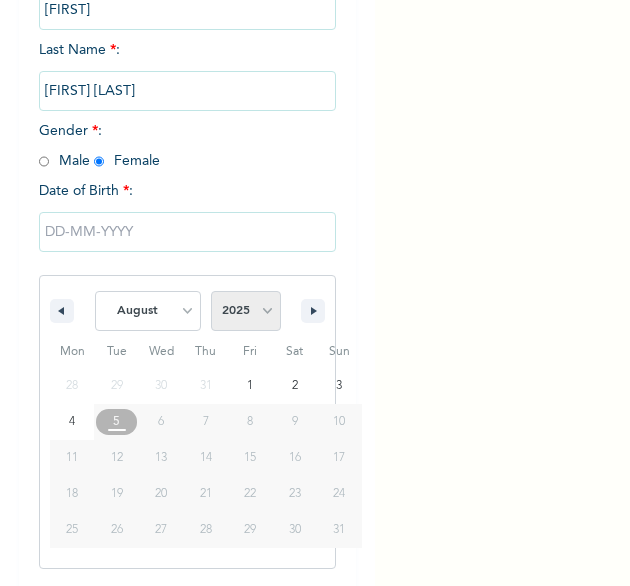 select on "1998" 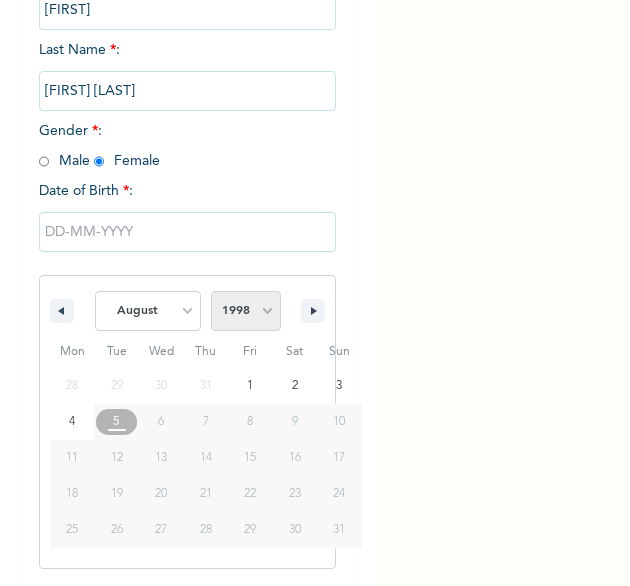 click on "2025 2024 2023 2022 2021 2020 2019 2018 2017 2016 2015 2014 2013 2012 2011 2010 2009 2008 2007 2006 2005 2004 2003 2002 2001 2000 1999 1998 1997 1996 1995 1994 1993 1992 1991 1990 1989 1988 1987 1986 1985 1984 1983 1982 1981 1980 1979 1978 1977 1976 1975 1974 1973 1972 1971 1970 1969 1968 1967 1966 1965 1964 1963 1962 1961 1960" at bounding box center [246, 311] 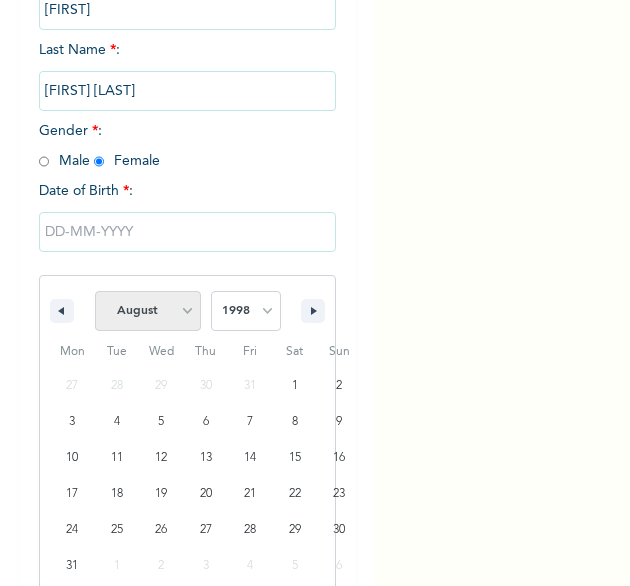 click on "January February March April May June July August September October November December" at bounding box center (148, 311) 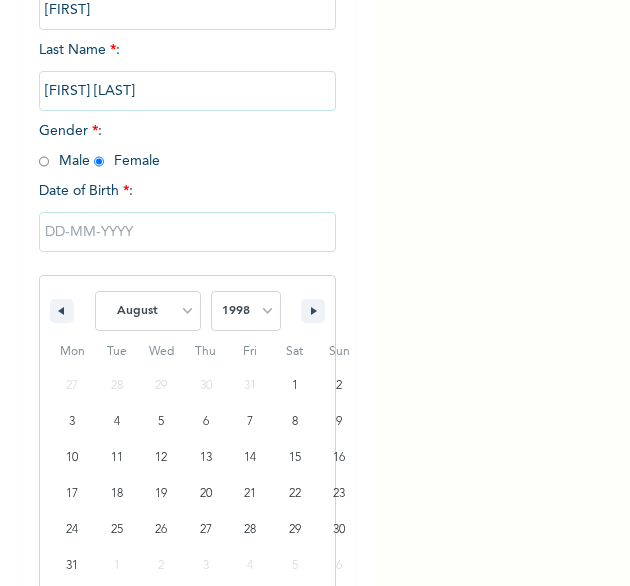select on "11" 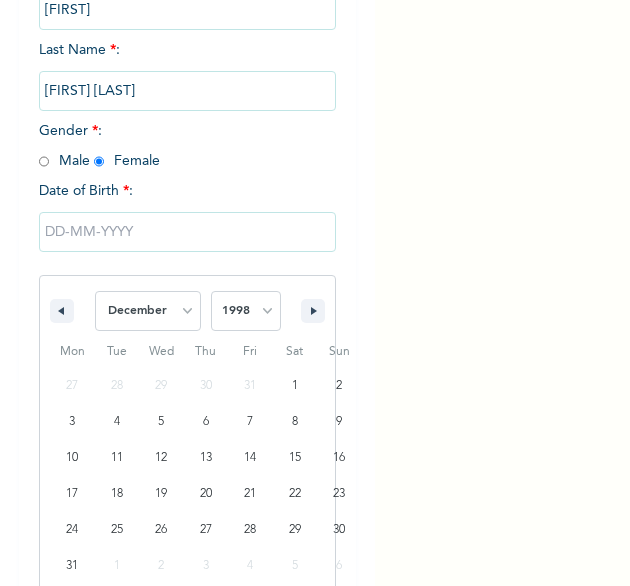 click on "January February March April May June July August September October November December" at bounding box center (148, 311) 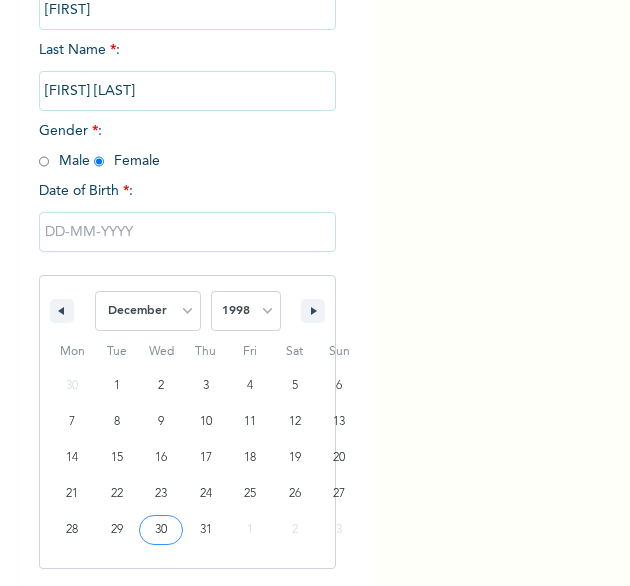 type on "12/30/1998" 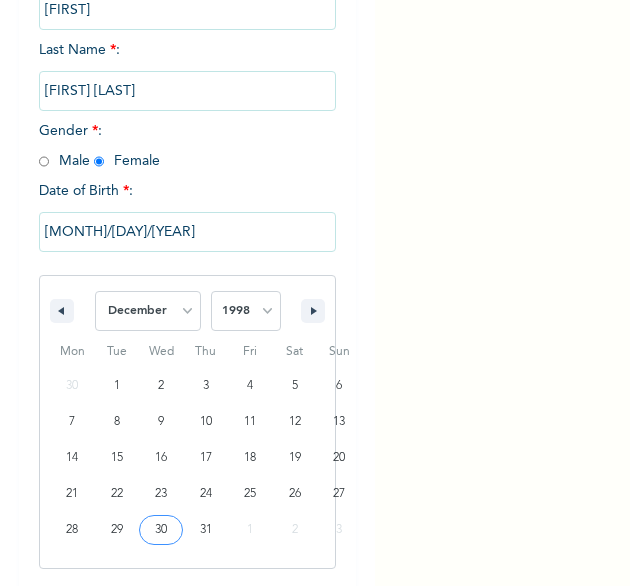 scroll, scrollTop: 76, scrollLeft: 0, axis: vertical 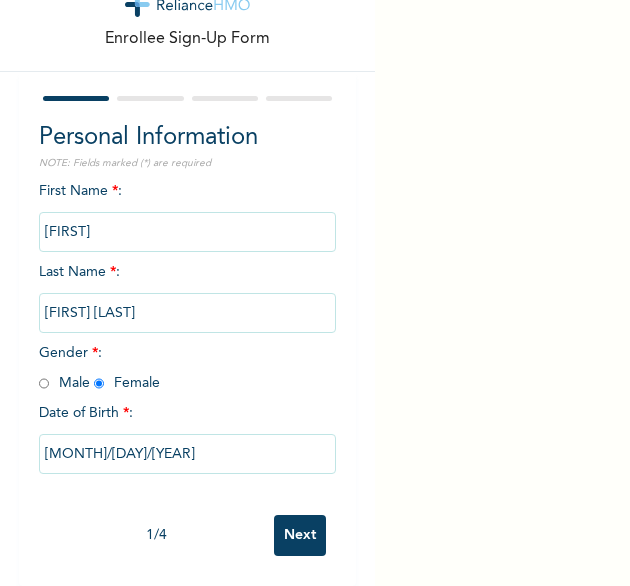 click on "Next" at bounding box center (300, 535) 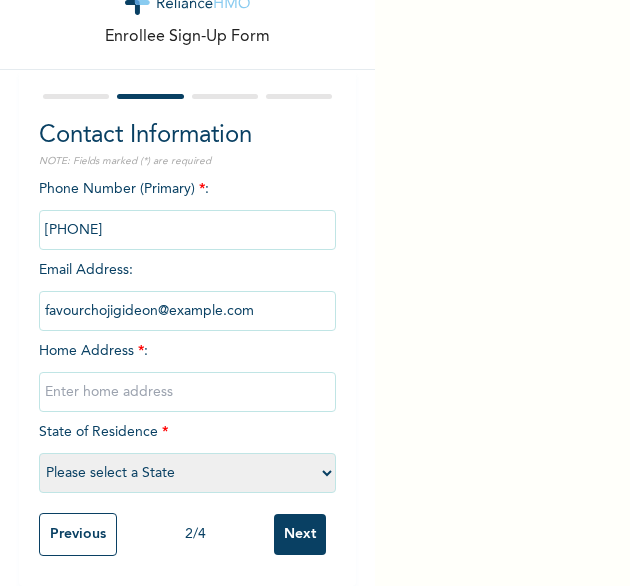 click at bounding box center [188, 392] 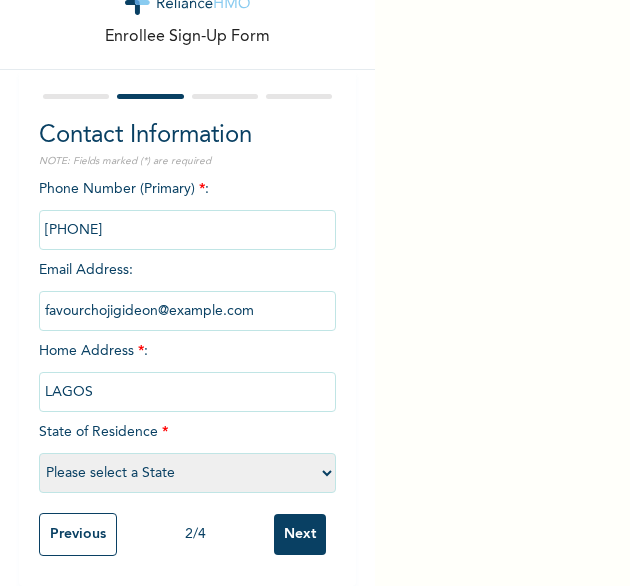 select on "25" 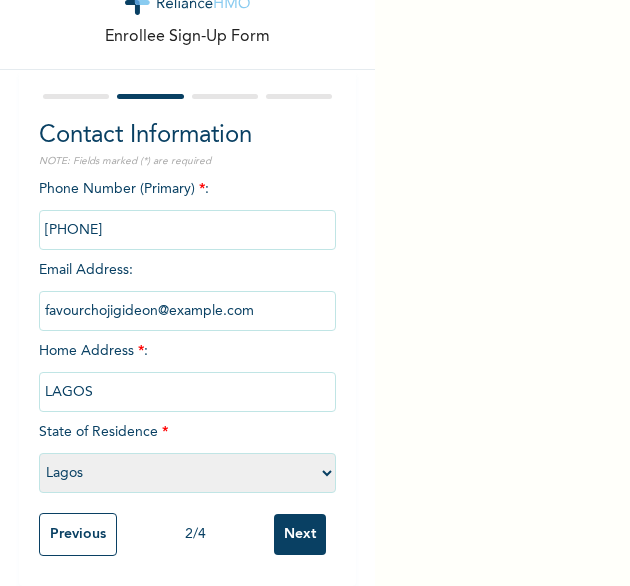 click on "Next" at bounding box center (300, 534) 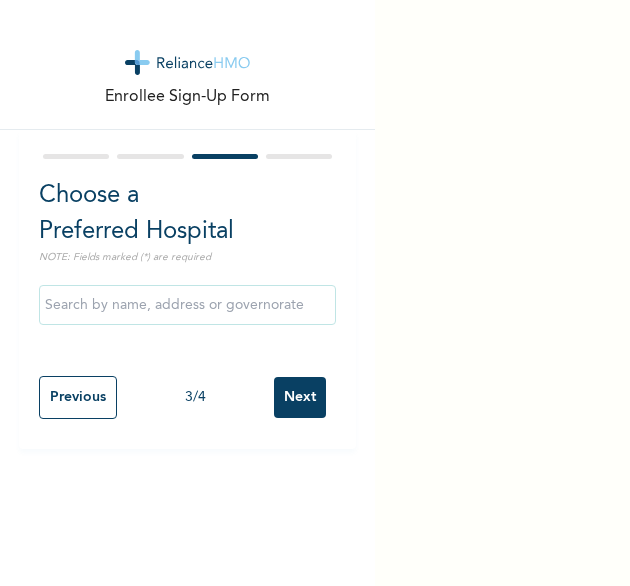 scroll, scrollTop: 0, scrollLeft: 0, axis: both 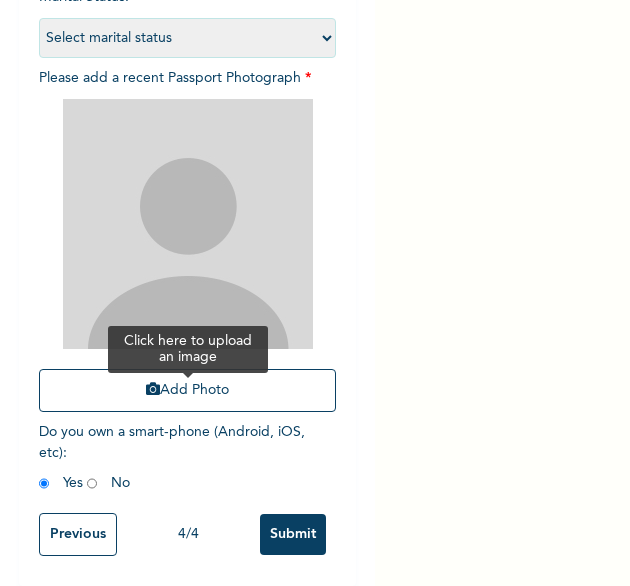 click on "Add Photo" at bounding box center (188, 390) 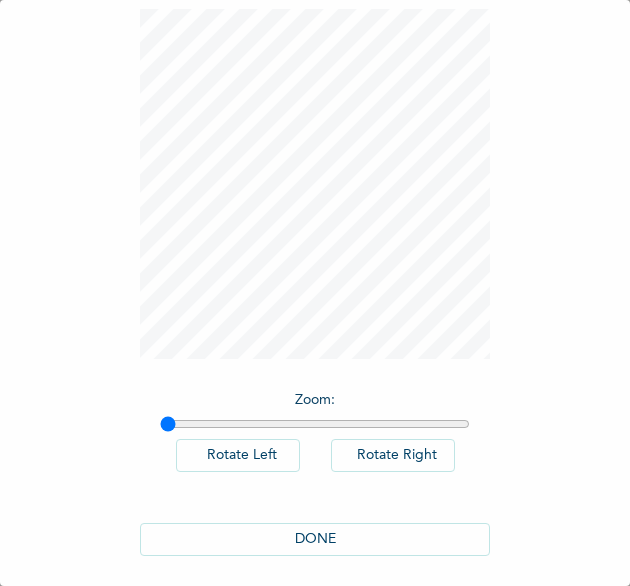 scroll, scrollTop: 111, scrollLeft: 0, axis: vertical 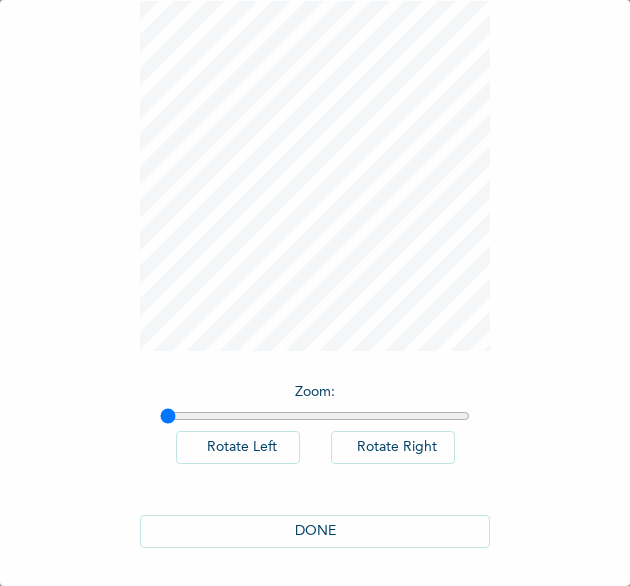 click on "DONE" at bounding box center (315, 531) 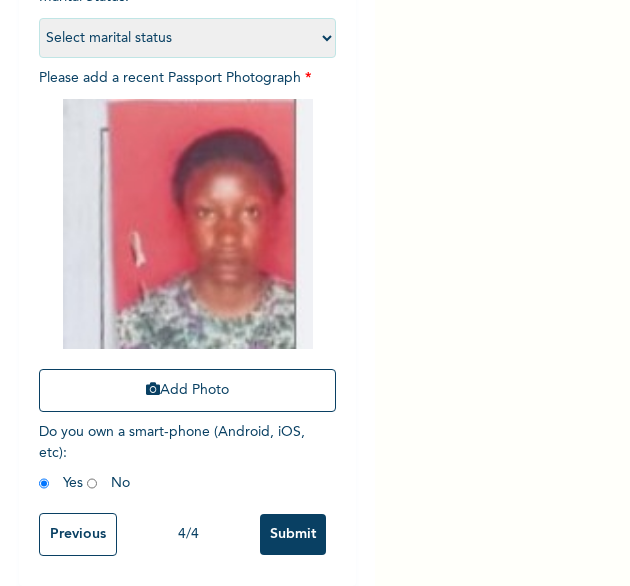 scroll, scrollTop: 269, scrollLeft: 0, axis: vertical 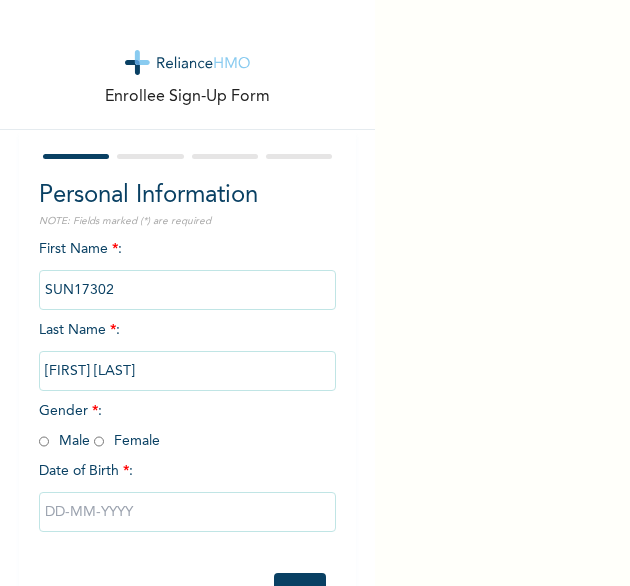 click on "First Name   * : SUN17302 Last Name   * : AUGUSTINE DAMUAN Gender   * : Male   Female Date of Birth   * :" at bounding box center (188, 401) 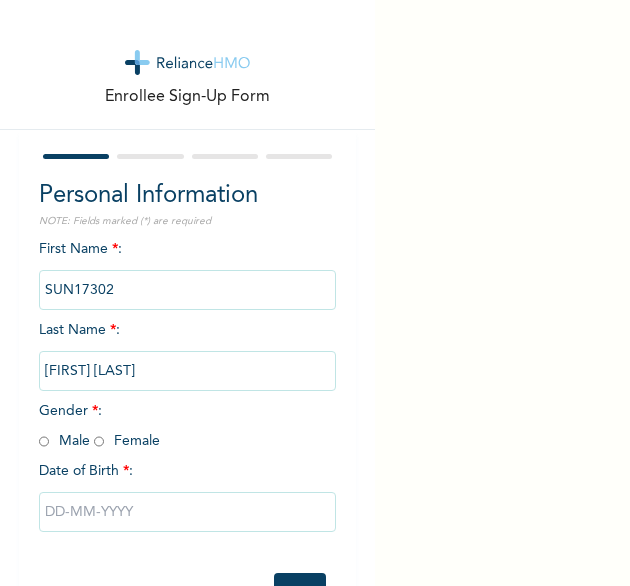 click at bounding box center [44, 441] 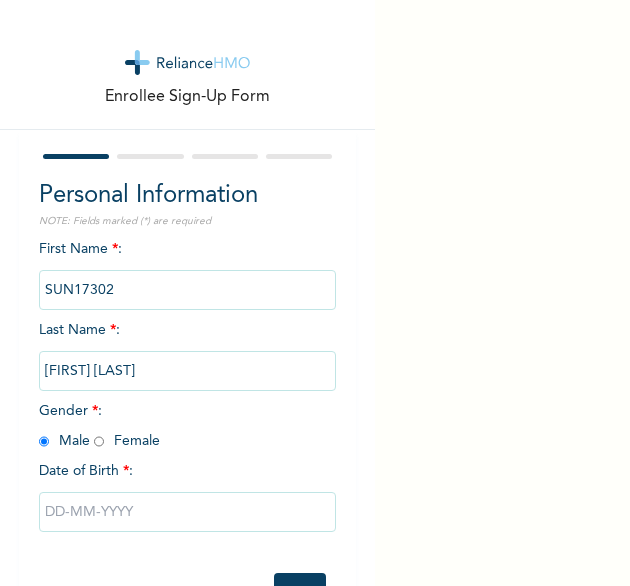 radio on "true" 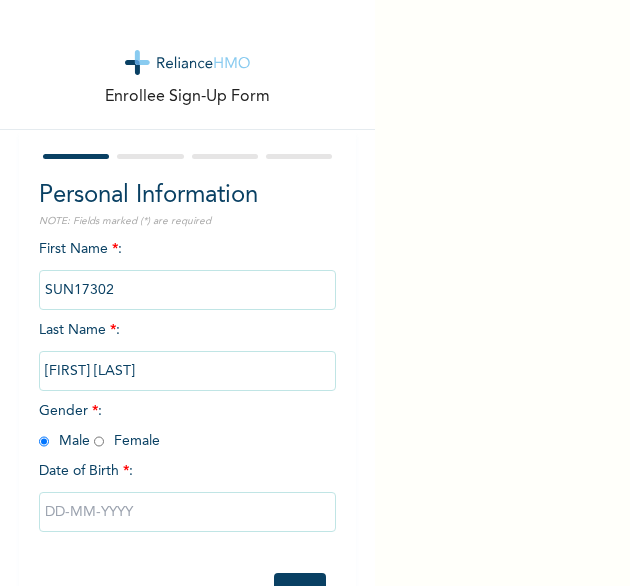 click at bounding box center [188, 512] 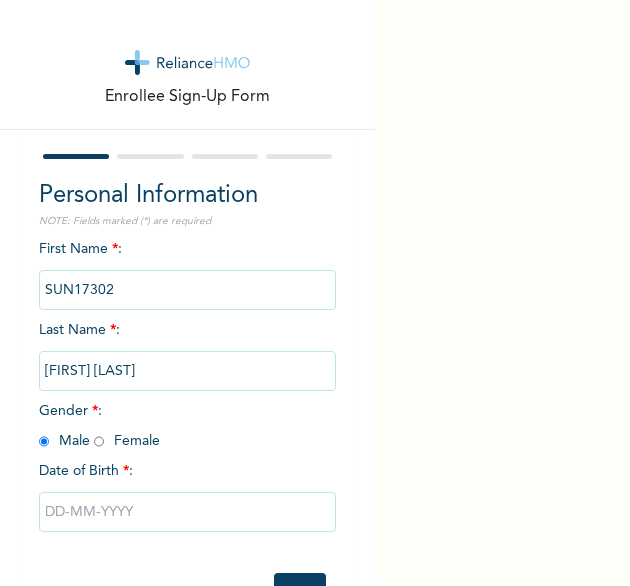 select on "7" 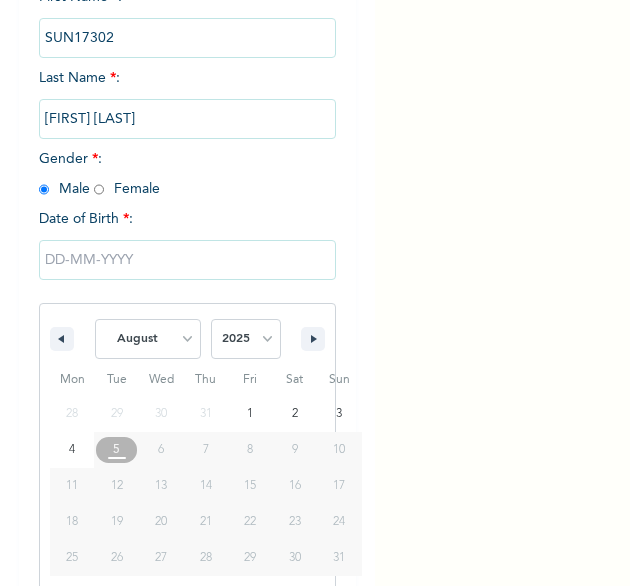 scroll, scrollTop: 280, scrollLeft: 0, axis: vertical 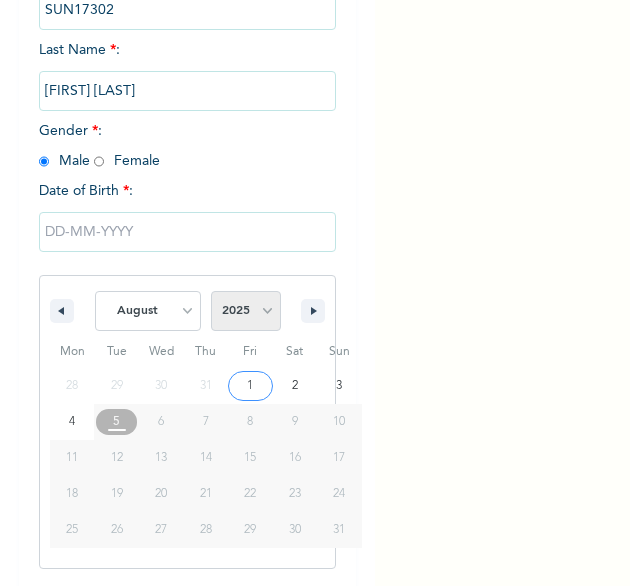 click on "2025 2024 2023 2022 2021 2020 2019 2018 2017 2016 2015 2014 2013 2012 2011 2010 2009 2008 2007 2006 2005 2004 2003 2002 2001 2000 1999 1998 1997 1996 1995 1994 1993 1992 1991 1990 1989 1988 1987 1986 1985 1984 1983 1982 1981 1980 1979 1978 1977 1976 1975 1974 1973 1972 1971 1970 1969 1968 1967 1966 1965 1964 1963 1962 1961 1960" at bounding box center (246, 311) 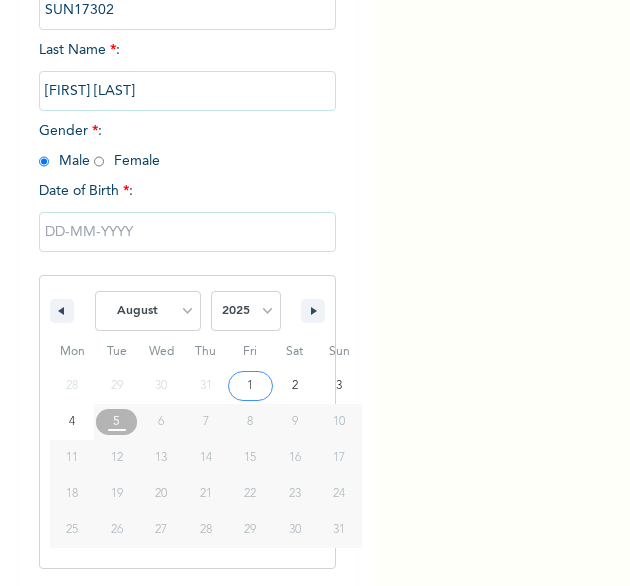 select on "2006" 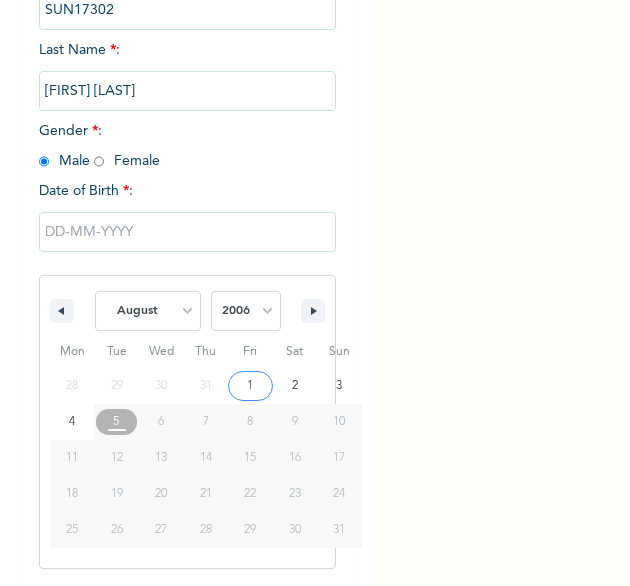 click on "2025 2024 2023 2022 2021 2020 2019 2018 2017 2016 2015 2014 2013 2012 2011 2010 2009 2008 2007 2006 2005 2004 2003 2002 2001 2000 1999 1998 1997 1996 1995 1994 1993 1992 1991 1990 1989 1988 1987 1986 1985 1984 1983 1982 1981 1980 1979 1978 1977 1976 1975 1974 1973 1972 1971 1970 1969 1968 1967 1966 1965 1964 1963 1962 1961 1960" at bounding box center [246, 311] 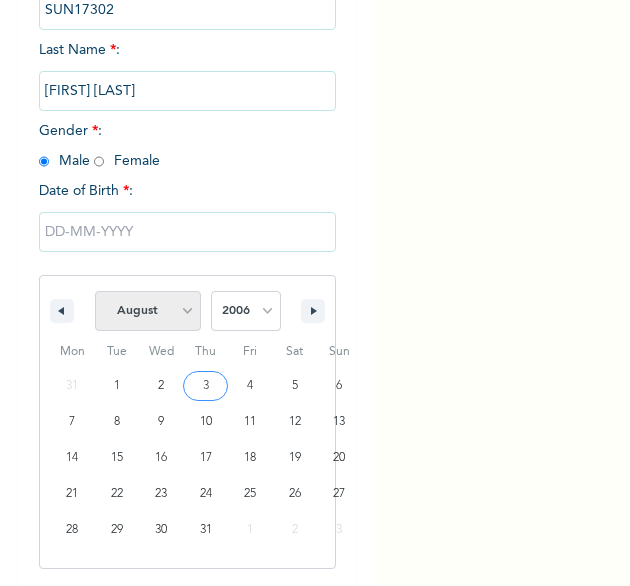 click on "January February March April May June July August September October November December" at bounding box center (148, 311) 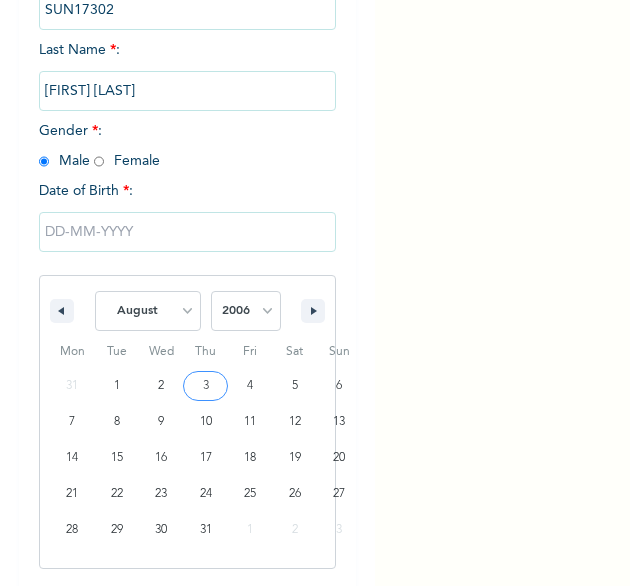 select on "10" 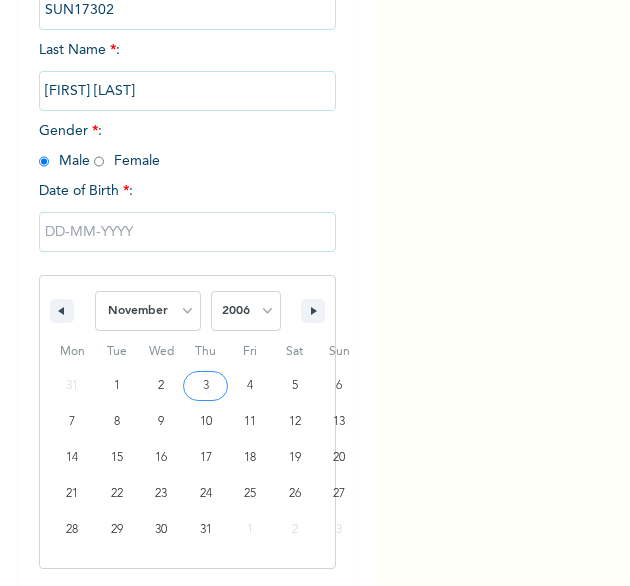 click on "January February March April May June July August September October November December" at bounding box center [148, 311] 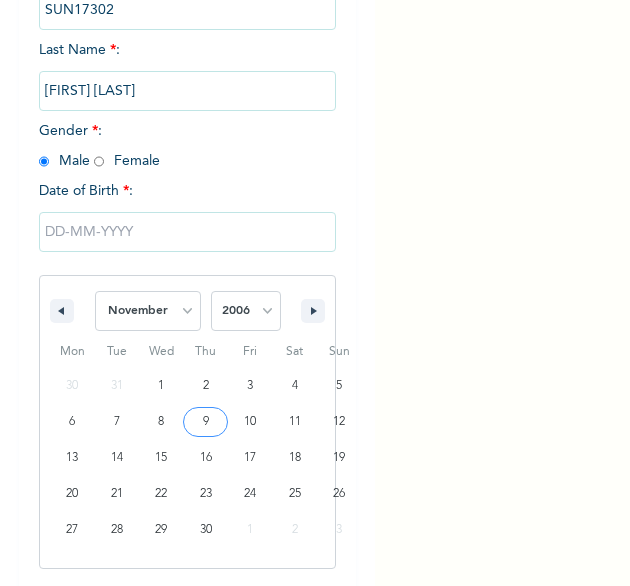 type on "11/09/2006" 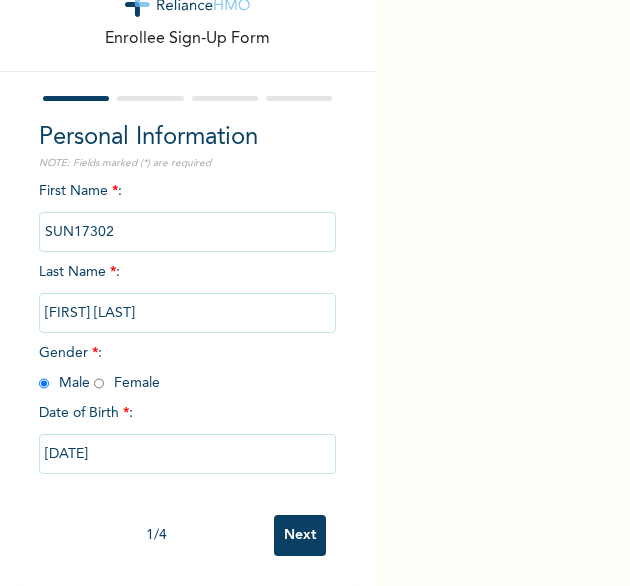 scroll, scrollTop: 76, scrollLeft: 0, axis: vertical 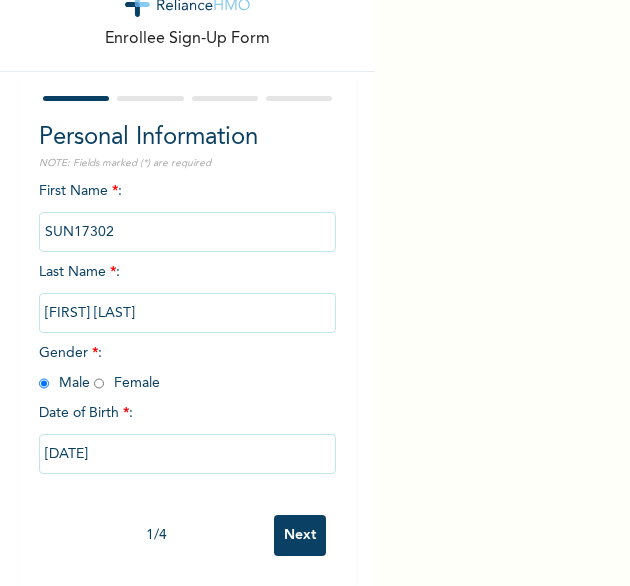 click on "Next" at bounding box center (300, 535) 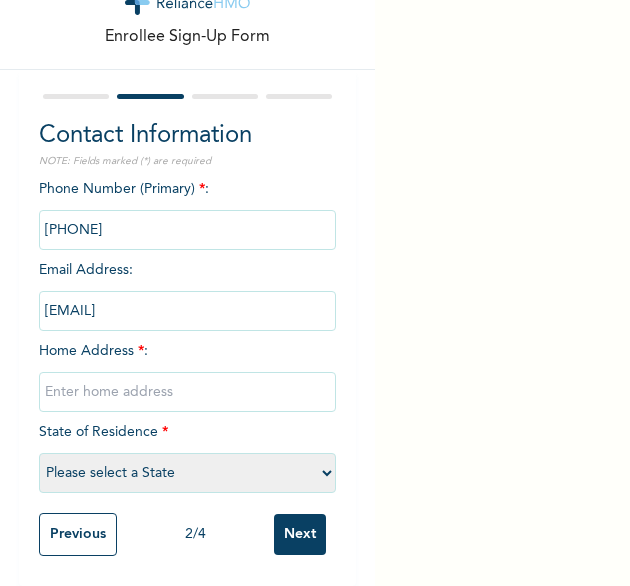 click at bounding box center [188, 392] 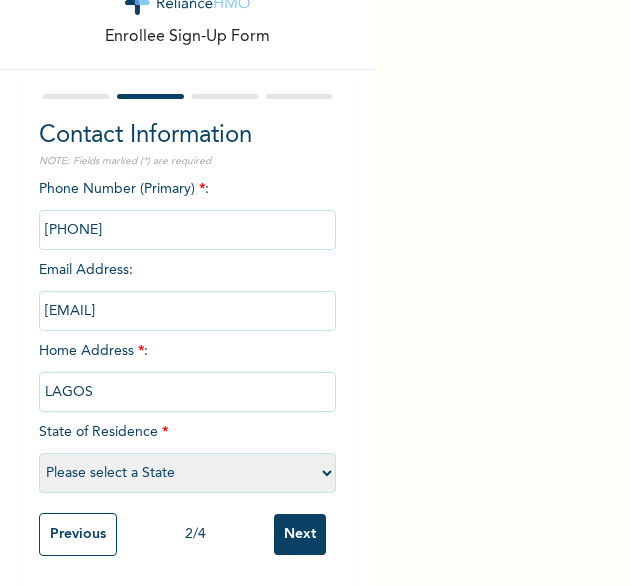 select on "25" 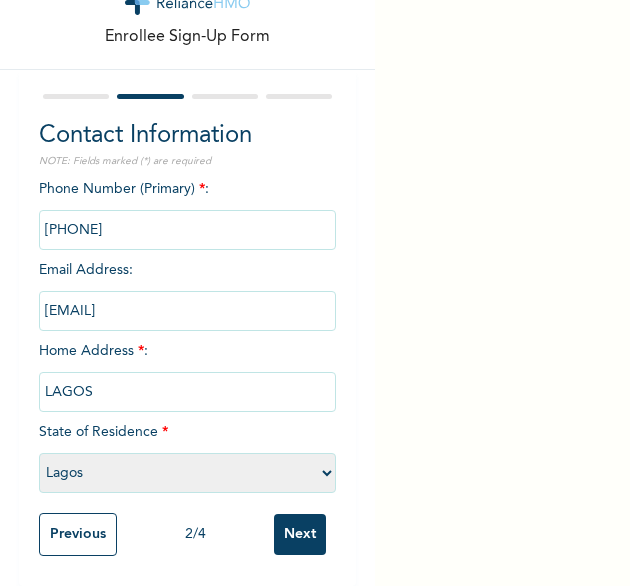 click on "Next" at bounding box center (300, 534) 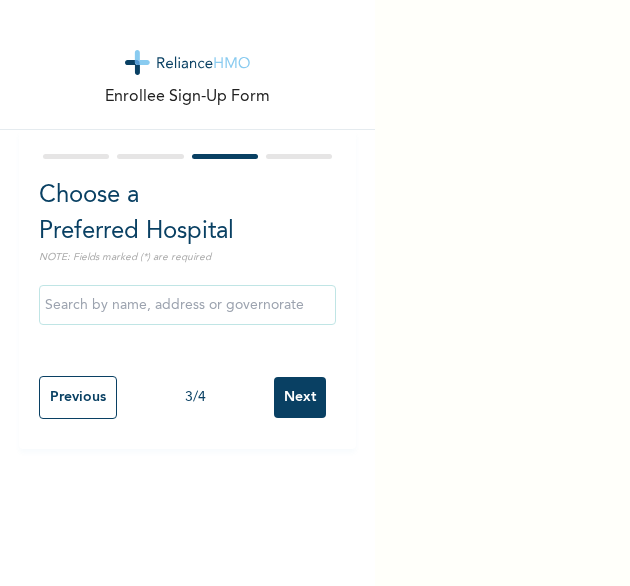 click on "Next" at bounding box center (300, 397) 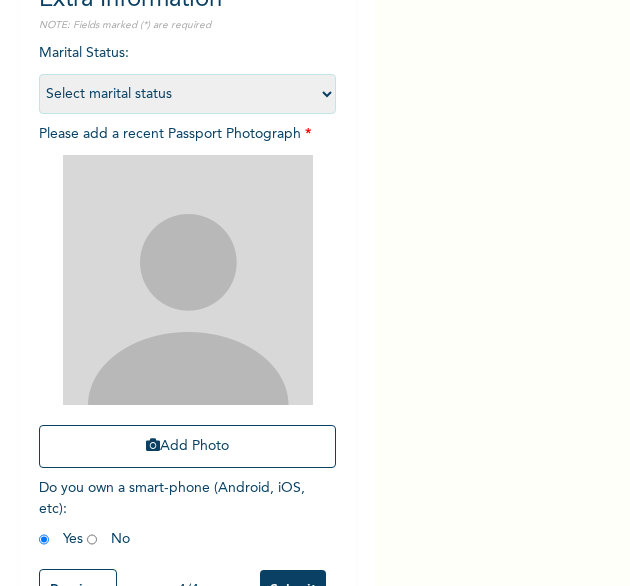 scroll, scrollTop: 269, scrollLeft: 0, axis: vertical 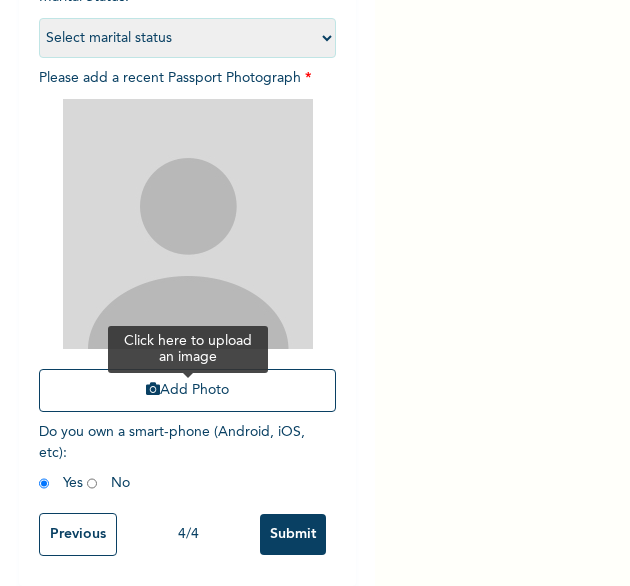 click on "Add Photo" at bounding box center [188, 390] 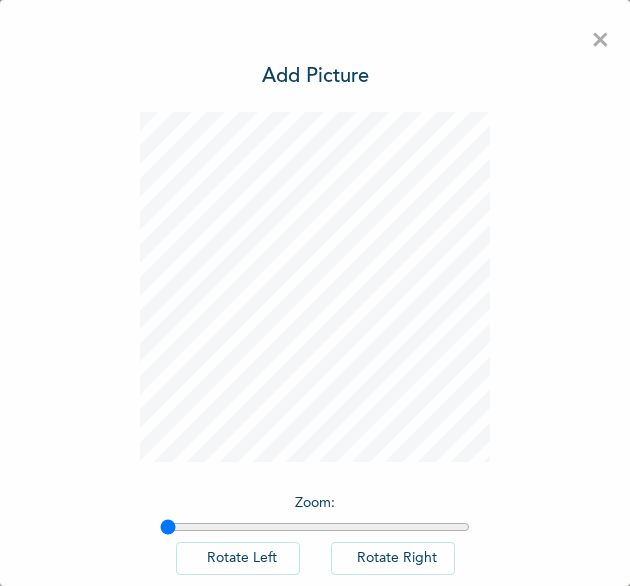 scroll, scrollTop: 0, scrollLeft: 0, axis: both 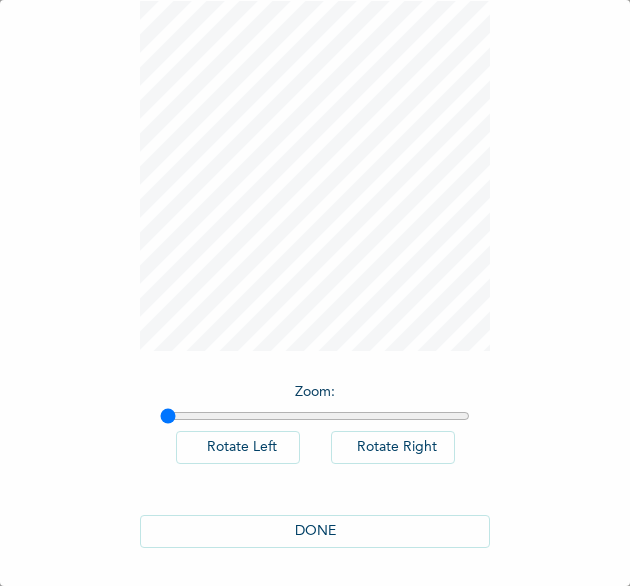 click on "DONE" at bounding box center (315, 531) 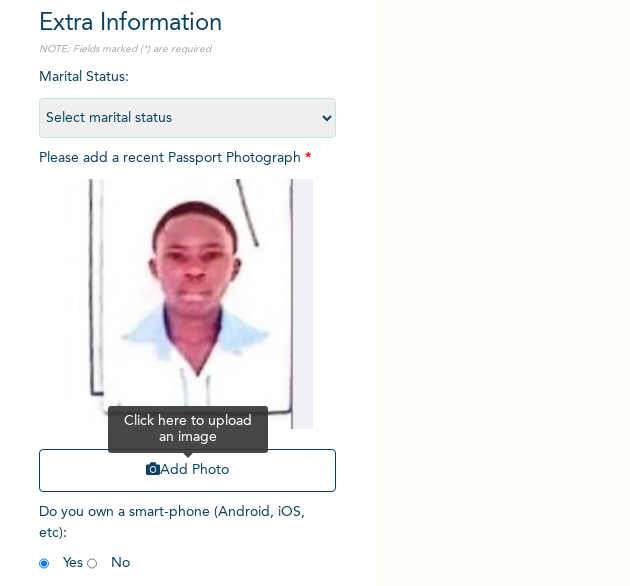 scroll, scrollTop: 269, scrollLeft: 0, axis: vertical 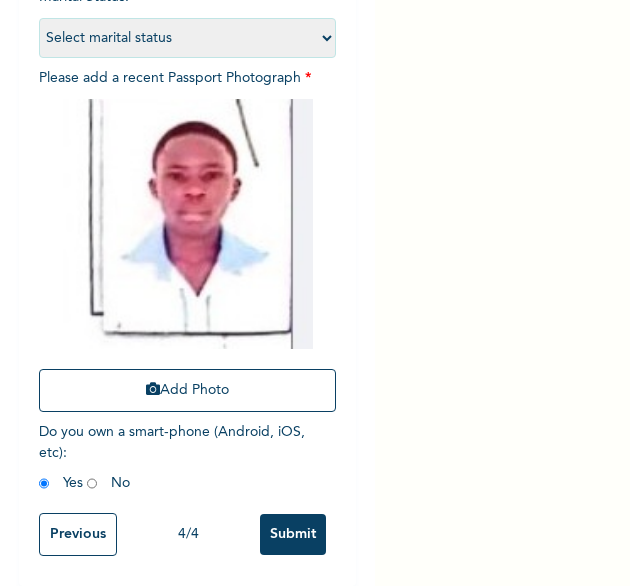 click on "Submit" at bounding box center [293, 534] 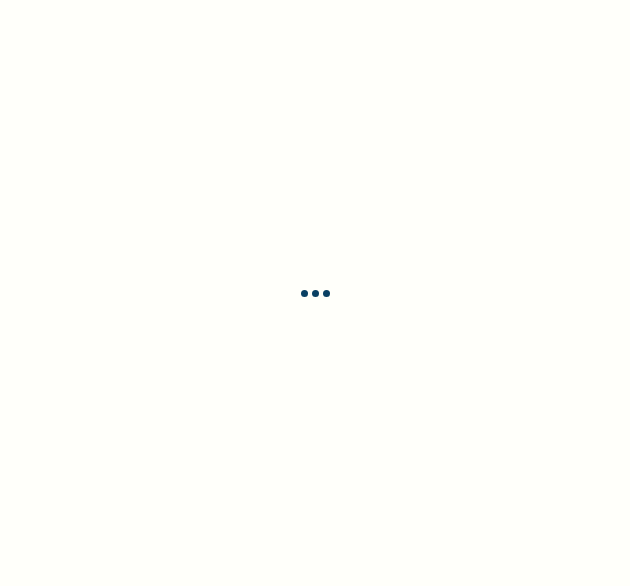scroll, scrollTop: 0, scrollLeft: 0, axis: both 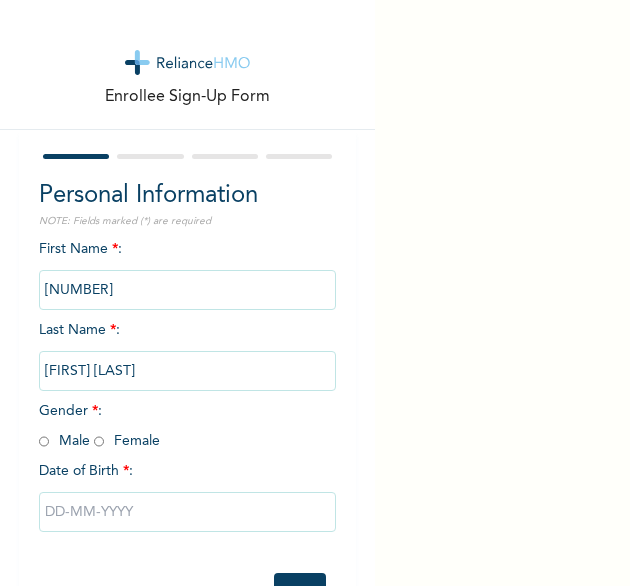 click at bounding box center [99, 441] 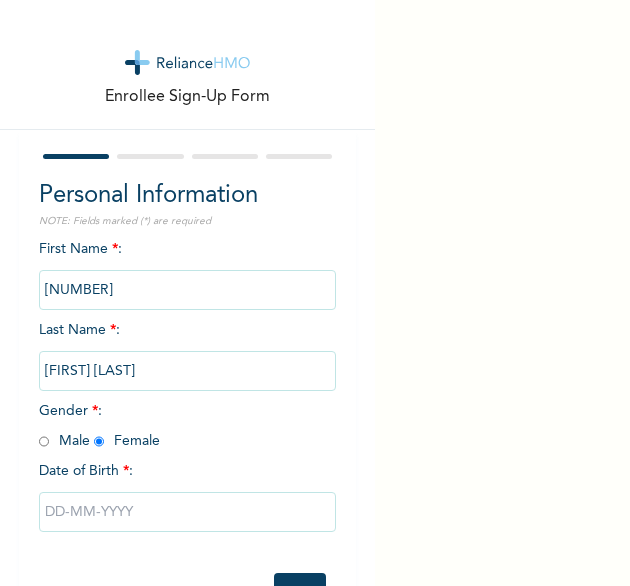radio on "true" 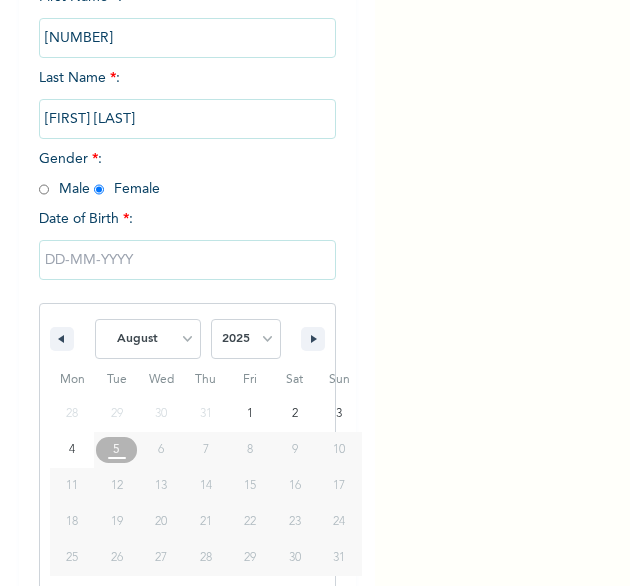 scroll, scrollTop: 280, scrollLeft: 0, axis: vertical 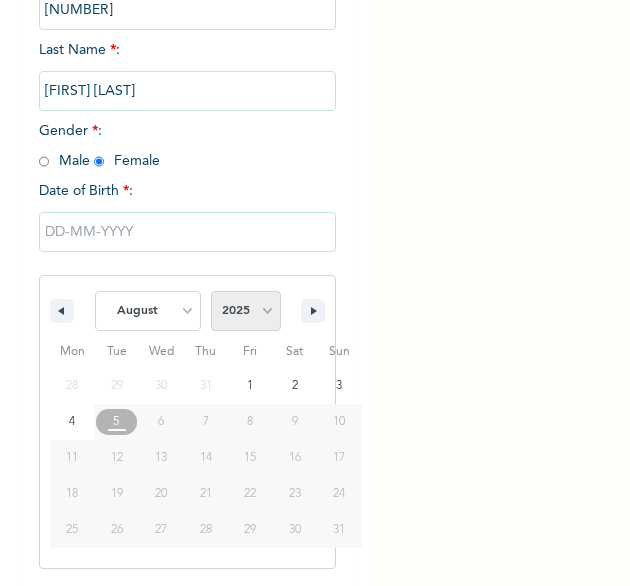 click on "2025 2024 2023 2022 2021 2020 2019 2018 2017 2016 2015 2014 2013 2012 2011 2010 2009 2008 2007 2006 2005 2004 2003 2002 2001 2000 1999 1998 1997 1996 1995 1994 1993 1992 1991 1990 1989 1988 1987 1986 1985 1984 1983 1982 1981 1980 1979 1978 1977 1976 1975 1974 1973 1972 1971 1970 1969 1968 1967 1966 1965 1964 1963 1962 1961 1960" at bounding box center (246, 311) 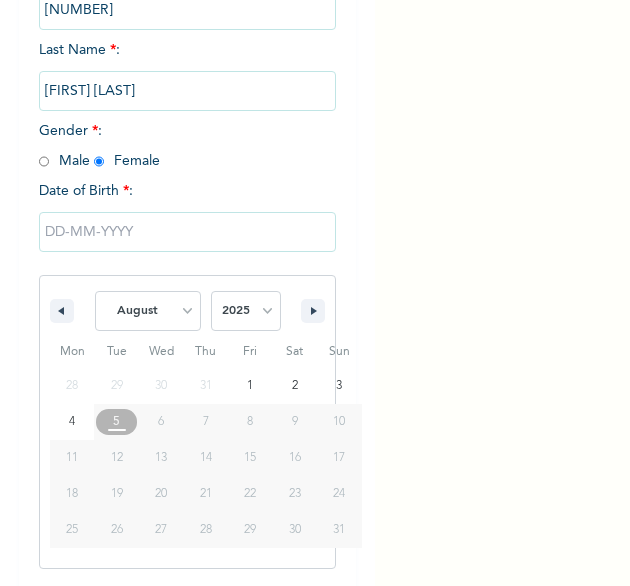 select on "1996" 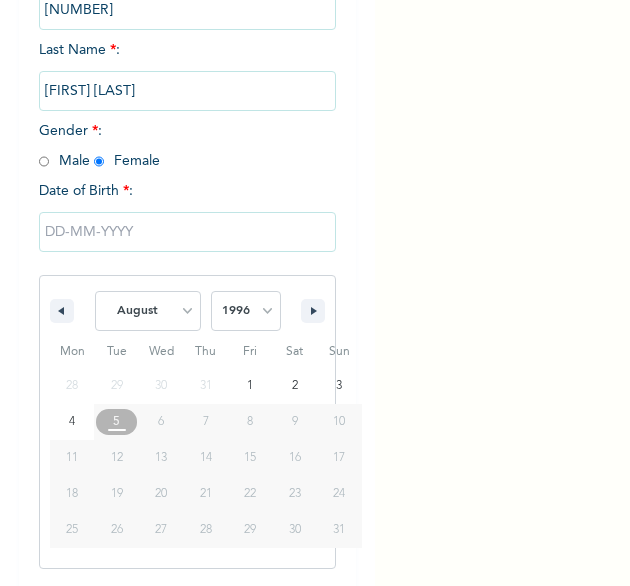 click on "2025 2024 2023 2022 2021 2020 2019 2018 2017 2016 2015 2014 2013 2012 2011 2010 2009 2008 2007 2006 2005 2004 2003 2002 2001 2000 1999 1998 1997 1996 1995 1994 1993 1992 1991 1990 1989 1988 1987 1986 1985 1984 1983 1982 1981 1980 1979 1978 1977 1976 1975 1974 1973 1972 1971 1970 1969 1968 1967 1966 1965 1964 1963 1962 1961 1960" at bounding box center (246, 311) 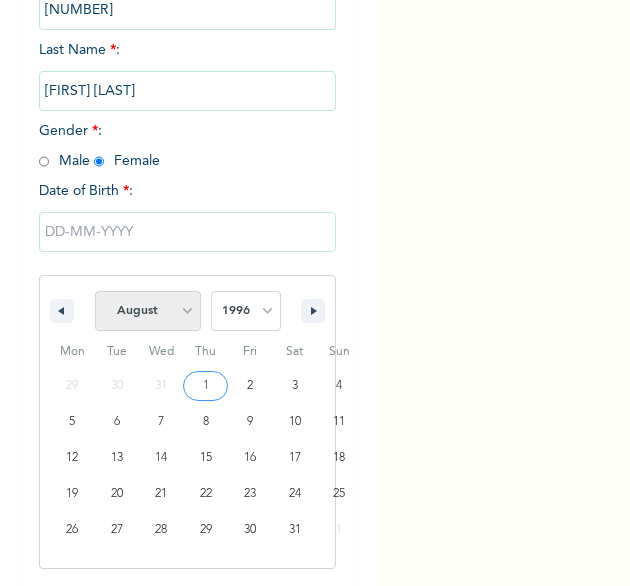 click on "January February March April May June July August September October November December" at bounding box center [148, 311] 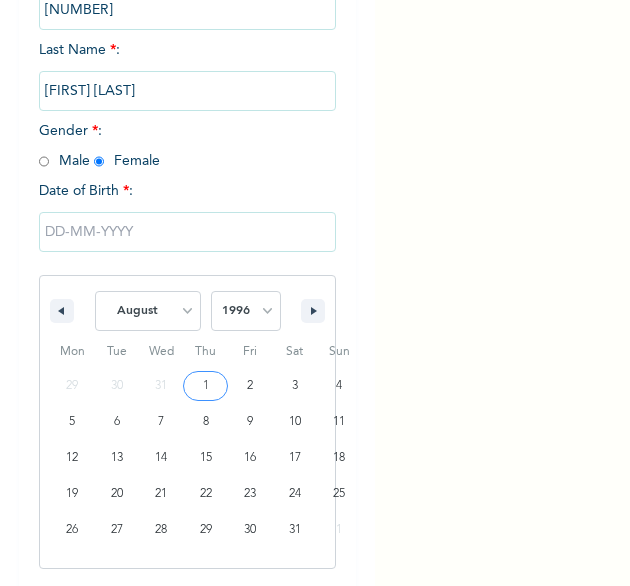 select on "1" 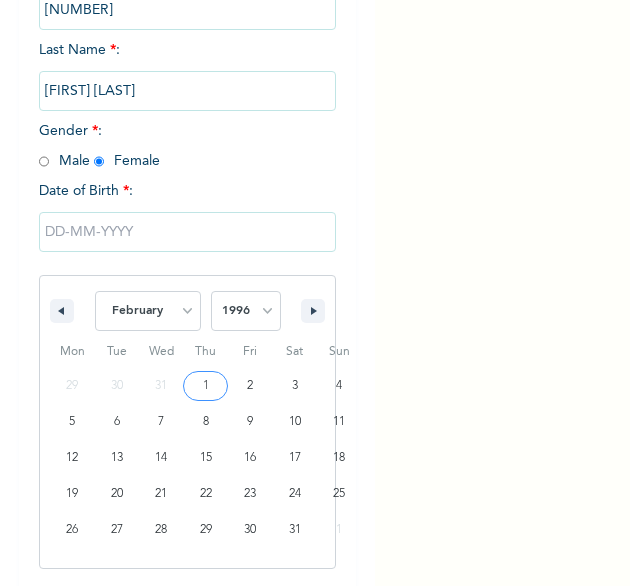 click on "January February March April May June July August September October November December" at bounding box center (148, 311) 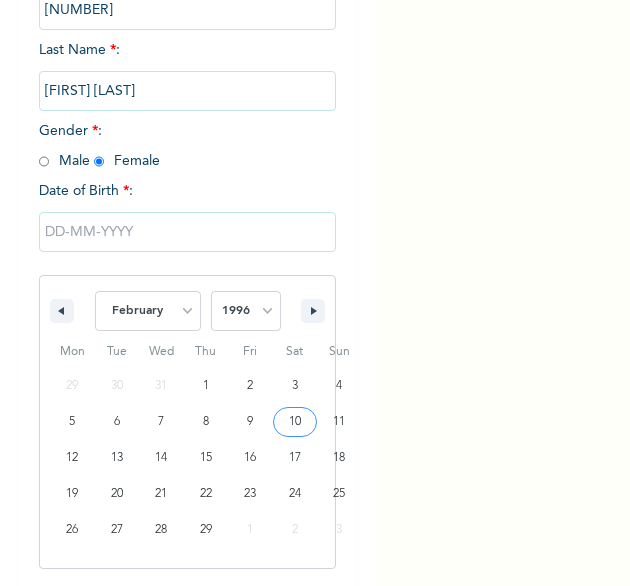 type on "02/10/1996" 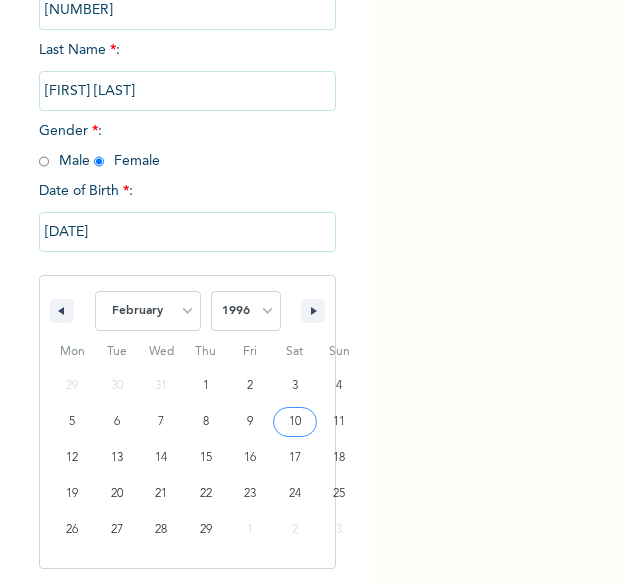 scroll, scrollTop: 76, scrollLeft: 0, axis: vertical 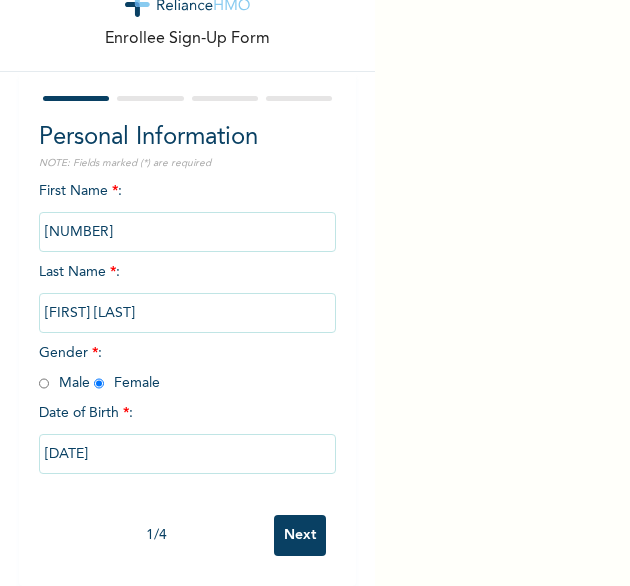 click on "Next" at bounding box center (300, 535) 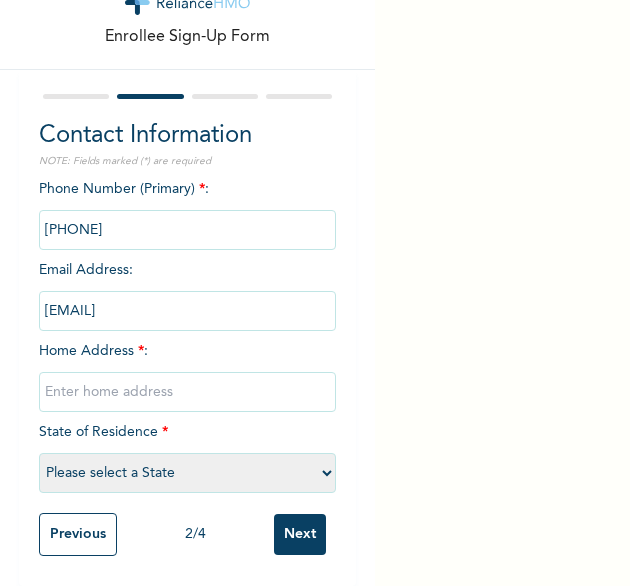 click at bounding box center [188, 392] 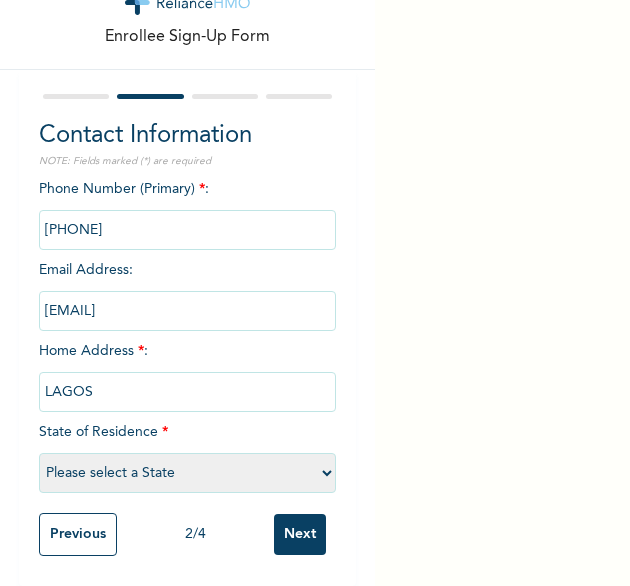 select on "25" 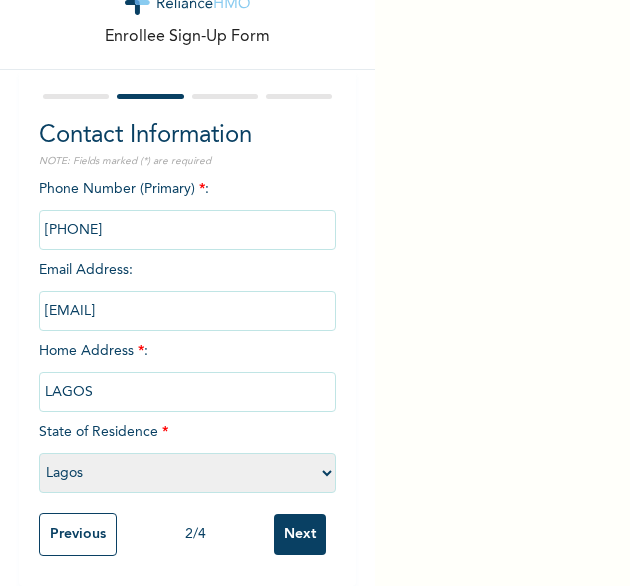 click on "Next" at bounding box center (300, 534) 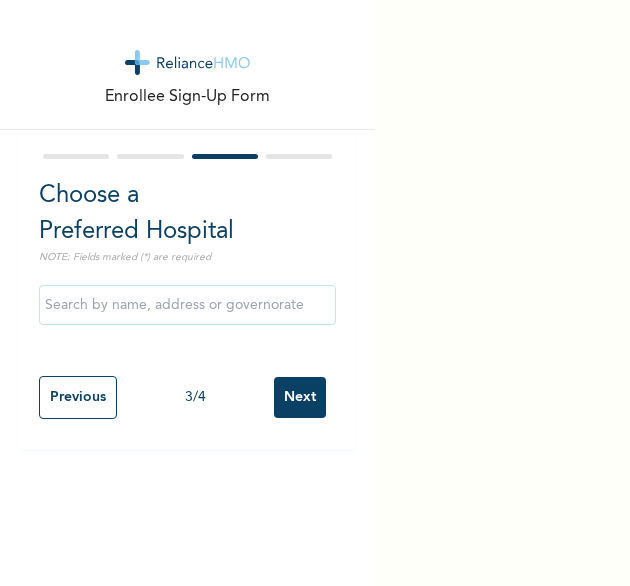 scroll, scrollTop: 0, scrollLeft: 0, axis: both 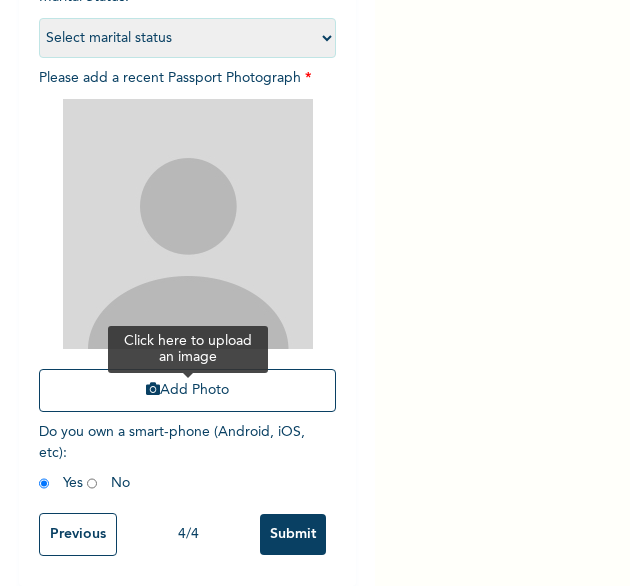 click on "Add Photo" at bounding box center [188, 390] 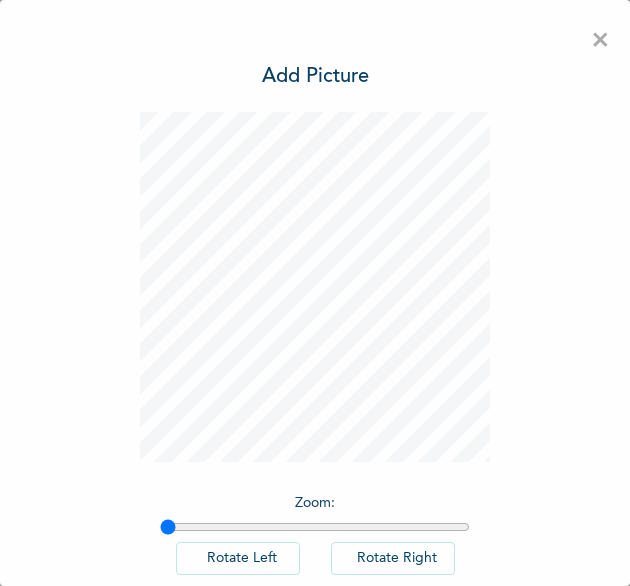 scroll, scrollTop: 0, scrollLeft: 0, axis: both 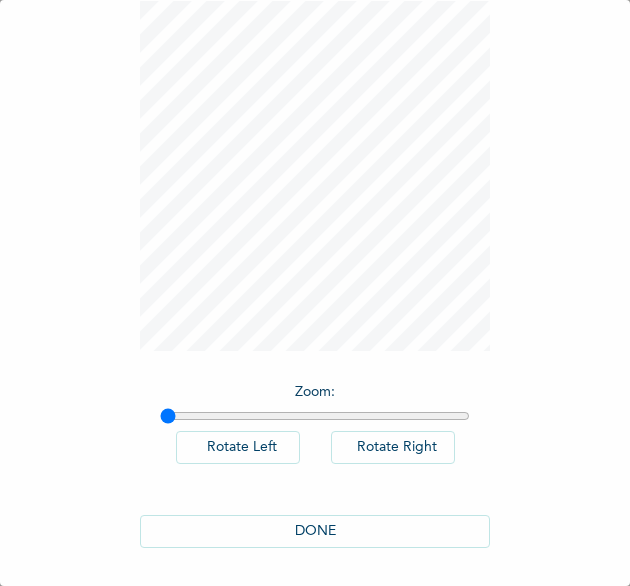 click on "DONE" at bounding box center (315, 531) 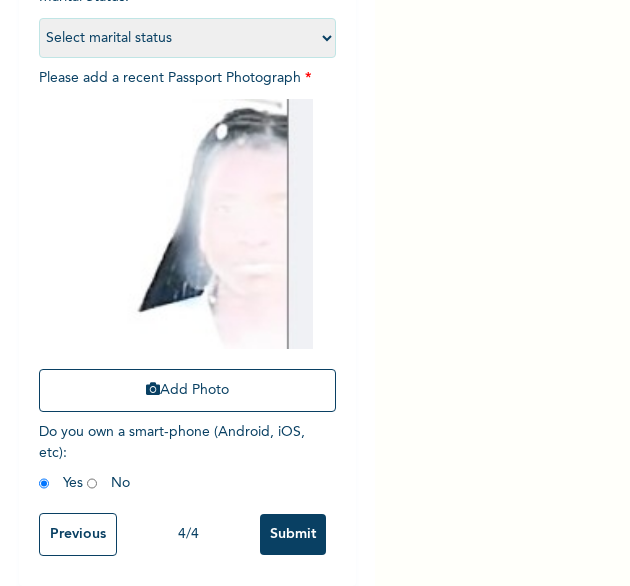scroll, scrollTop: 269, scrollLeft: 0, axis: vertical 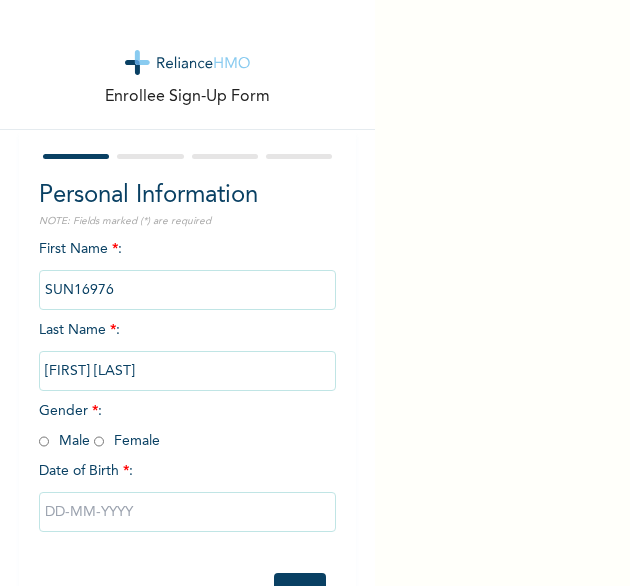 click at bounding box center (99, 441) 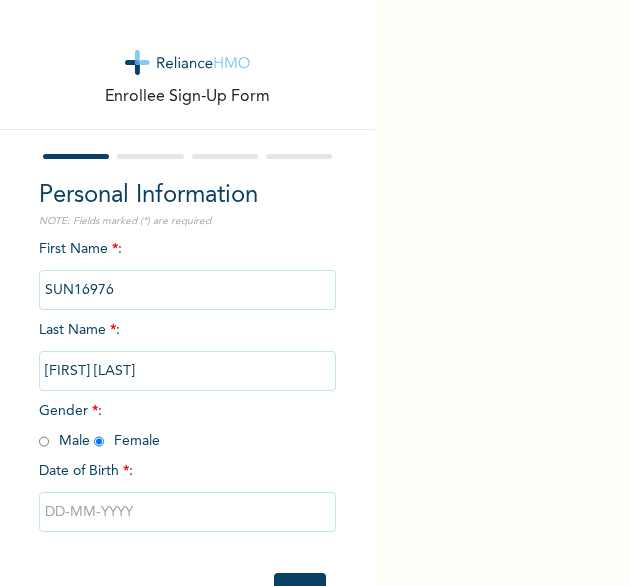 radio on "true" 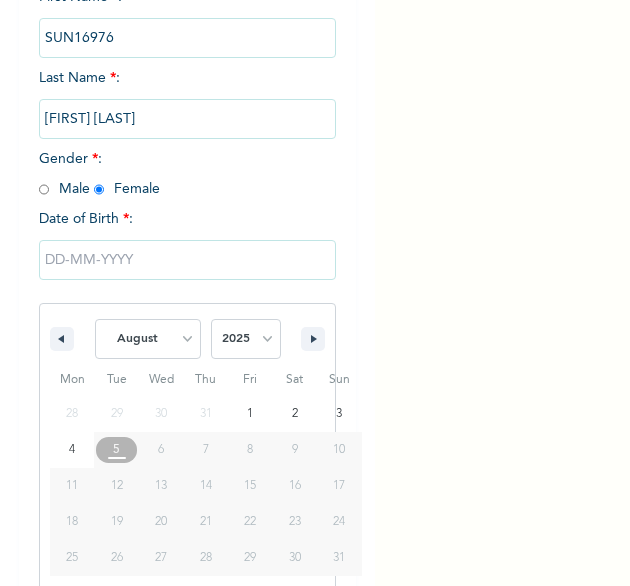 scroll, scrollTop: 280, scrollLeft: 0, axis: vertical 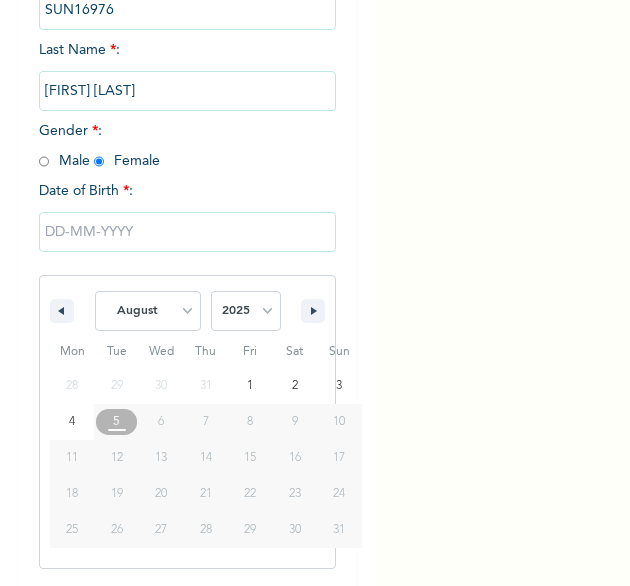 click on "2025 2024 2023 2022 2021 2020 2019 2018 2017 2016 2015 2014 2013 2012 2011 2010 2009 2008 2007 2006 2005 2004 2003 2002 2001 2000 1999 1998 1997 1996 1995 1994 1993 1992 1991 1990 1989 1988 1987 1986 1985 1984 1983 1982 1981 1980 1979 1978 1977 1976 1975 1974 1973 1972 1971 1970 1969 1968 1967 1966 1965 1964 1963 1962 1961 1960" at bounding box center (246, 311) 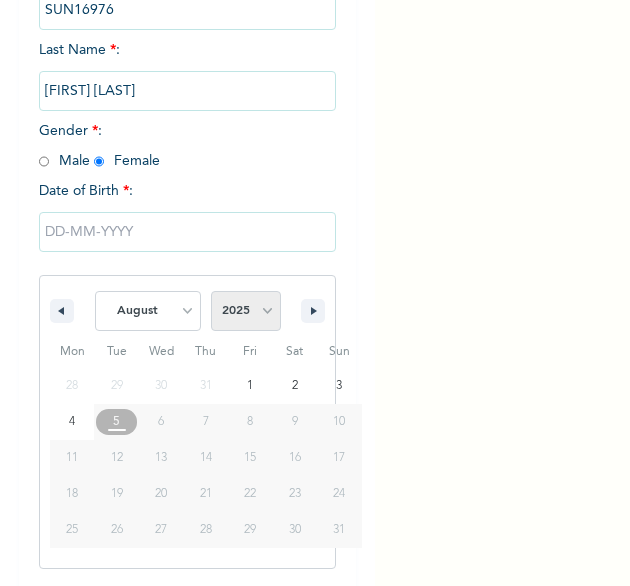 click on "2025 2024 2023 2022 2021 2020 2019 2018 2017 2016 2015 2014 2013 2012 2011 2010 2009 2008 2007 2006 2005 2004 2003 2002 2001 2000 1999 1998 1997 1996 1995 1994 1993 1992 1991 1990 1989 1988 1987 1986 1985 1984 1983 1982 1981 1980 1979 1978 1977 1976 1975 1974 1973 1972 1971 1970 1969 1968 1967 1966 1965 1964 1963 1962 1961 1960" at bounding box center [246, 311] 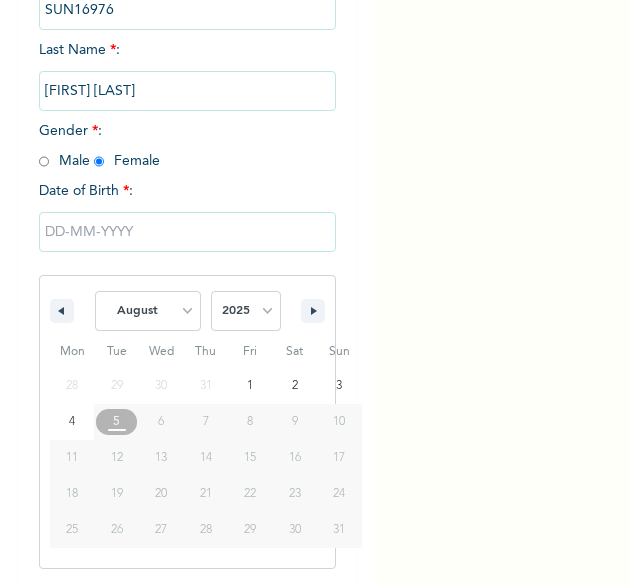 select on "2000" 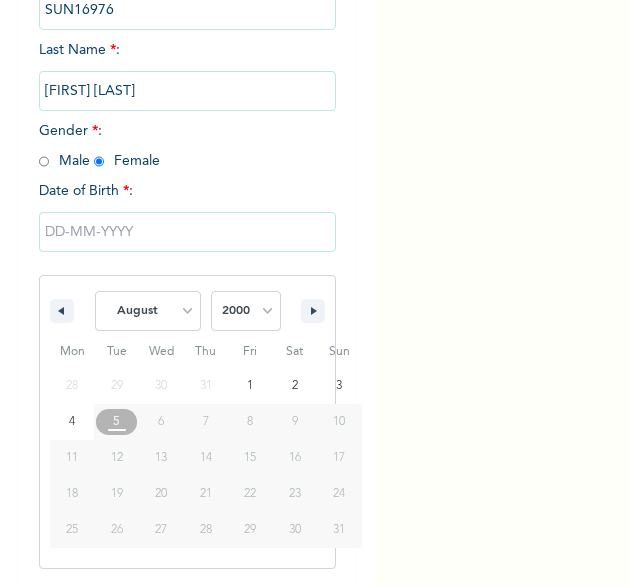 click on "2025 2024 2023 2022 2021 2020 2019 2018 2017 2016 2015 2014 2013 2012 2011 2010 2009 2008 2007 2006 2005 2004 2003 2002 2001 2000 1999 1998 1997 1996 1995 1994 1993 1992 1991 1990 1989 1988 1987 1986 1985 1984 1983 1982 1981 1980 1979 1978 1977 1976 1975 1974 1973 1972 1971 1970 1969 1968 1967 1966 1965 1964 1963 1962 1961 1960" at bounding box center [246, 311] 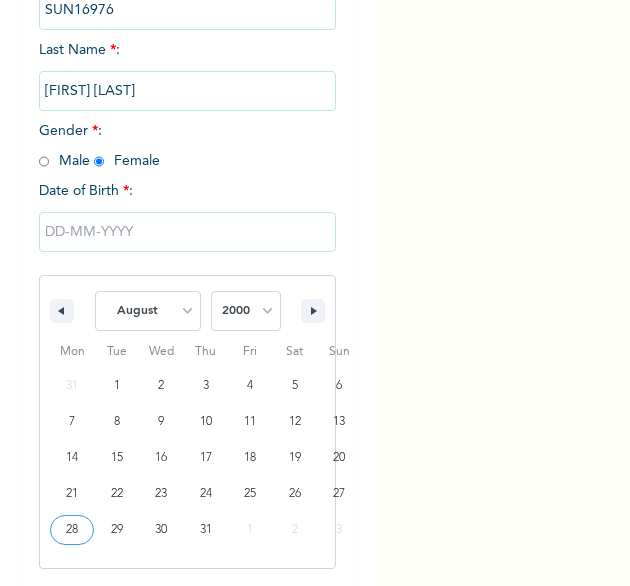 type on "08/28/2000" 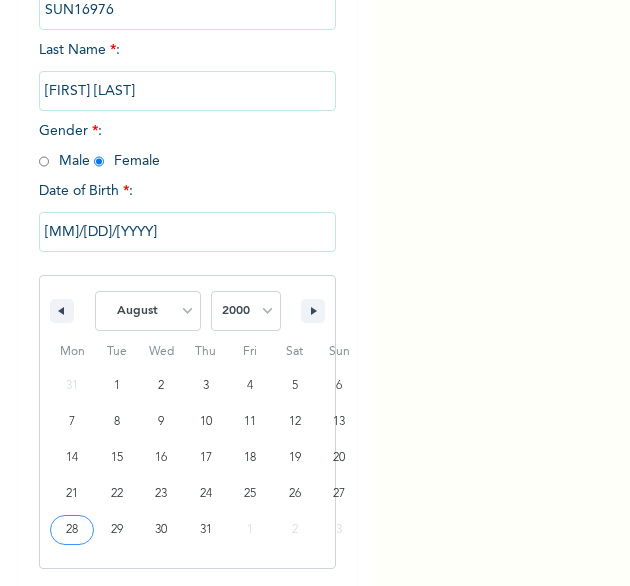 scroll, scrollTop: 76, scrollLeft: 0, axis: vertical 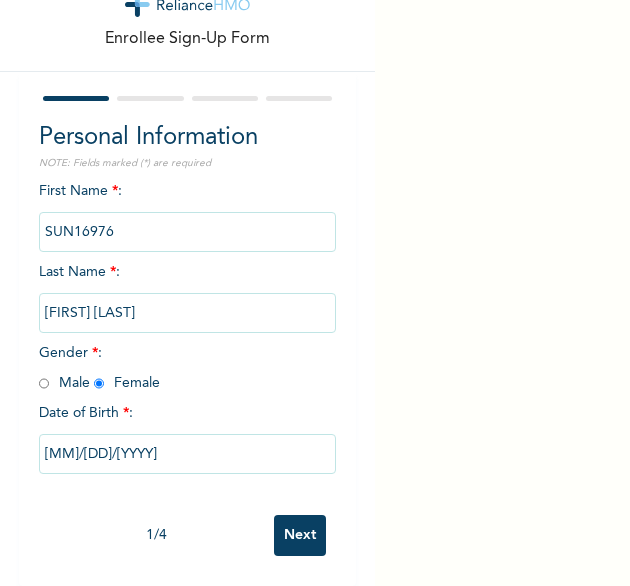 click on "Next" at bounding box center (300, 535) 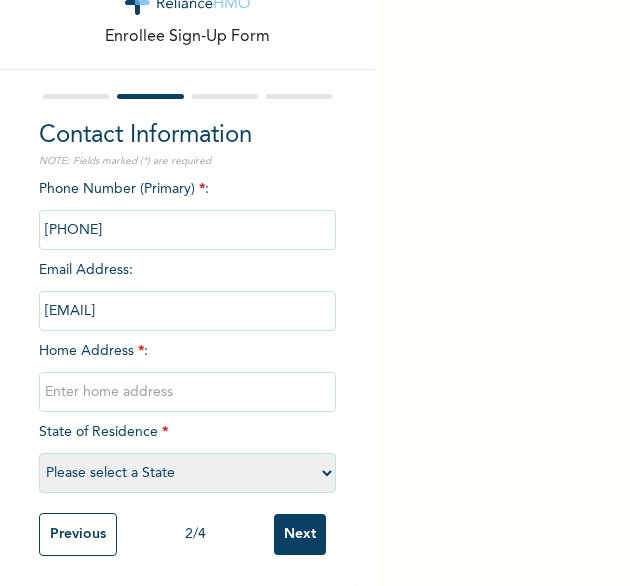 click at bounding box center (188, 392) 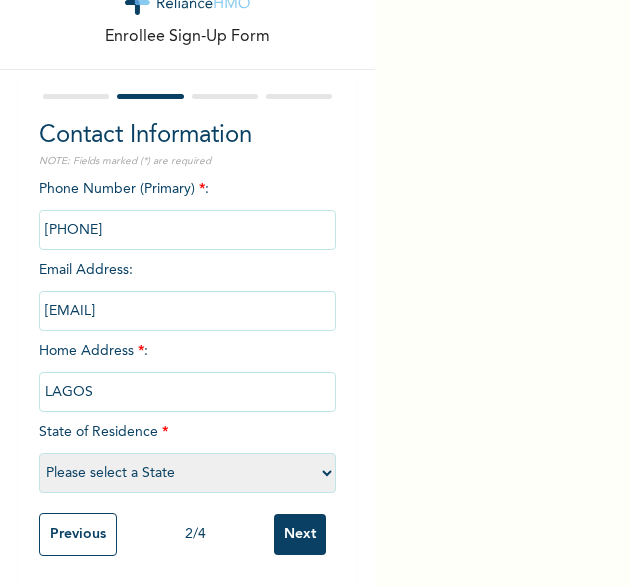 select on "25" 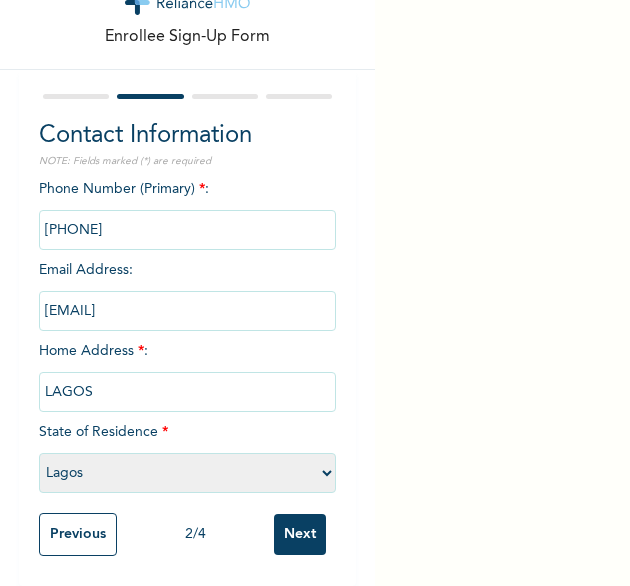 click on "Next" at bounding box center (300, 534) 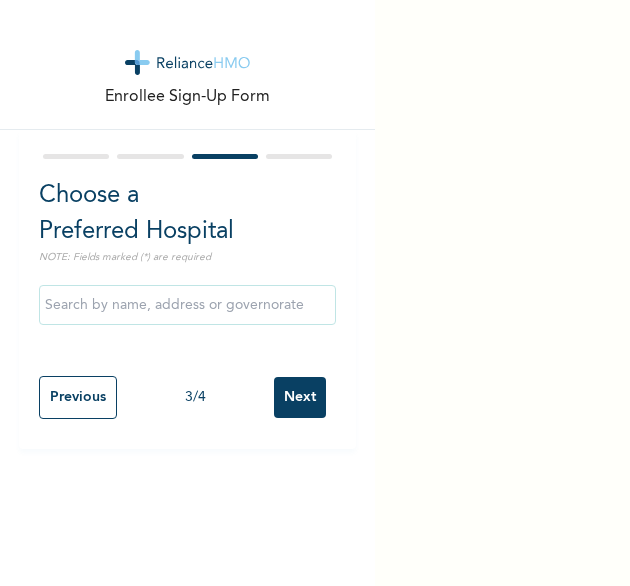scroll, scrollTop: 0, scrollLeft: 0, axis: both 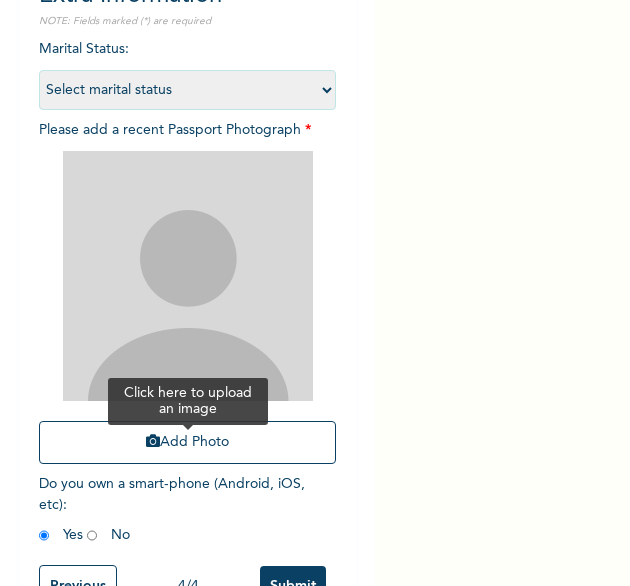 click on "Add Photo" at bounding box center [188, 442] 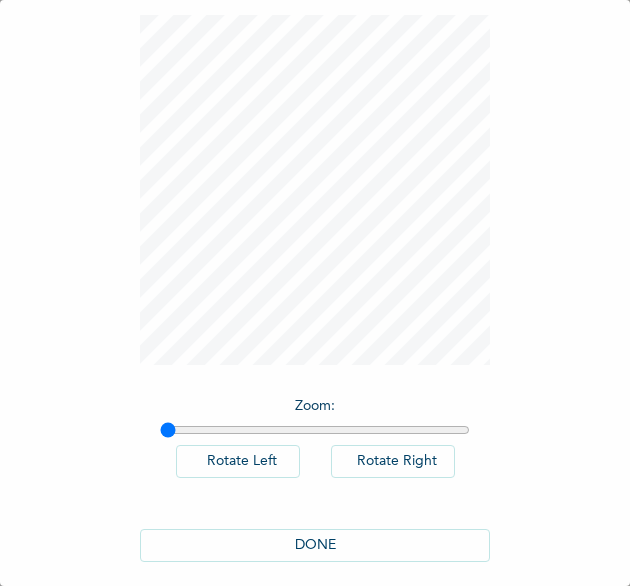 scroll, scrollTop: 111, scrollLeft: 0, axis: vertical 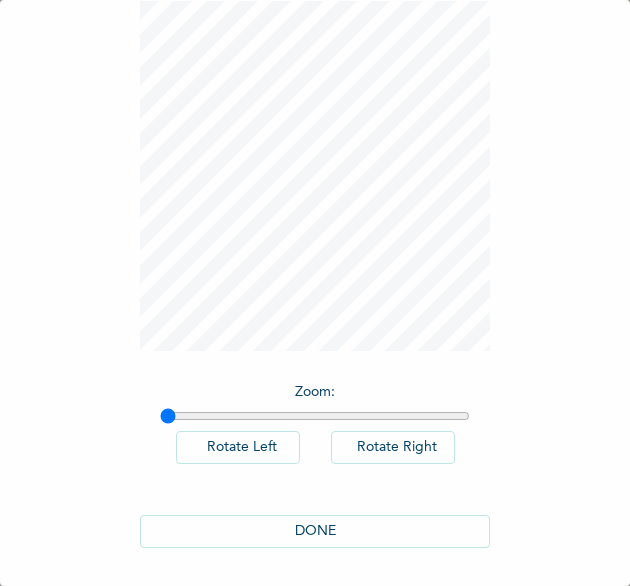 click on "DONE" at bounding box center [315, 531] 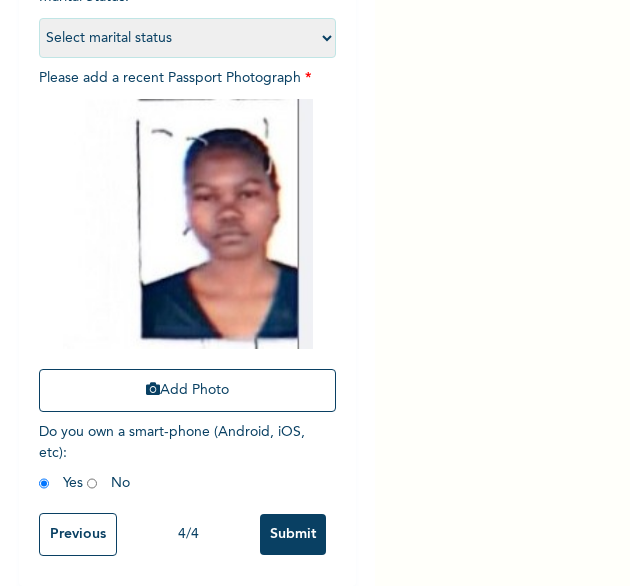scroll, scrollTop: 269, scrollLeft: 0, axis: vertical 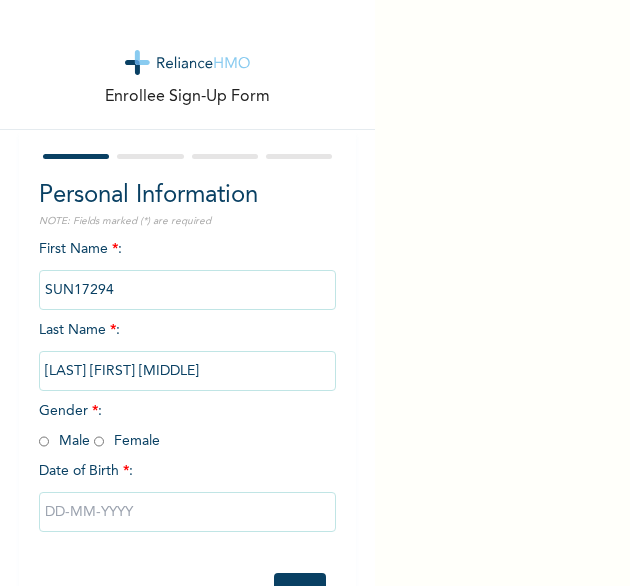 click on "Gender   * : Male   Female" at bounding box center (99, 426) 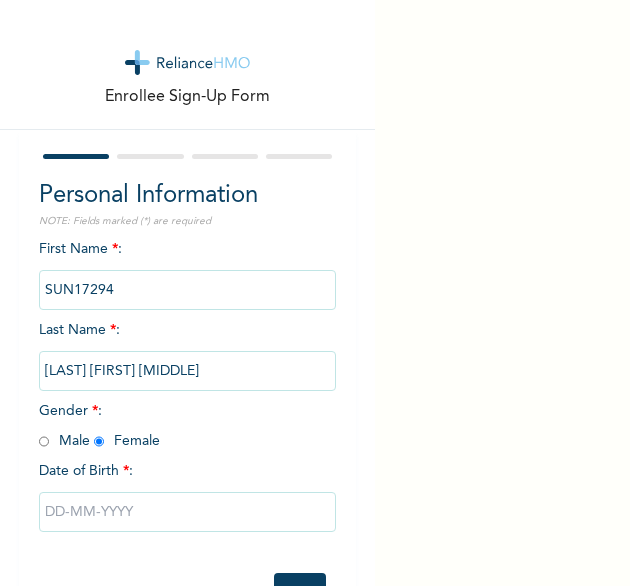 radio on "true" 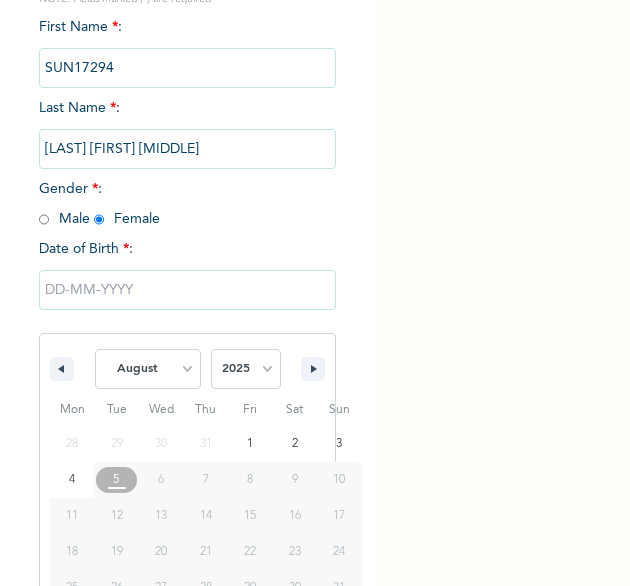 scroll, scrollTop: 280, scrollLeft: 0, axis: vertical 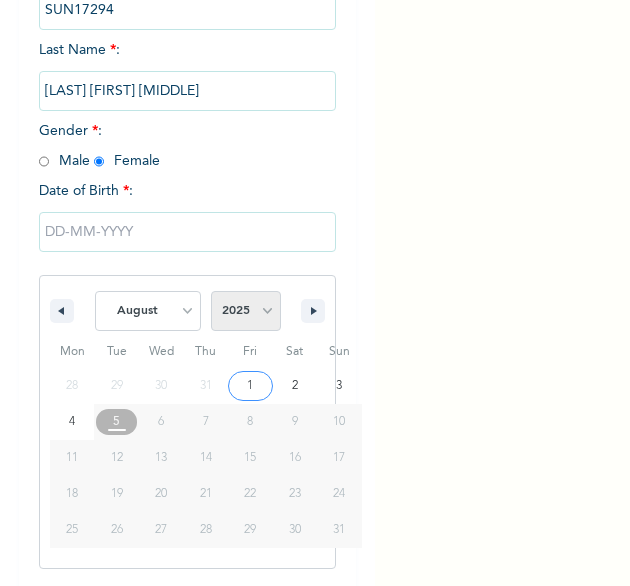 click on "2025 2024 2023 2022 2021 2020 2019 2018 2017 2016 2015 2014 2013 2012 2011 2010 2009 2008 2007 2006 2005 2004 2003 2002 2001 2000 1999 1998 1997 1996 1995 1994 1993 1992 1991 1990 1989 1988 1987 1986 1985 1984 1983 1982 1981 1980 1979 1978 1977 1976 1975 1974 1973 1972 1971 1970 1969 1968 1967 1966 1965 1964 1963 1962 1961 1960" at bounding box center (246, 311) 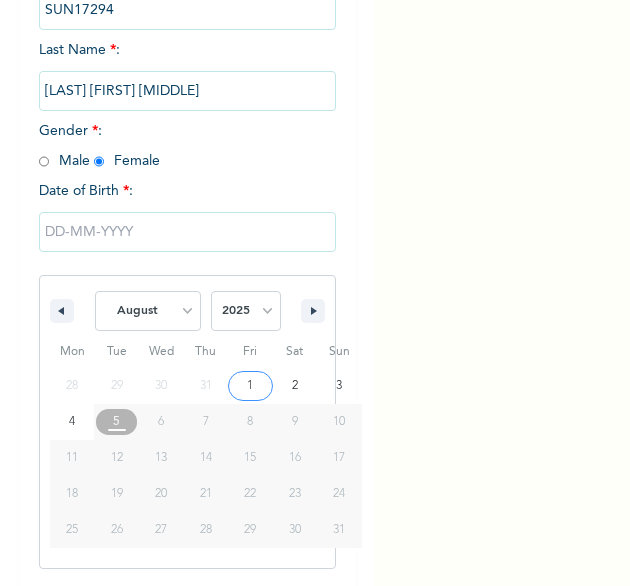 select on "1997" 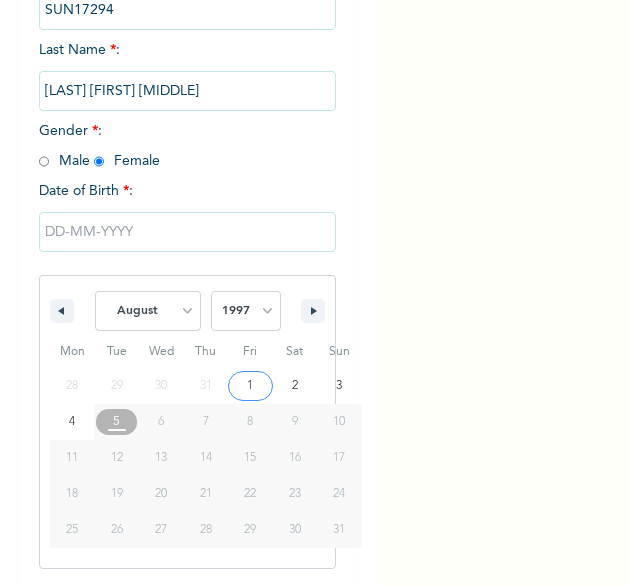click on "2025 2024 2023 2022 2021 2020 2019 2018 2017 2016 2015 2014 2013 2012 2011 2010 2009 2008 2007 2006 2005 2004 2003 2002 2001 2000 1999 1998 1997 1996 1995 1994 1993 1992 1991 1990 1989 1988 1987 1986 1985 1984 1983 1982 1981 1980 1979 1978 1977 1976 1975 1974 1973 1972 1971 1970 1969 1968 1967 1966 1965 1964 1963 1962 1961 1960" at bounding box center (246, 311) 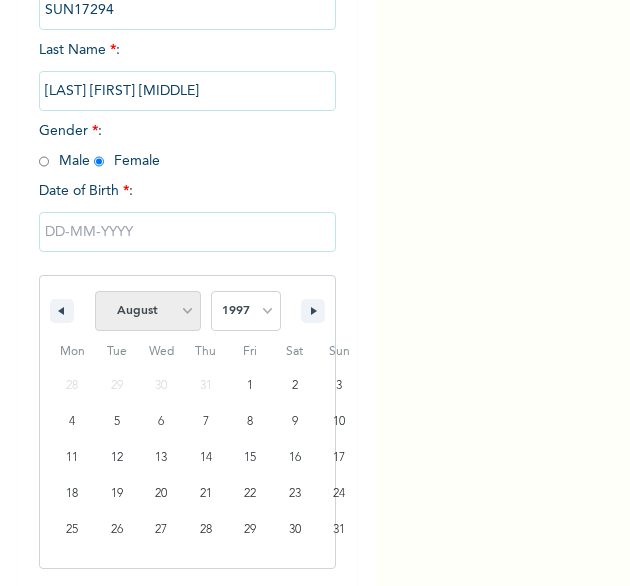 click on "January February March April May June July August September October November December" at bounding box center (148, 311) 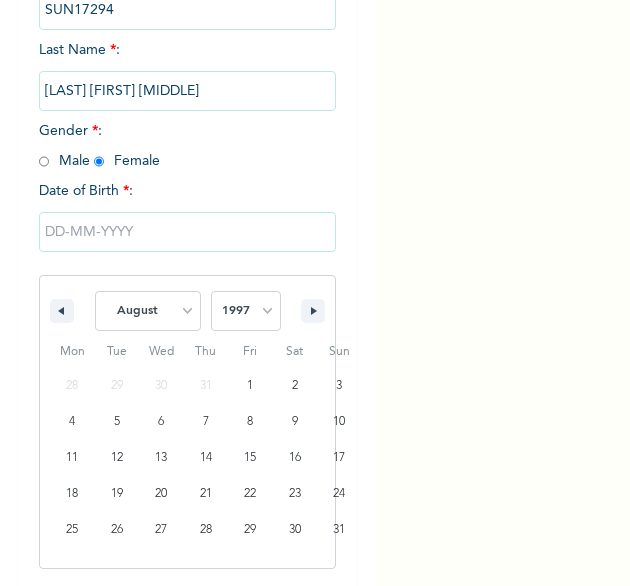 select on "11" 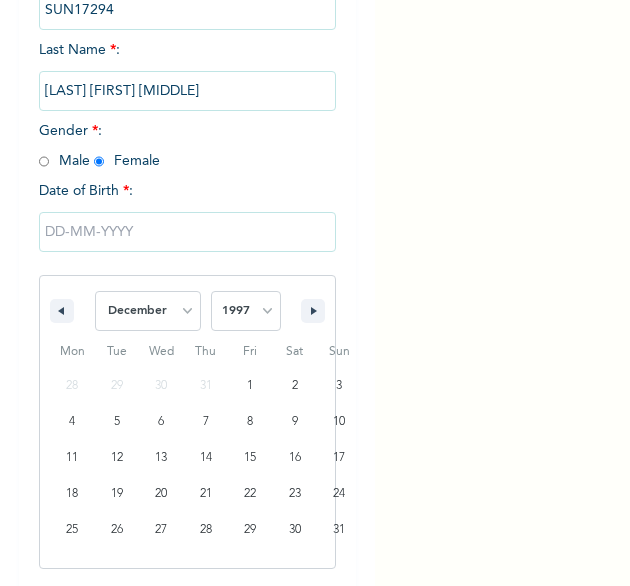 click on "January February March April May June July August September October November December" at bounding box center (148, 311) 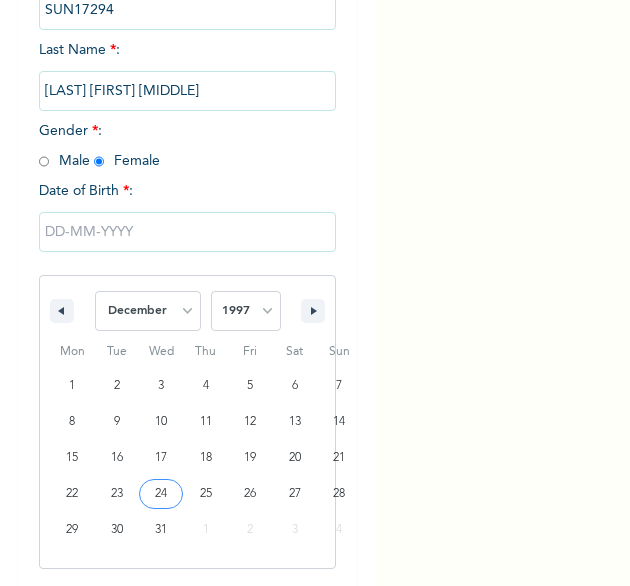 type on "[DATE]" 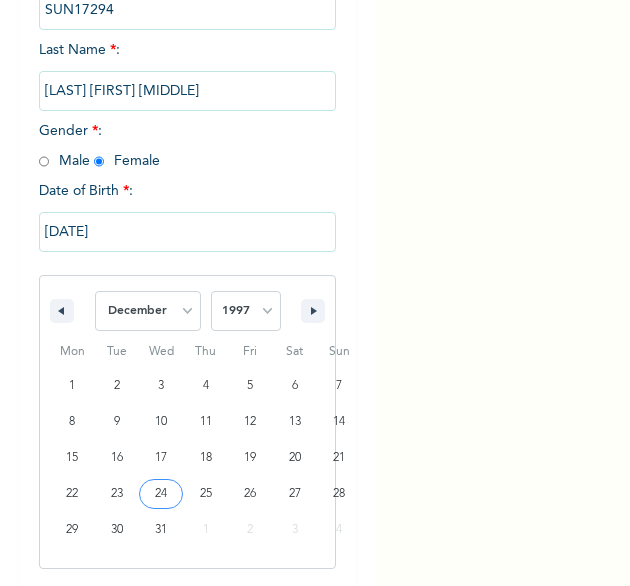 scroll, scrollTop: 76, scrollLeft: 0, axis: vertical 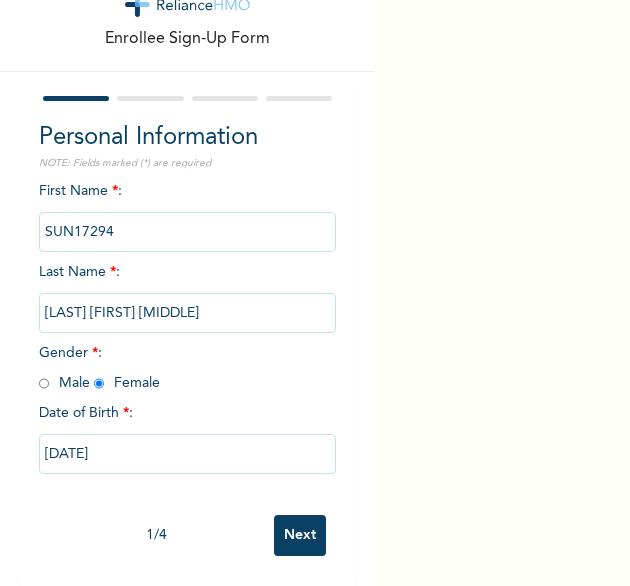 click on "Next" at bounding box center [300, 535] 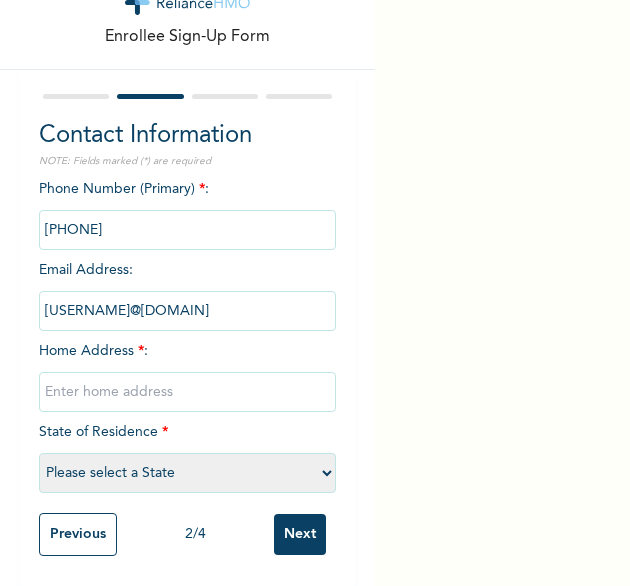 click at bounding box center [188, 392] 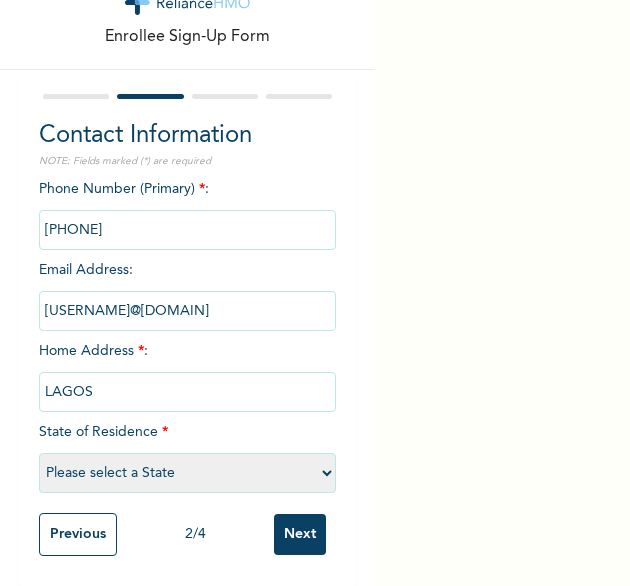 select on "25" 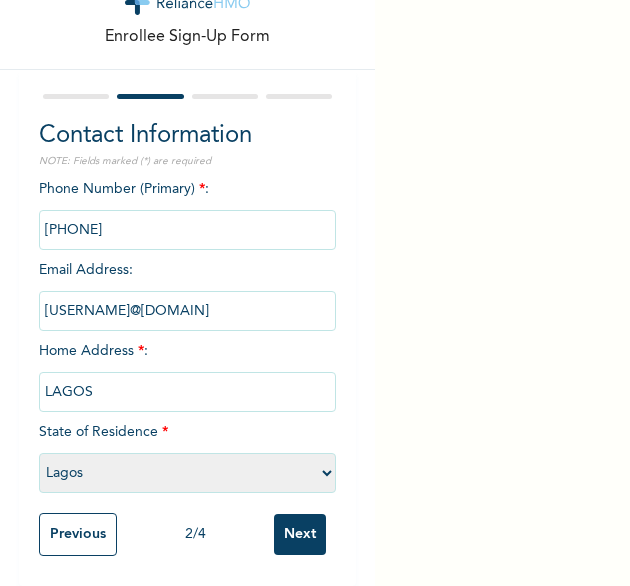 click on "Next" at bounding box center [300, 534] 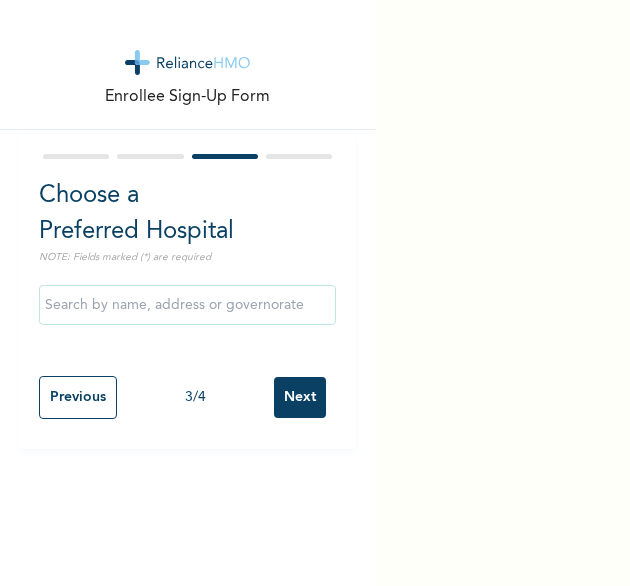 click on "Next" at bounding box center (300, 397) 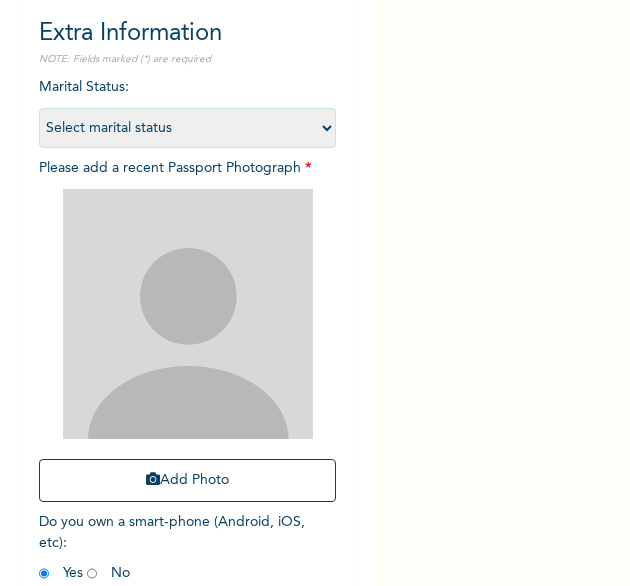 scroll, scrollTop: 200, scrollLeft: 0, axis: vertical 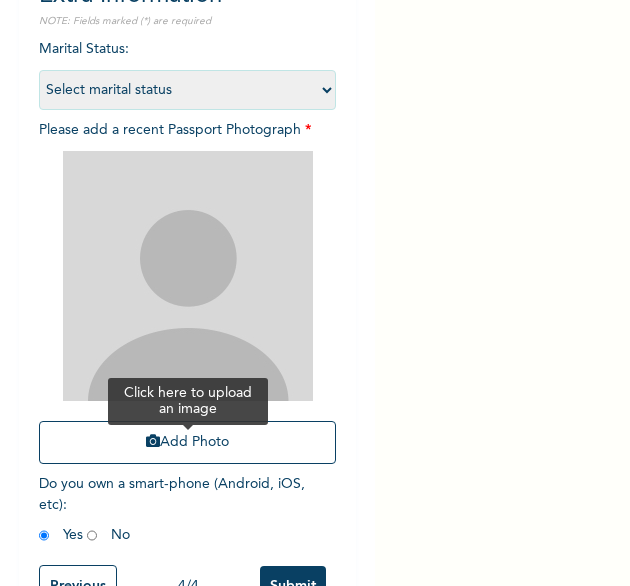 click on "Add Photo" at bounding box center [188, 442] 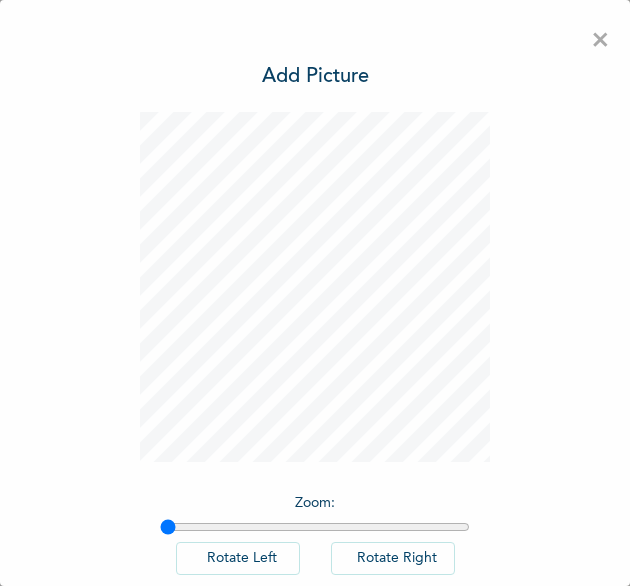 scroll, scrollTop: 0, scrollLeft: 0, axis: both 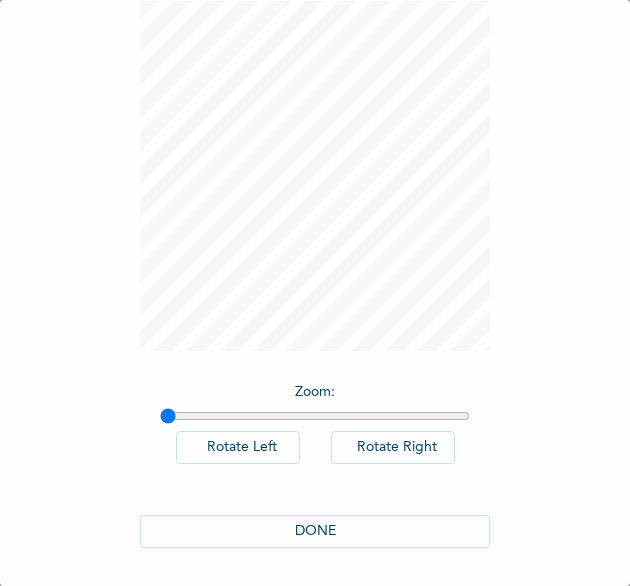 click on "DONE" at bounding box center (315, 531) 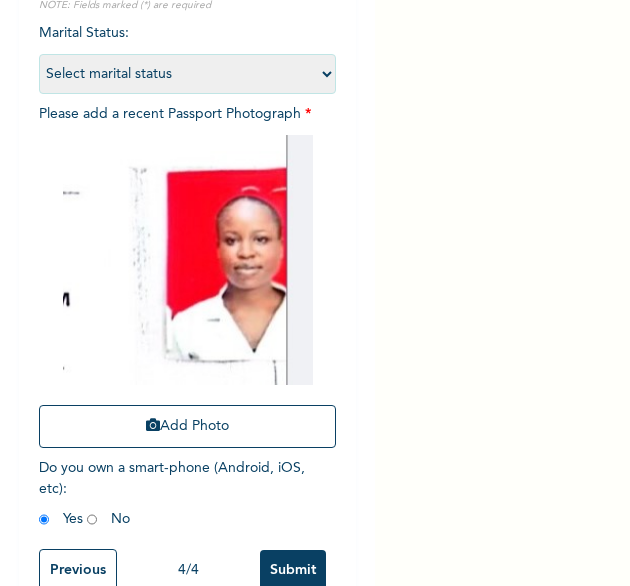 scroll, scrollTop: 269, scrollLeft: 0, axis: vertical 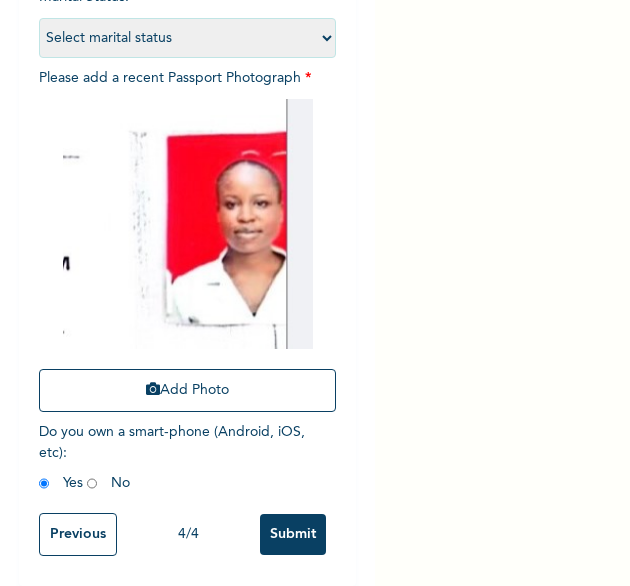 click on "Submit" at bounding box center [293, 534] 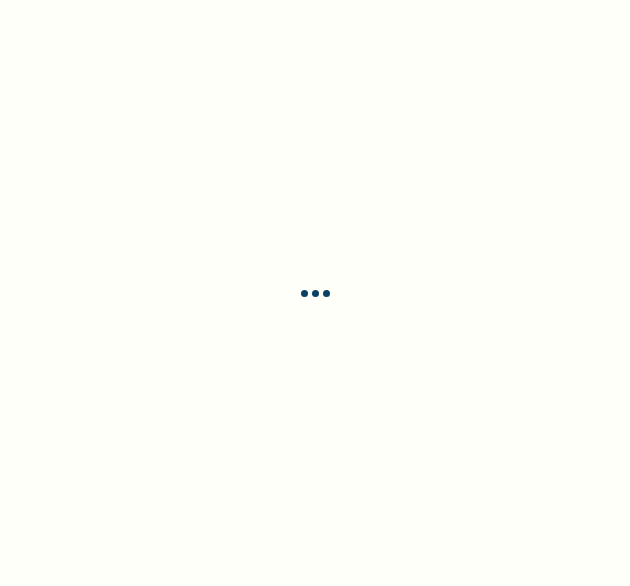 scroll, scrollTop: 0, scrollLeft: 0, axis: both 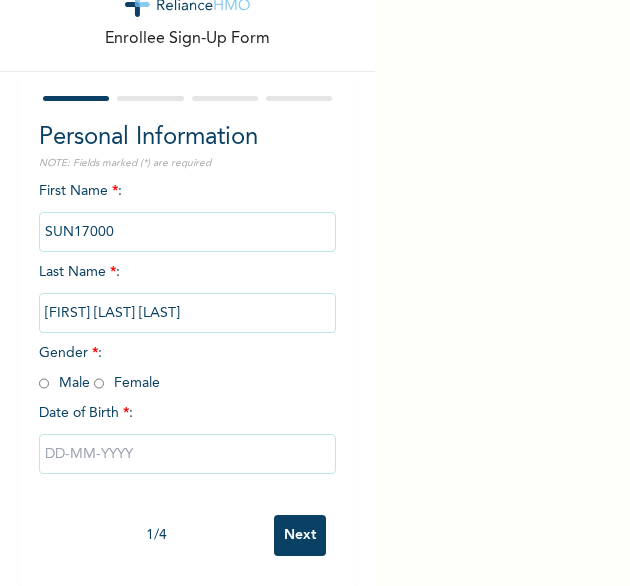 click at bounding box center [99, 383] 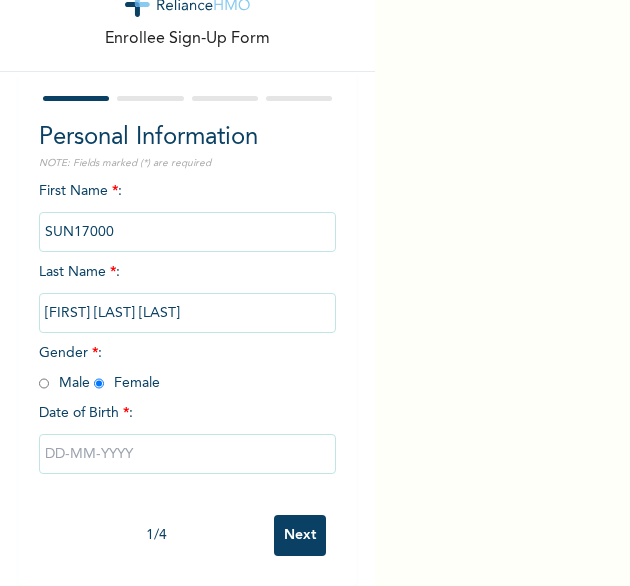 radio on "true" 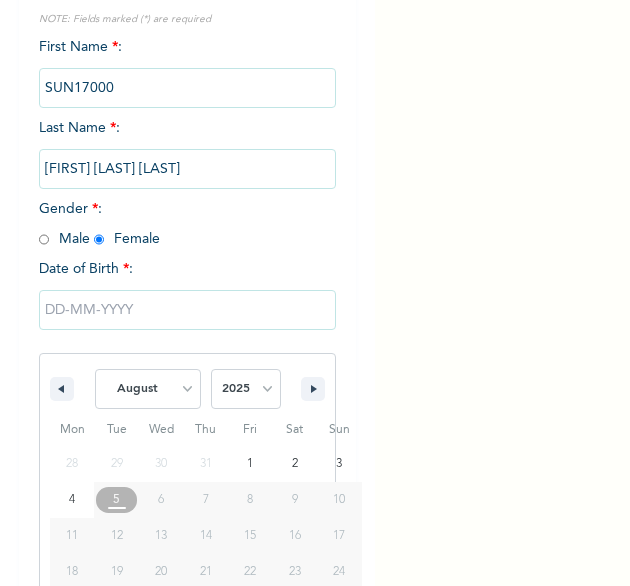 scroll, scrollTop: 280, scrollLeft: 0, axis: vertical 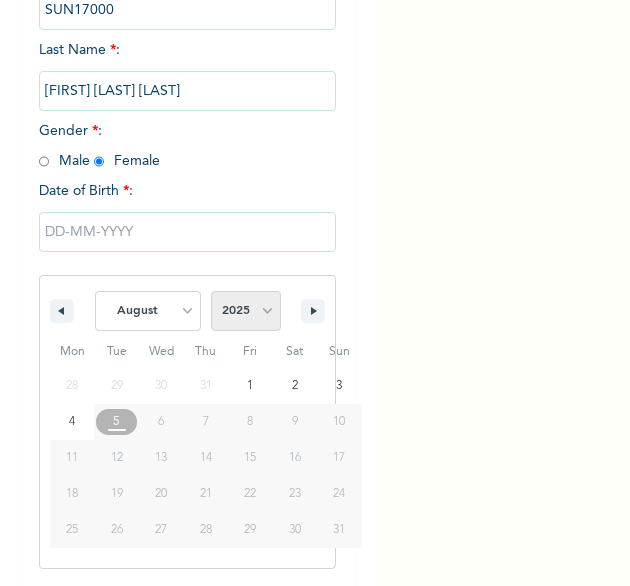 click on "2025 2024 2023 2022 2021 2020 2019 2018 2017 2016 2015 2014 2013 2012 2011 2010 2009 2008 2007 2006 2005 2004 2003 2002 2001 2000 1999 1998 1997 1996 1995 1994 1993 1992 1991 1990 1989 1988 1987 1986 1985 1984 1983 1982 1981 1980 1979 1978 1977 1976 1975 1974 1973 1972 1971 1970 1969 1968 1967 1966 1965 1964 1963 1962 1961 1960" at bounding box center [246, 311] 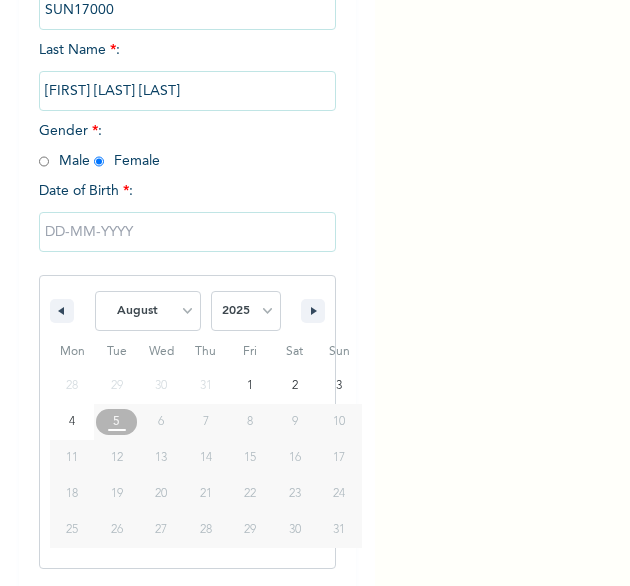select on "2000" 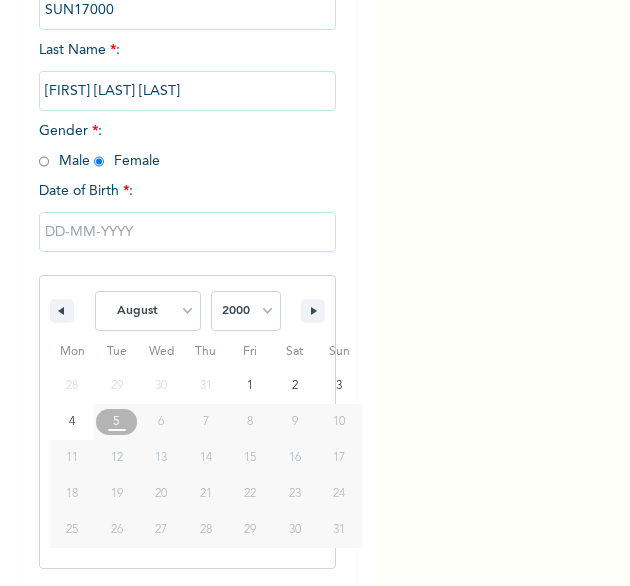 click on "2025 2024 2023 2022 2021 2020 2019 2018 2017 2016 2015 2014 2013 2012 2011 2010 2009 2008 2007 2006 2005 2004 2003 2002 2001 2000 1999 1998 1997 1996 1995 1994 1993 1992 1991 1990 1989 1988 1987 1986 1985 1984 1983 1982 1981 1980 1979 1978 1977 1976 1975 1974 1973 1972 1971 1970 1969 1968 1967 1966 1965 1964 1963 1962 1961 1960" at bounding box center (246, 311) 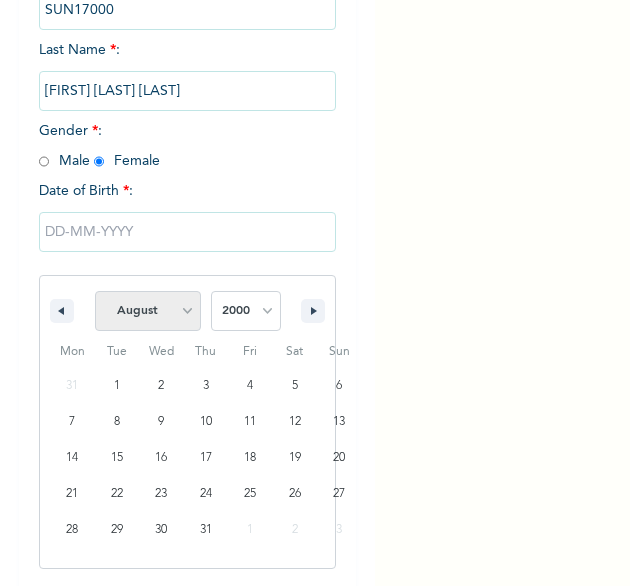 click on "January February March April May June July August September October November December" at bounding box center [148, 311] 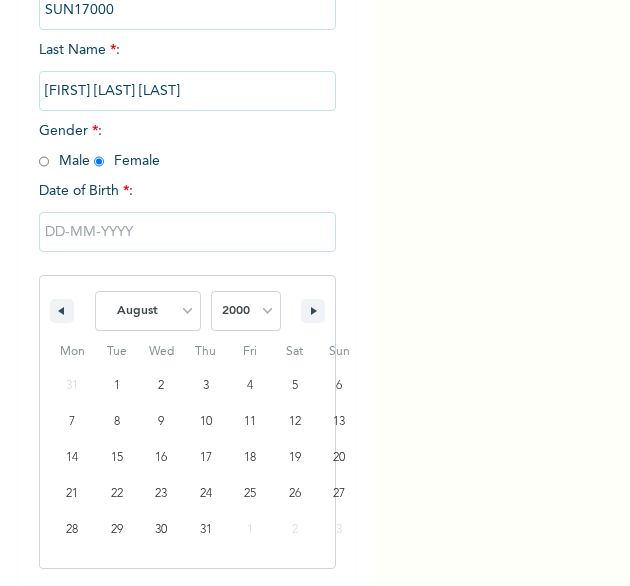 select on "9" 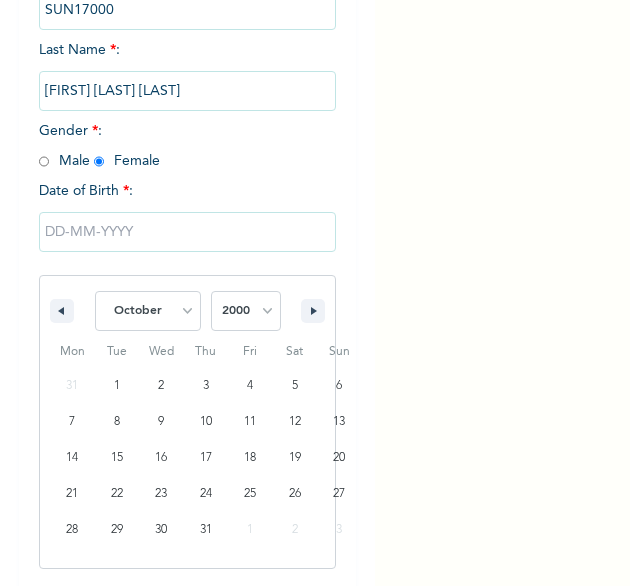 click on "January February March April May June July August September October November December" at bounding box center [148, 311] 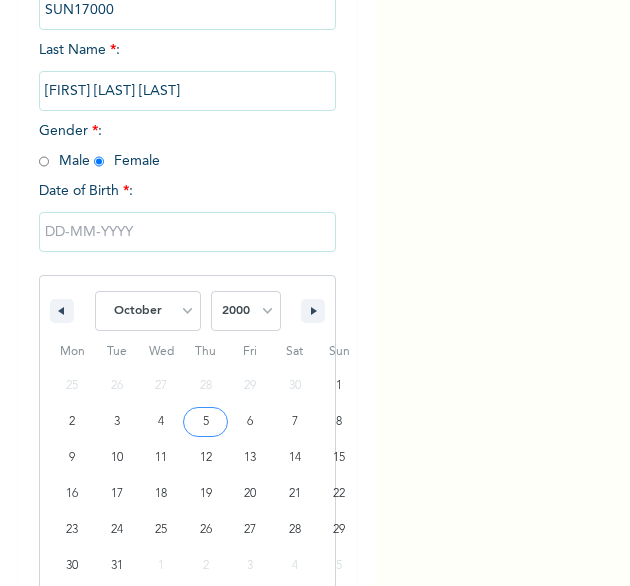 type on "10/05/2000" 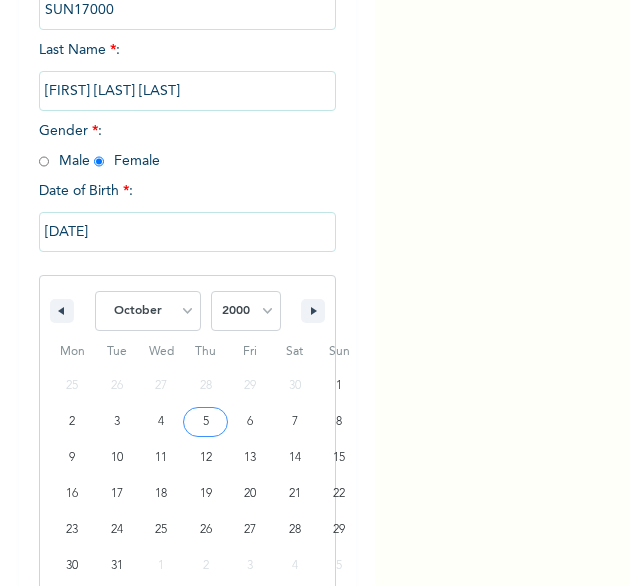 scroll, scrollTop: 76, scrollLeft: 0, axis: vertical 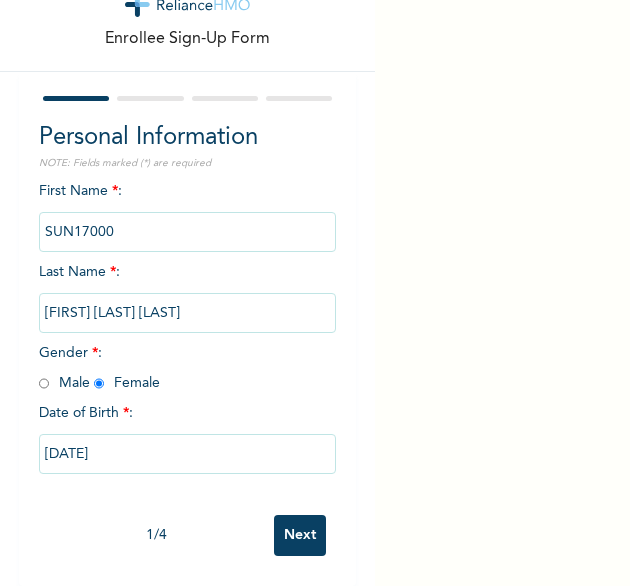 click on "Next" at bounding box center (300, 535) 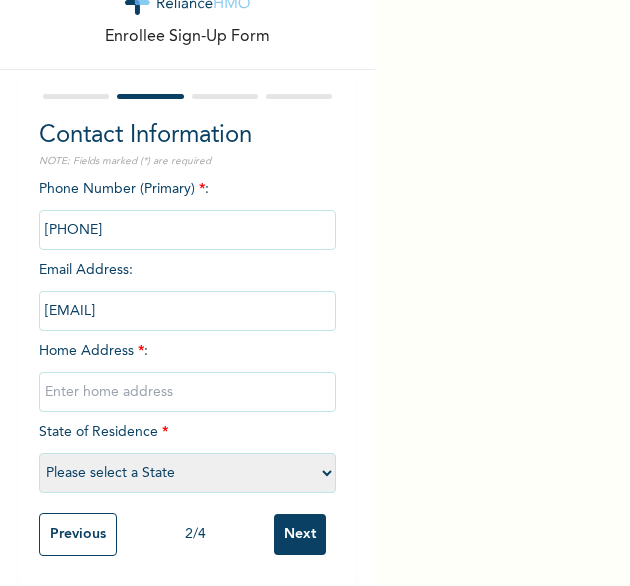click at bounding box center (188, 392) 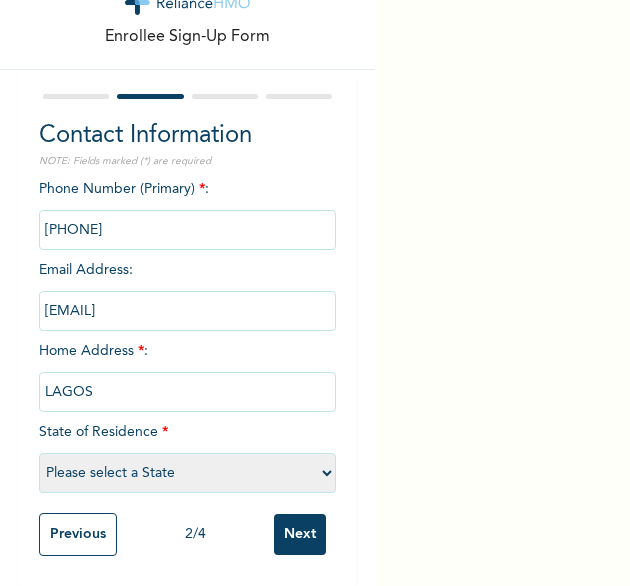select on "25" 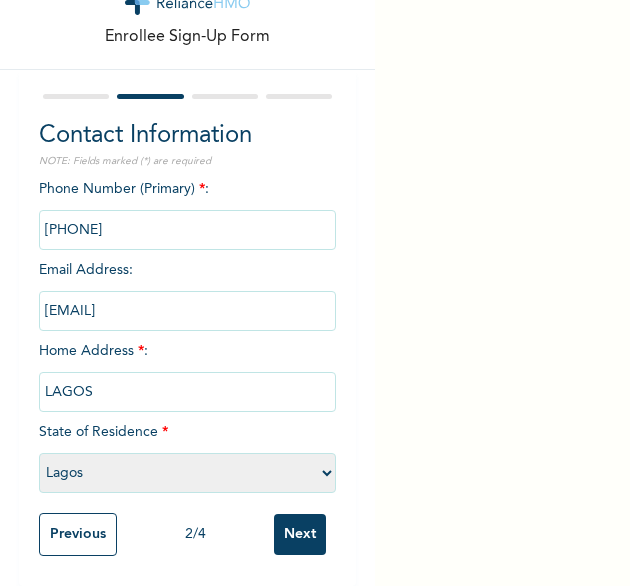 click on "Next" at bounding box center (300, 534) 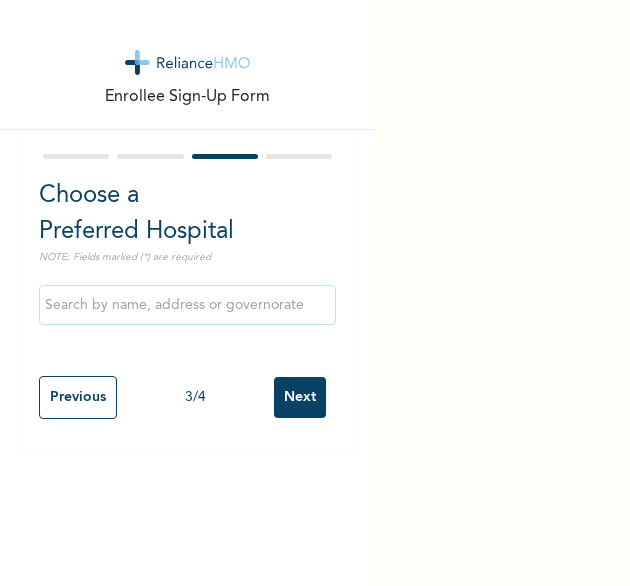 click on "Next" at bounding box center (300, 397) 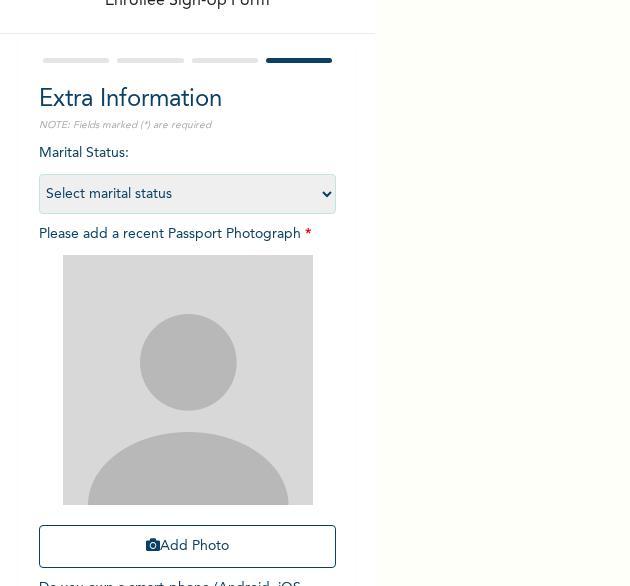 scroll, scrollTop: 100, scrollLeft: 0, axis: vertical 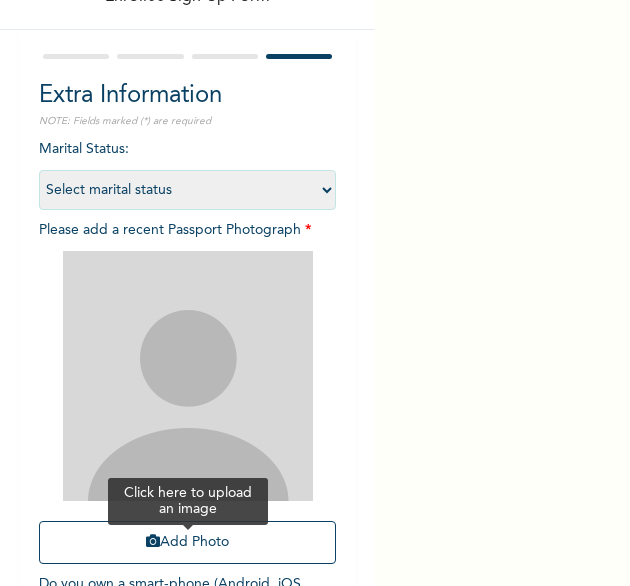 click on "Add Photo" at bounding box center (188, 542) 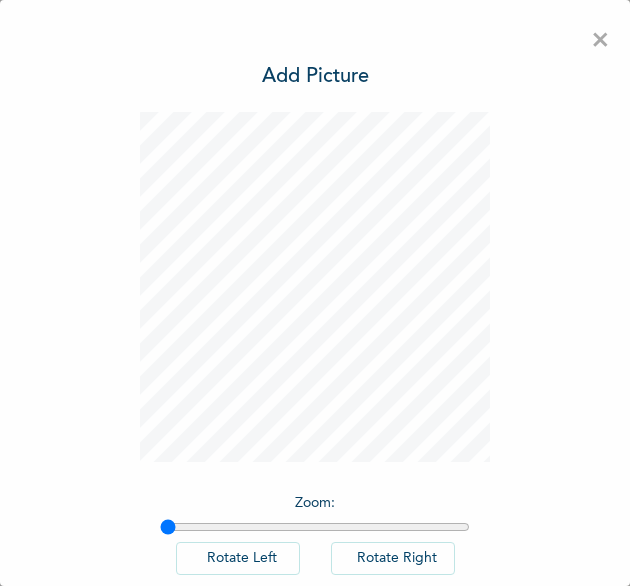 scroll, scrollTop: 0, scrollLeft: 0, axis: both 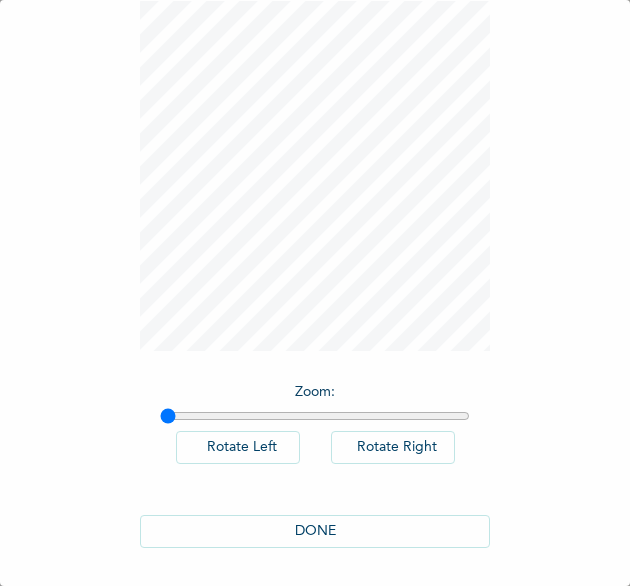 click on "DONE" at bounding box center [315, 531] 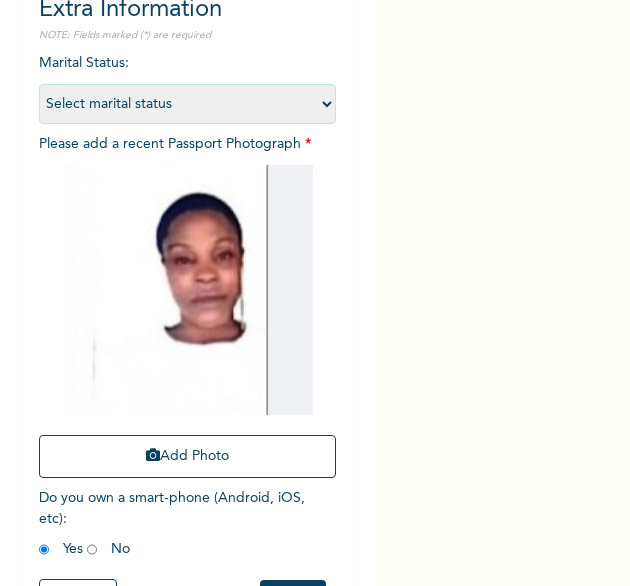 scroll, scrollTop: 269, scrollLeft: 0, axis: vertical 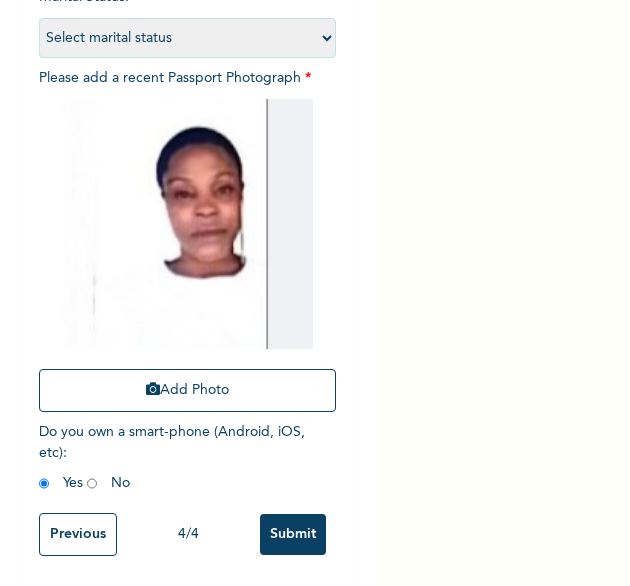 click on "Submit" at bounding box center (293, 534) 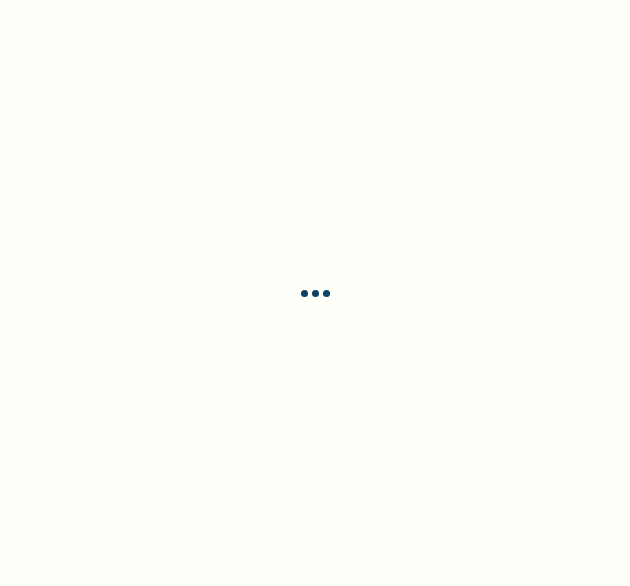scroll, scrollTop: 0, scrollLeft: 0, axis: both 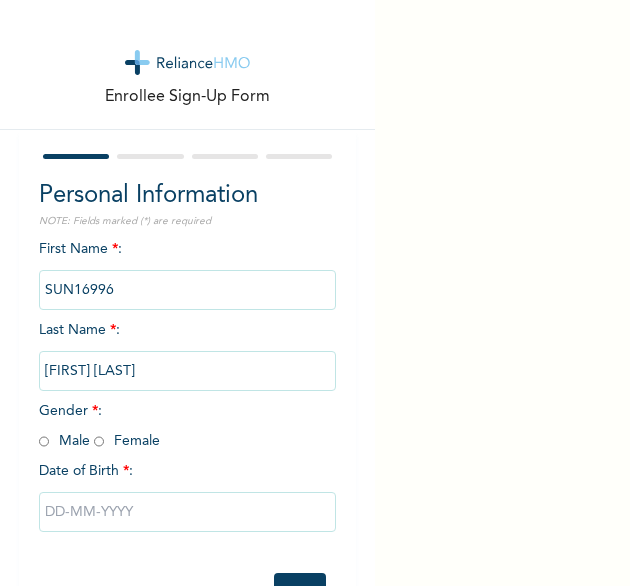 click at bounding box center [99, 441] 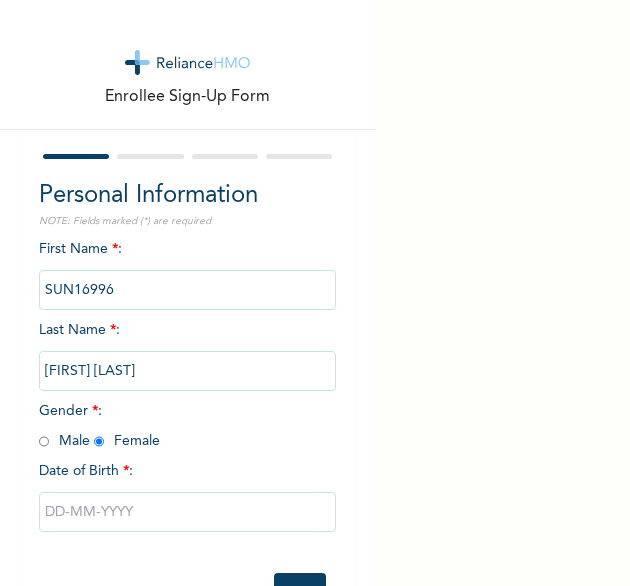 radio on "true" 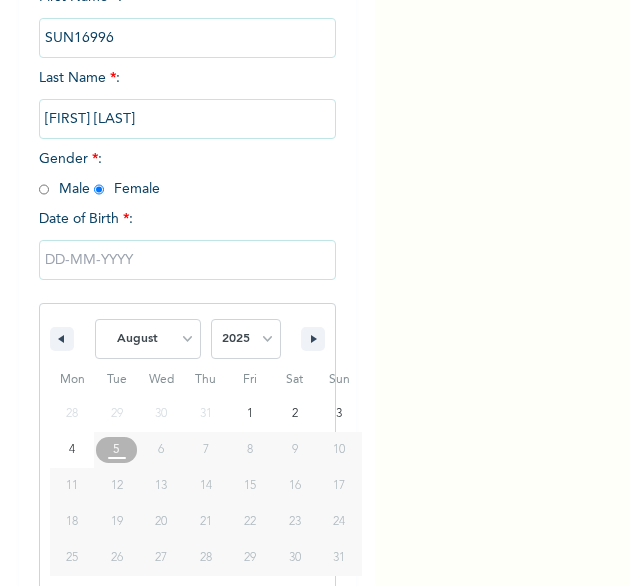 scroll, scrollTop: 280, scrollLeft: 0, axis: vertical 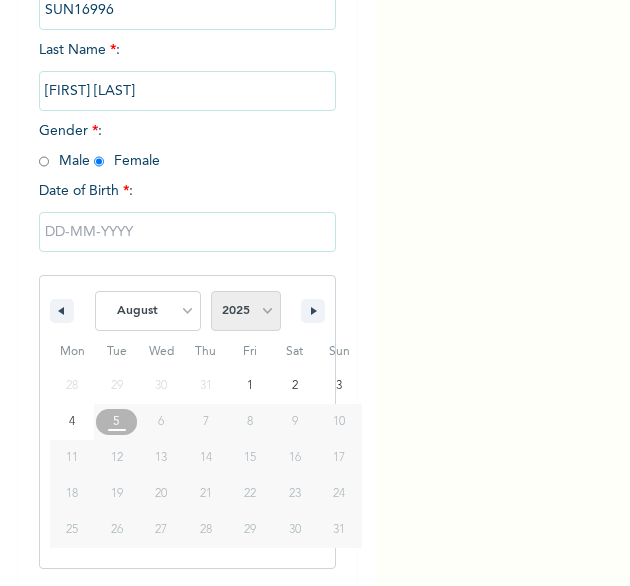 click on "2025 2024 2023 2022 2021 2020 2019 2018 2017 2016 2015 2014 2013 2012 2011 2010 2009 2008 2007 2006 2005 2004 2003 2002 2001 2000 1999 1998 1997 1996 1995 1994 1993 1992 1991 1990 1989 1988 1987 1986 1985 1984 1983 1982 1981 1980 1979 1978 1977 1976 1975 1974 1973 1972 1971 1970 1969 1968 1967 1966 1965 1964 1963 1962 1961 1960" at bounding box center [246, 311] 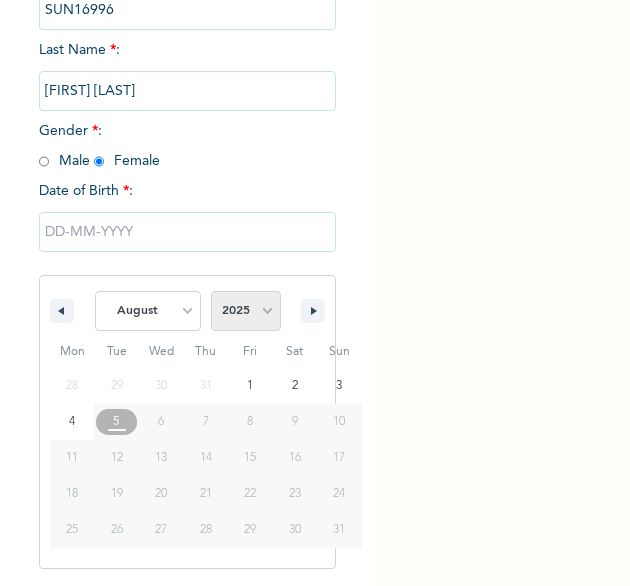select on "1998" 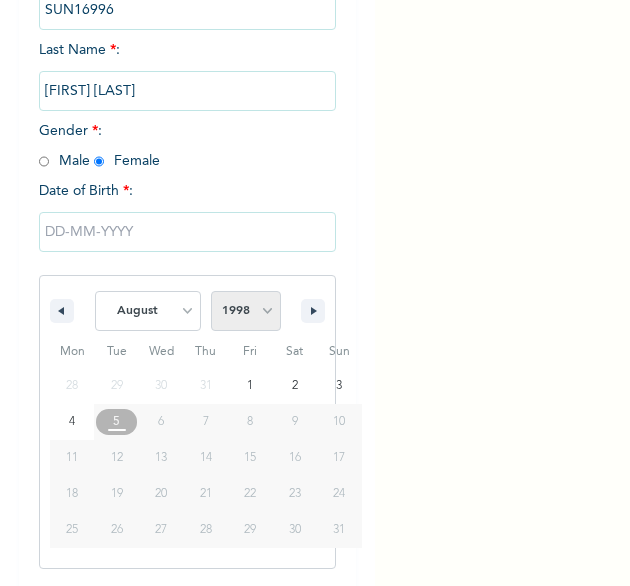 click on "2025 2024 2023 2022 2021 2020 2019 2018 2017 2016 2015 2014 2013 2012 2011 2010 2009 2008 2007 2006 2005 2004 2003 2002 2001 2000 1999 1998 1997 1996 1995 1994 1993 1992 1991 1990 1989 1988 1987 1986 1985 1984 1983 1982 1981 1980 1979 1978 1977 1976 1975 1974 1973 1972 1971 1970 1969 1968 1967 1966 1965 1964 1963 1962 1961 1960" at bounding box center [246, 311] 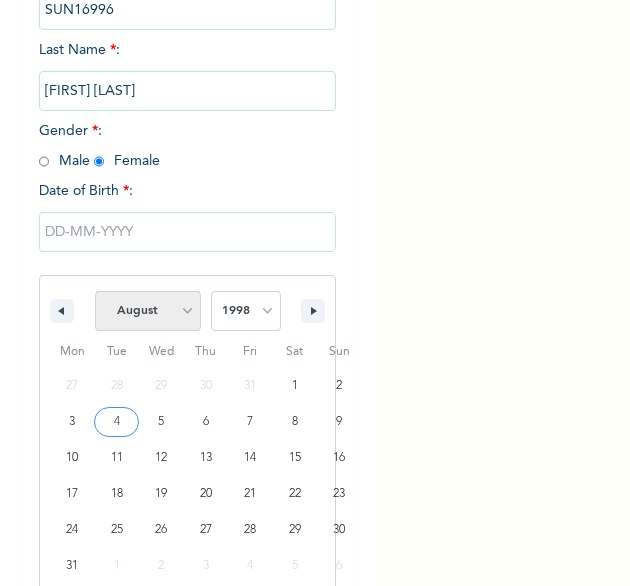 click on "January February March April May June July August September October November December" at bounding box center (148, 311) 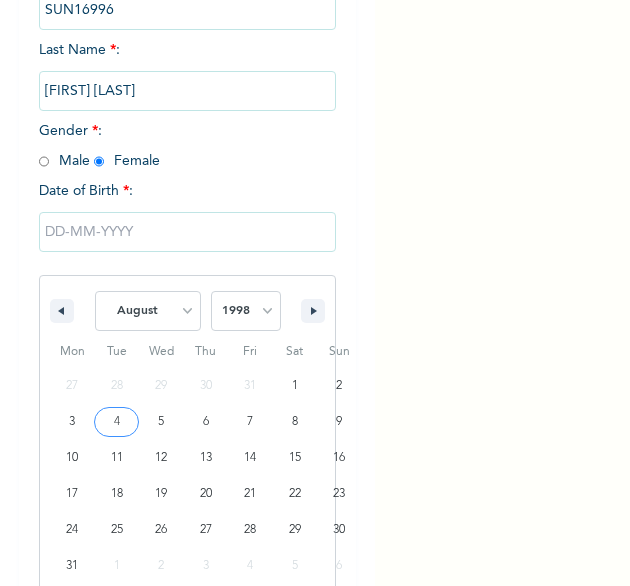 select on "4" 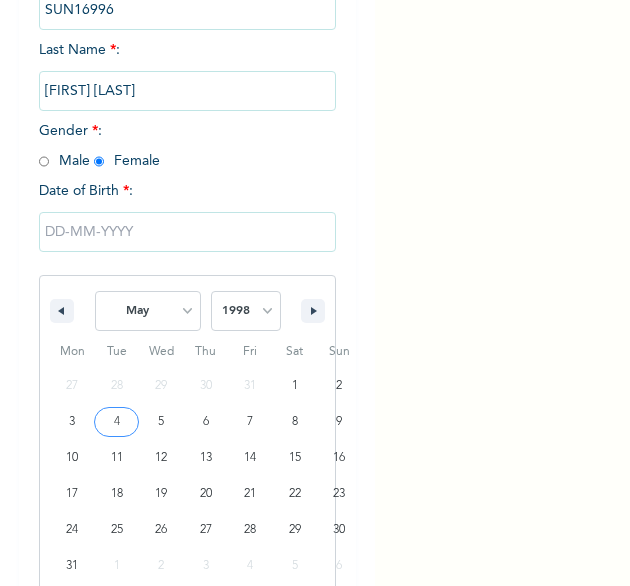 click on "January February March April May June July August September October November December" at bounding box center [148, 311] 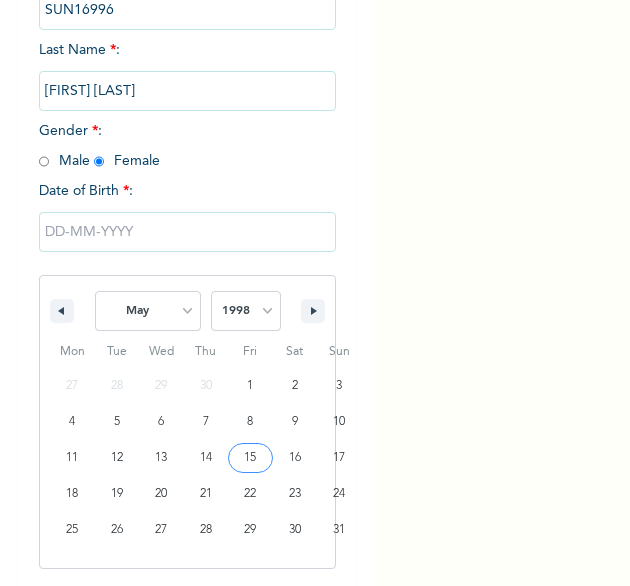 type on "[MM]/[DD]/[YYYY]" 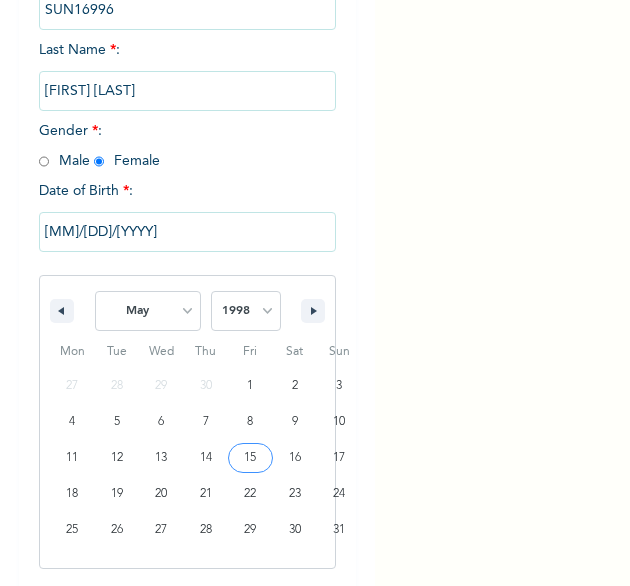 scroll, scrollTop: 76, scrollLeft: 0, axis: vertical 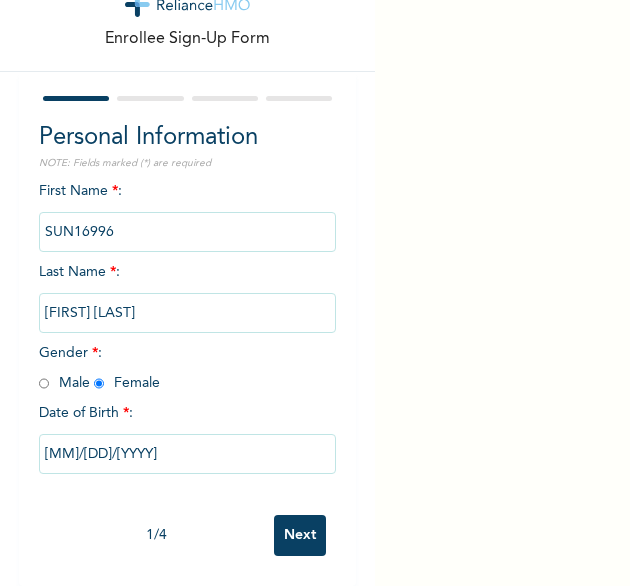 click on "Next" at bounding box center [300, 535] 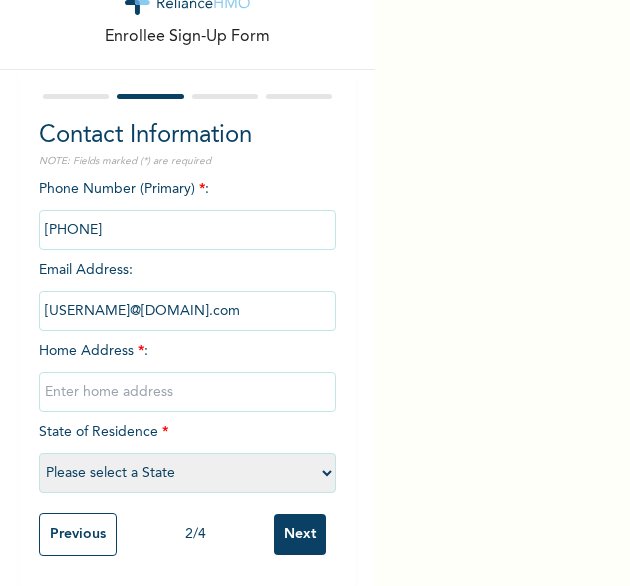 click at bounding box center [188, 392] 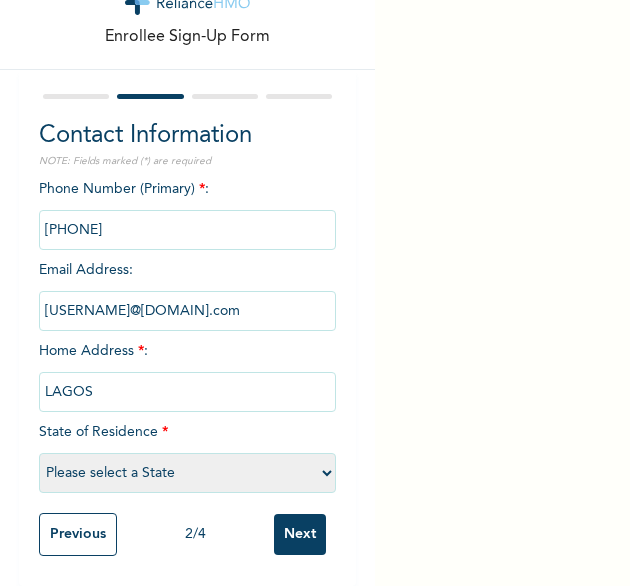 select on "25" 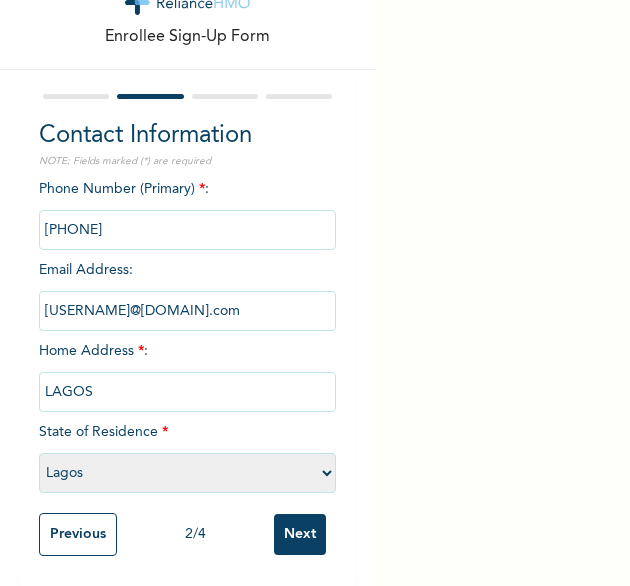 click on "Next" at bounding box center (300, 534) 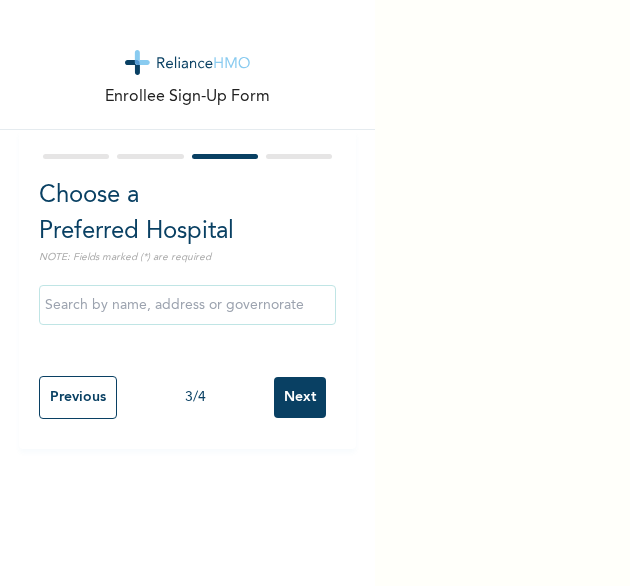 click on "Next" at bounding box center [300, 397] 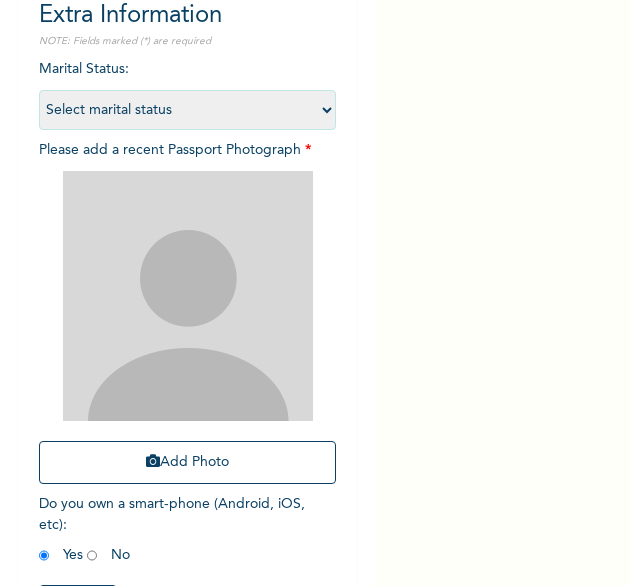 scroll, scrollTop: 200, scrollLeft: 0, axis: vertical 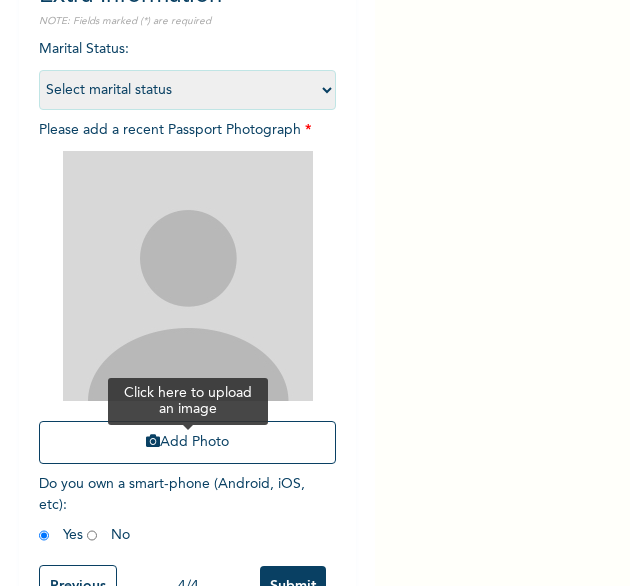 click on "Add Photo" at bounding box center [188, 442] 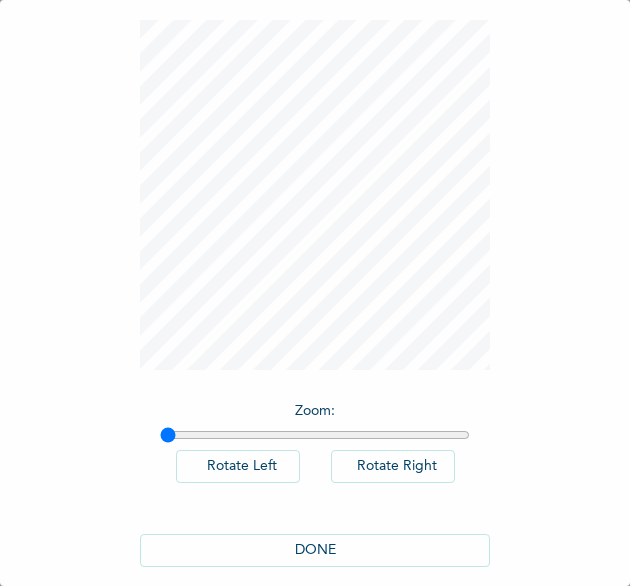 scroll, scrollTop: 111, scrollLeft: 0, axis: vertical 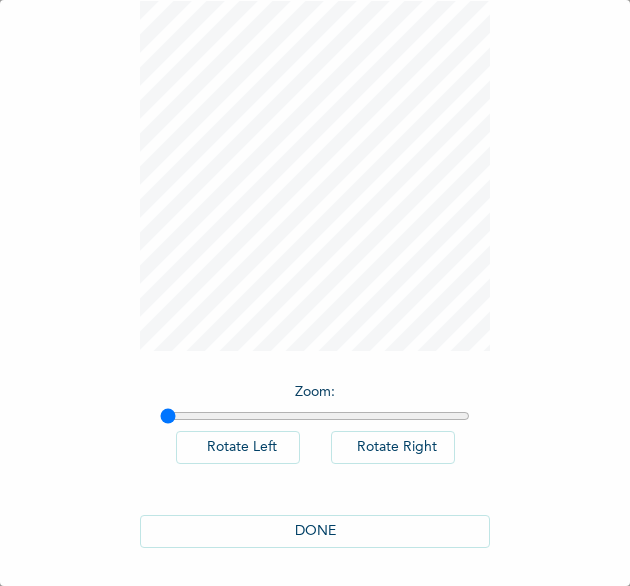 click on "DONE" at bounding box center [315, 531] 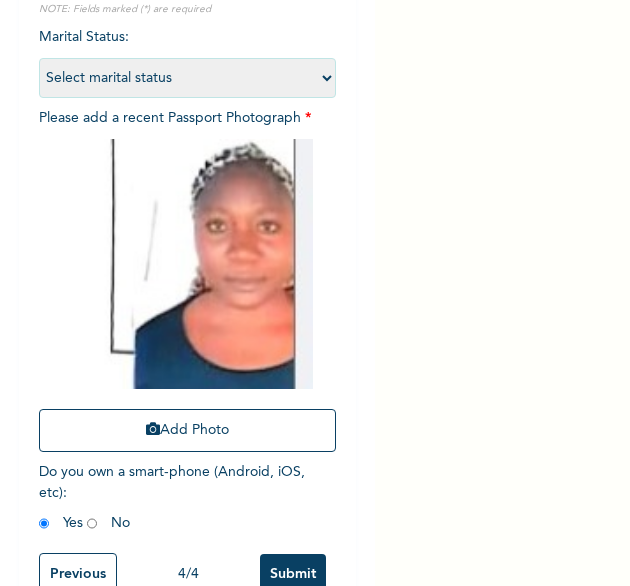 scroll, scrollTop: 269, scrollLeft: 0, axis: vertical 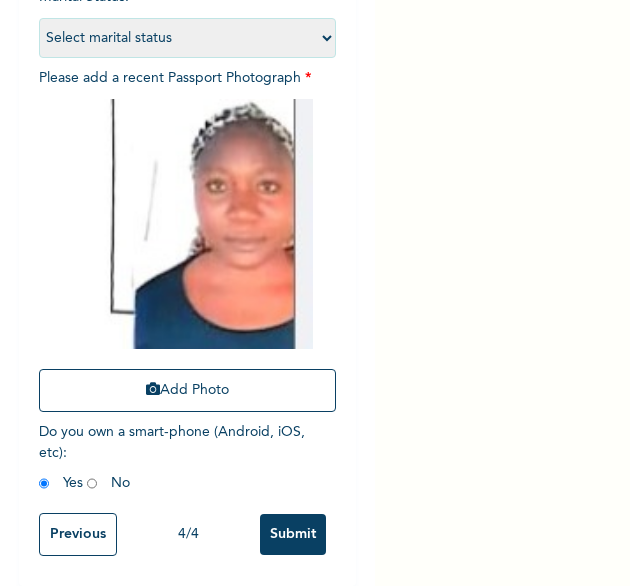 click on "Submit" at bounding box center [293, 534] 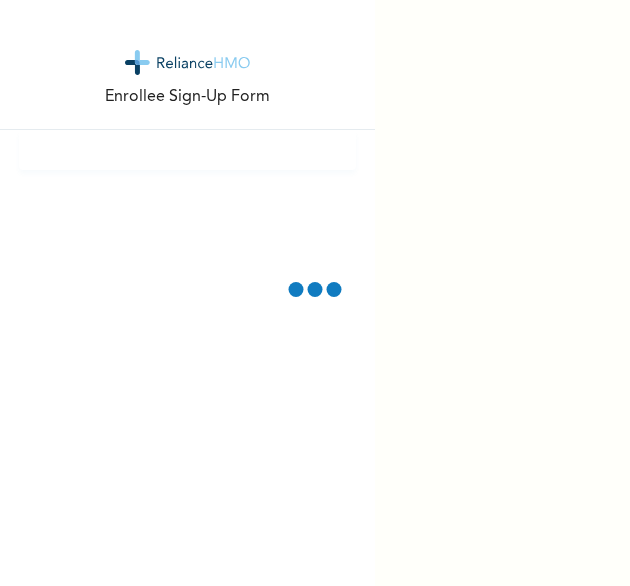 scroll, scrollTop: 0, scrollLeft: 0, axis: both 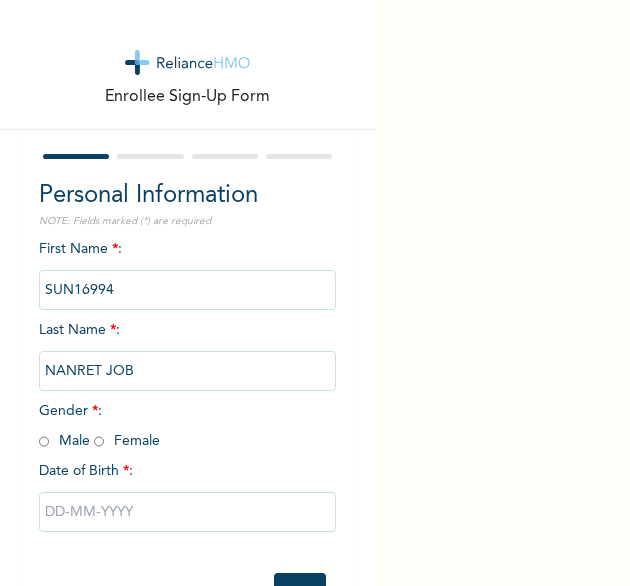 click at bounding box center (99, 441) 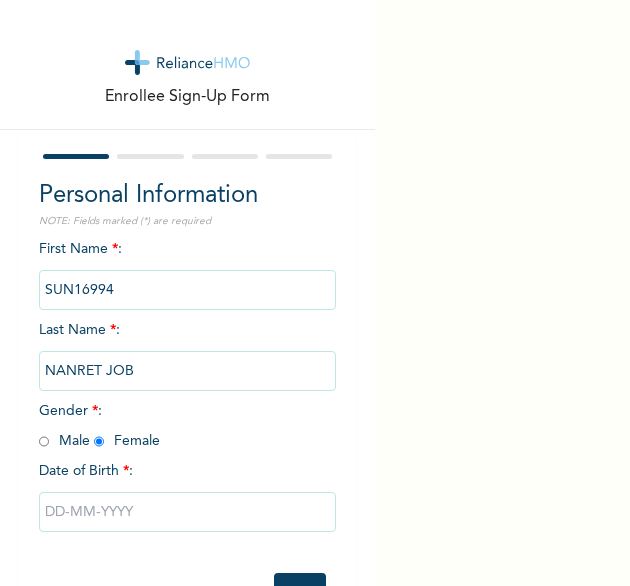 radio on "true" 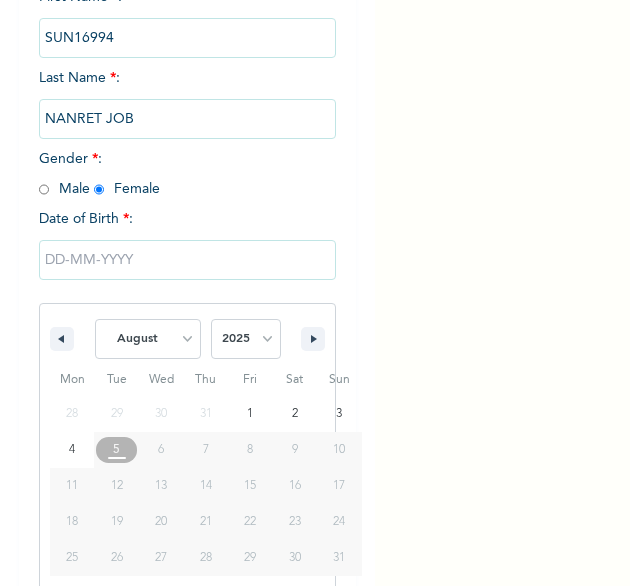 scroll, scrollTop: 280, scrollLeft: 0, axis: vertical 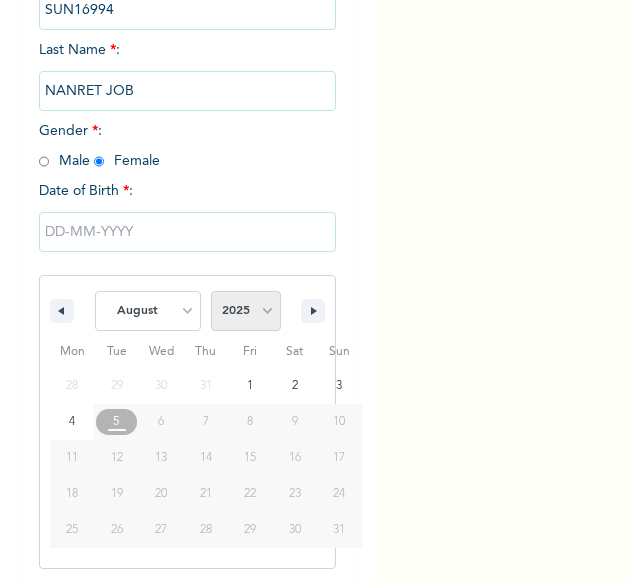 click on "2025 2024 2023 2022 2021 2020 2019 2018 2017 2016 2015 2014 2013 2012 2011 2010 2009 2008 2007 2006 2005 2004 2003 2002 2001 2000 1999 1998 1997 1996 1995 1994 1993 1992 1991 1990 1989 1988 1987 1986 1985 1984 1983 1982 1981 1980 1979 1978 1977 1976 1975 1974 1973 1972 1971 1970 1969 1968 1967 1966 1965 1964 1963 1962 1961 1960" at bounding box center [246, 311] 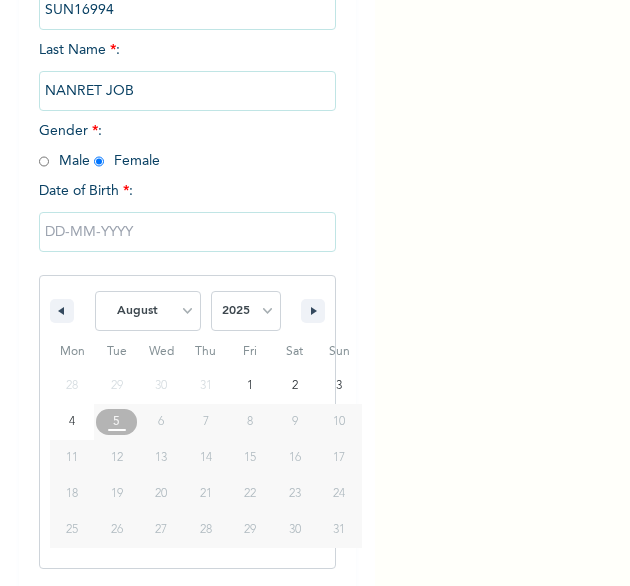 select on "2000" 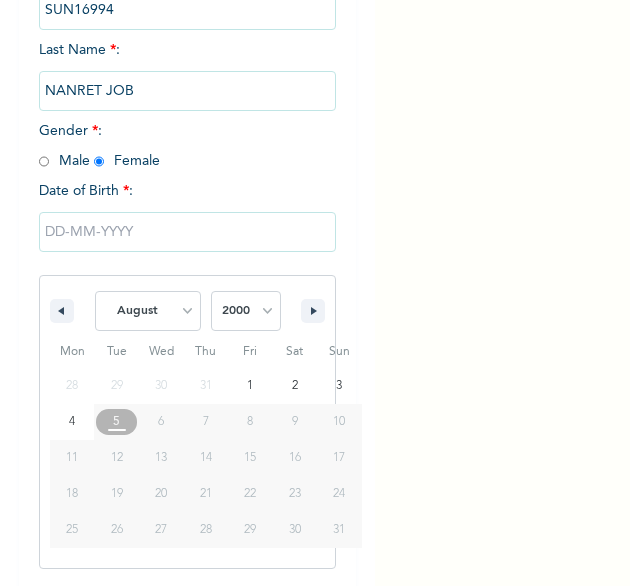click on "2025 2024 2023 2022 2021 2020 2019 2018 2017 2016 2015 2014 2013 2012 2011 2010 2009 2008 2007 2006 2005 2004 2003 2002 2001 2000 1999 1998 1997 1996 1995 1994 1993 1992 1991 1990 1989 1988 1987 1986 1985 1984 1983 1982 1981 1980 1979 1978 1977 1976 1975 1974 1973 1972 1971 1970 1969 1968 1967 1966 1965 1964 1963 1962 1961 1960" at bounding box center (246, 311) 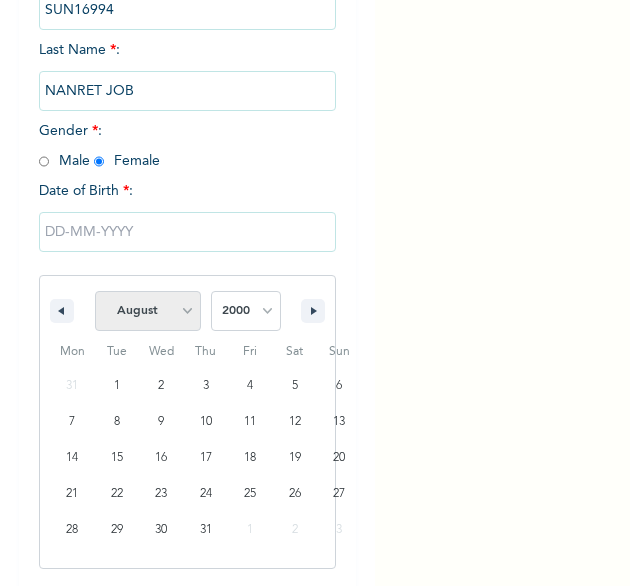 click on "January February March April May June July August September October November December" at bounding box center [148, 311] 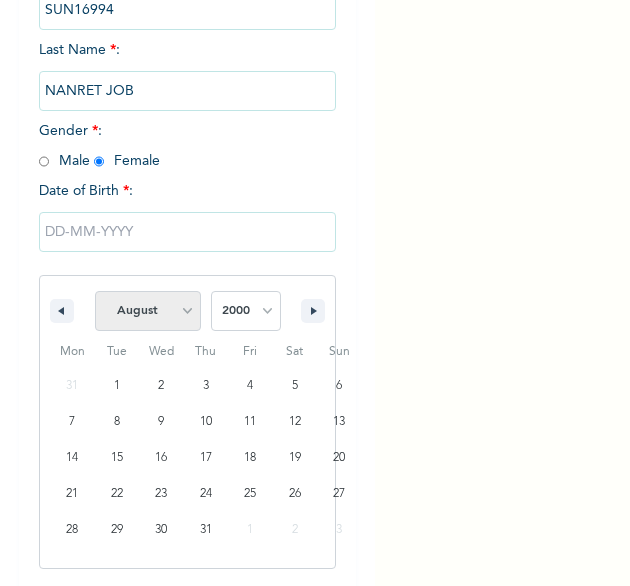 select on "1" 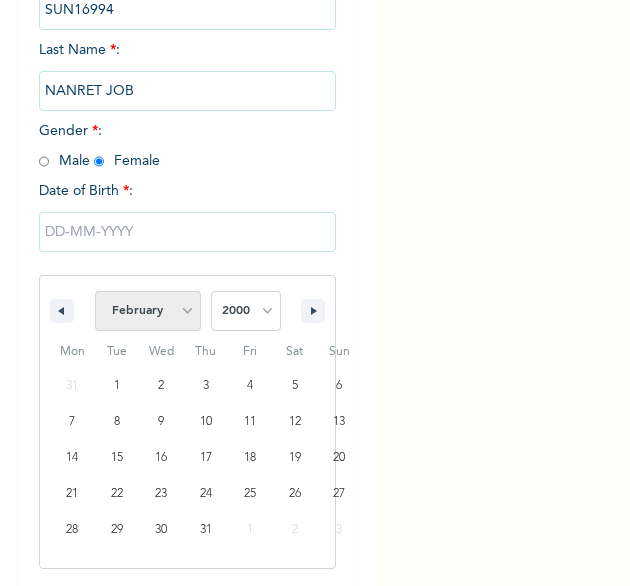 click on "January February March April May June July August September October November December" at bounding box center [148, 311] 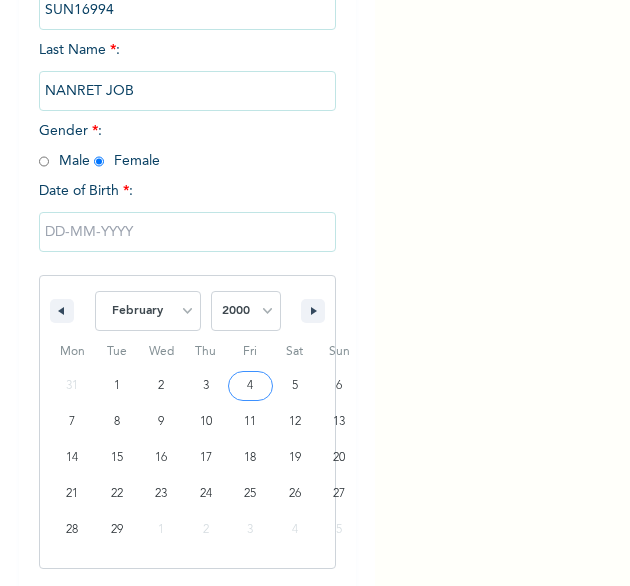 type on "02/04/2000" 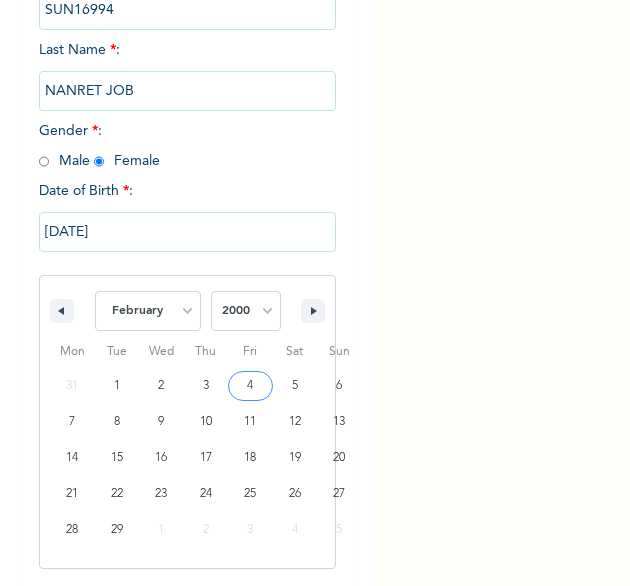 scroll, scrollTop: 76, scrollLeft: 0, axis: vertical 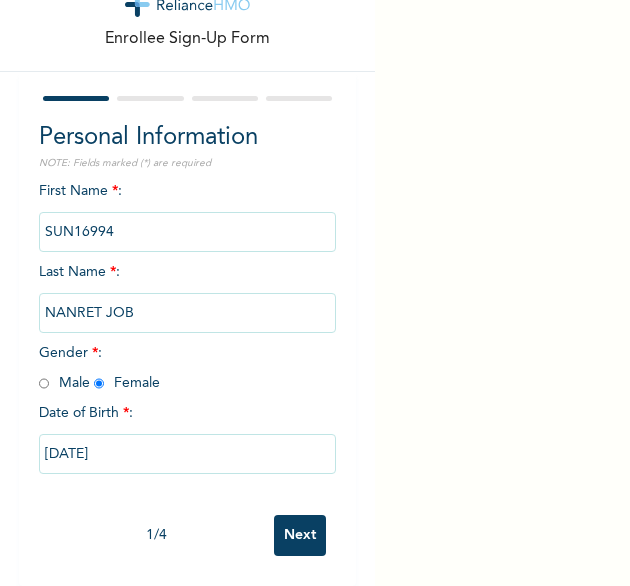 click on "Next" at bounding box center (300, 535) 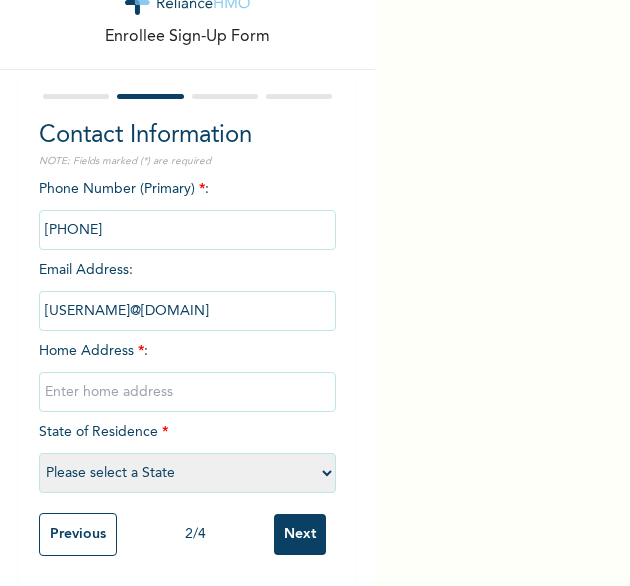 click at bounding box center [188, 392] 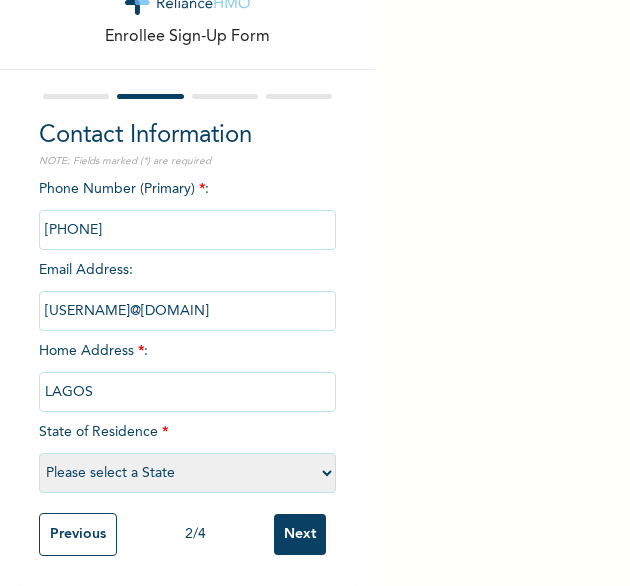 select on "25" 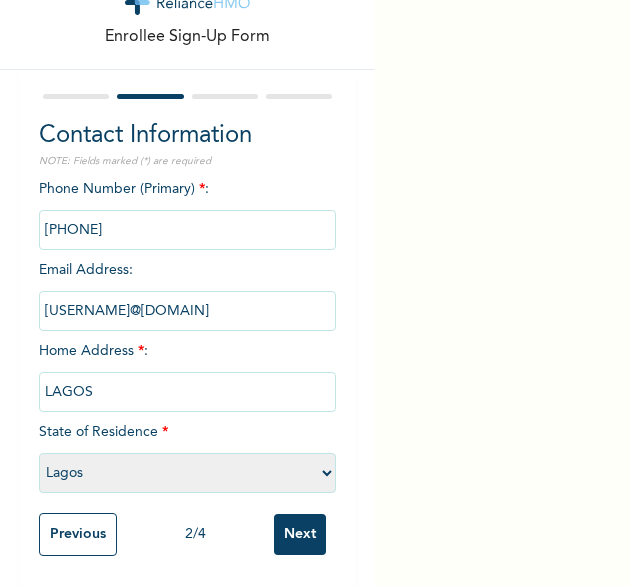 click on "Next" at bounding box center (300, 534) 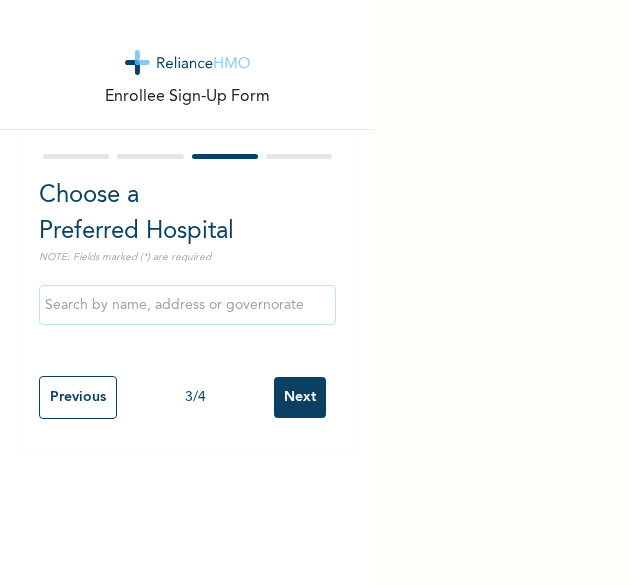 scroll, scrollTop: 0, scrollLeft: 0, axis: both 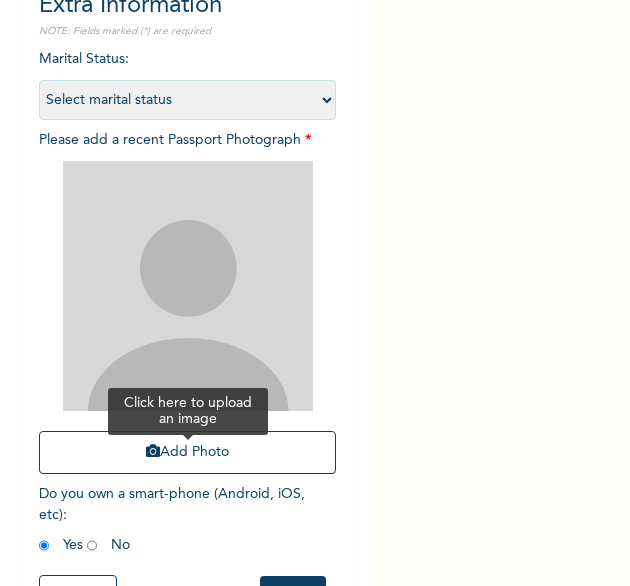 click on "Add Photo" at bounding box center [188, 452] 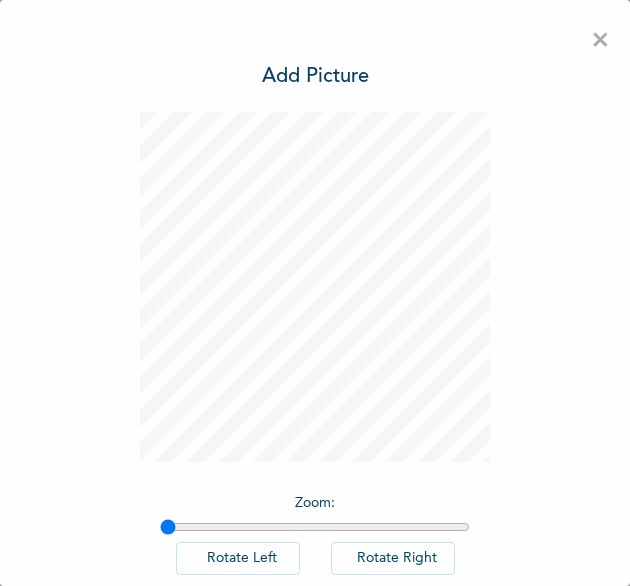 scroll, scrollTop: 111, scrollLeft: 0, axis: vertical 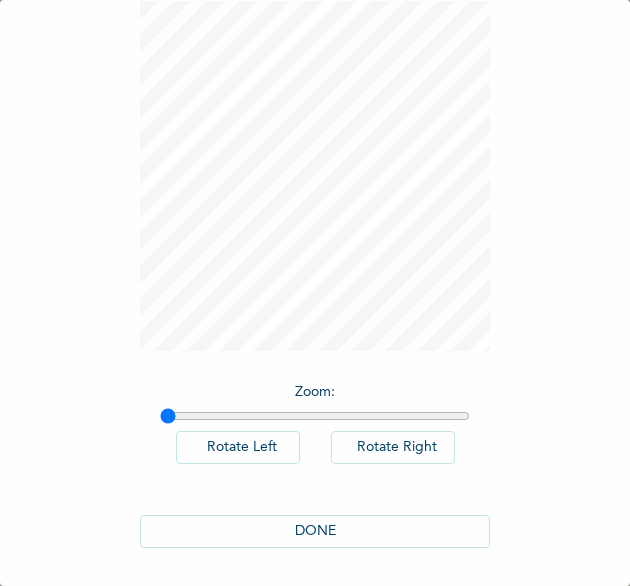 click on "DONE" at bounding box center [315, 531] 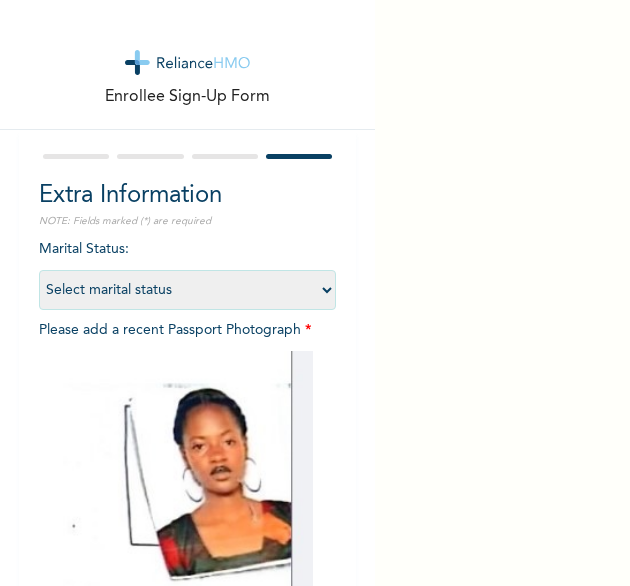 scroll, scrollTop: 269, scrollLeft: 0, axis: vertical 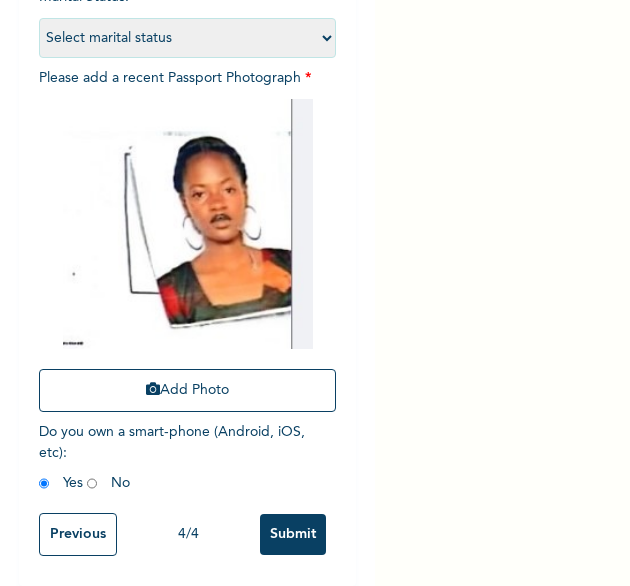 click on "Submit" at bounding box center [293, 534] 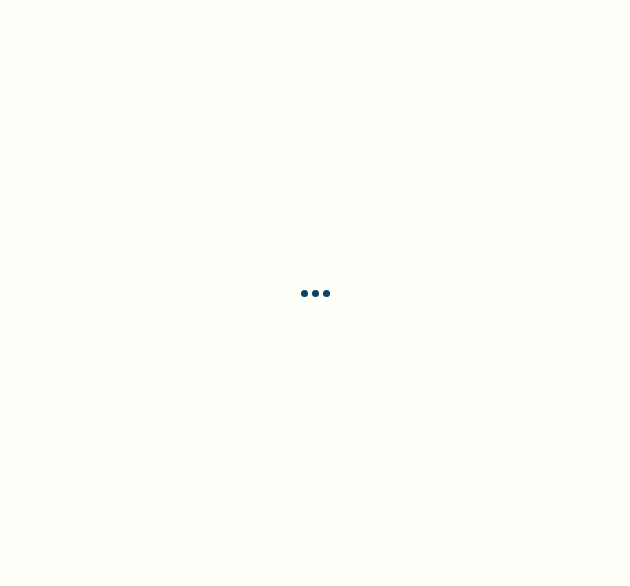 scroll, scrollTop: 0, scrollLeft: 0, axis: both 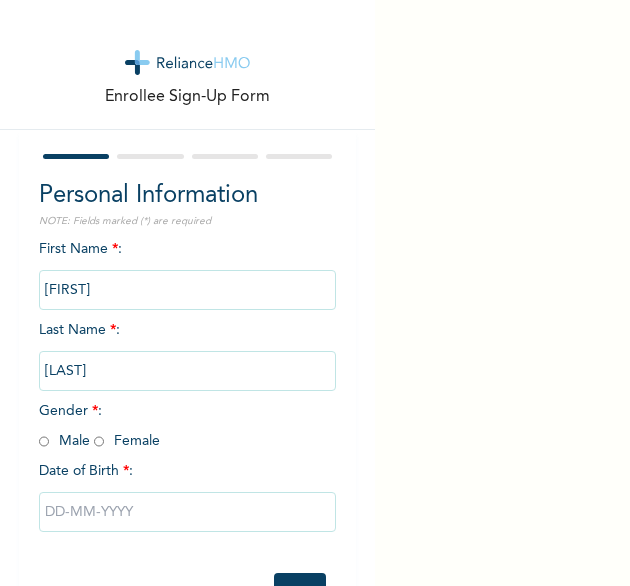 click at bounding box center [99, 441] 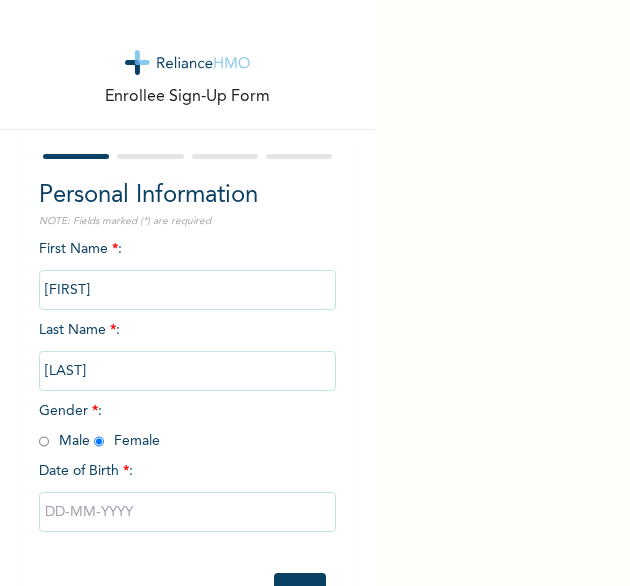 radio on "true" 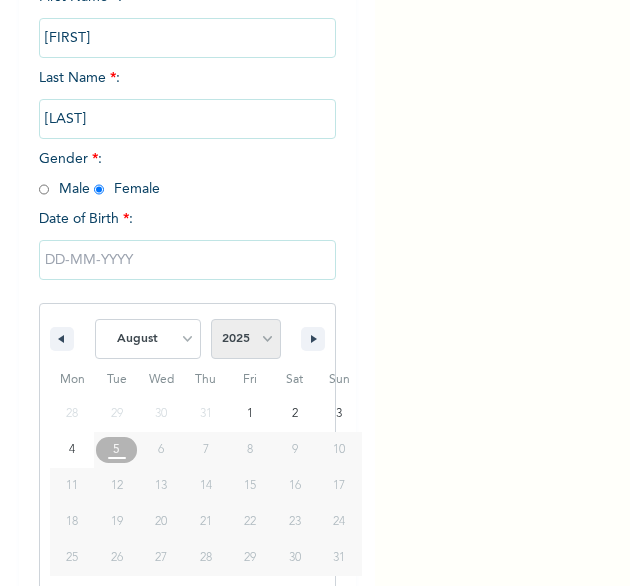 scroll, scrollTop: 280, scrollLeft: 0, axis: vertical 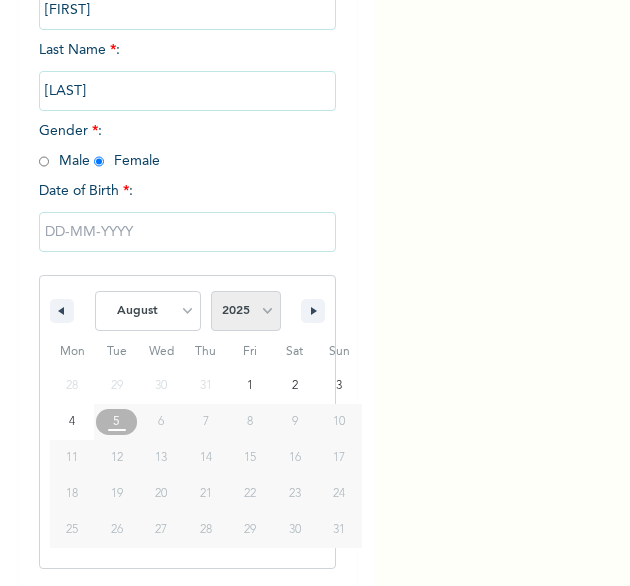 click on "2025 2024 2023 2022 2021 2020 2019 2018 2017 2016 2015 2014 2013 2012 2011 2010 2009 2008 2007 2006 2005 2004 2003 2002 2001 2000 1999 1998 1997 1996 1995 1994 1993 1992 1991 1990 1989 1988 1987 1986 1985 1984 1983 1982 1981 1980 1979 1978 1977 1976 1975 1974 1973 1972 1971 1970 1969 1968 1967 1966 1965 1964 1963 1962 1961 1960" at bounding box center (246, 311) 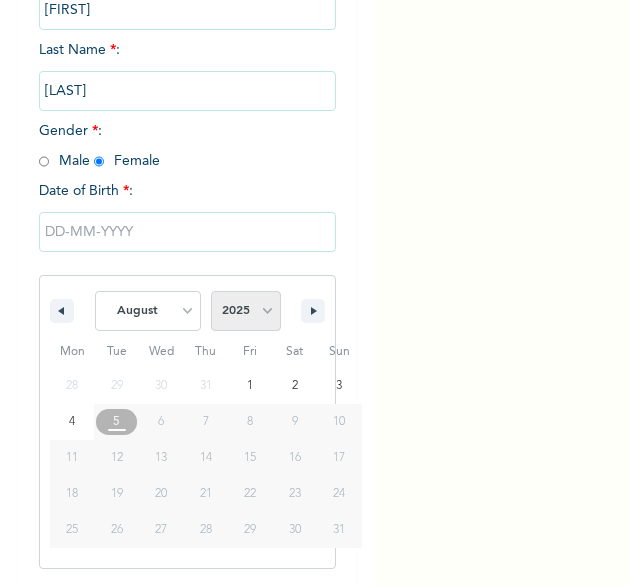 select on "1994" 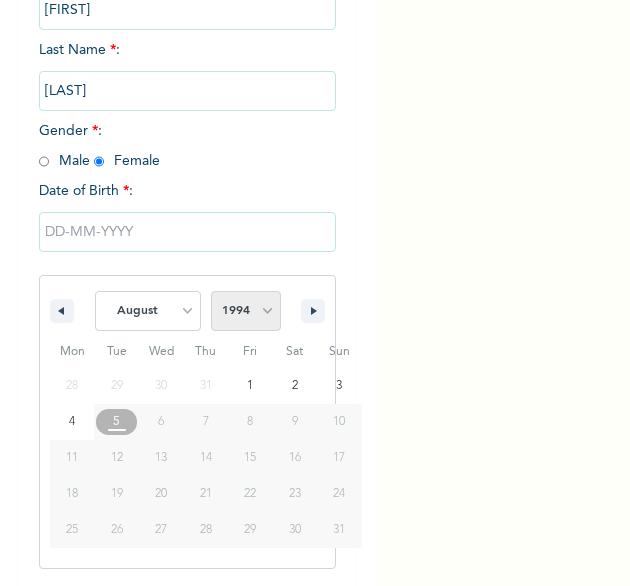 click on "2025 2024 2023 2022 2021 2020 2019 2018 2017 2016 2015 2014 2013 2012 2011 2010 2009 2008 2007 2006 2005 2004 2003 2002 2001 2000 1999 1998 1997 1996 1995 1994 1993 1992 1991 1990 1989 1988 1987 1986 1985 1984 1983 1982 1981 1980 1979 1978 1977 1976 1975 1974 1973 1972 1971 1970 1969 1968 1967 1966 1965 1964 1963 1962 1961 1960" at bounding box center [246, 311] 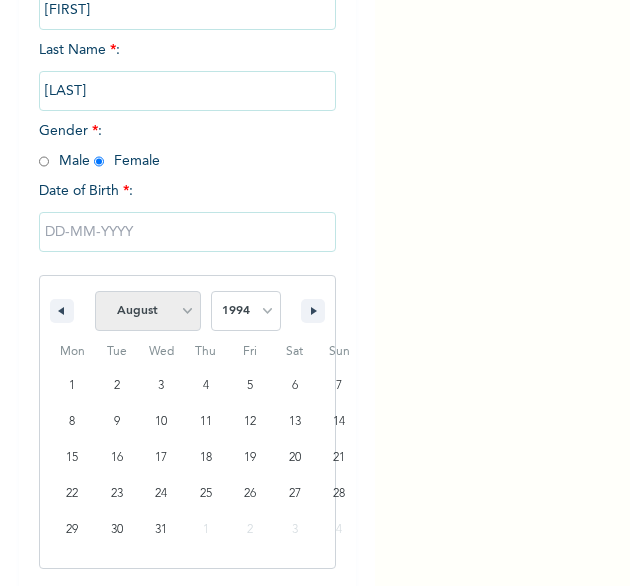 click on "January February March April May June July August September October November December" at bounding box center (148, 311) 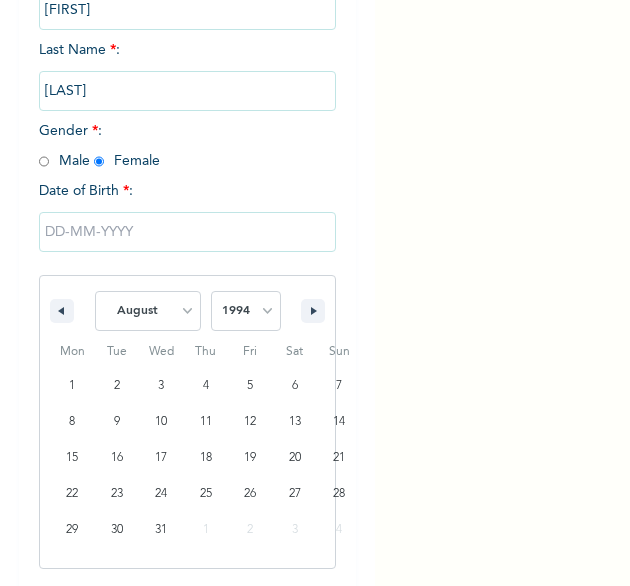 select on "2" 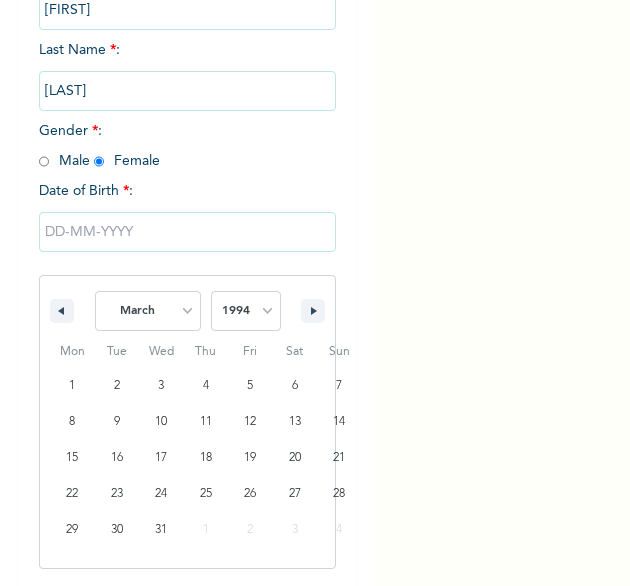 click on "January February March April May June July August September October November December" at bounding box center (148, 311) 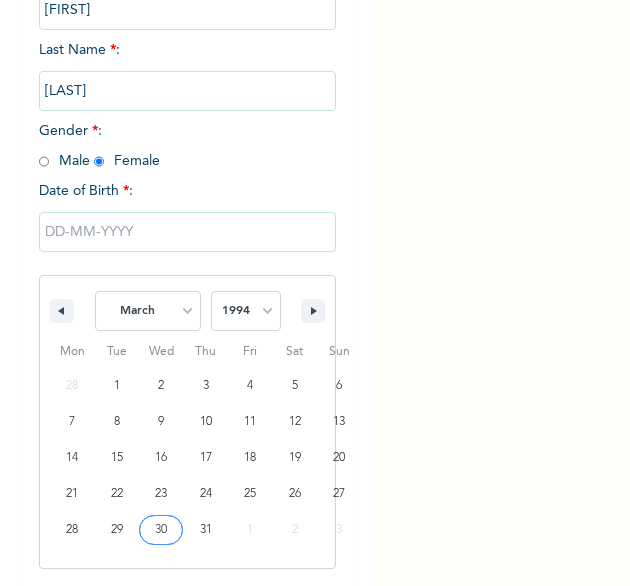 type on "03/30/1994" 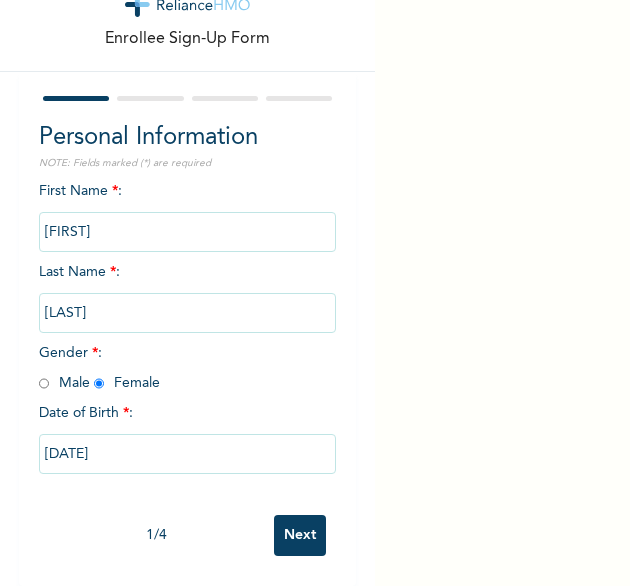 scroll, scrollTop: 76, scrollLeft: 0, axis: vertical 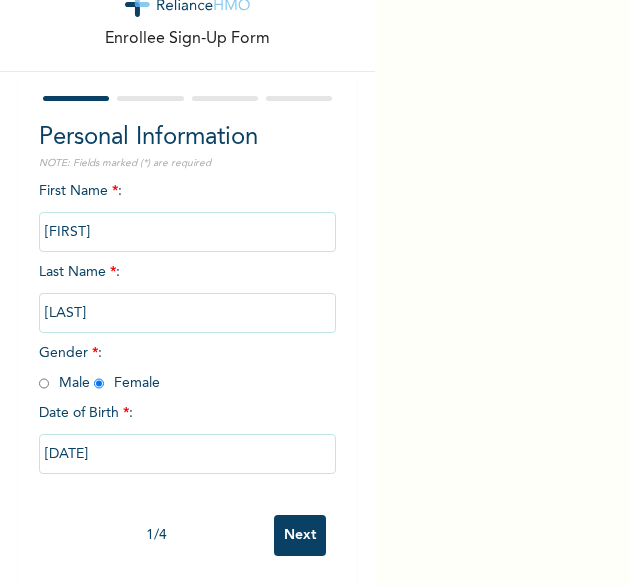 click on "Next" at bounding box center [300, 535] 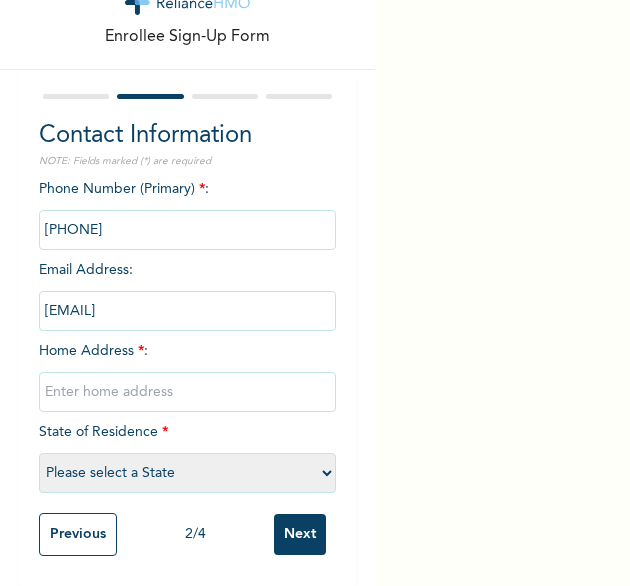 click at bounding box center [188, 392] 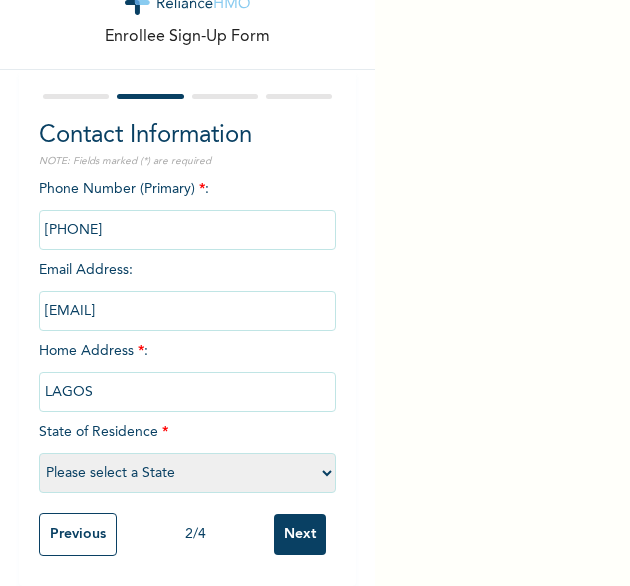 select on "25" 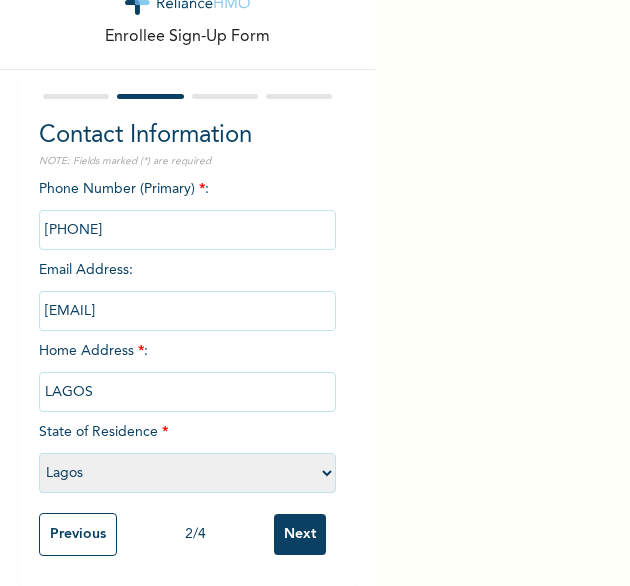click on "Next" at bounding box center (300, 534) 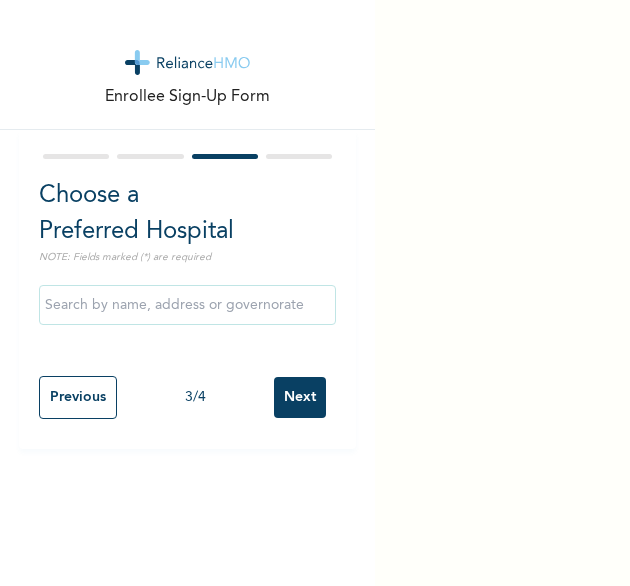 click on "Next" at bounding box center (300, 397) 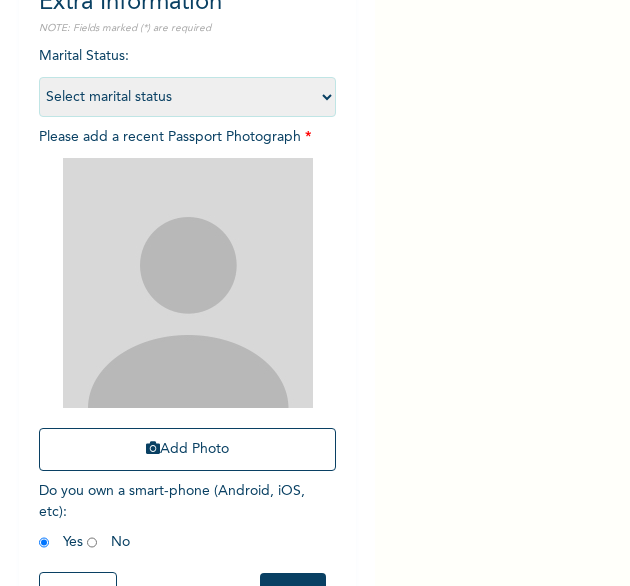scroll, scrollTop: 194, scrollLeft: 0, axis: vertical 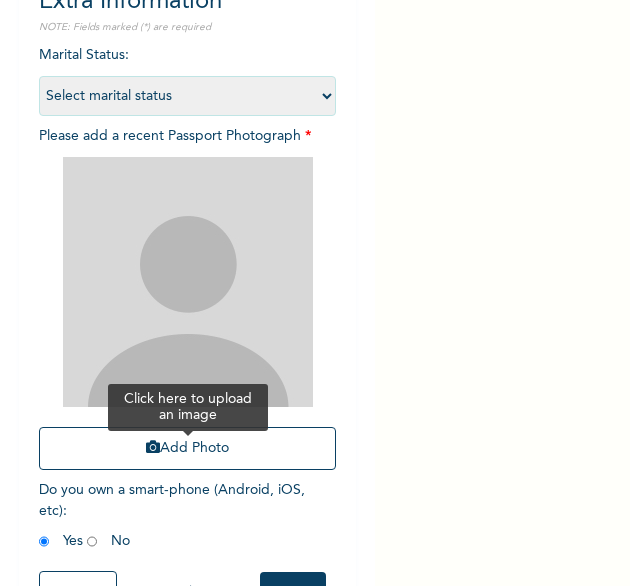 click on "Add Photo" at bounding box center (188, 448) 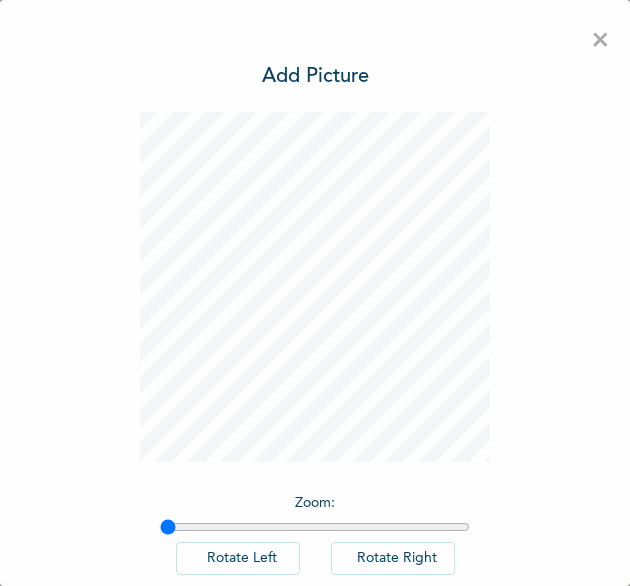 scroll, scrollTop: 0, scrollLeft: 0, axis: both 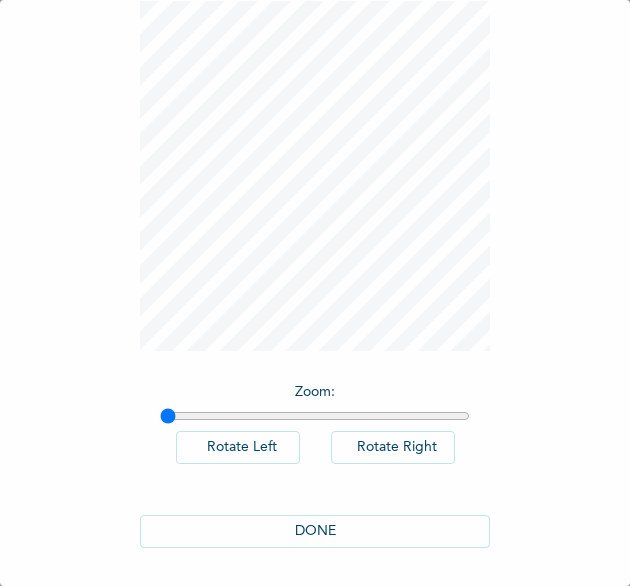 click on "DONE" at bounding box center (315, 531) 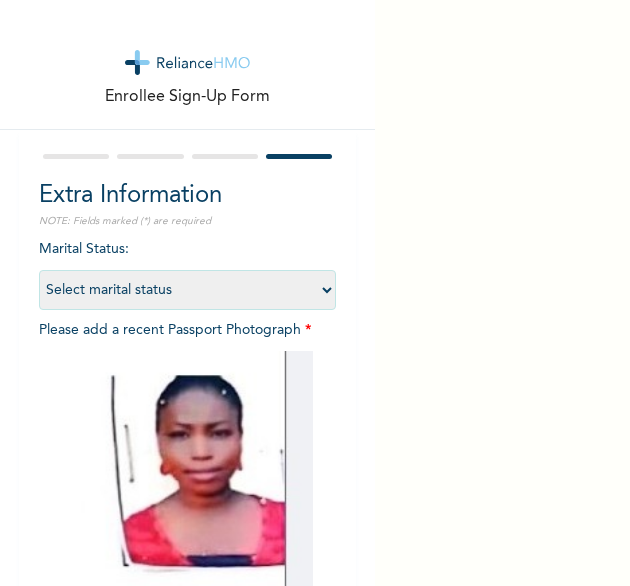 scroll, scrollTop: 269, scrollLeft: 0, axis: vertical 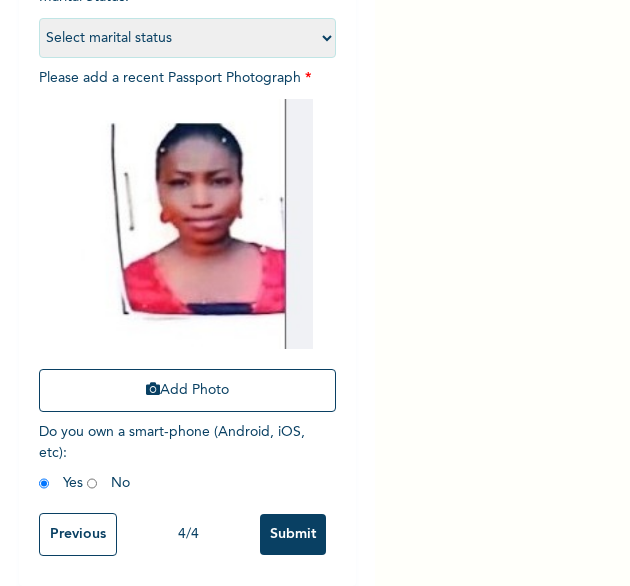 click on "Submit" at bounding box center (293, 534) 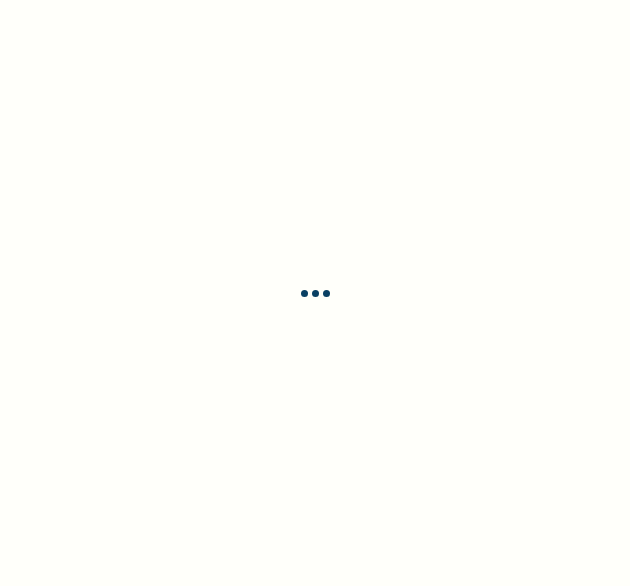 scroll, scrollTop: 0, scrollLeft: 0, axis: both 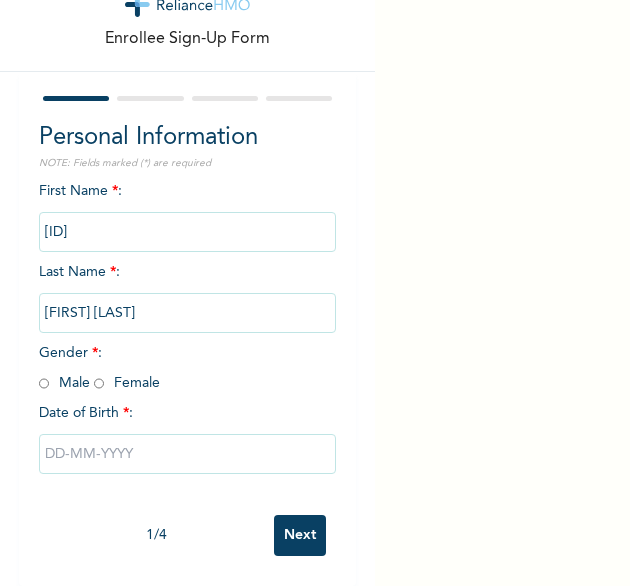 click at bounding box center [44, 383] 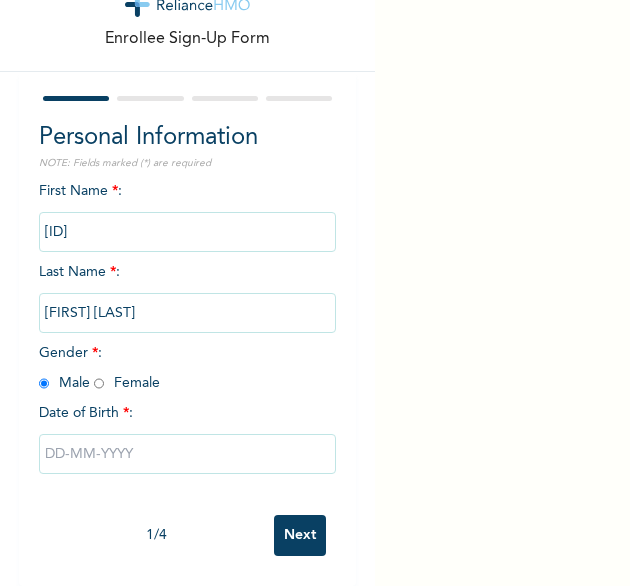 radio on "true" 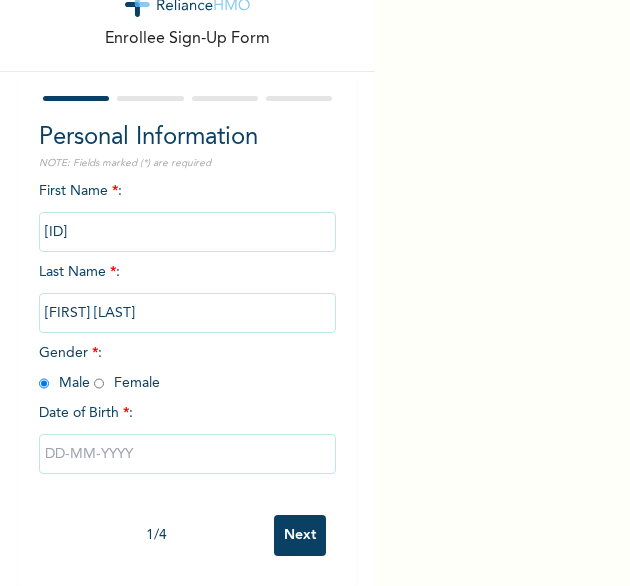 click at bounding box center (188, 454) 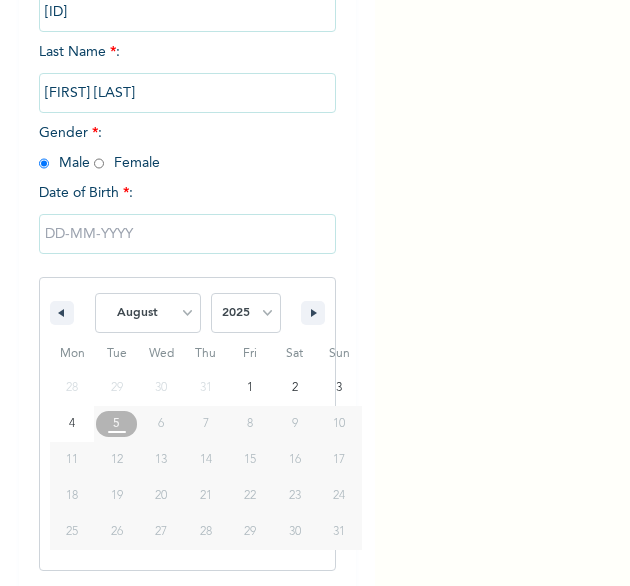 scroll, scrollTop: 280, scrollLeft: 0, axis: vertical 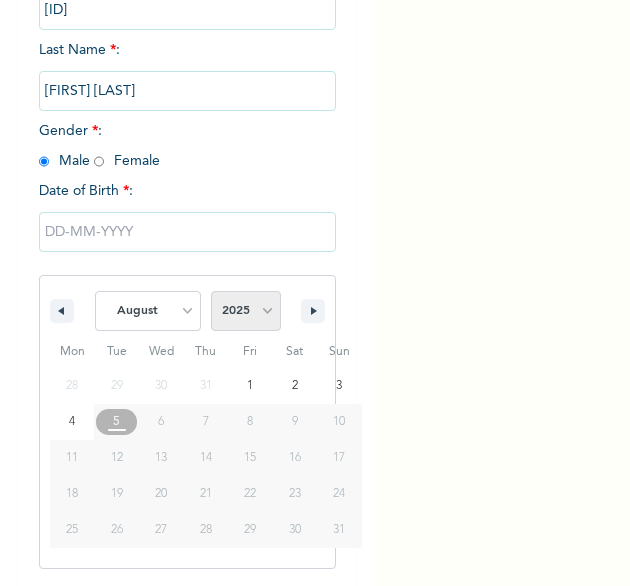 click on "2025 2024 2023 2022 2021 2020 2019 2018 2017 2016 2015 2014 2013 2012 2011 2010 2009 2008 2007 2006 2005 2004 2003 2002 2001 2000 1999 1998 1997 1996 1995 1994 1993 1992 1991 1990 1989 1988 1987 1986 1985 1984 1983 1982 1981 1980 1979 1978 1977 1976 1975 1974 1973 1972 1971 1970 1969 1968 1967 1966 1965 1964 1963 1962 1961 1960" at bounding box center (246, 311) 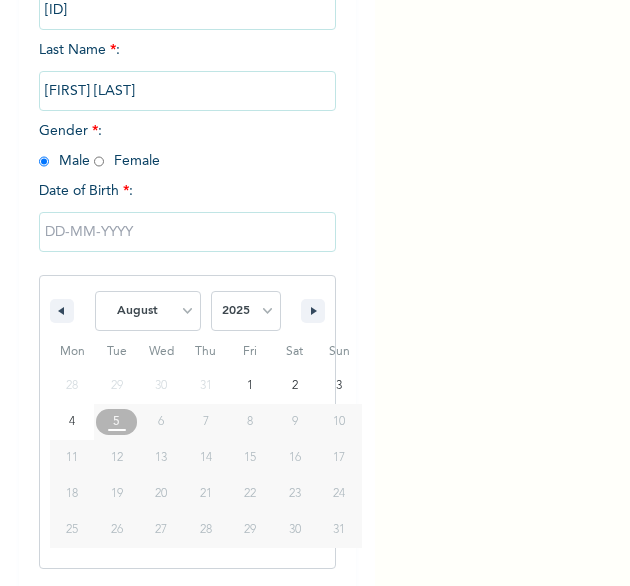 select on "1996" 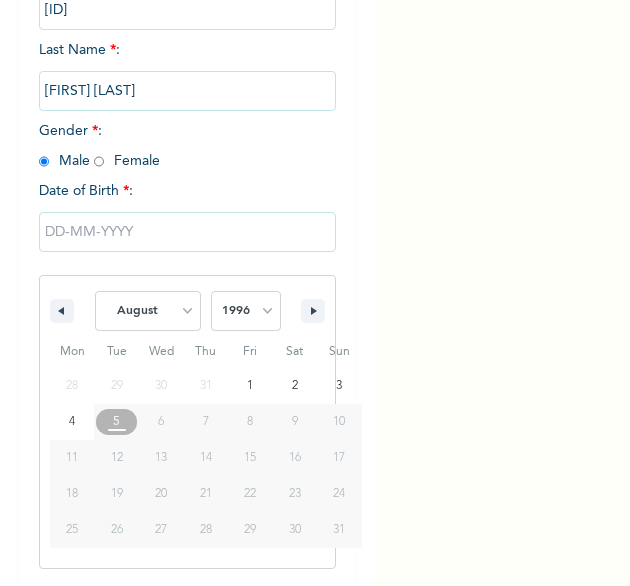 click on "2025 2024 2023 2022 2021 2020 2019 2018 2017 2016 2015 2014 2013 2012 2011 2010 2009 2008 2007 2006 2005 2004 2003 2002 2001 2000 1999 1998 1997 1996 1995 1994 1993 1992 1991 1990 1989 1988 1987 1986 1985 1984 1983 1982 1981 1980 1979 1978 1977 1976 1975 1974 1973 1972 1971 1970 1969 1968 1967 1966 1965 1964 1963 1962 1961 1960" at bounding box center [246, 311] 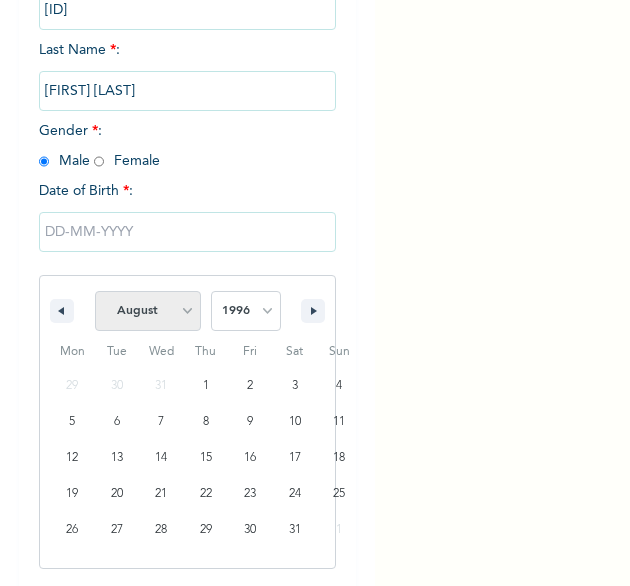 click on "January February March April May June July August September October November December" at bounding box center (148, 311) 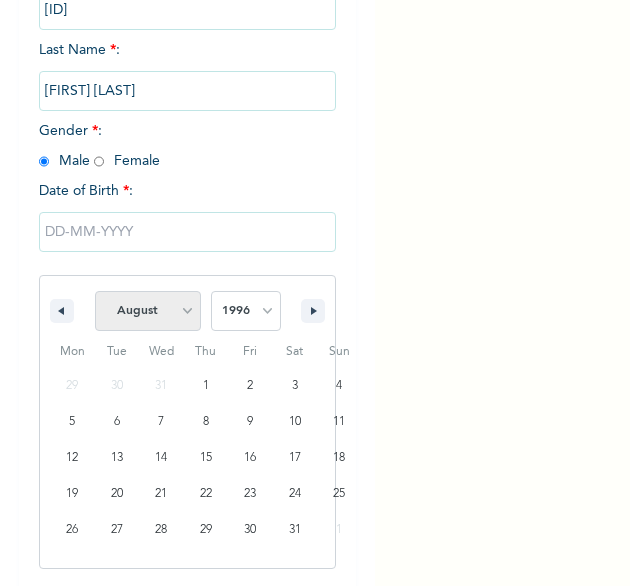 select on "3" 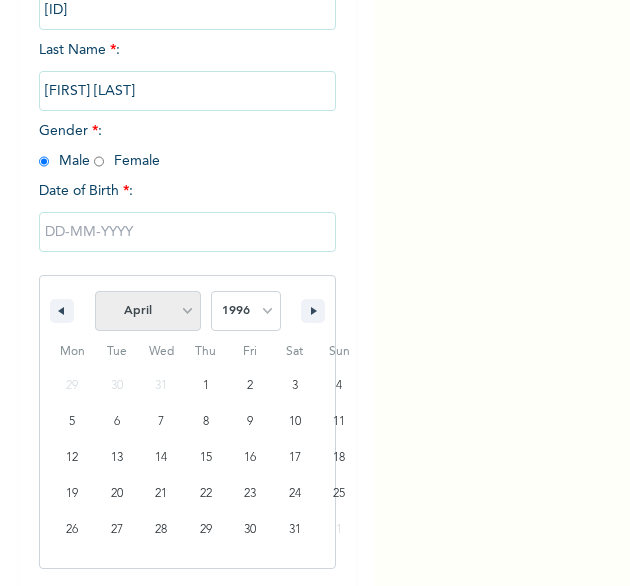 click on "January February March April May June July August September October November December" at bounding box center (148, 311) 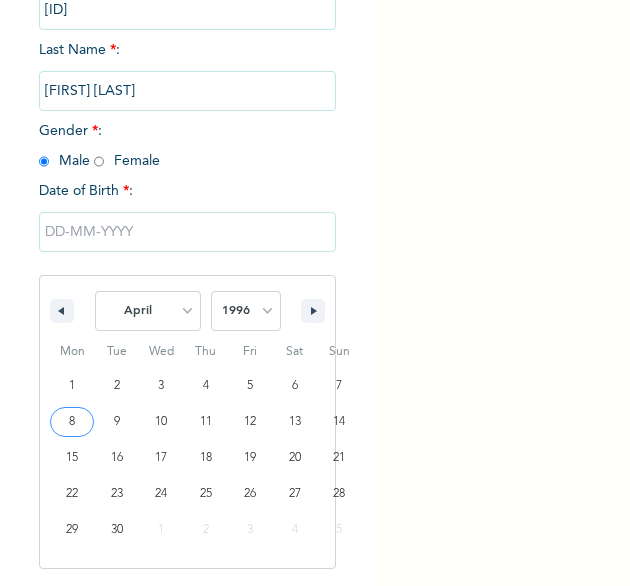 type on "[DATE]" 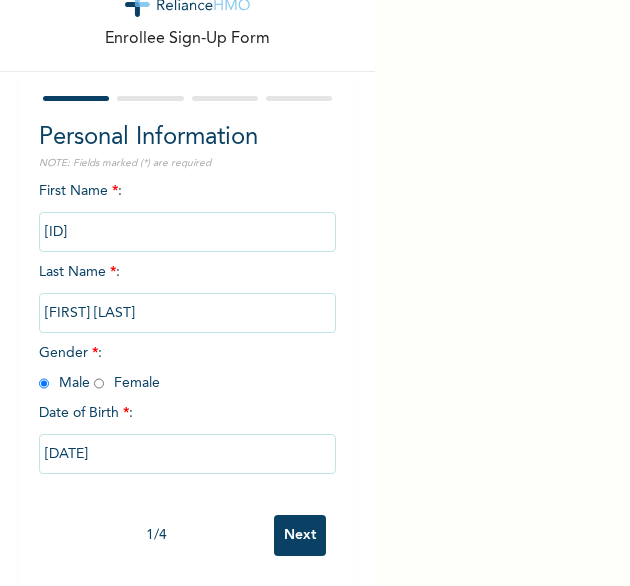 scroll, scrollTop: 76, scrollLeft: 0, axis: vertical 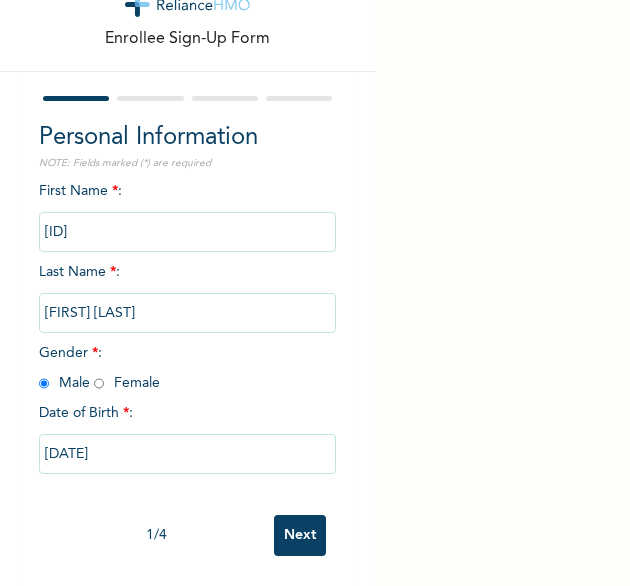 click on "Next" at bounding box center (300, 535) 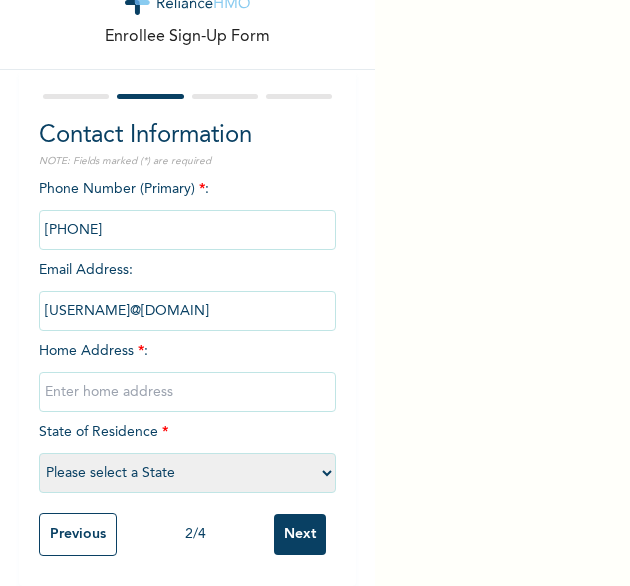 click at bounding box center [188, 392] 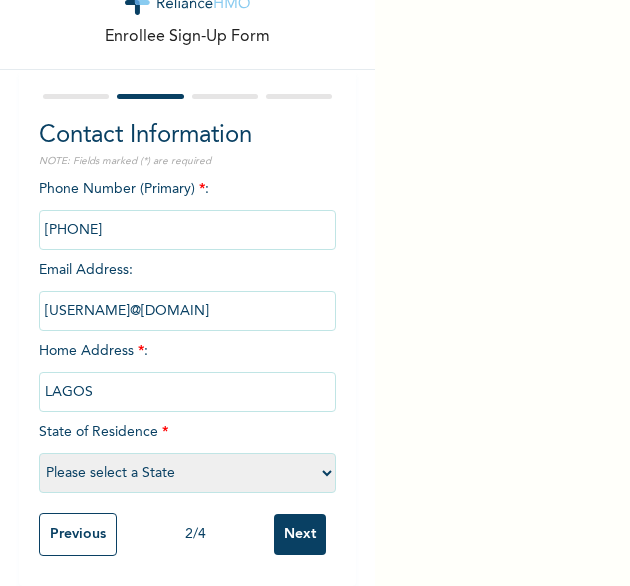 select on "25" 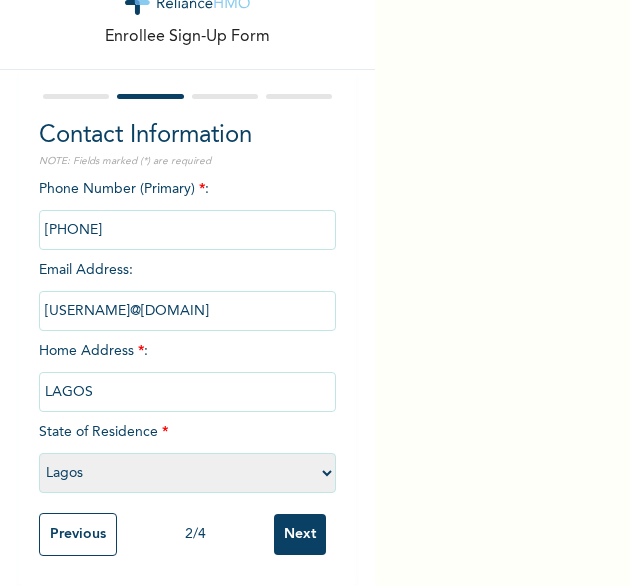 scroll, scrollTop: 78, scrollLeft: 0, axis: vertical 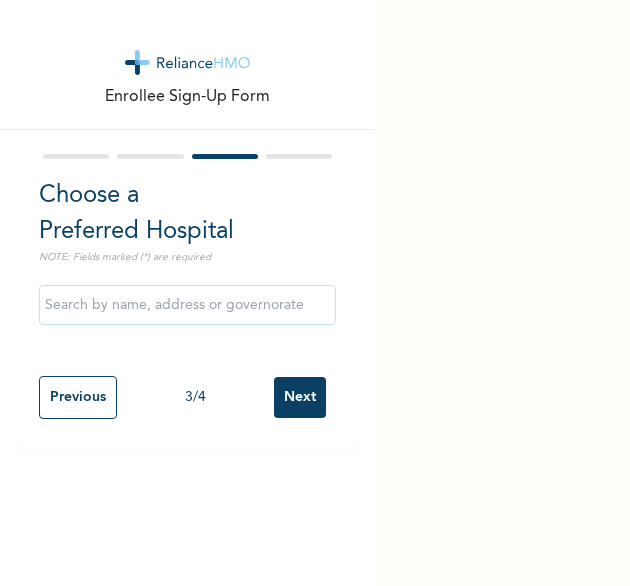 click on "Next" at bounding box center (300, 397) 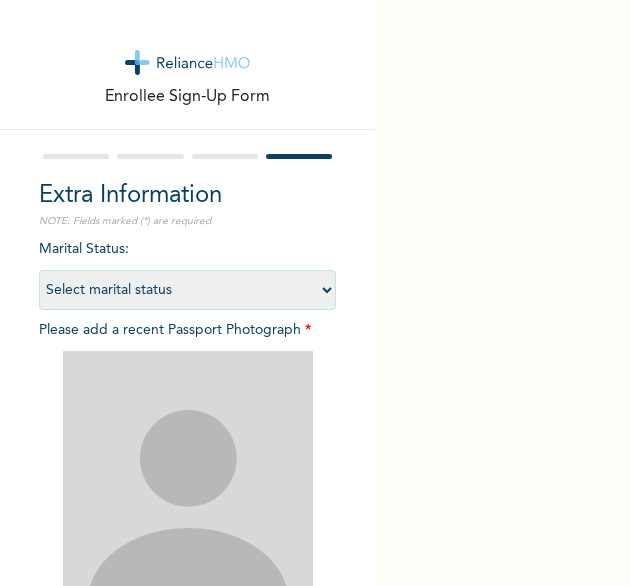 scroll, scrollTop: 243, scrollLeft: 0, axis: vertical 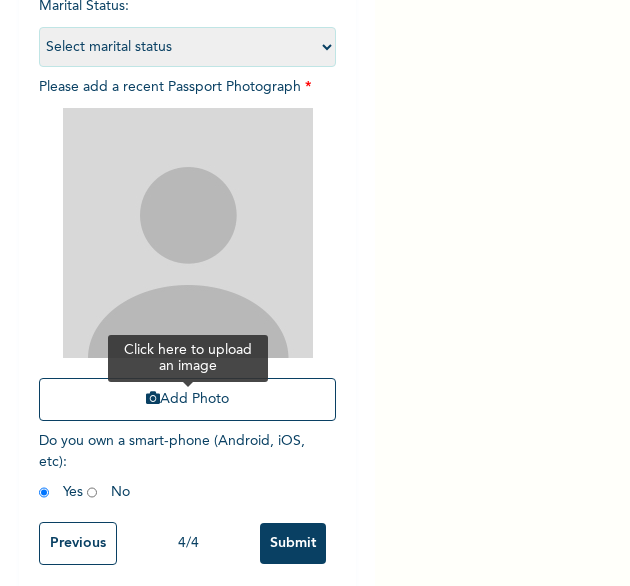 click on "Add Photo" at bounding box center (188, 399) 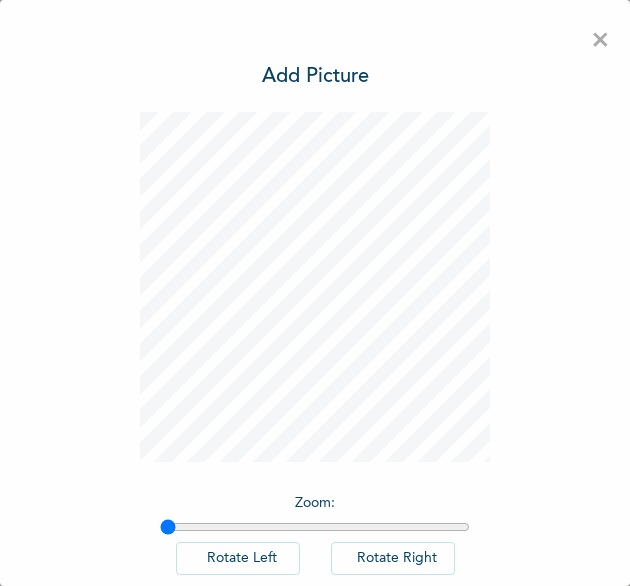 scroll, scrollTop: 0, scrollLeft: 0, axis: both 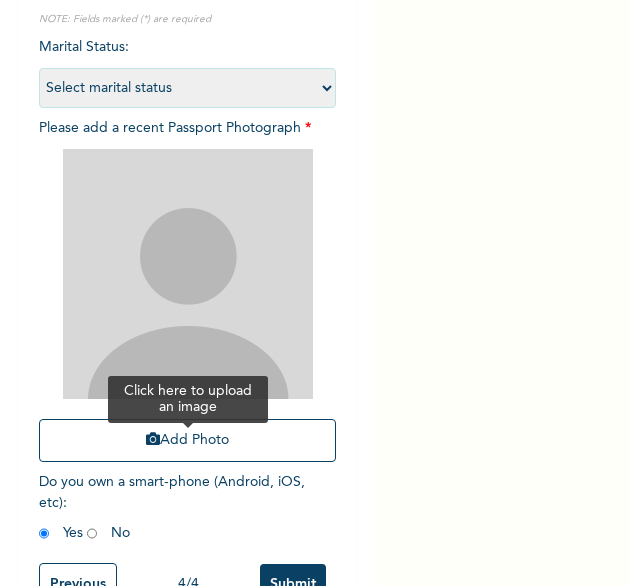 click on "Add Photo" at bounding box center (188, 440) 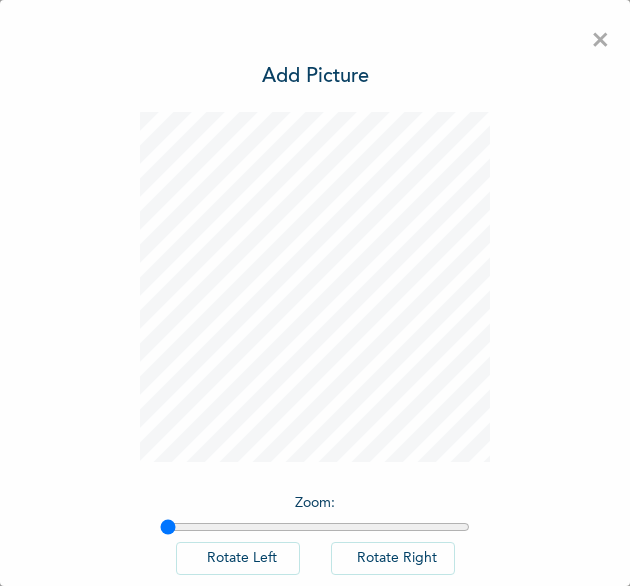scroll, scrollTop: 111, scrollLeft: 0, axis: vertical 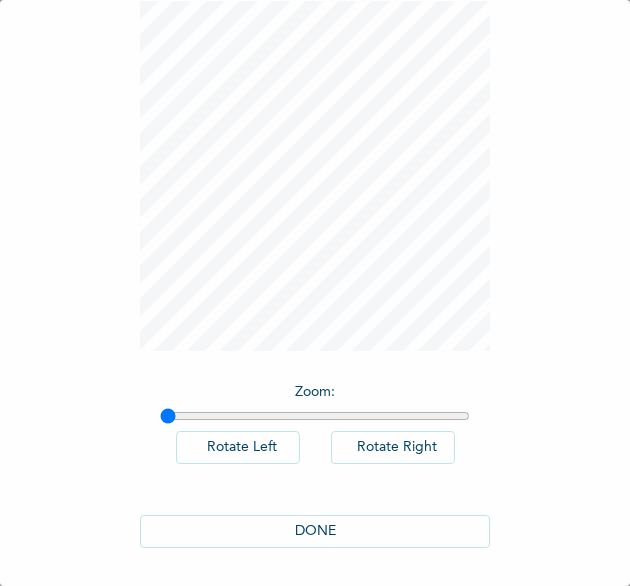 click on "DONE" at bounding box center (315, 531) 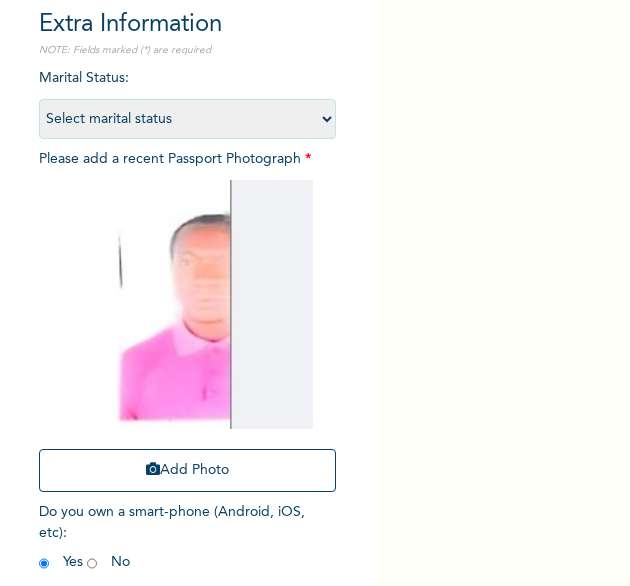 scroll, scrollTop: 268, scrollLeft: 0, axis: vertical 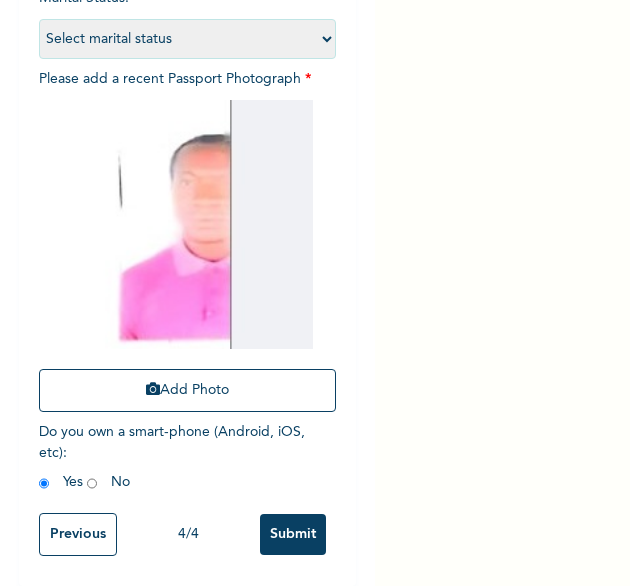 click on "Submit" at bounding box center [293, 534] 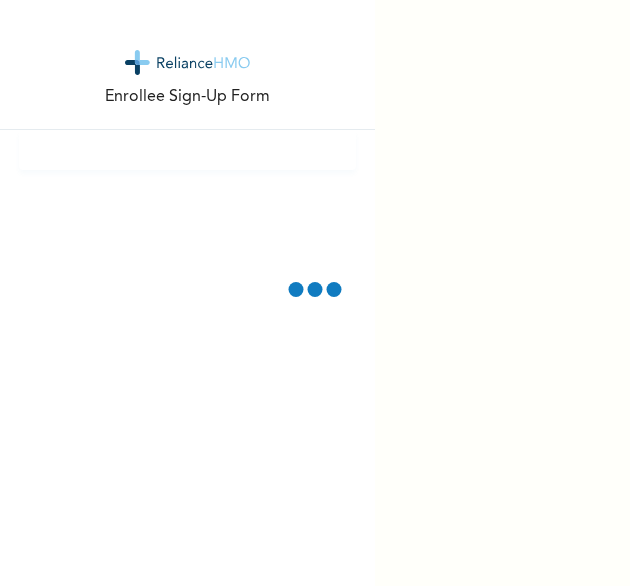 scroll, scrollTop: 0, scrollLeft: 0, axis: both 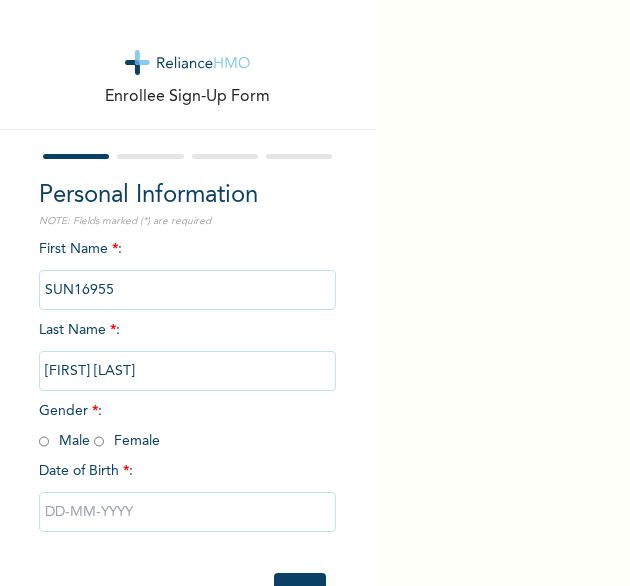 click at bounding box center (44, 441) 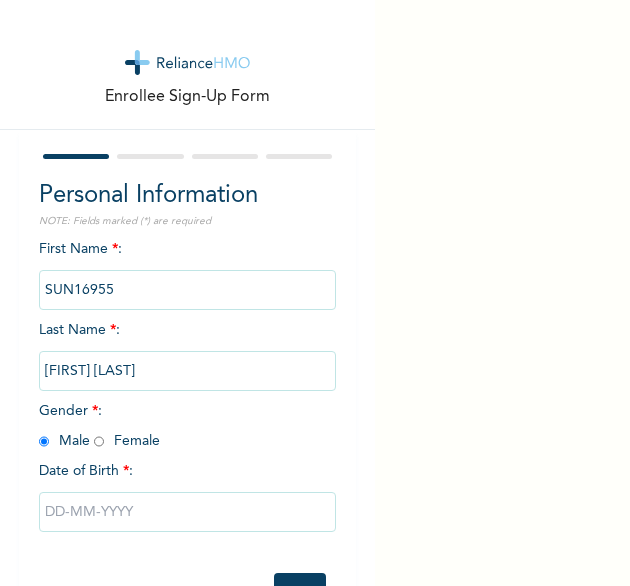 radio on "true" 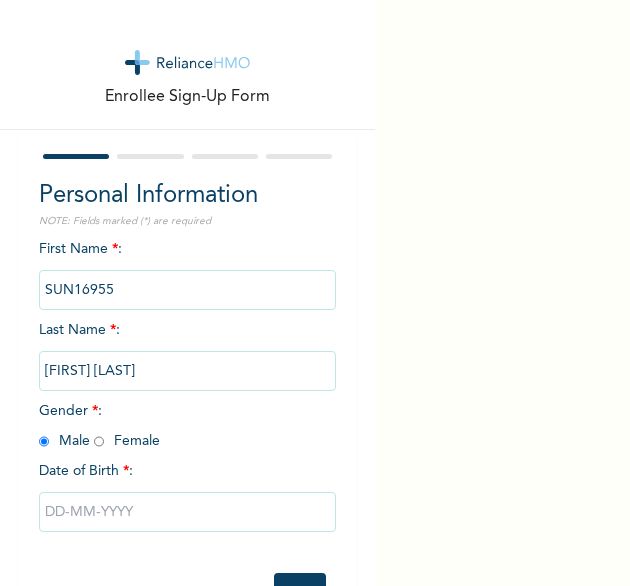 click at bounding box center (188, 512) 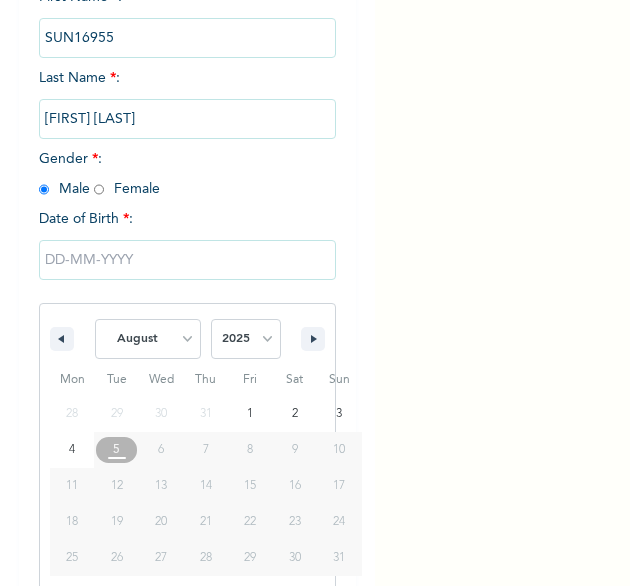 scroll, scrollTop: 280, scrollLeft: 0, axis: vertical 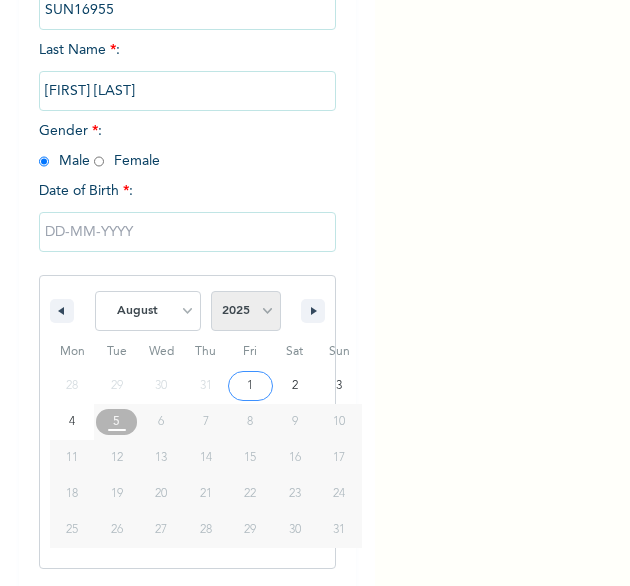 click on "2025 2024 2023 2022 2021 2020 2019 2018 2017 2016 2015 2014 2013 2012 2011 2010 2009 2008 2007 2006 2005 2004 2003 2002 2001 2000 1999 1998 1997 1996 1995 1994 1993 1992 1991 1990 1989 1988 1987 1986 1985 1984 1983 1982 1981 1980 1979 1978 1977 1976 1975 1974 1973 1972 1971 1970 1969 1968 1967 1966 1965 1964 1963 1962 1961 1960" at bounding box center (246, 311) 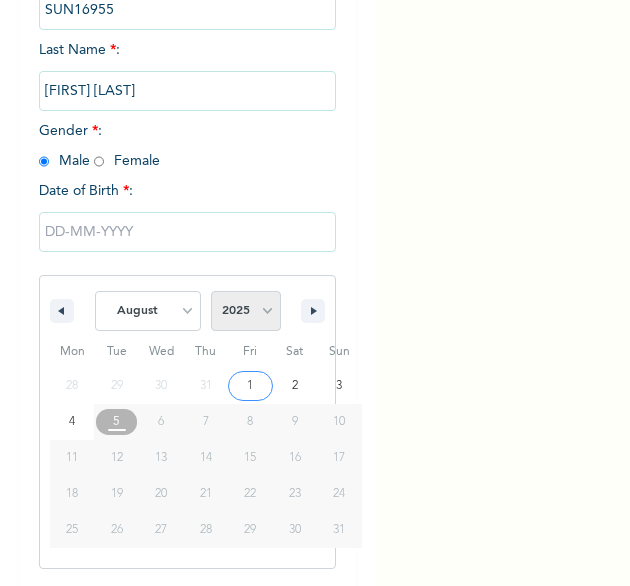 select on "1999" 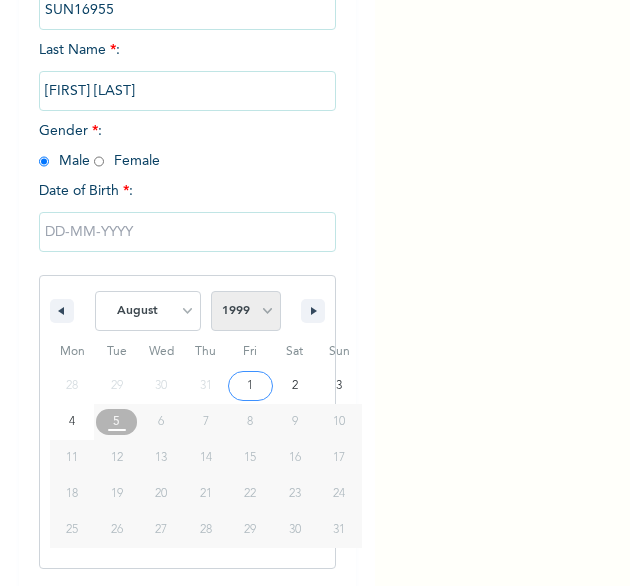 click on "2025 2024 2023 2022 2021 2020 2019 2018 2017 2016 2015 2014 2013 2012 2011 2010 2009 2008 2007 2006 2005 2004 2003 2002 2001 2000 1999 1998 1997 1996 1995 1994 1993 1992 1991 1990 1989 1988 1987 1986 1985 1984 1983 1982 1981 1980 1979 1978 1977 1976 1975 1974 1973 1972 1971 1970 1969 1968 1967 1966 1965 1964 1963 1962 1961 1960" at bounding box center [246, 311] 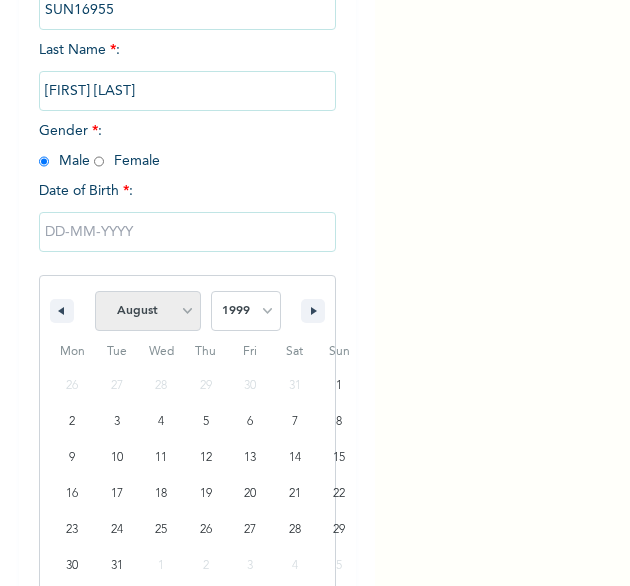 click on "January February March April May June July August September October November December" at bounding box center (148, 311) 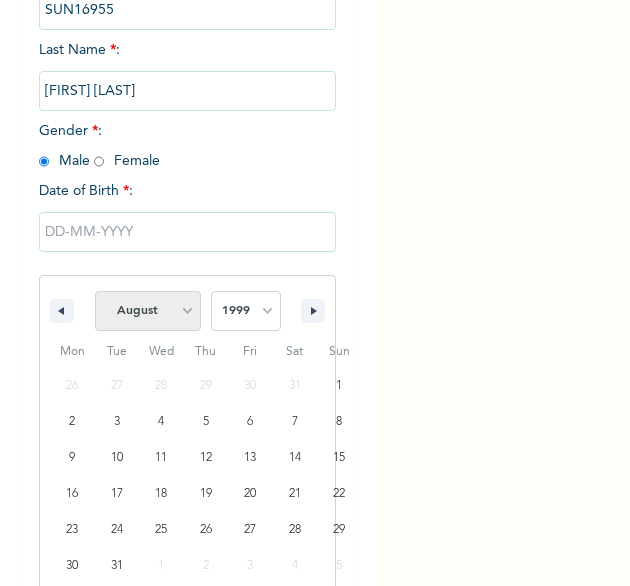 select on "0" 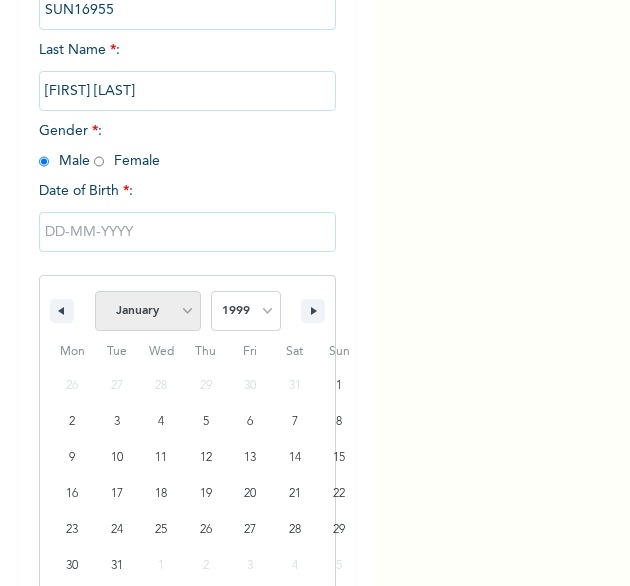 click on "January February March April May June July August September October November December" at bounding box center [148, 311] 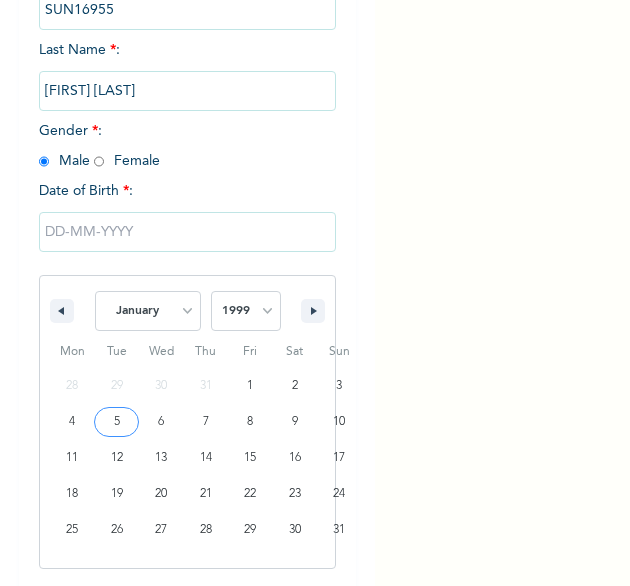 type on "01/05/1999" 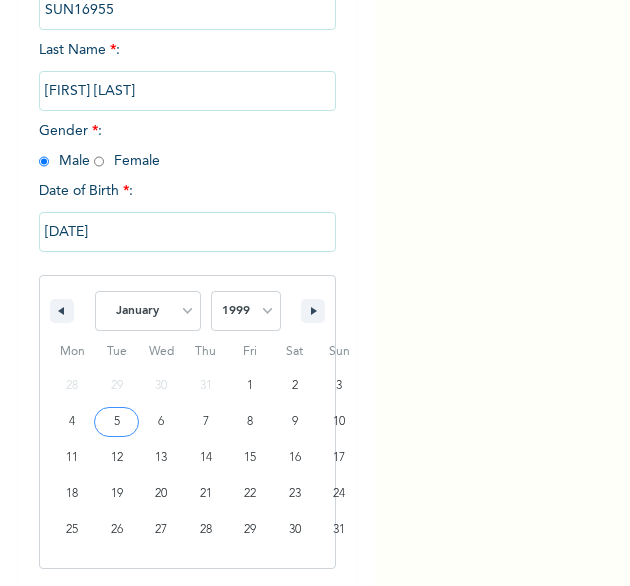 scroll, scrollTop: 76, scrollLeft: 0, axis: vertical 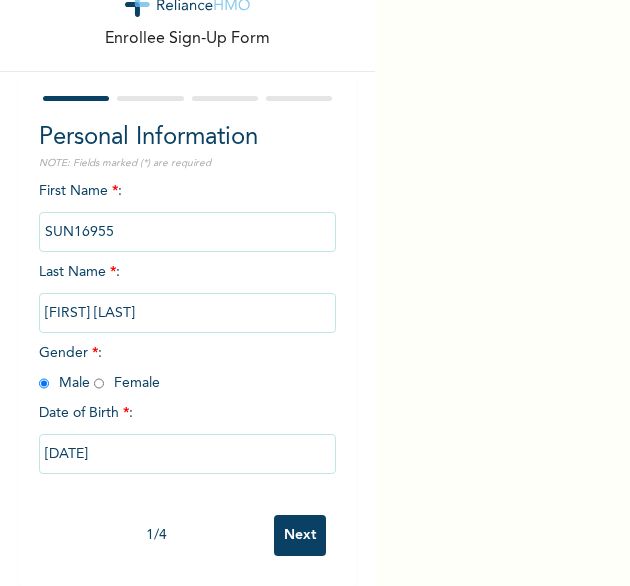 click on "Next" at bounding box center (300, 535) 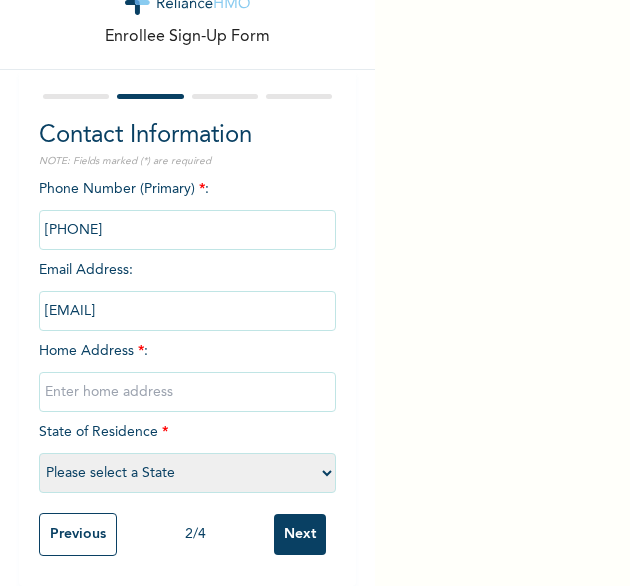 click at bounding box center [188, 392] 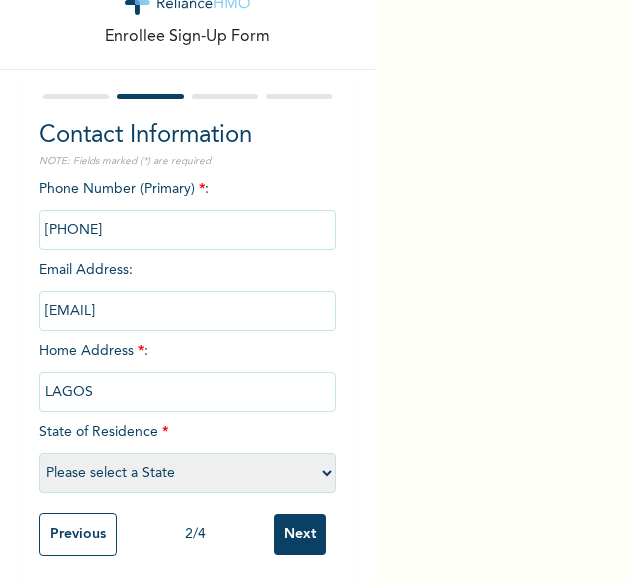 select on "25" 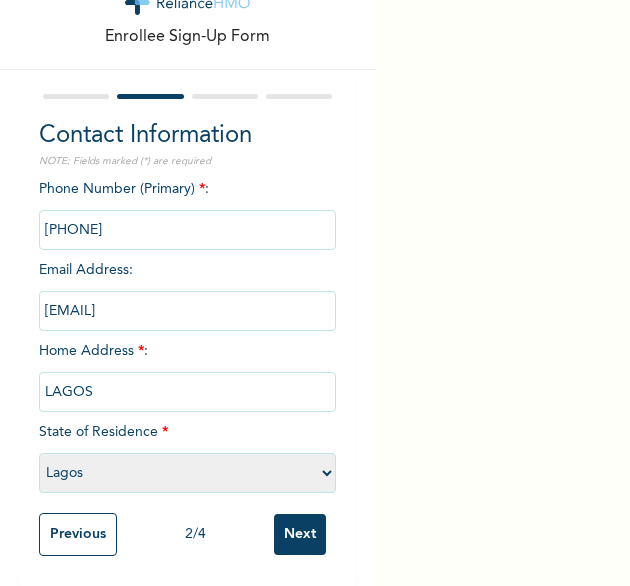 click on "Next" at bounding box center [300, 534] 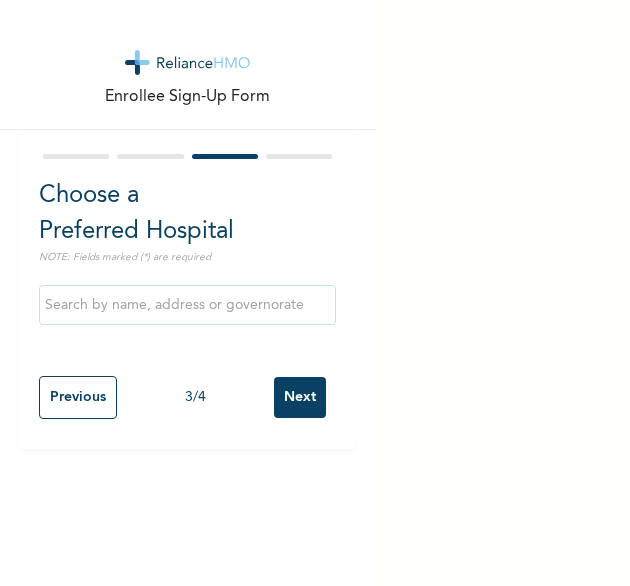 click on "Next" at bounding box center [300, 397] 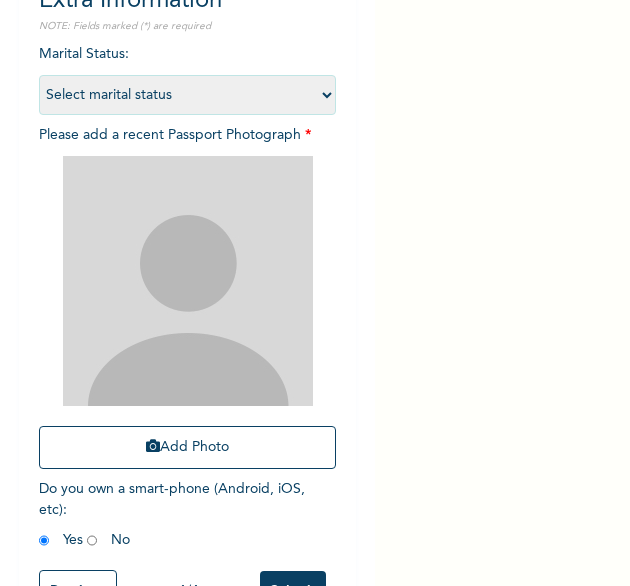 scroll, scrollTop: 206, scrollLeft: 0, axis: vertical 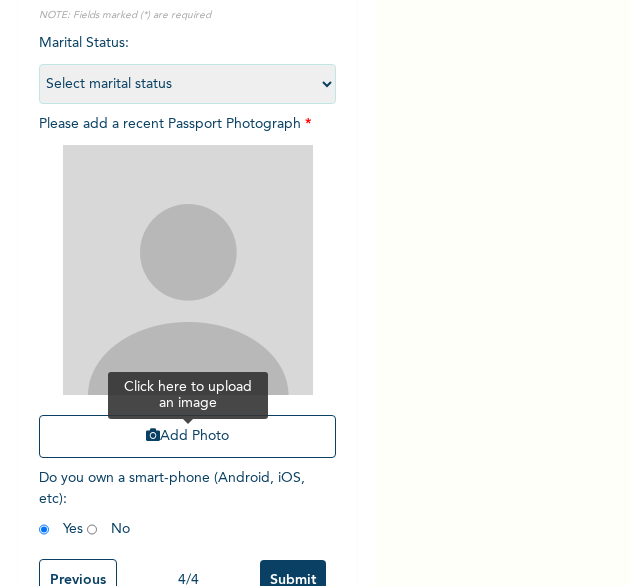 click on "Add Photo" at bounding box center [188, 436] 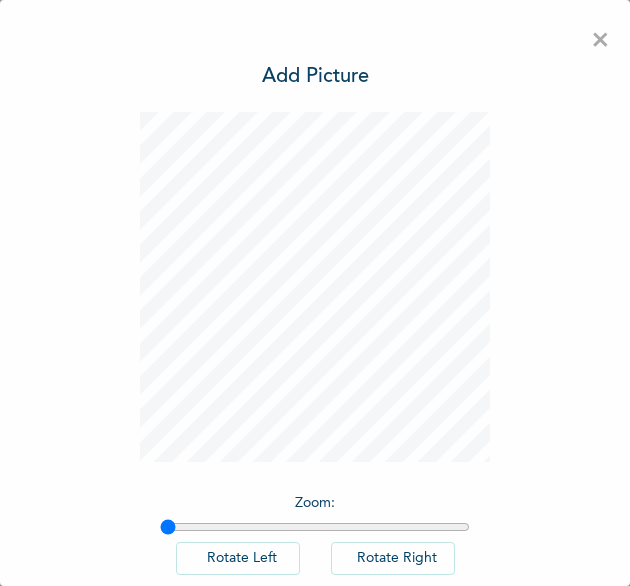 scroll, scrollTop: 111, scrollLeft: 0, axis: vertical 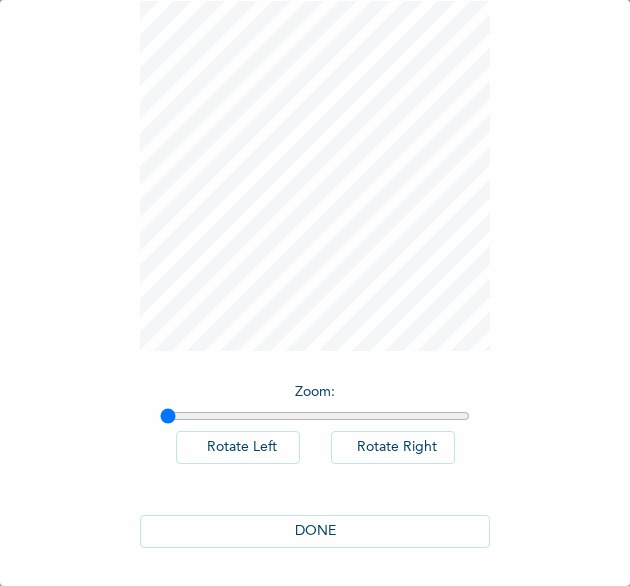 click on "DONE" at bounding box center (315, 531) 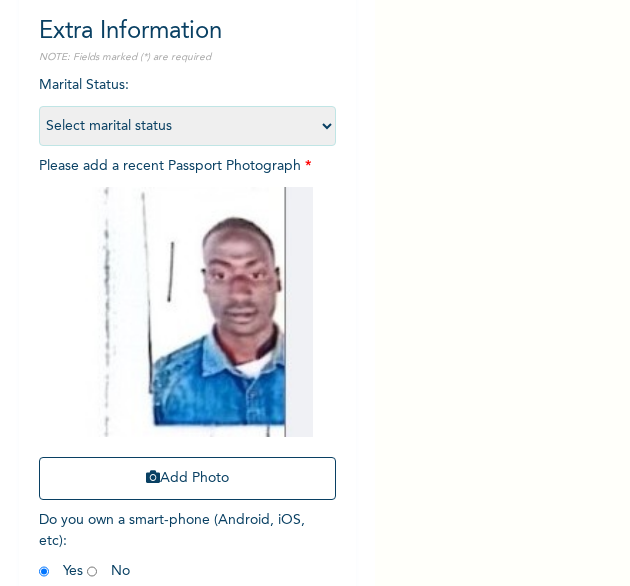 scroll, scrollTop: 269, scrollLeft: 0, axis: vertical 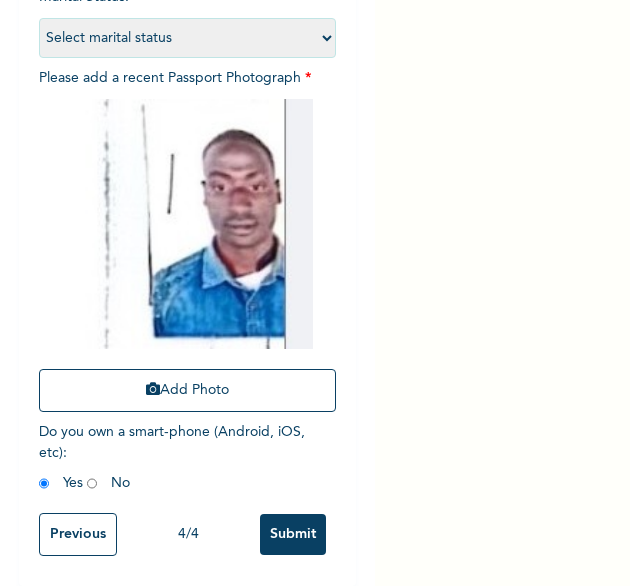 click on "Submit" at bounding box center [293, 534] 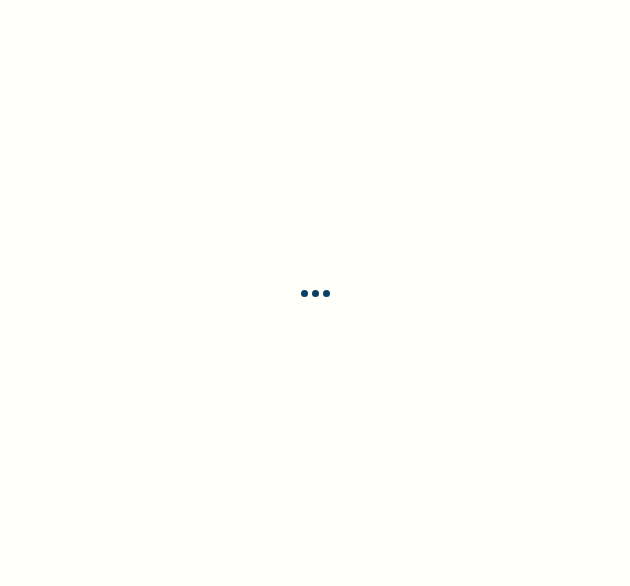 scroll, scrollTop: 0, scrollLeft: 0, axis: both 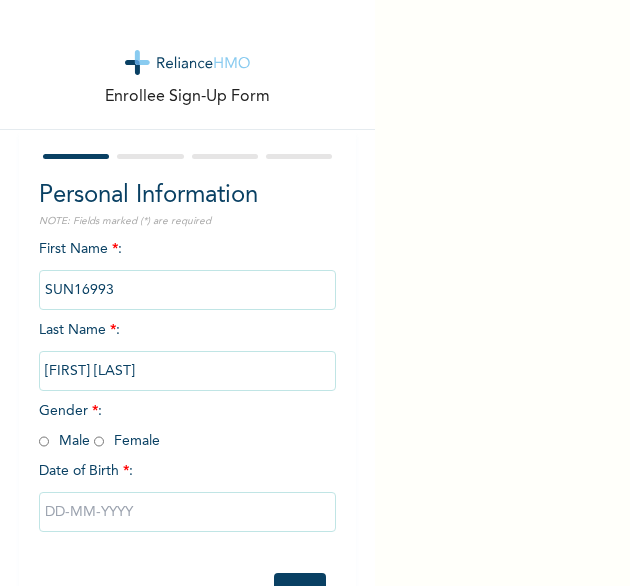 click at bounding box center [99, 441] 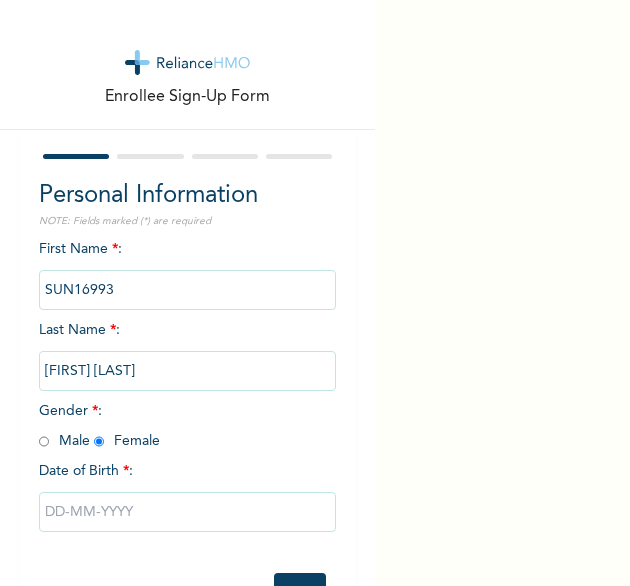 radio on "true" 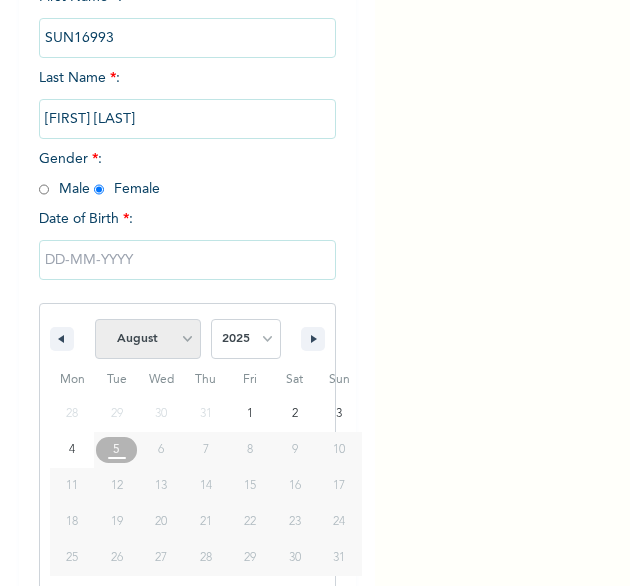 scroll, scrollTop: 280, scrollLeft: 0, axis: vertical 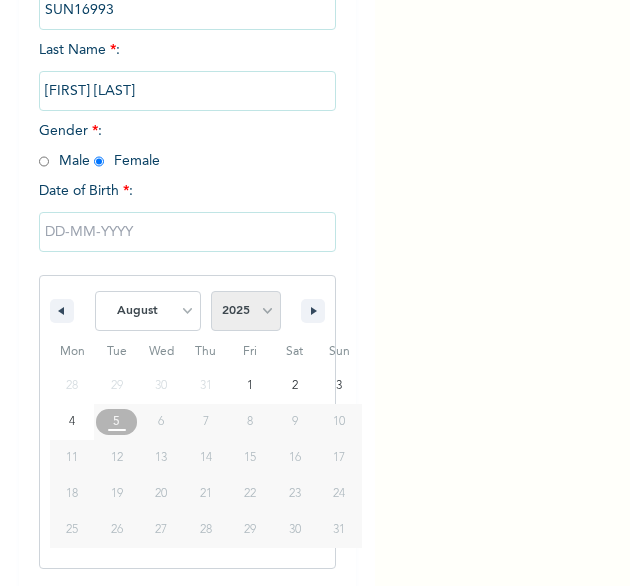 click on "2025 2024 2023 2022 2021 2020 2019 2018 2017 2016 2015 2014 2013 2012 2011 2010 2009 2008 2007 2006 2005 2004 2003 2002 2001 2000 1999 1998 1997 1996 1995 1994 1993 1992 1991 1990 1989 1988 1987 1986 1985 1984 1983 1982 1981 1980 1979 1978 1977 1976 1975 1974 1973 1972 1971 1970 1969 1968 1967 1966 1965 1964 1963 1962 1961 1960" at bounding box center [246, 311] 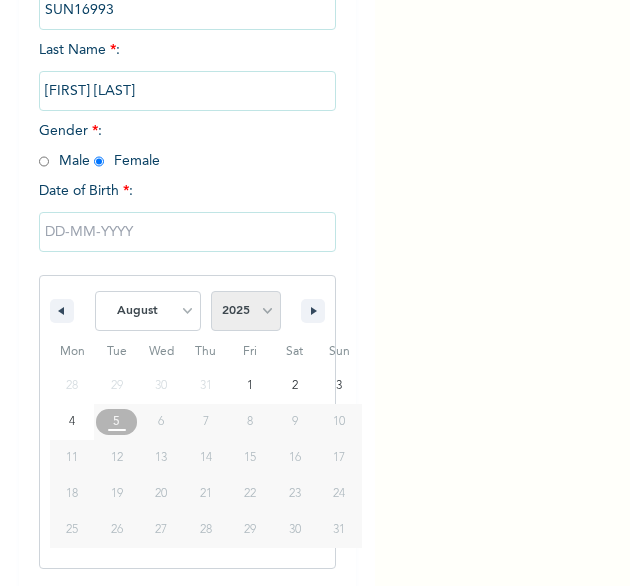 select on "1996" 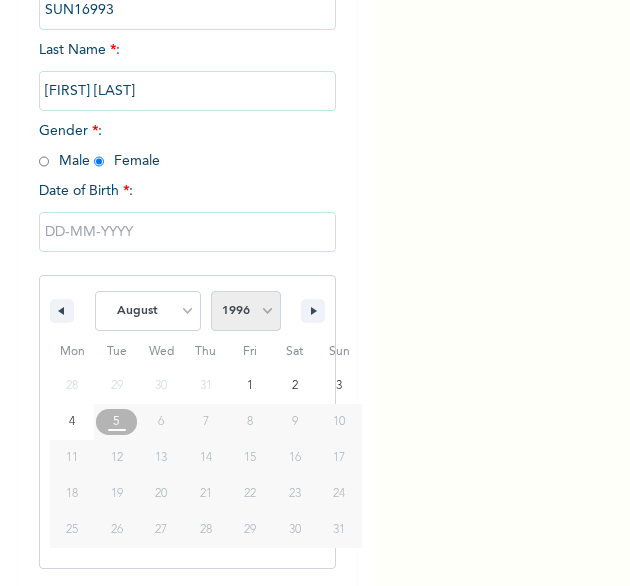 click on "2025 2024 2023 2022 2021 2020 2019 2018 2017 2016 2015 2014 2013 2012 2011 2010 2009 2008 2007 2006 2005 2004 2003 2002 2001 2000 1999 1998 1997 1996 1995 1994 1993 1992 1991 1990 1989 1988 1987 1986 1985 1984 1983 1982 1981 1980 1979 1978 1977 1976 1975 1974 1973 1972 1971 1970 1969 1968 1967 1966 1965 1964 1963 1962 1961 1960" at bounding box center [246, 311] 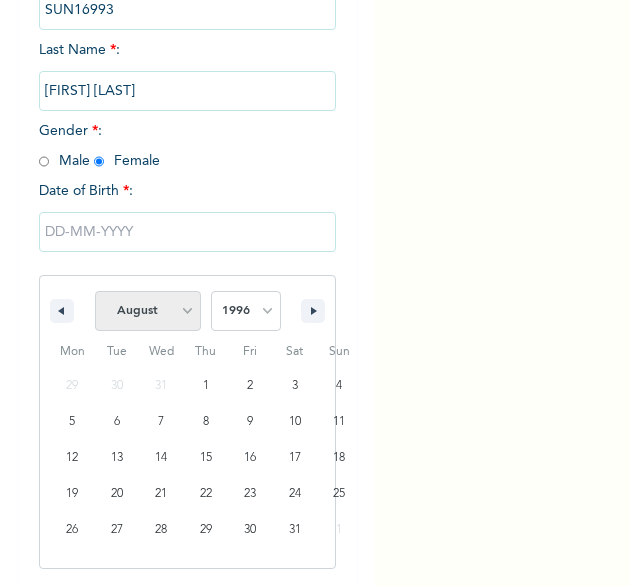 click on "January February March April May June July August September October November December" at bounding box center (148, 311) 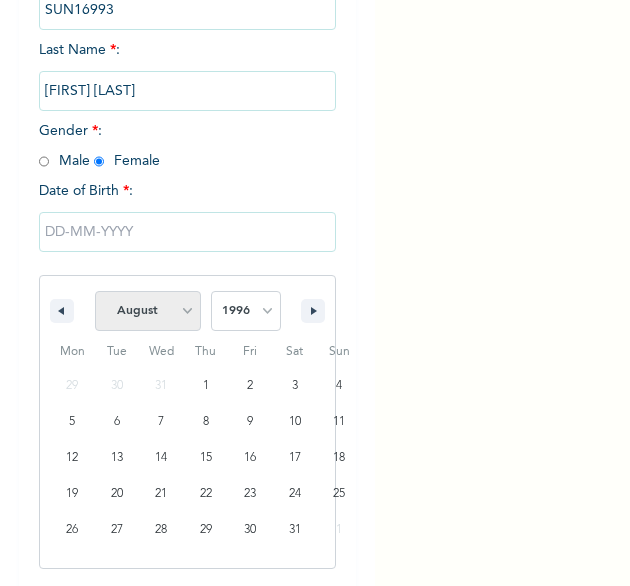 select on "8" 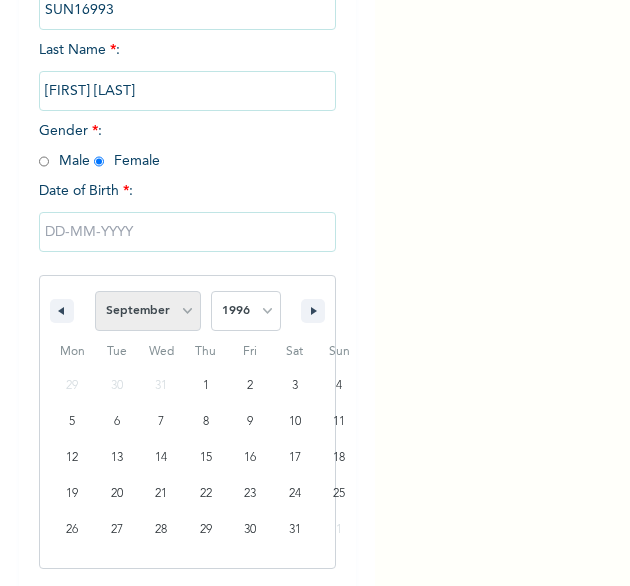 click on "January February March April May June July August September October November December" at bounding box center (148, 311) 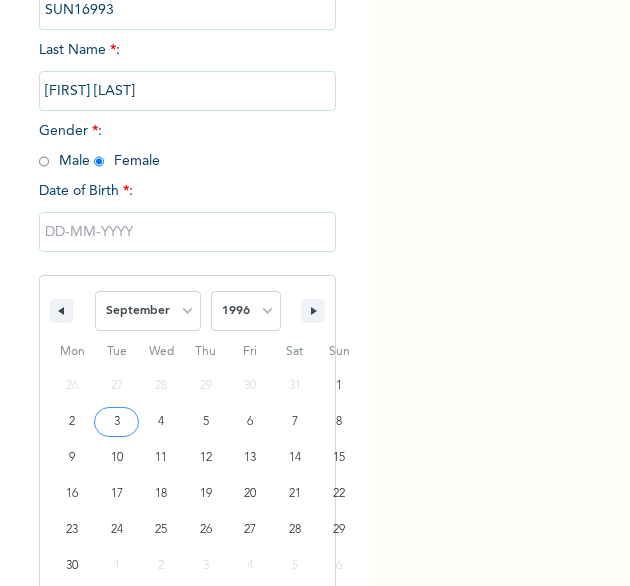 type on "09/03/1996" 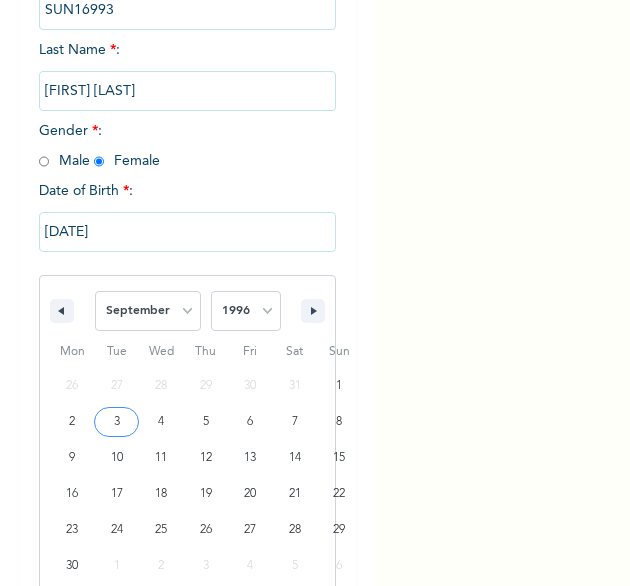 scroll, scrollTop: 76, scrollLeft: 0, axis: vertical 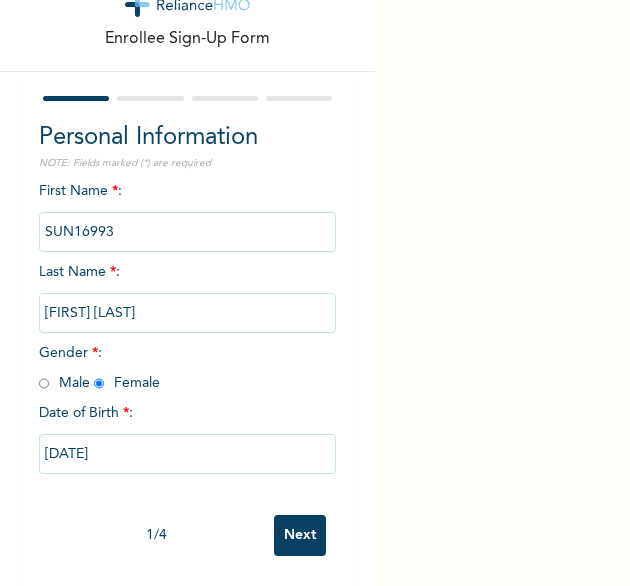 click on "Next" at bounding box center [300, 535] 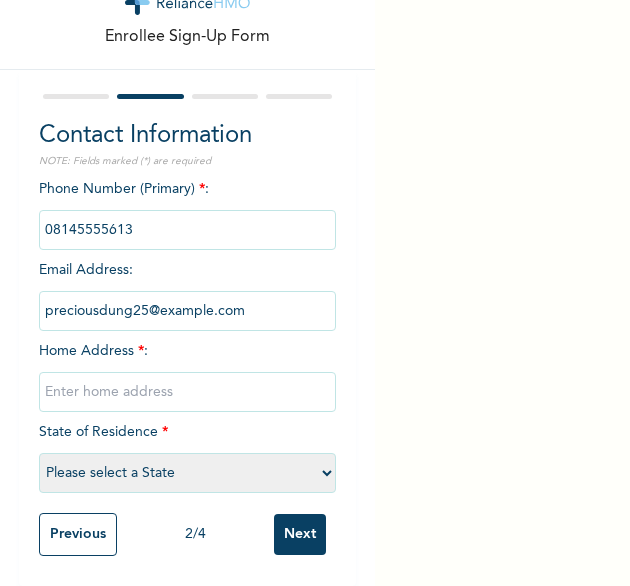 click at bounding box center [188, 392] 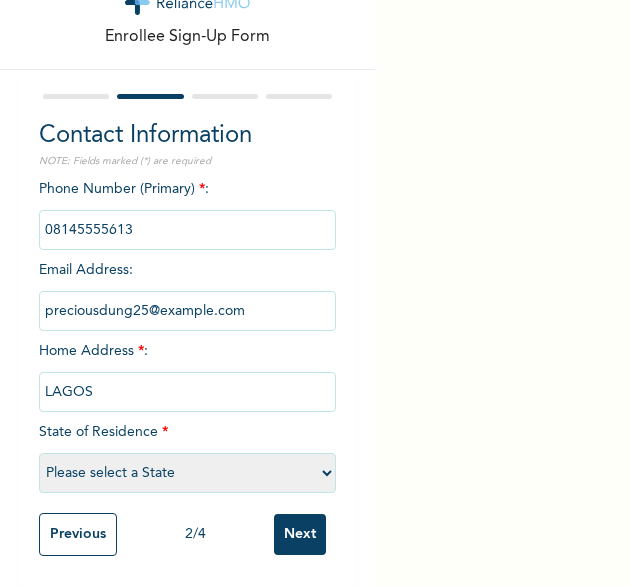 select on "25" 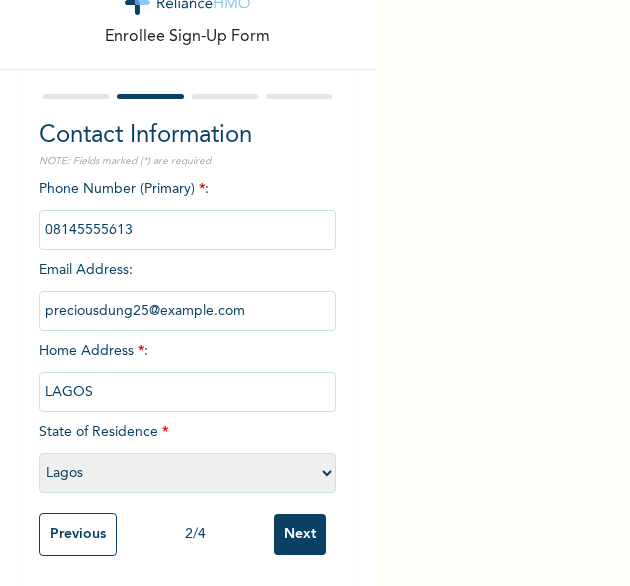 click on "Next" at bounding box center [300, 534] 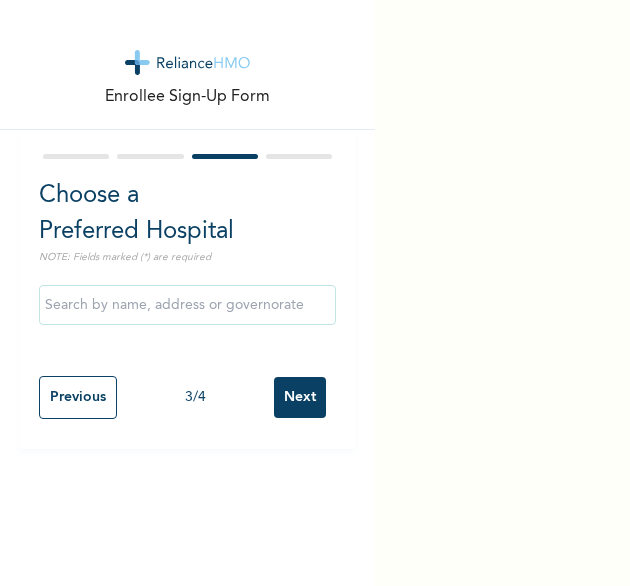 scroll, scrollTop: 0, scrollLeft: 0, axis: both 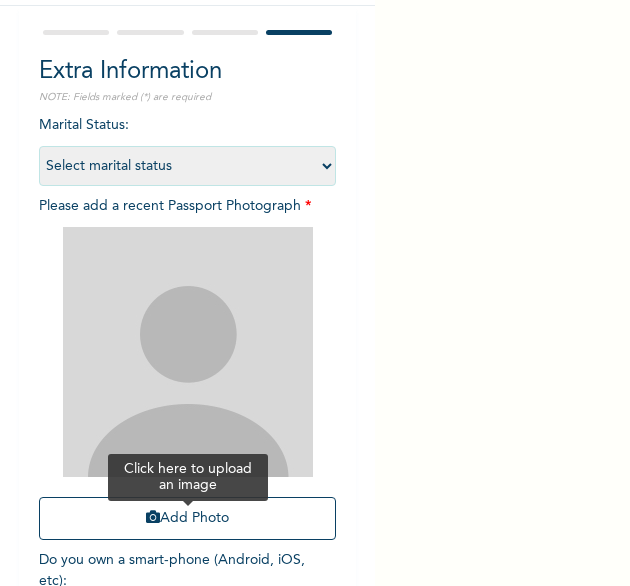 click on "Add Photo" at bounding box center [188, 518] 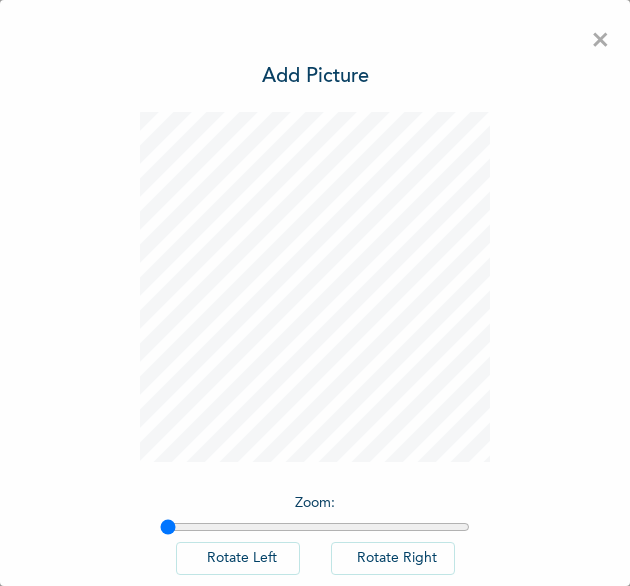 scroll, scrollTop: 111, scrollLeft: 0, axis: vertical 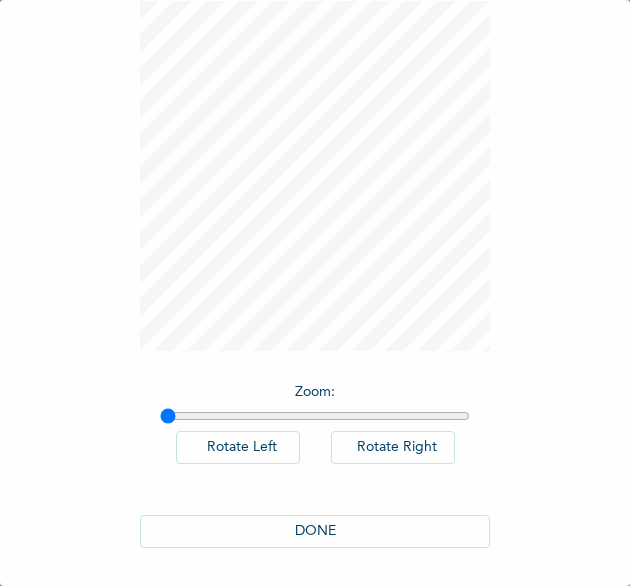 click on "DONE" at bounding box center (315, 531) 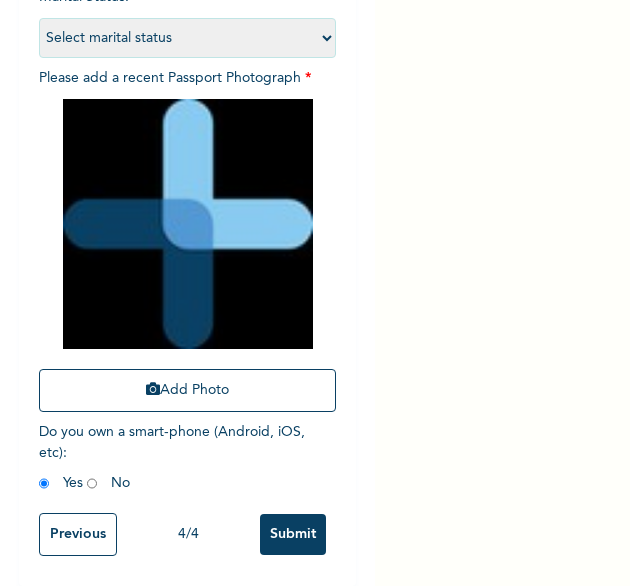 scroll, scrollTop: 264, scrollLeft: 0, axis: vertical 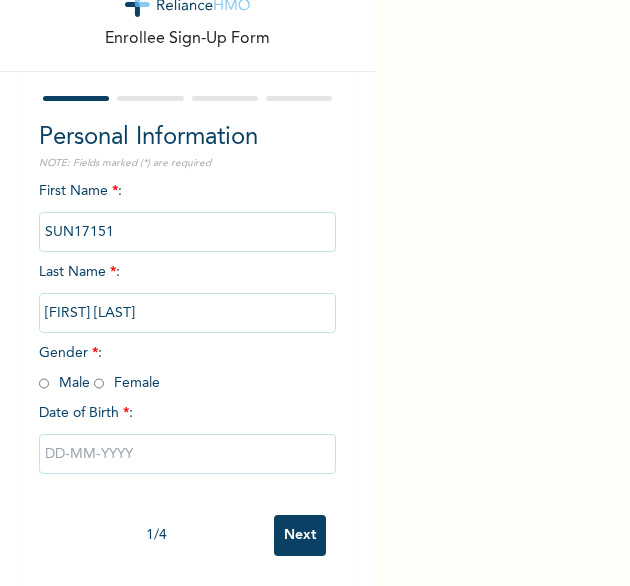 click at bounding box center [99, 383] 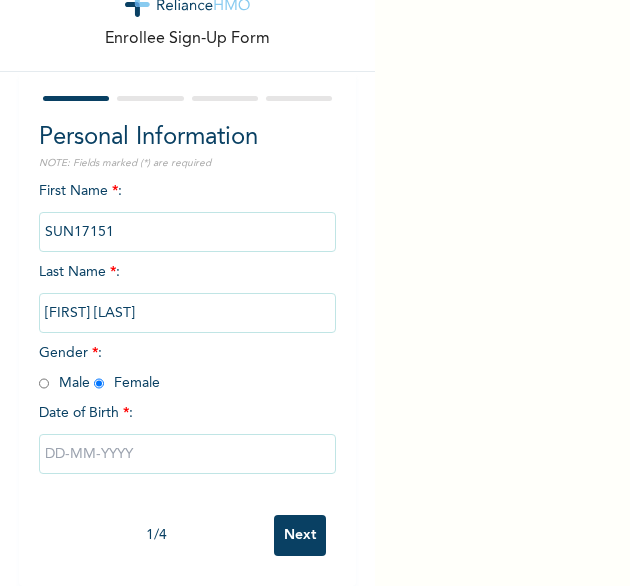 radio on "true" 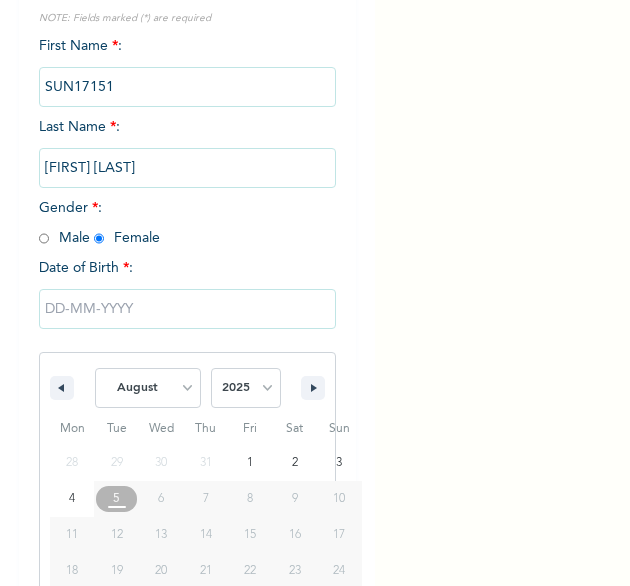 scroll, scrollTop: 280, scrollLeft: 0, axis: vertical 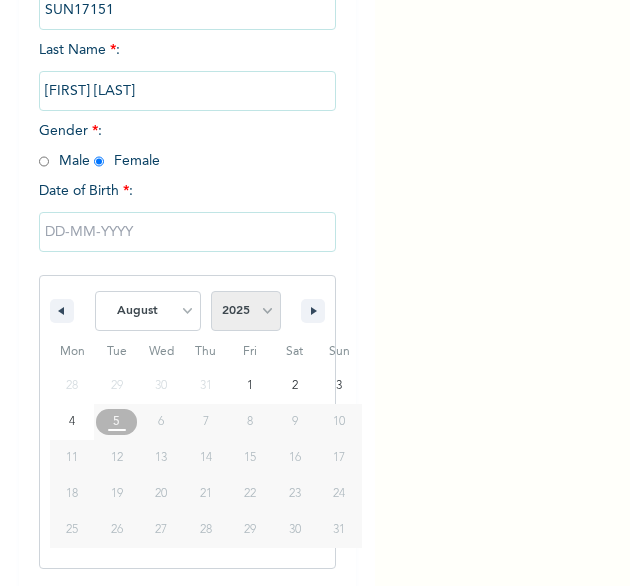 click on "2025 2024 2023 2022 2021 2020 2019 2018 2017 2016 2015 2014 2013 2012 2011 2010 2009 2008 2007 2006 2005 2004 2003 2002 2001 2000 1999 1998 1997 1996 1995 1994 1993 1992 1991 1990 1989 1988 1987 1986 1985 1984 1983 1982 1981 1980 1979 1978 1977 1976 1975 1974 1973 1972 1971 1970 1969 1968 1967 1966 1965 1964 1963 1962 1961 1960" at bounding box center (246, 311) 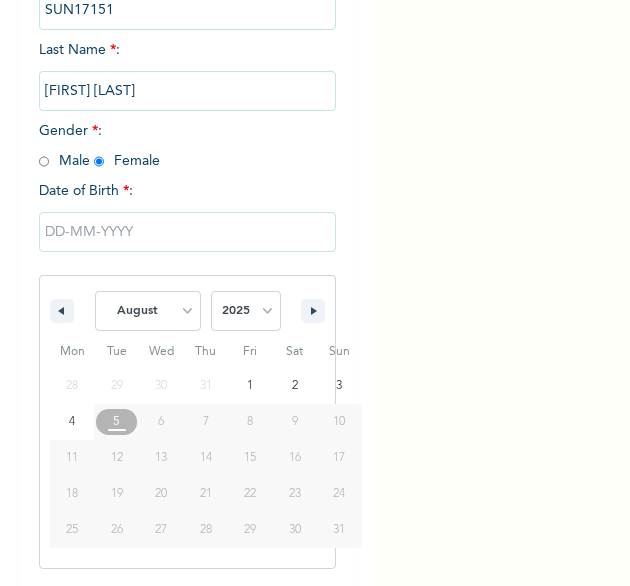 select on "1996" 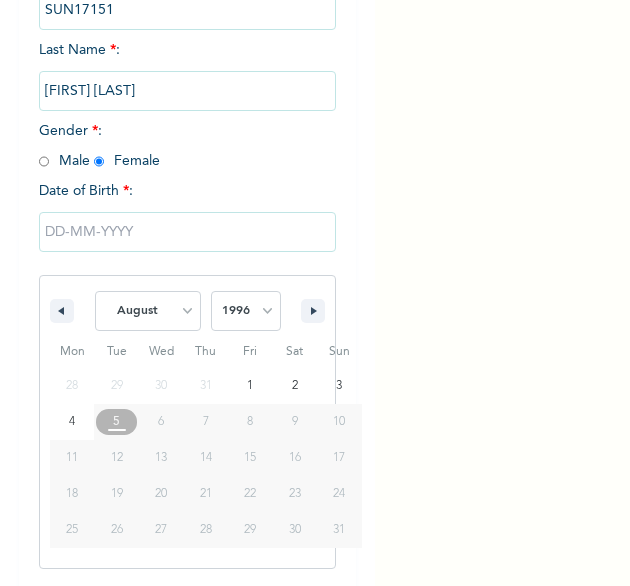 click on "2025 2024 2023 2022 2021 2020 2019 2018 2017 2016 2015 2014 2013 2012 2011 2010 2009 2008 2007 2006 2005 2004 2003 2002 2001 2000 1999 1998 1997 1996 1995 1994 1993 1992 1991 1990 1989 1988 1987 1986 1985 1984 1983 1982 1981 1980 1979 1978 1977 1976 1975 1974 1973 1972 1971 1970 1969 1968 1967 1966 1965 1964 1963 1962 1961 1960" at bounding box center (246, 311) 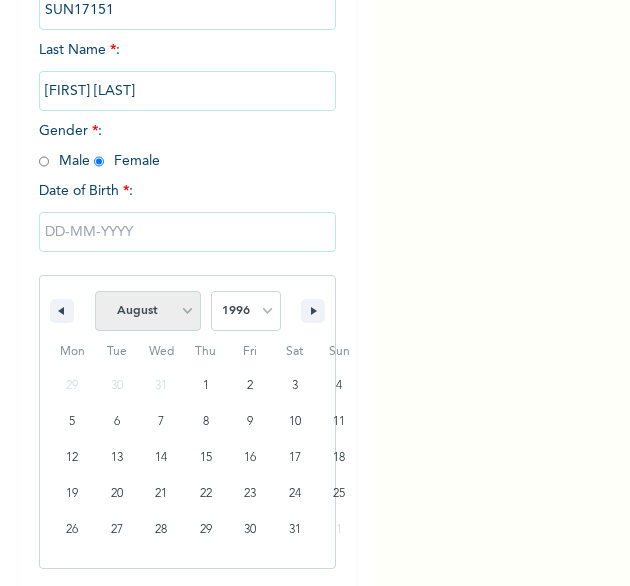 click on "January February March April May June July August September October November December" at bounding box center (148, 311) 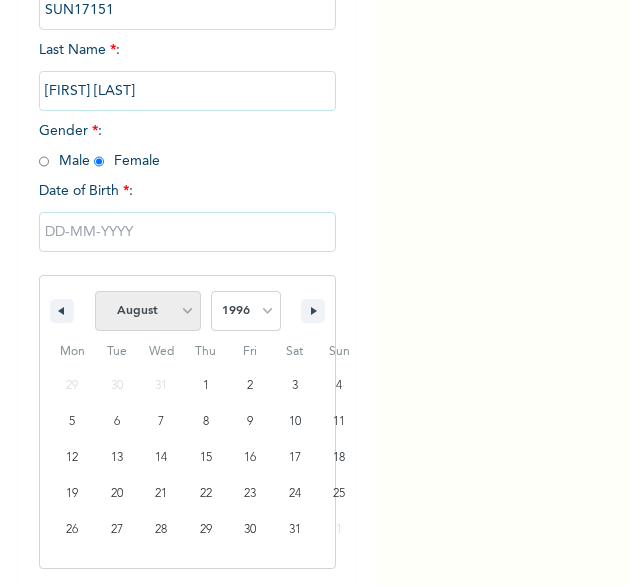 select on "1" 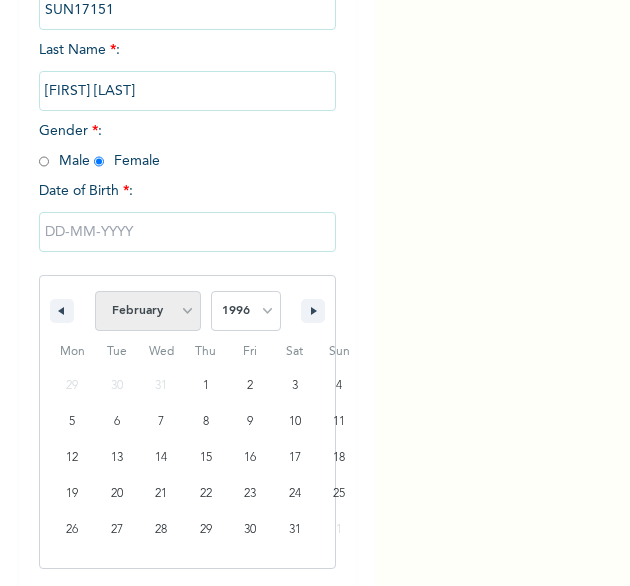click on "January February March April May June July August September October November December" at bounding box center [148, 311] 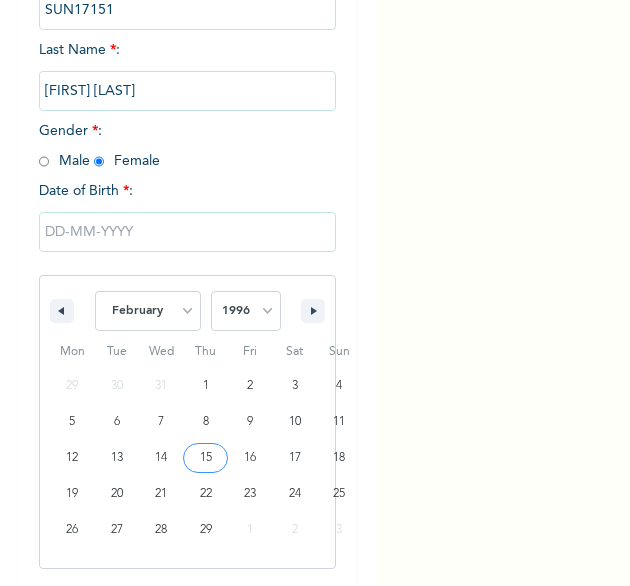 type on "[DATE]" 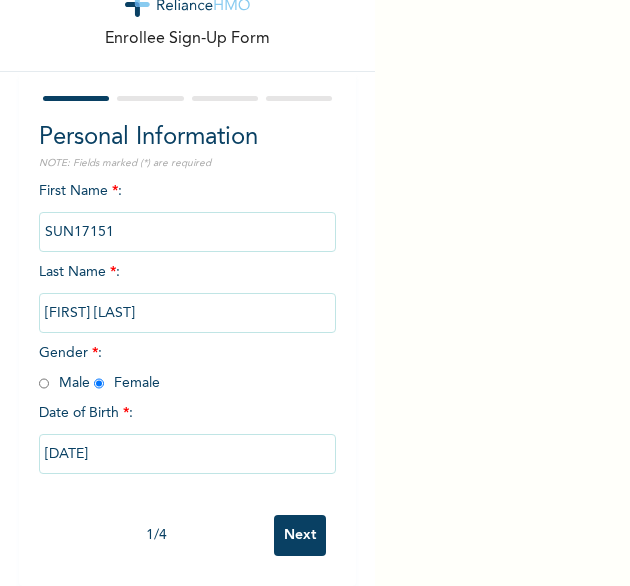 scroll, scrollTop: 76, scrollLeft: 0, axis: vertical 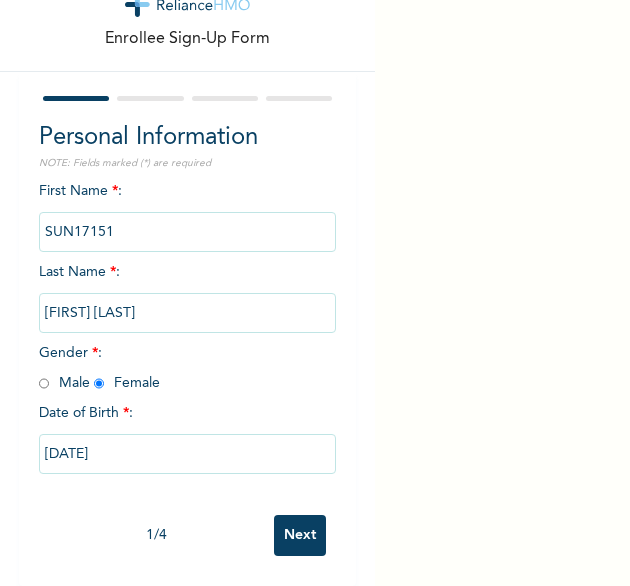click on "Next" at bounding box center [300, 535] 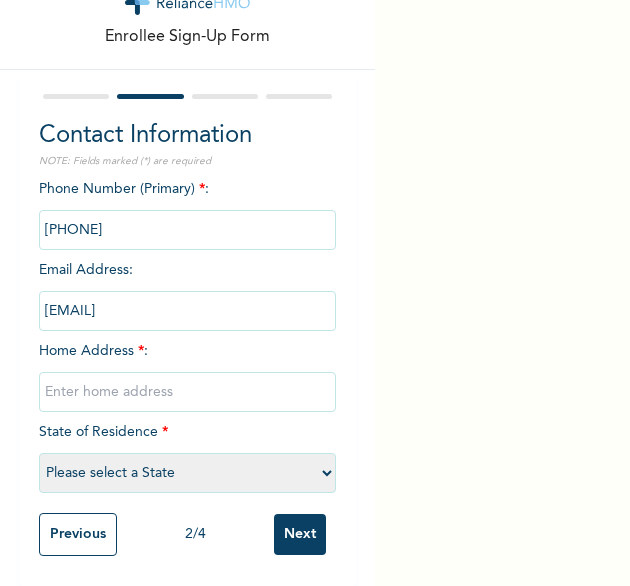 click at bounding box center (188, 392) 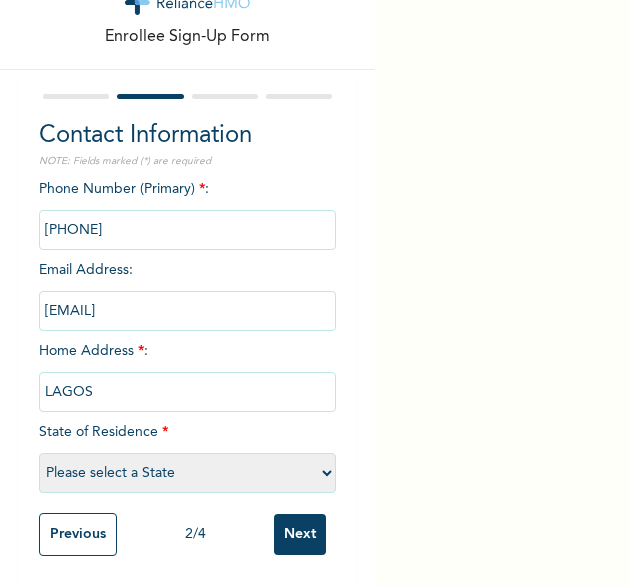 select on "25" 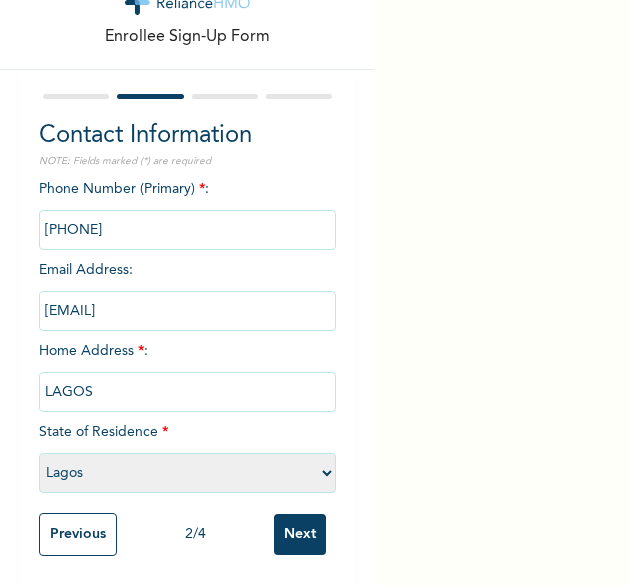 click on "Next" at bounding box center (300, 534) 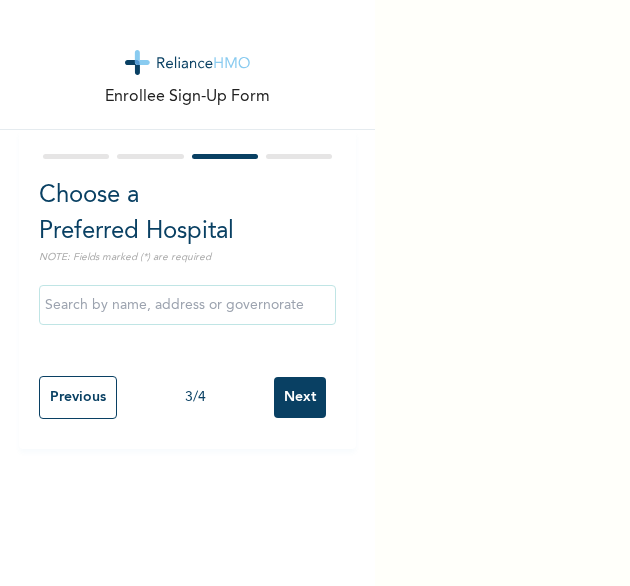 click on "Next" at bounding box center (300, 397) 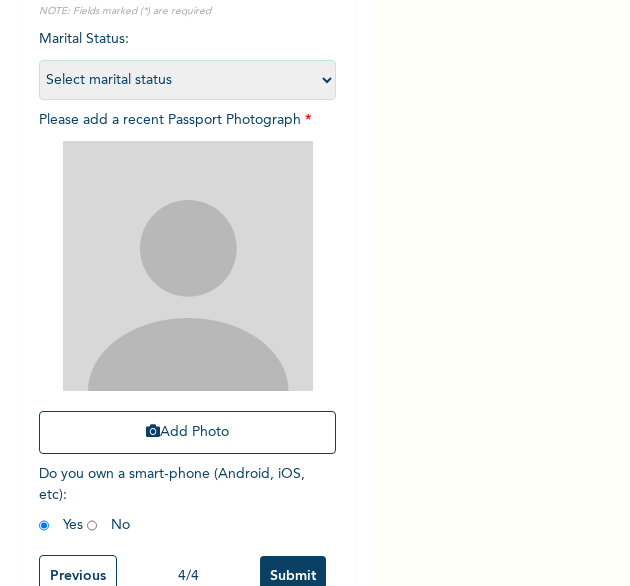 scroll, scrollTop: 212, scrollLeft: 0, axis: vertical 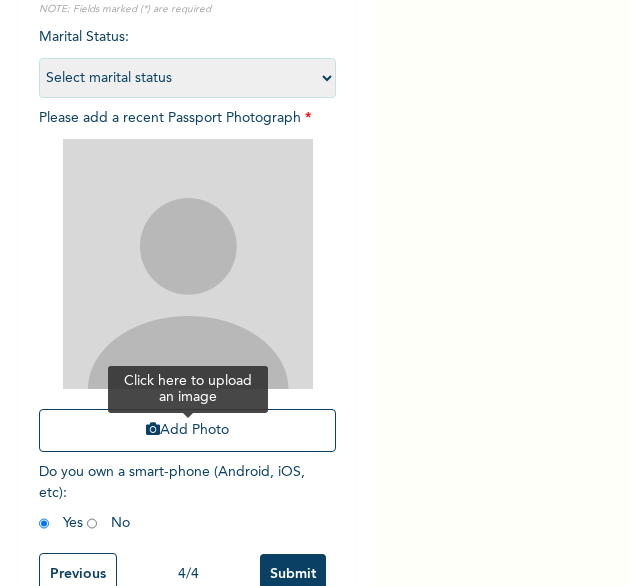click on "Add Photo" at bounding box center [188, 430] 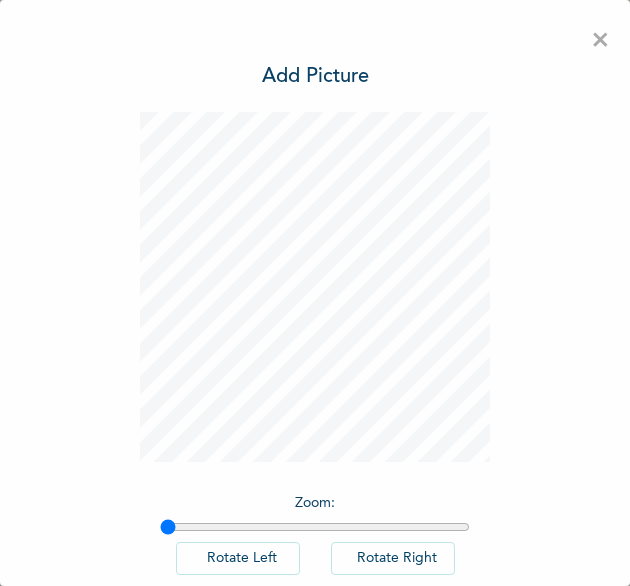 scroll, scrollTop: 0, scrollLeft: 0, axis: both 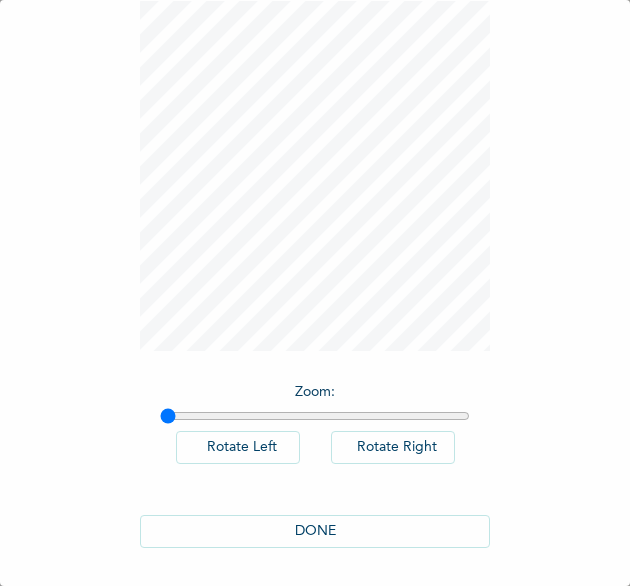 click on "DONE" at bounding box center (315, 531) 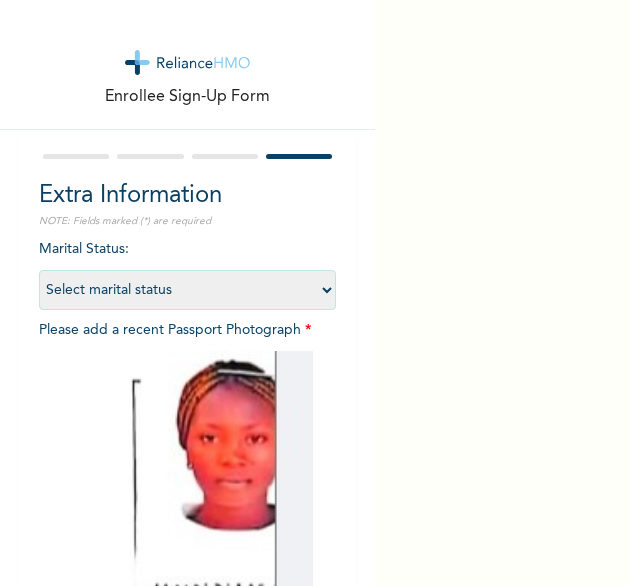 scroll, scrollTop: 269, scrollLeft: 0, axis: vertical 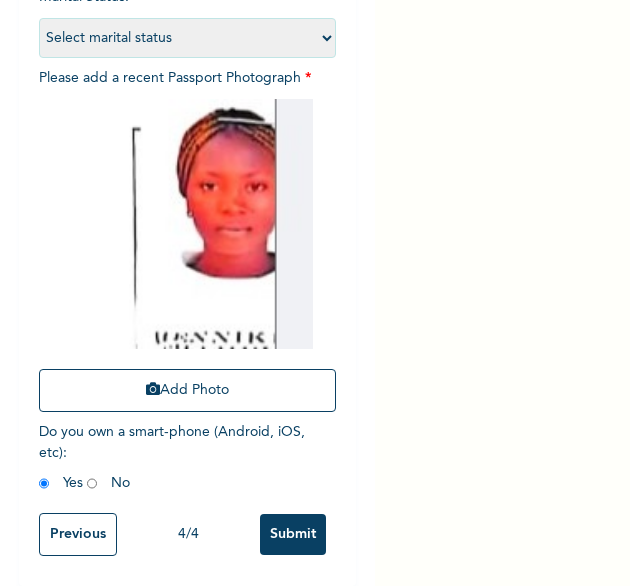 click on "Submit" at bounding box center (293, 534) 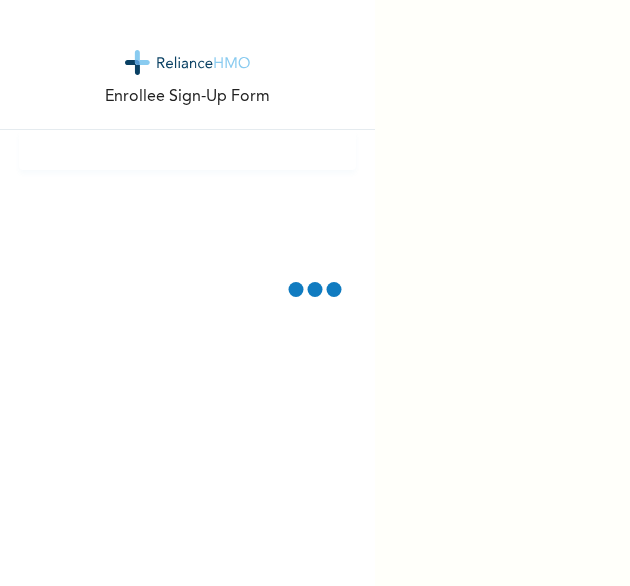 scroll, scrollTop: 0, scrollLeft: 0, axis: both 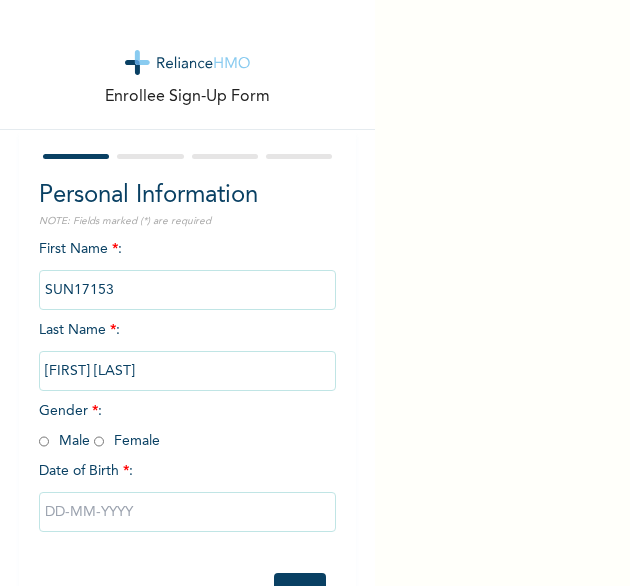 click at bounding box center (99, 441) 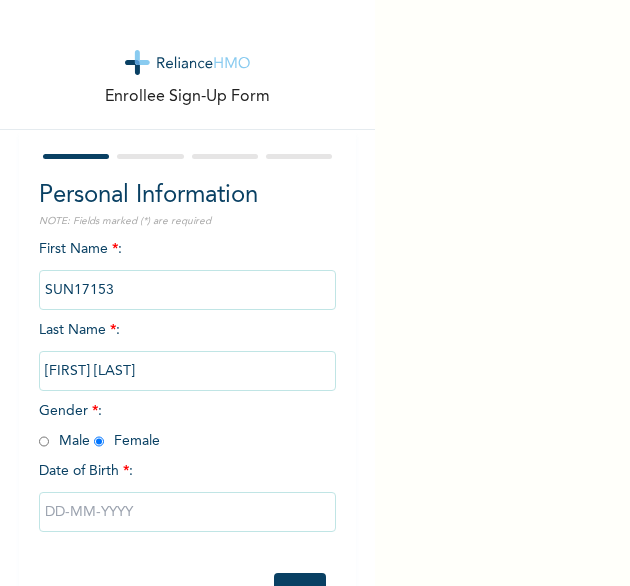 radio on "true" 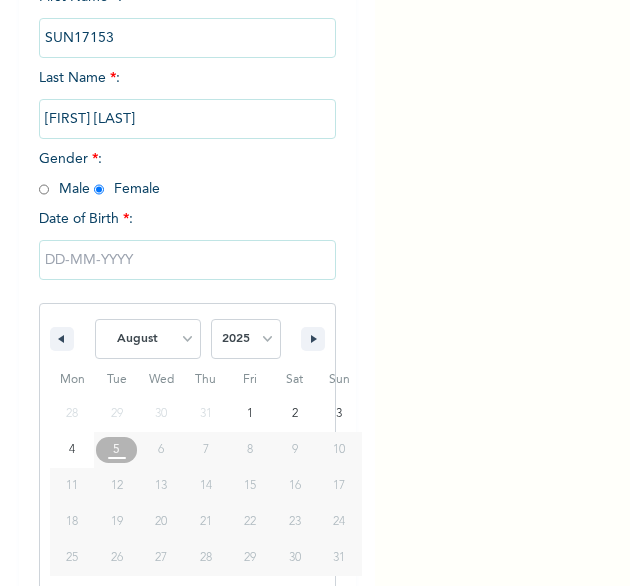scroll, scrollTop: 280, scrollLeft: 0, axis: vertical 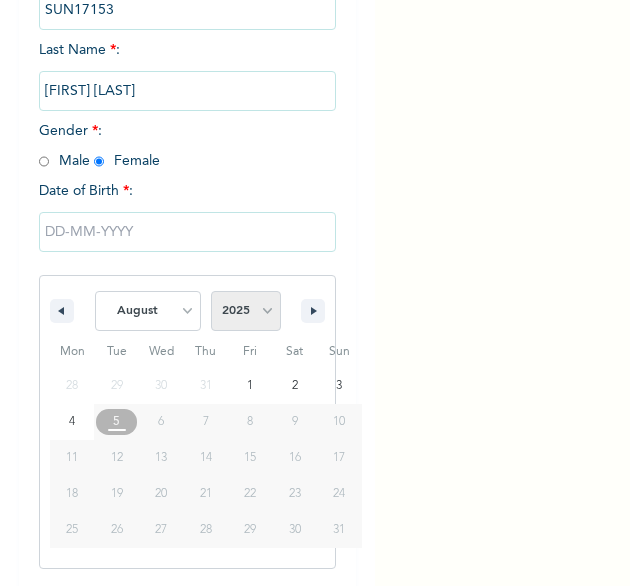 click on "2025 2024 2023 2022 2021 2020 2019 2018 2017 2016 2015 2014 2013 2012 2011 2010 2009 2008 2007 2006 2005 2004 2003 2002 2001 2000 1999 1998 1997 1996 1995 1994 1993 1992 1991 1990 1989 1988 1987 1986 1985 1984 1983 1982 1981 1980 1979 1978 1977 1976 1975 1974 1973 1972 1971 1970 1969 1968 1967 1966 1965 1964 1963 1962 1961 1960" at bounding box center (246, 311) 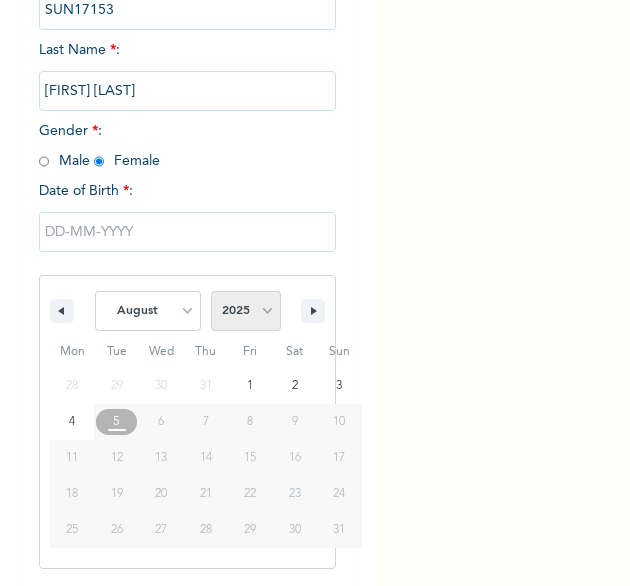 select on "1997" 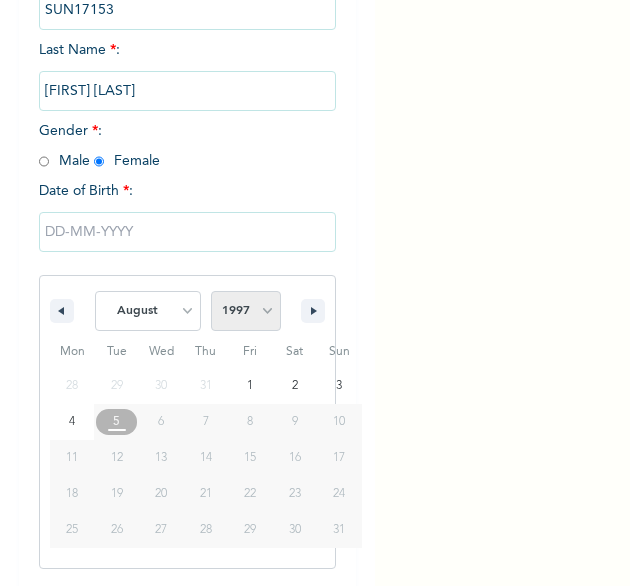 click on "2025 2024 2023 2022 2021 2020 2019 2018 2017 2016 2015 2014 2013 2012 2011 2010 2009 2008 2007 2006 2005 2004 2003 2002 2001 2000 1999 1998 1997 1996 1995 1994 1993 1992 1991 1990 1989 1988 1987 1986 1985 1984 1983 1982 1981 1980 1979 1978 1977 1976 1975 1974 1973 1972 1971 1970 1969 1968 1967 1966 1965 1964 1963 1962 1961 1960" at bounding box center (246, 311) 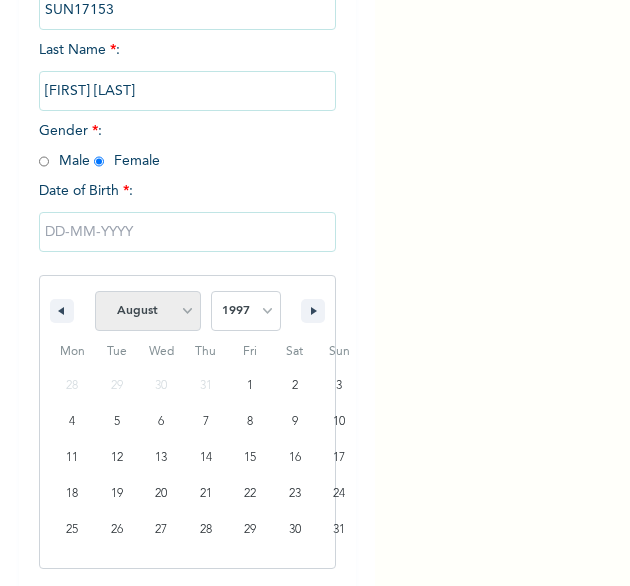 click on "January February March April May June July August September October November December" at bounding box center (148, 311) 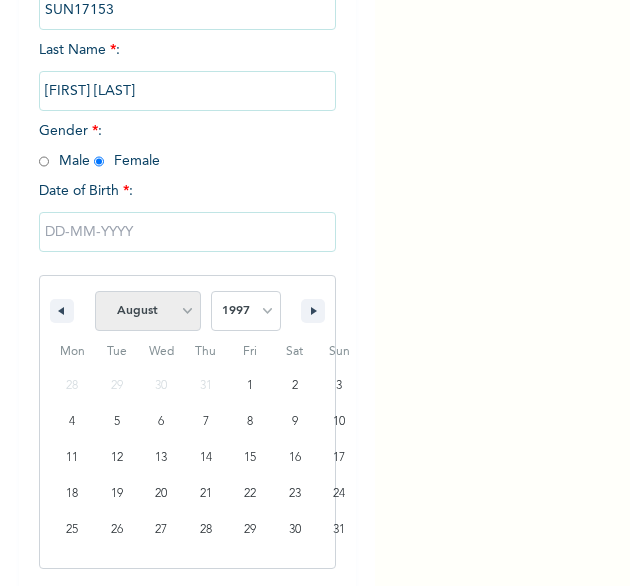 select on "10" 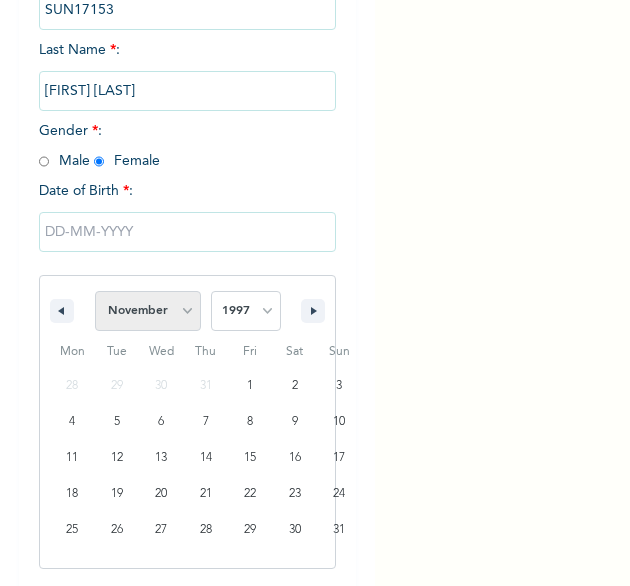 click on "January February March April May June July August September October November December" at bounding box center [148, 311] 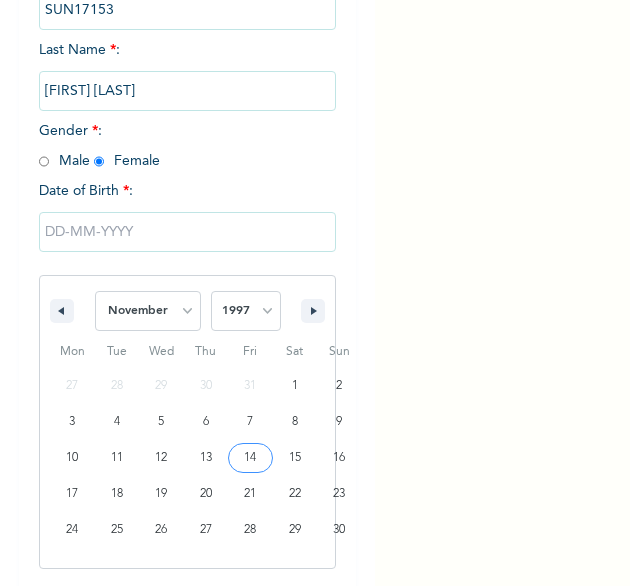 type on "11/14/1997" 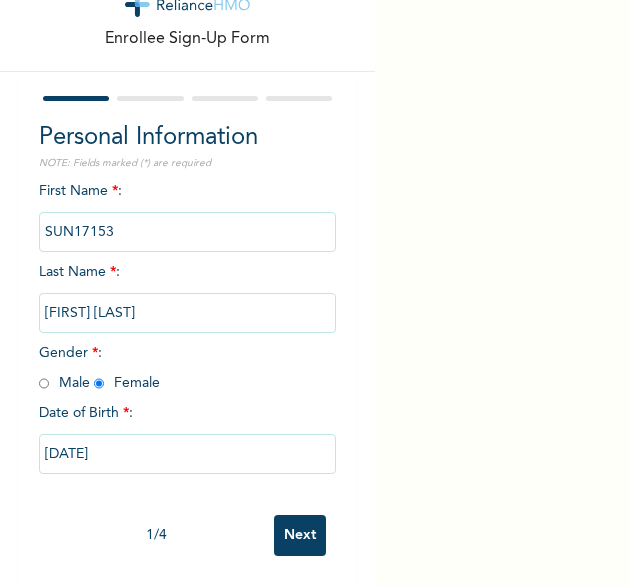 scroll, scrollTop: 76, scrollLeft: 0, axis: vertical 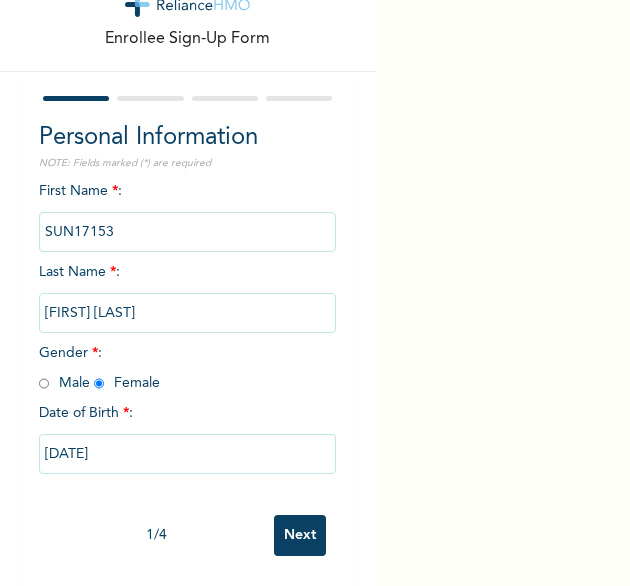click on "Next" at bounding box center (300, 535) 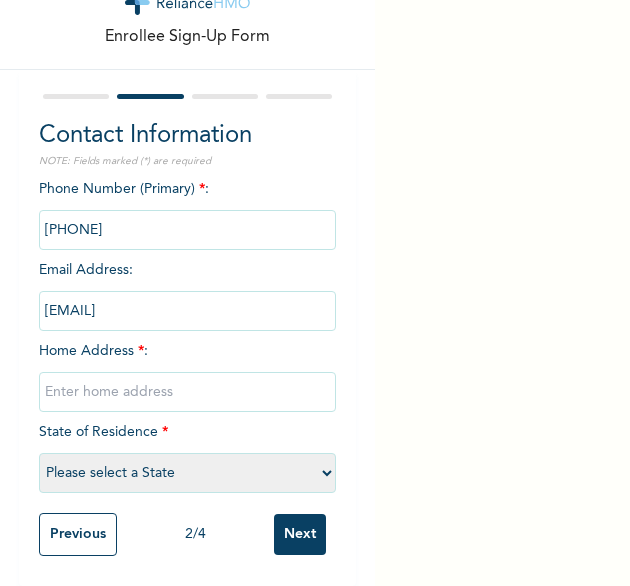 click at bounding box center [188, 392] 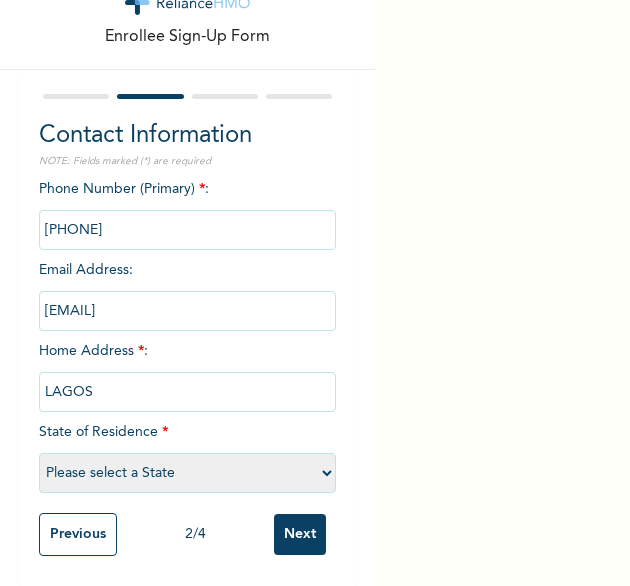 select on "25" 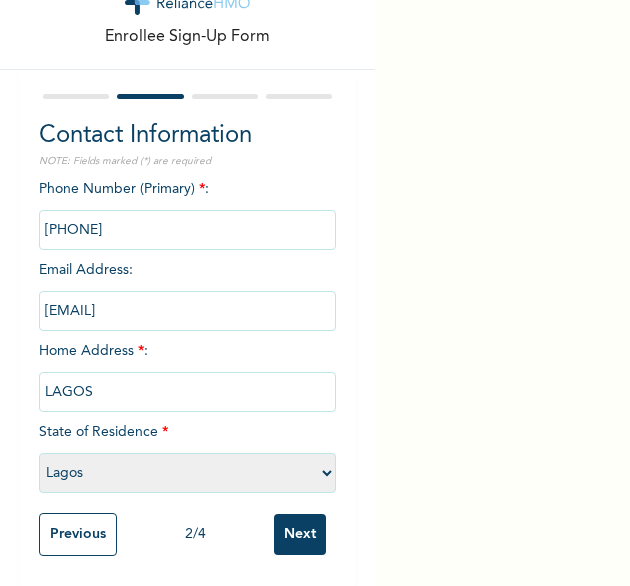 click on "Next" at bounding box center [300, 534] 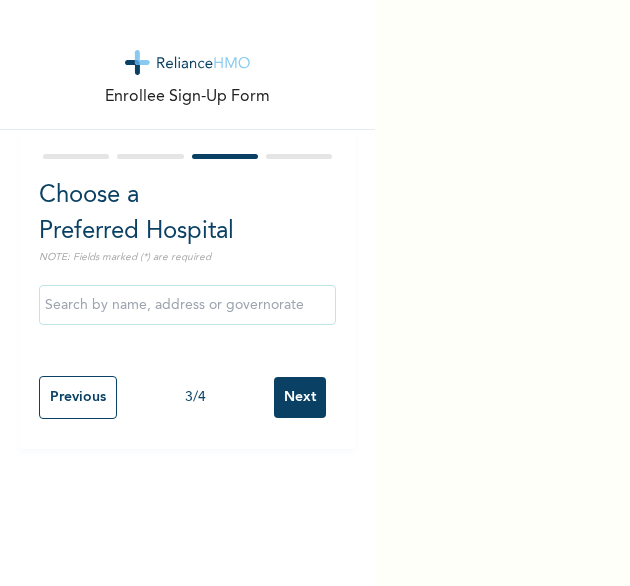 click on "Next" at bounding box center [300, 397] 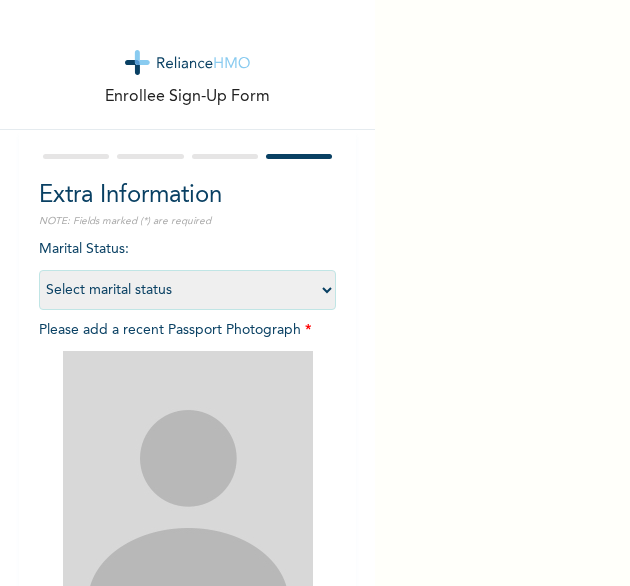 scroll, scrollTop: 269, scrollLeft: 0, axis: vertical 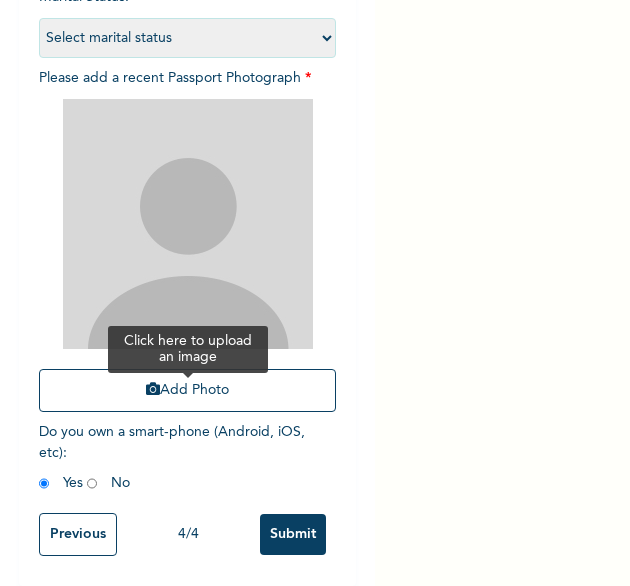 click on "Add Photo" at bounding box center [188, 390] 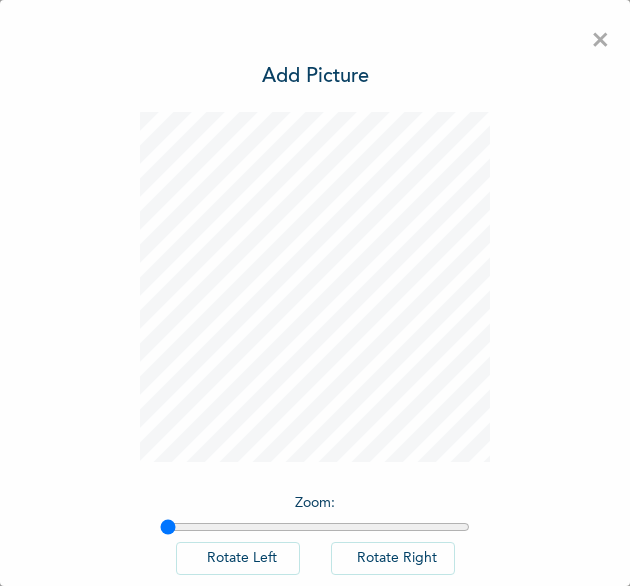 scroll, scrollTop: 0, scrollLeft: 0, axis: both 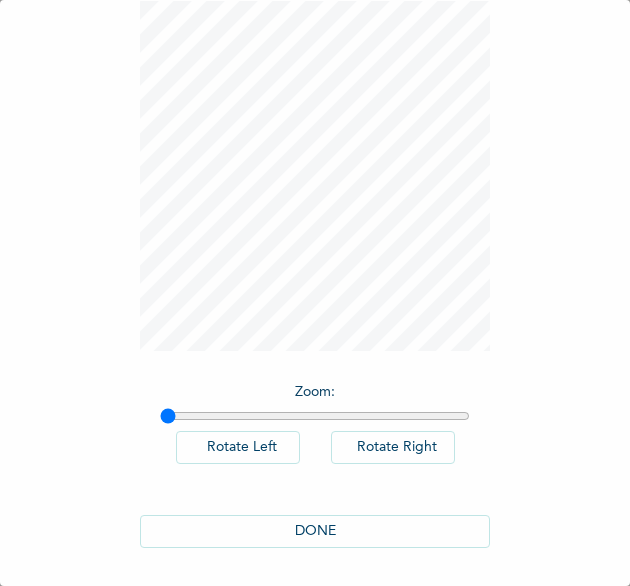 click on "DONE" at bounding box center (315, 531) 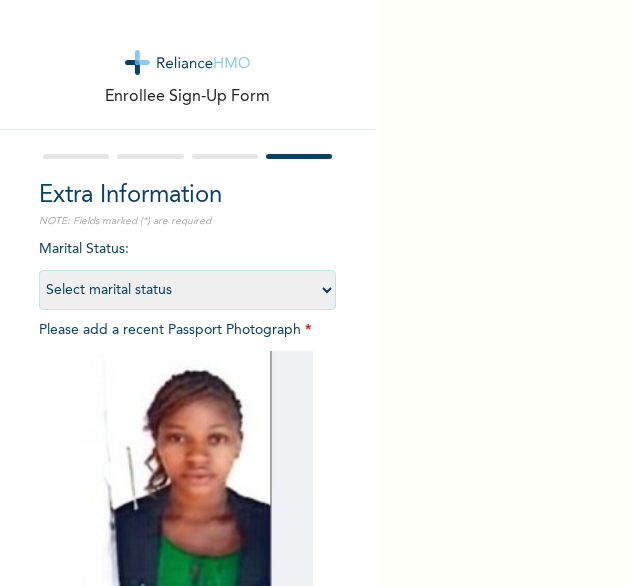 scroll, scrollTop: 269, scrollLeft: 0, axis: vertical 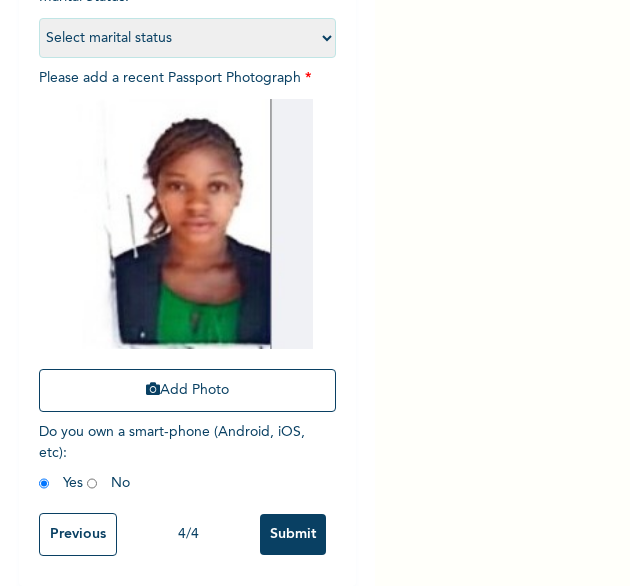 click on "Submit" at bounding box center (293, 534) 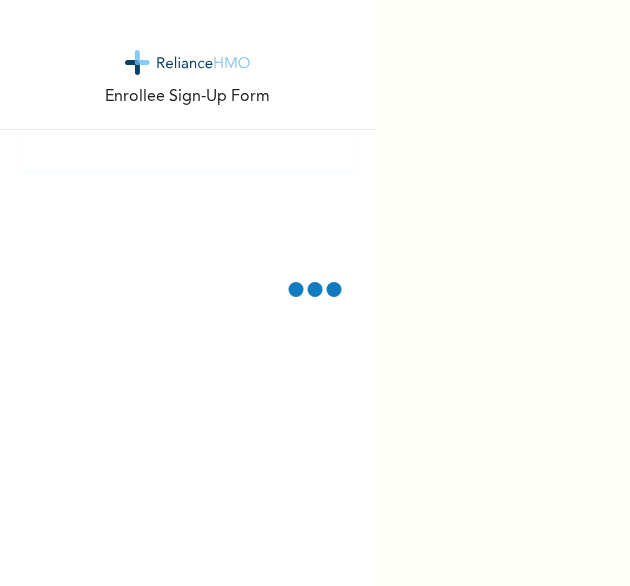 scroll, scrollTop: 0, scrollLeft: 0, axis: both 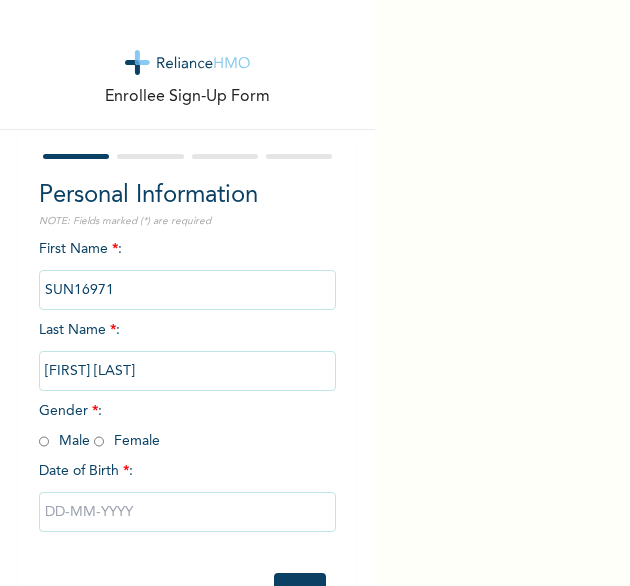 click at bounding box center (44, 441) 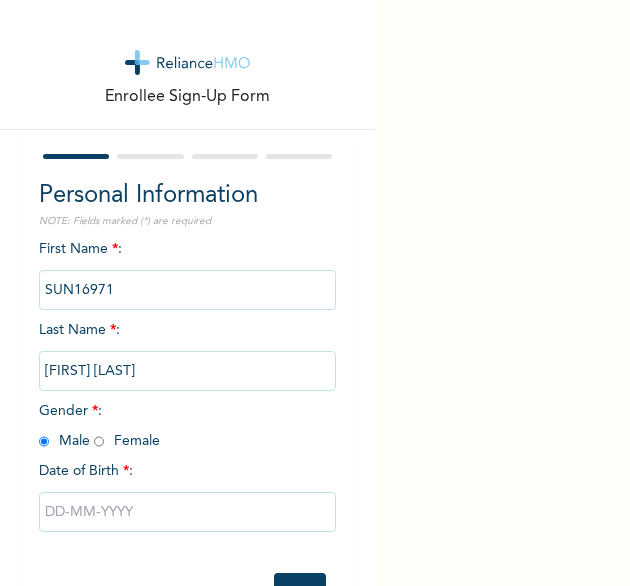 radio on "true" 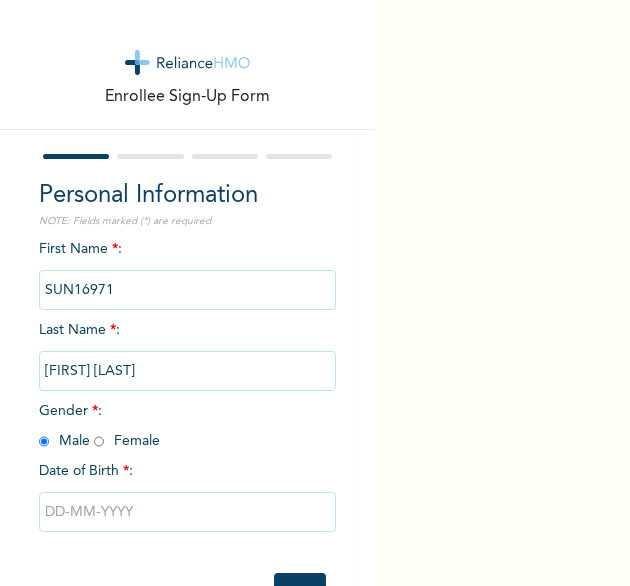 click at bounding box center [188, 512] 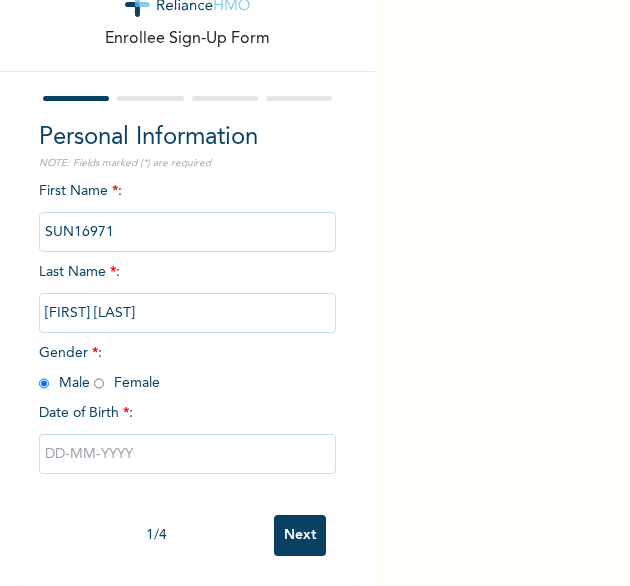 select on "7" 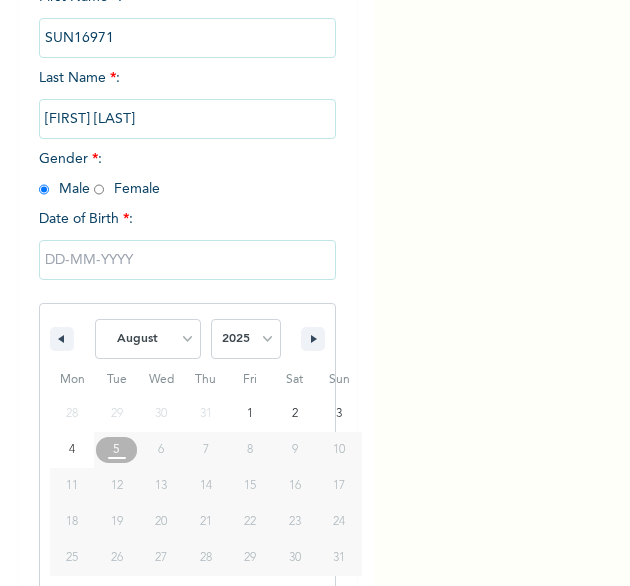 scroll, scrollTop: 280, scrollLeft: 0, axis: vertical 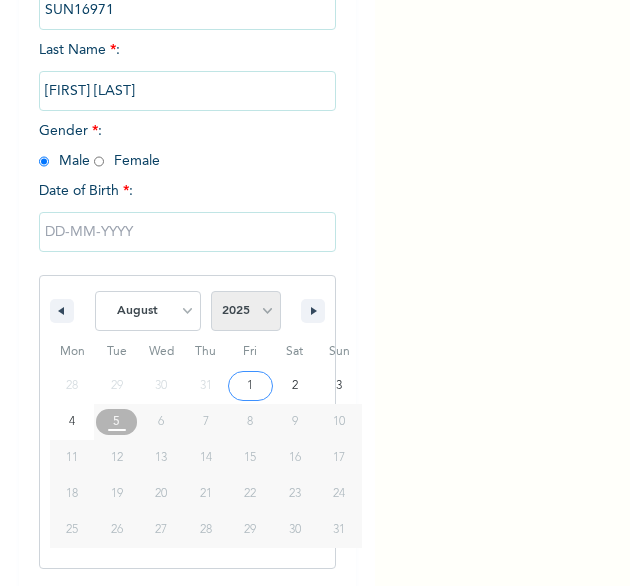 click on "2025 2024 2023 2022 2021 2020 2019 2018 2017 2016 2015 2014 2013 2012 2011 2010 2009 2008 2007 2006 2005 2004 2003 2002 2001 2000 1999 1998 1997 1996 1995 1994 1993 1992 1991 1990 1989 1988 1987 1986 1985 1984 1983 1982 1981 1980 1979 1978 1977 1976 1975 1974 1973 1972 1971 1970 1969 1968 1967 1966 1965 1964 1963 1962 1961 1960" at bounding box center [246, 311] 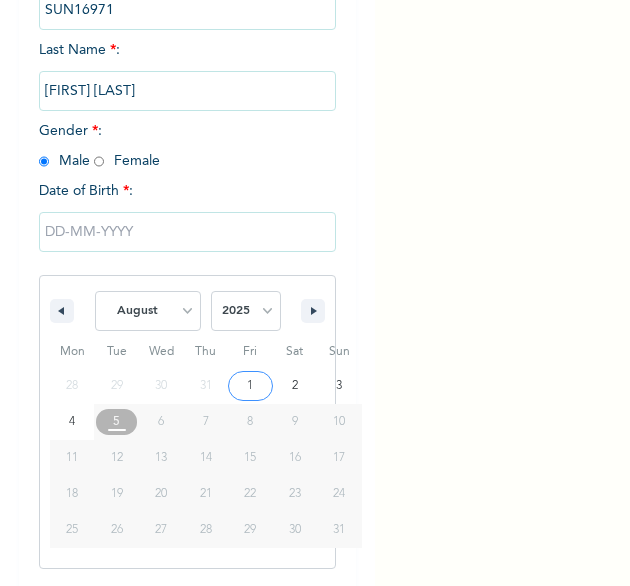 select on "1997" 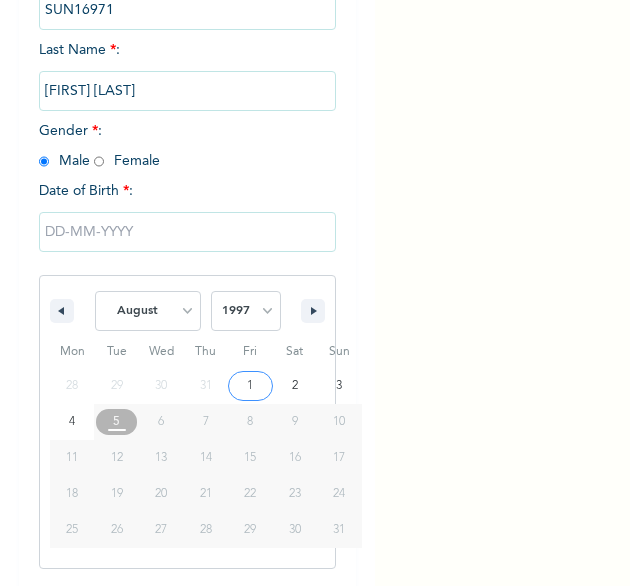 click on "2025 2024 2023 2022 2021 2020 2019 2018 2017 2016 2015 2014 2013 2012 2011 2010 2009 2008 2007 2006 2005 2004 2003 2002 2001 2000 1999 1998 1997 1996 1995 1994 1993 1992 1991 1990 1989 1988 1987 1986 1985 1984 1983 1982 1981 1980 1979 1978 1977 1976 1975 1974 1973 1972 1971 1970 1969 1968 1967 1966 1965 1964 1963 1962 1961 1960" at bounding box center [246, 311] 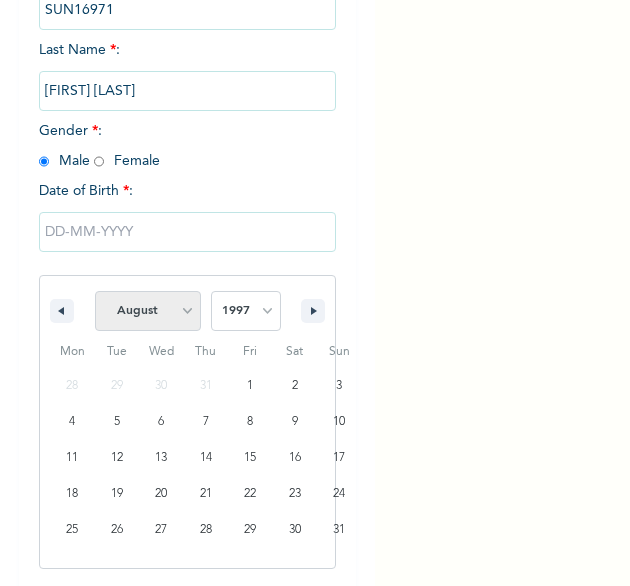 click on "January February March April May June July August September October November December" at bounding box center (148, 311) 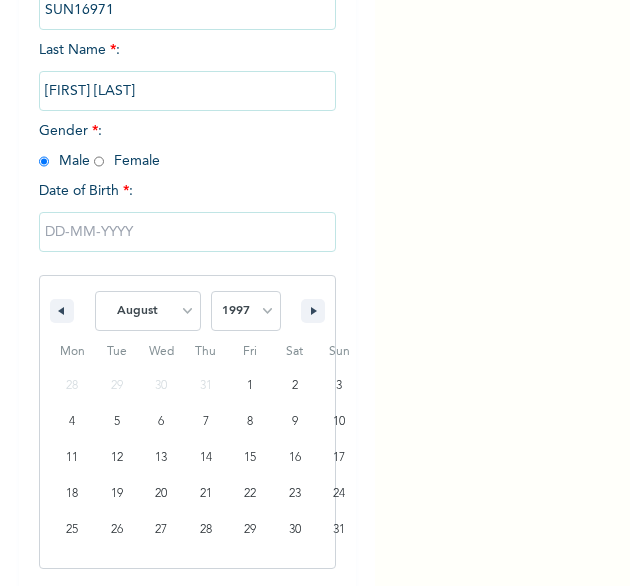 select on "11" 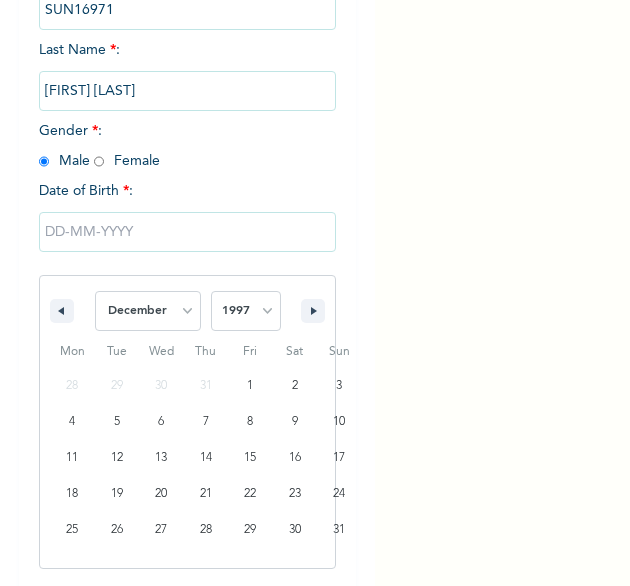 click on "January February March April May June July August September October November December" at bounding box center (148, 311) 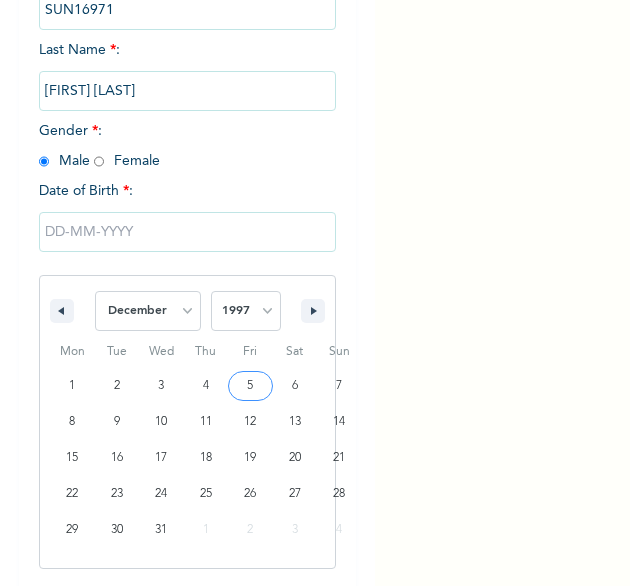 type on "12/05/1997" 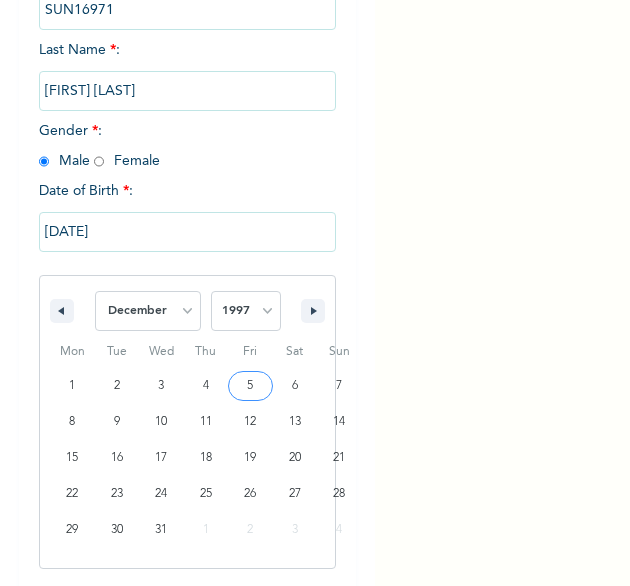 scroll, scrollTop: 76, scrollLeft: 0, axis: vertical 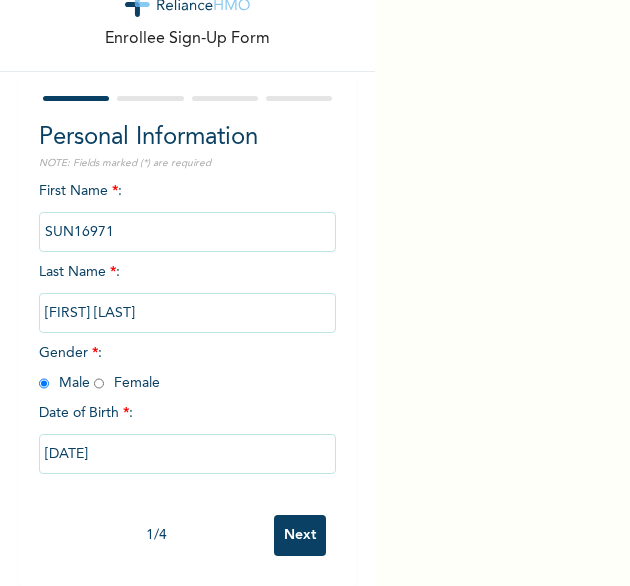 click on "Next" at bounding box center (300, 535) 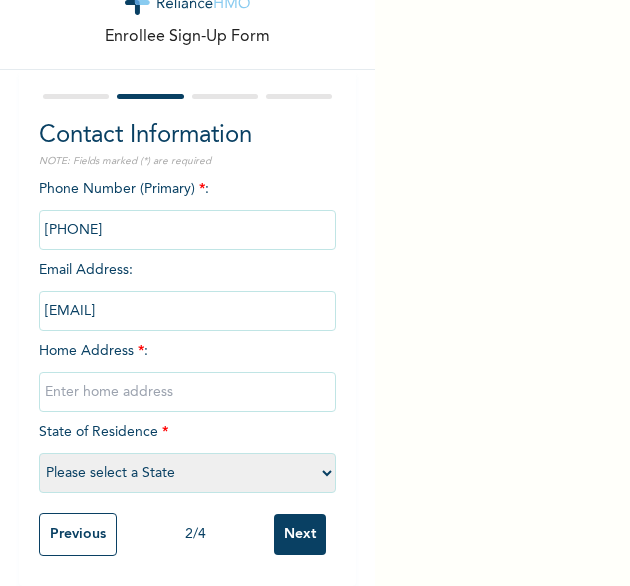 click at bounding box center (188, 392) 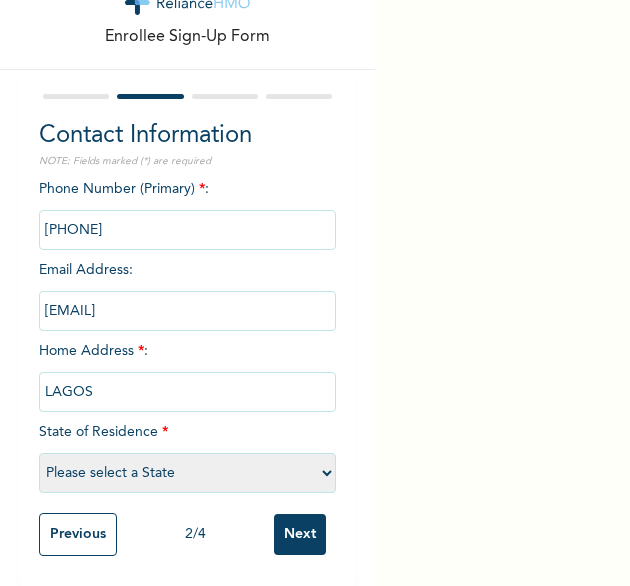 select on "25" 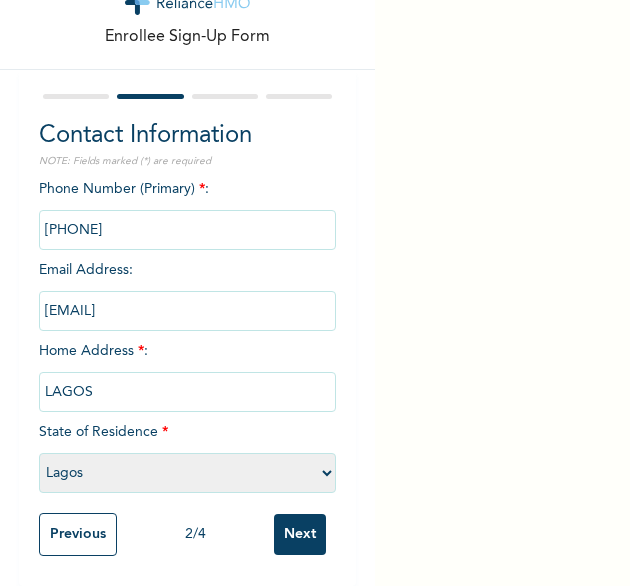 click on "Next" at bounding box center (300, 534) 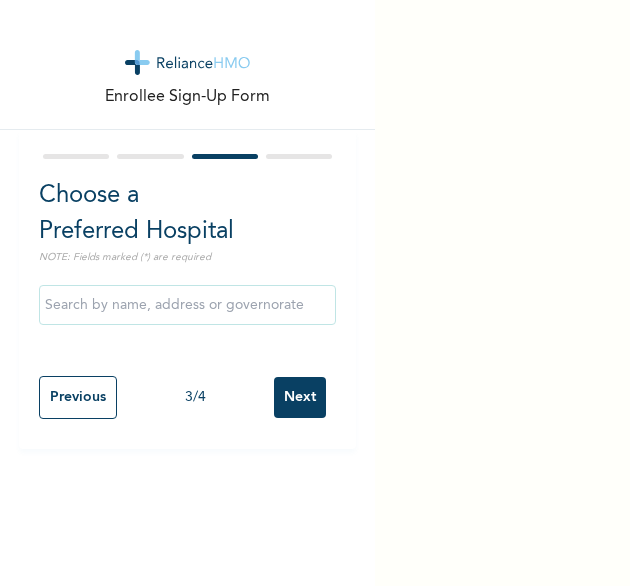 click on "Next" at bounding box center [300, 397] 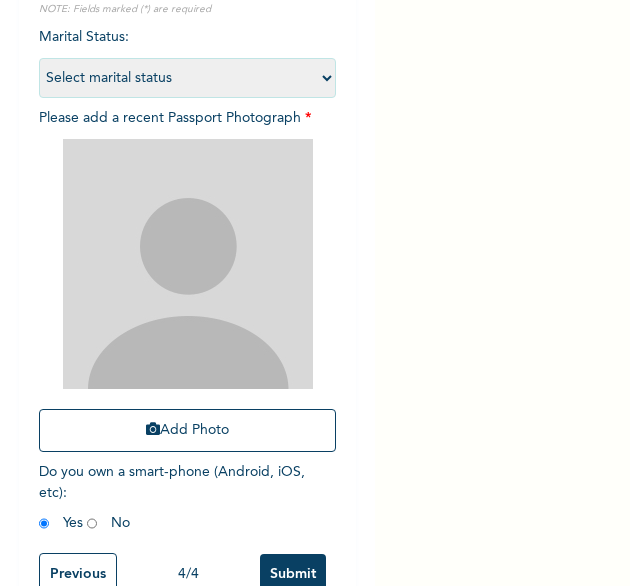 scroll, scrollTop: 218, scrollLeft: 0, axis: vertical 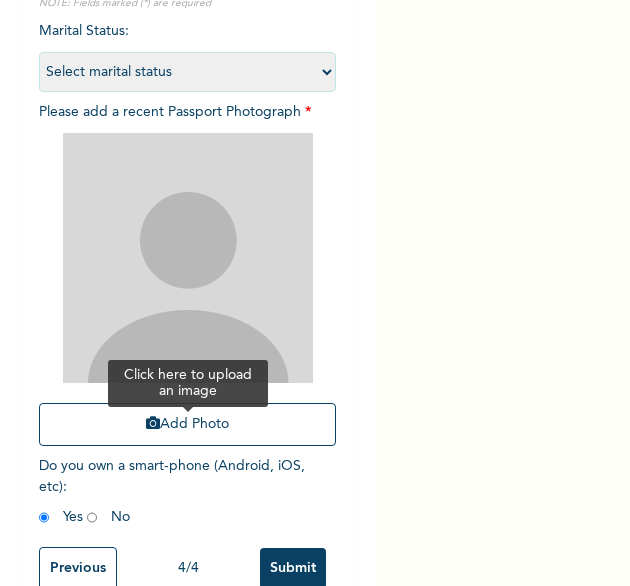 click on "Add Photo" at bounding box center (188, 424) 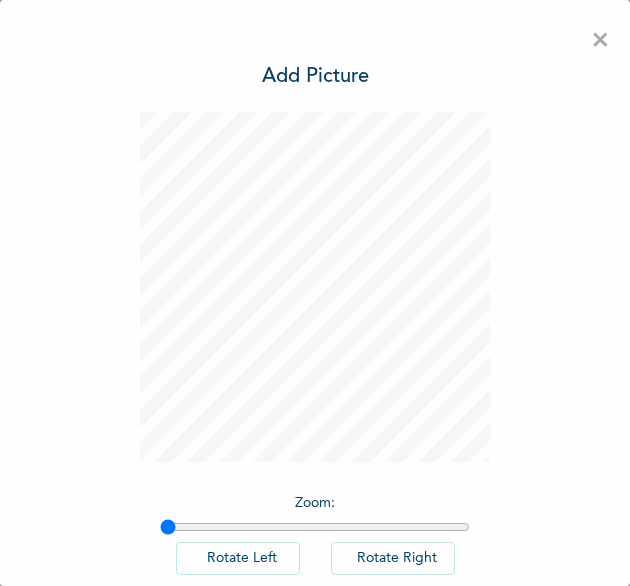 scroll, scrollTop: 0, scrollLeft: 0, axis: both 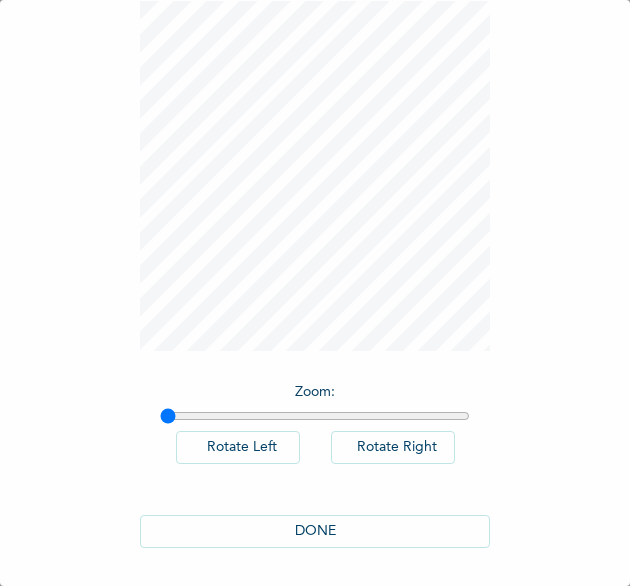 click on "DONE" at bounding box center [315, 531] 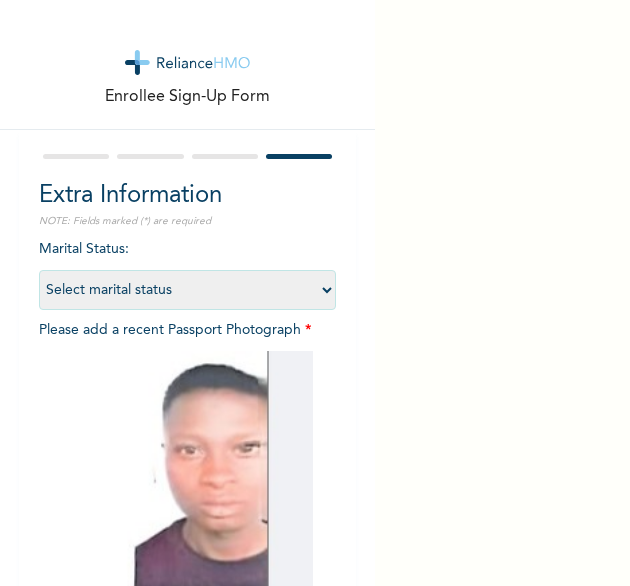 scroll, scrollTop: 269, scrollLeft: 0, axis: vertical 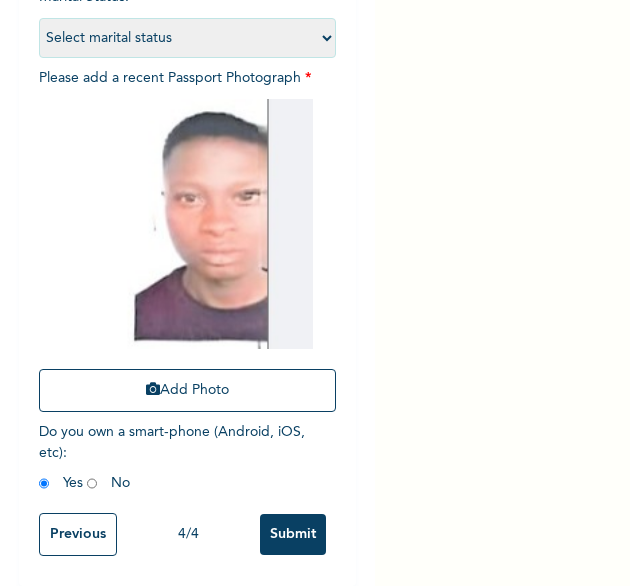 click on "Submit" at bounding box center [293, 534] 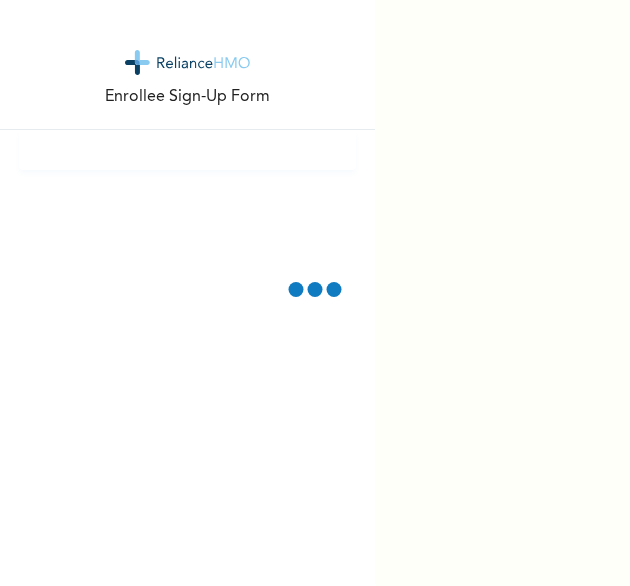 scroll, scrollTop: 0, scrollLeft: 0, axis: both 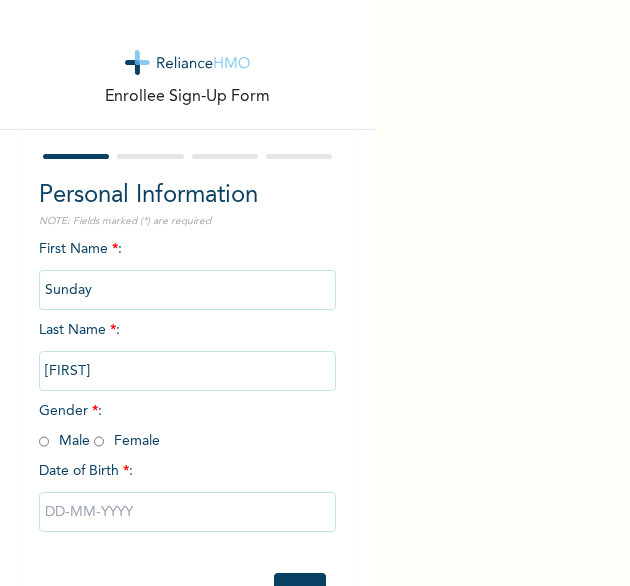 click at bounding box center [99, 441] 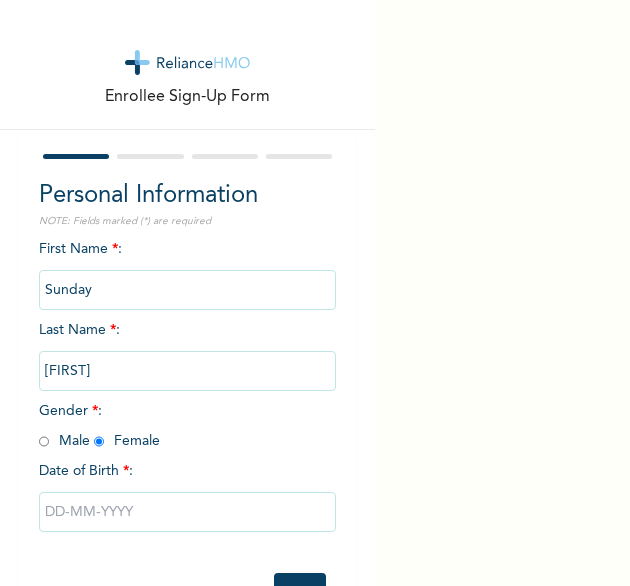 radio on "true" 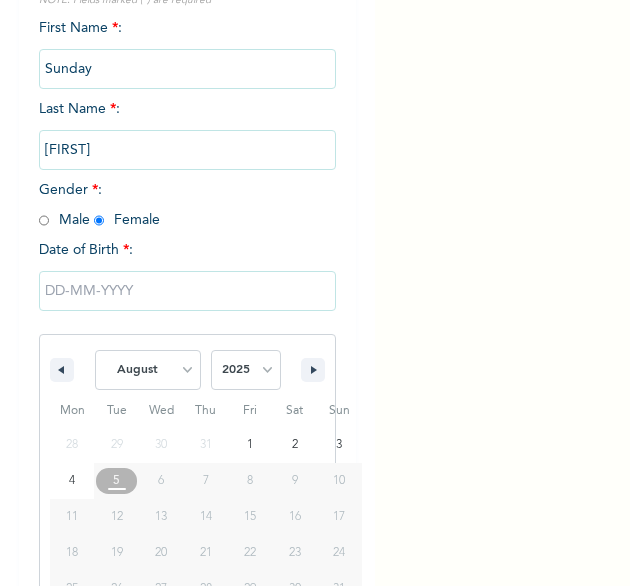 scroll, scrollTop: 280, scrollLeft: 0, axis: vertical 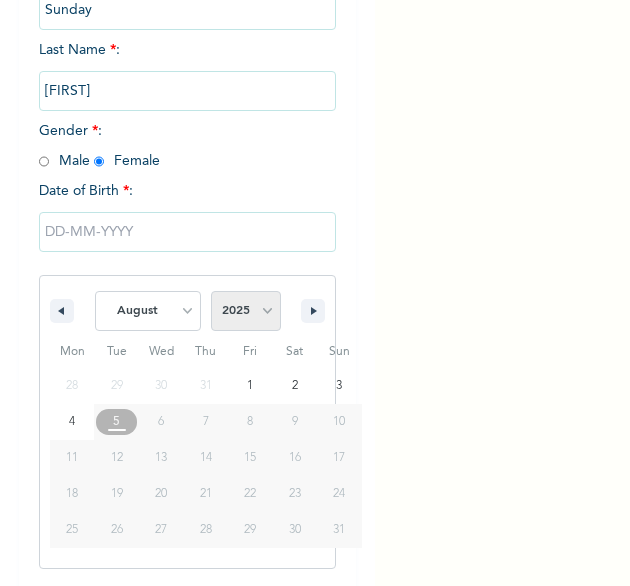 click on "2025 2024 2023 2022 2021 2020 2019 2018 2017 2016 2015 2014 2013 2012 2011 2010 2009 2008 2007 2006 2005 2004 2003 2002 2001 2000 1999 1998 1997 1996 1995 1994 1993 1992 1991 1990 1989 1988 1987 1986 1985 1984 1983 1982 1981 1980 1979 1978 1977 1976 1975 1974 1973 1972 1971 1970 1969 1968 1967 1966 1965 1964 1963 1962 1961 1960" at bounding box center [246, 311] 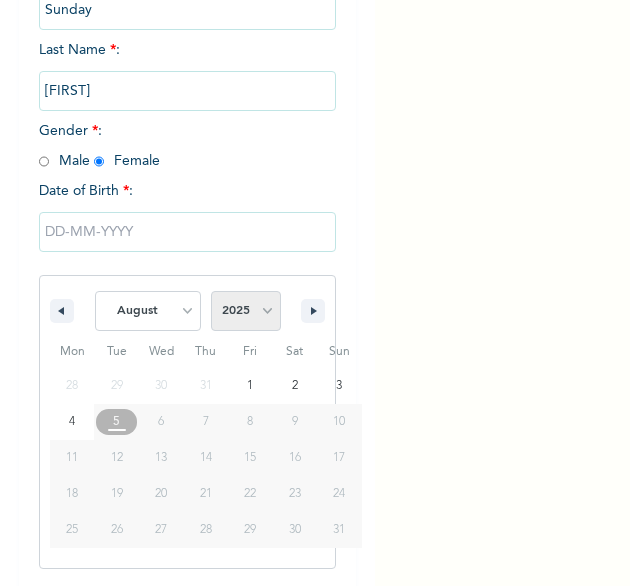 select on "2006" 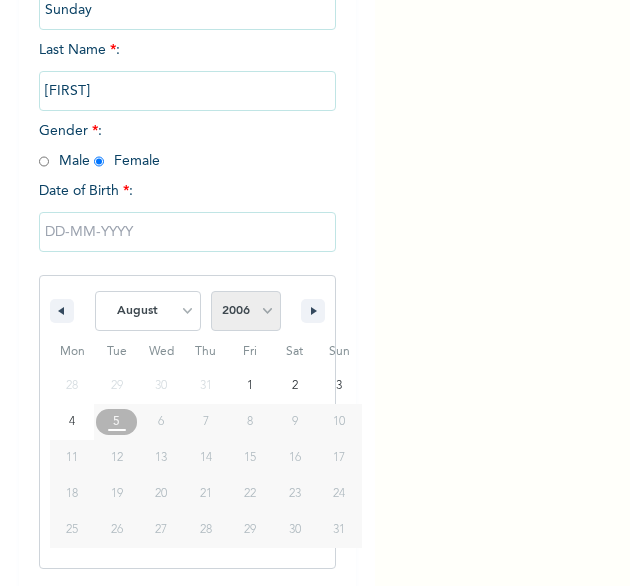 click on "2025 2024 2023 2022 2021 2020 2019 2018 2017 2016 2015 2014 2013 2012 2011 2010 2009 2008 2007 2006 2005 2004 2003 2002 2001 2000 1999 1998 1997 1996 1995 1994 1993 1992 1991 1990 1989 1988 1987 1986 1985 1984 1983 1982 1981 1980 1979 1978 1977 1976 1975 1974 1973 1972 1971 1970 1969 1968 1967 1966 1965 1964 1963 1962 1961 1960" at bounding box center [246, 311] 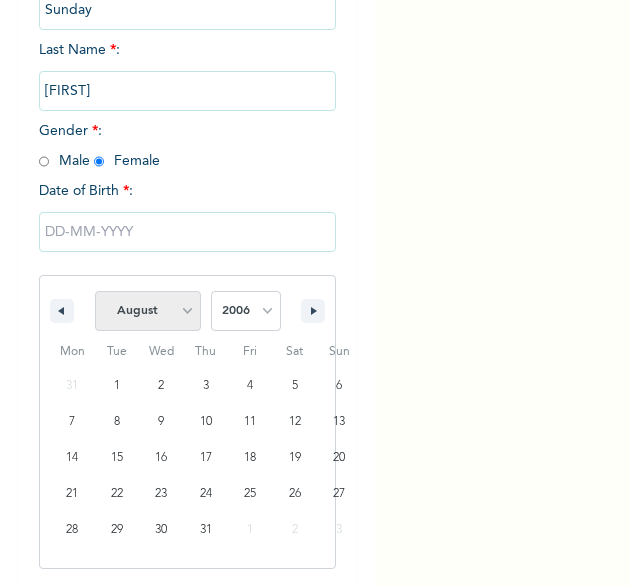 click on "January February March April May June July August September October November December" at bounding box center [148, 311] 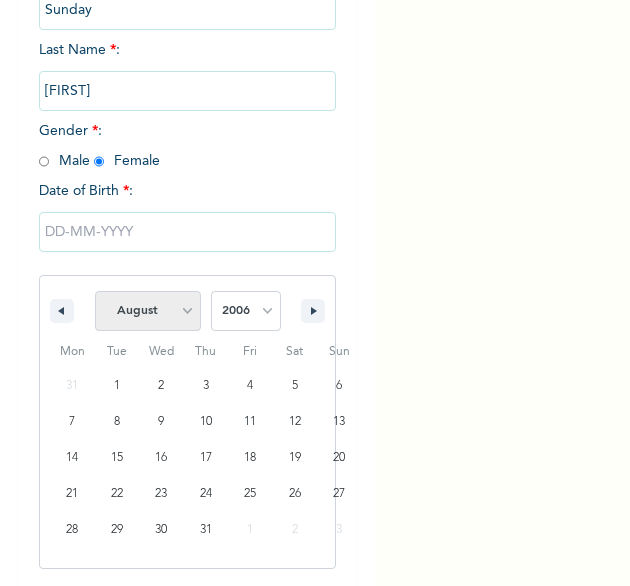 select on "4" 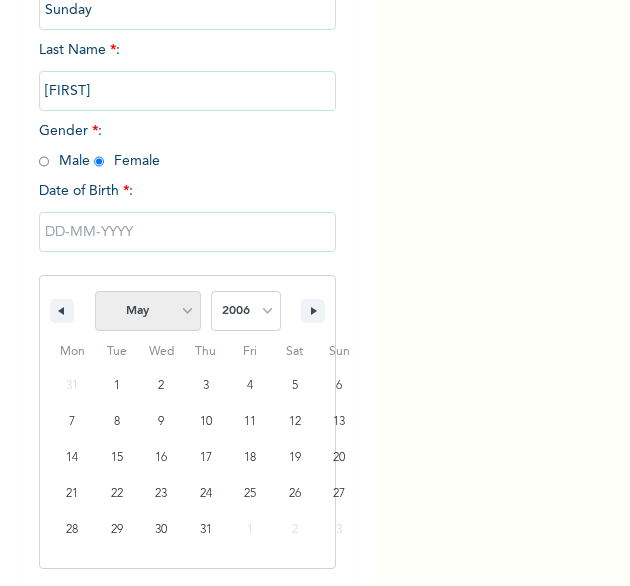 click on "January February March April May June July August September October November December" at bounding box center (148, 311) 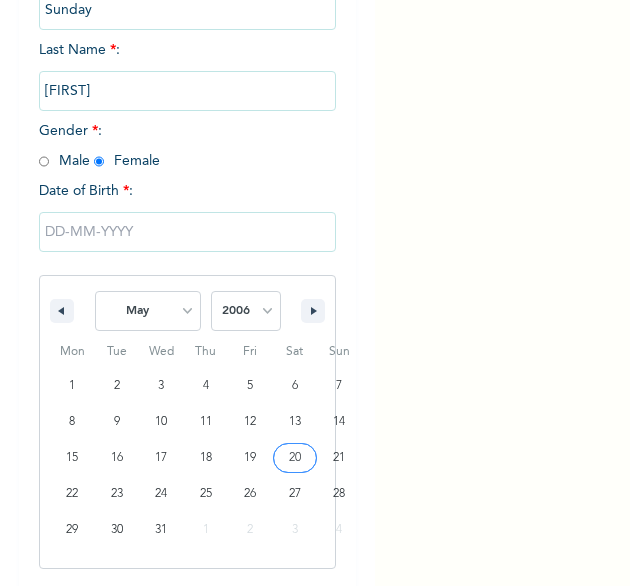 type on "05/20/2006" 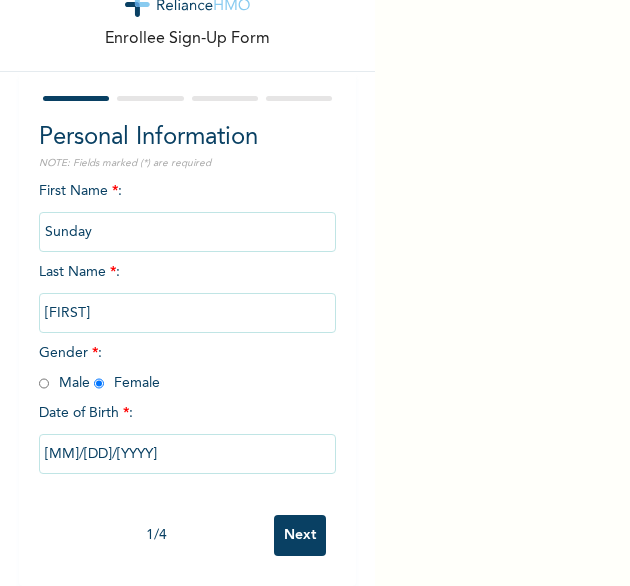 scroll, scrollTop: 76, scrollLeft: 0, axis: vertical 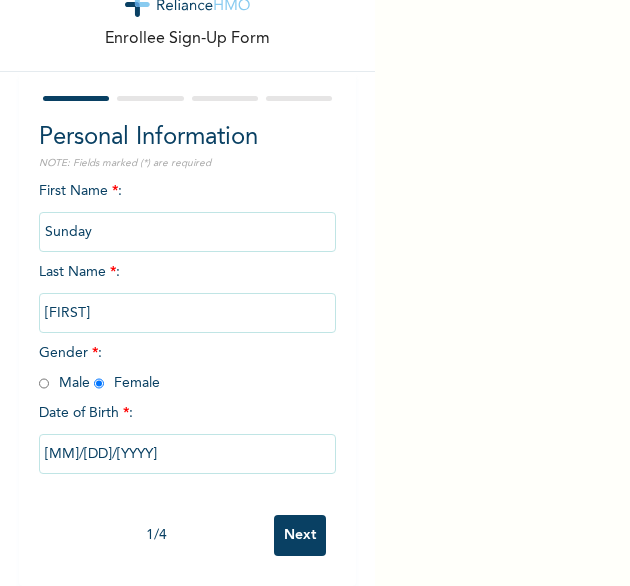 click on "Next" at bounding box center [300, 535] 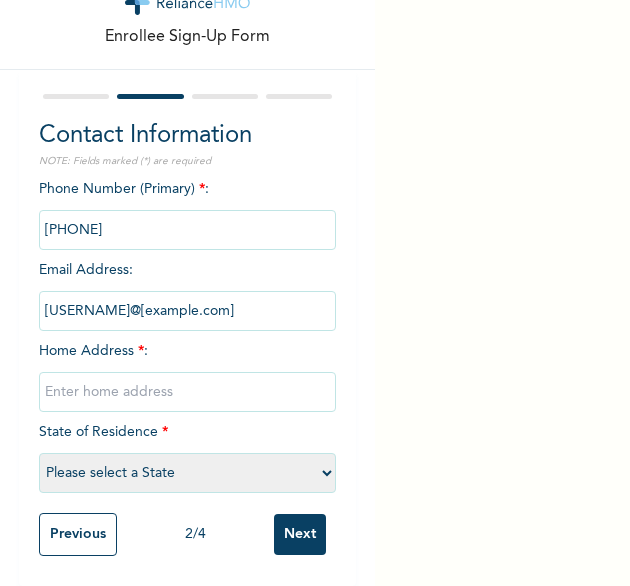 click at bounding box center (188, 392) 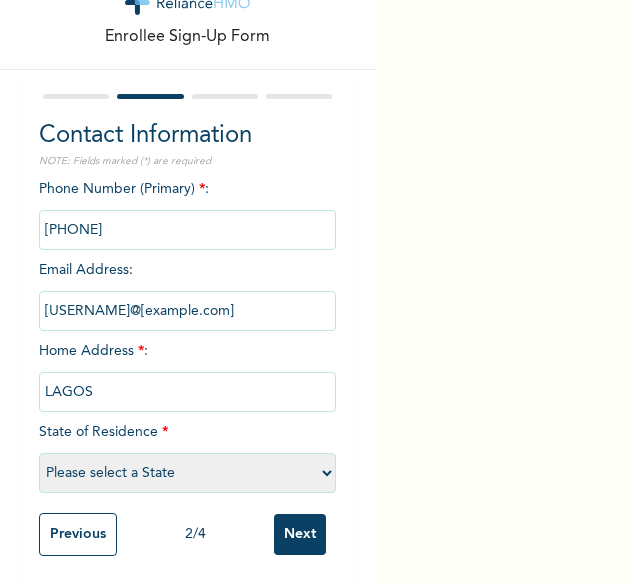 select on "25" 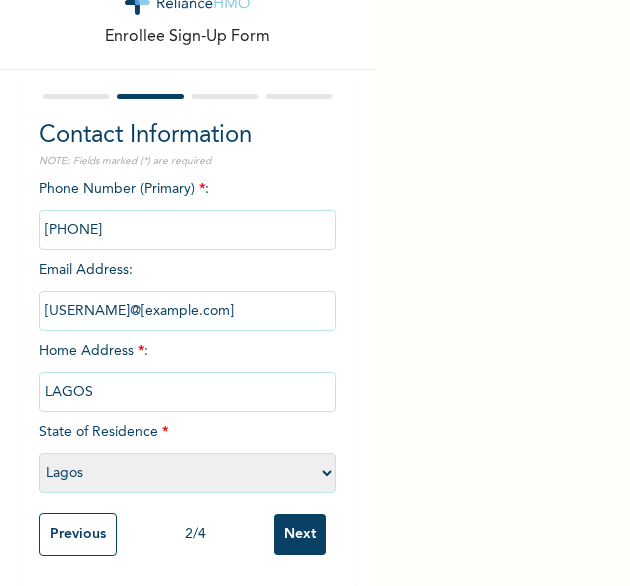 click on "Next" at bounding box center [300, 534] 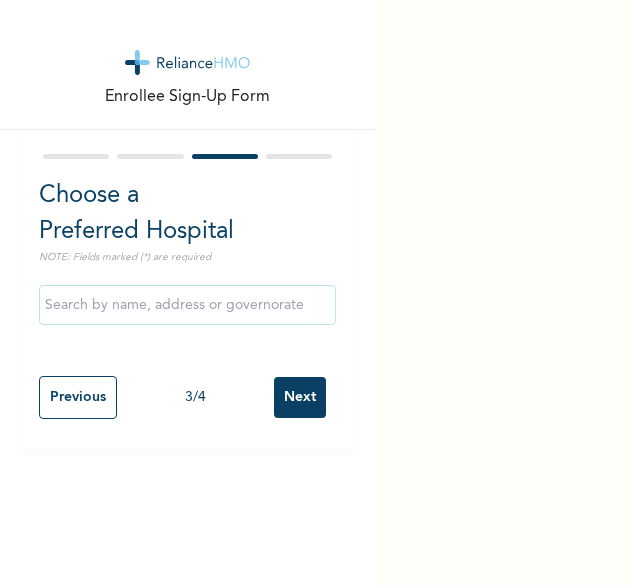 click on "Next" at bounding box center [300, 397] 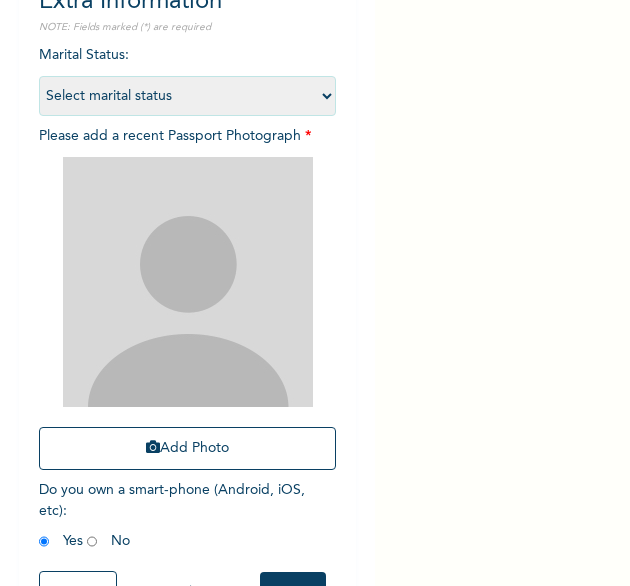 scroll, scrollTop: 203, scrollLeft: 0, axis: vertical 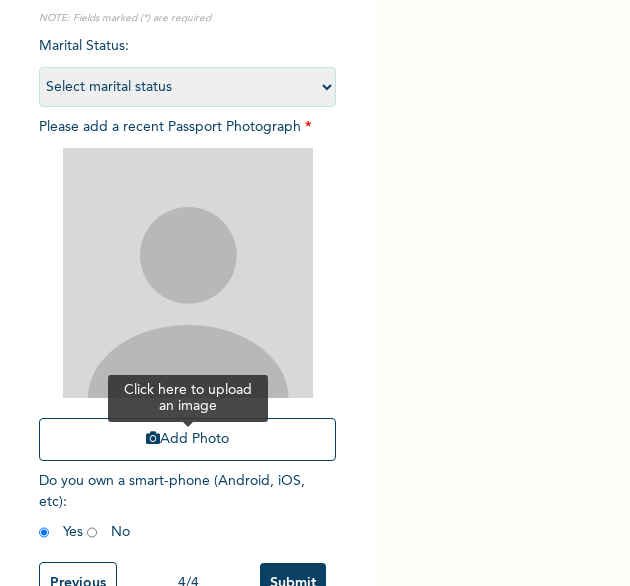 click on "Add Photo" at bounding box center [188, 439] 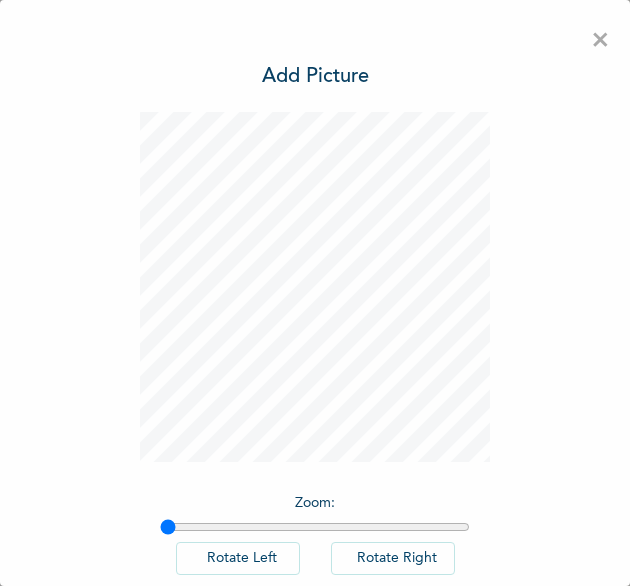 scroll, scrollTop: 111, scrollLeft: 0, axis: vertical 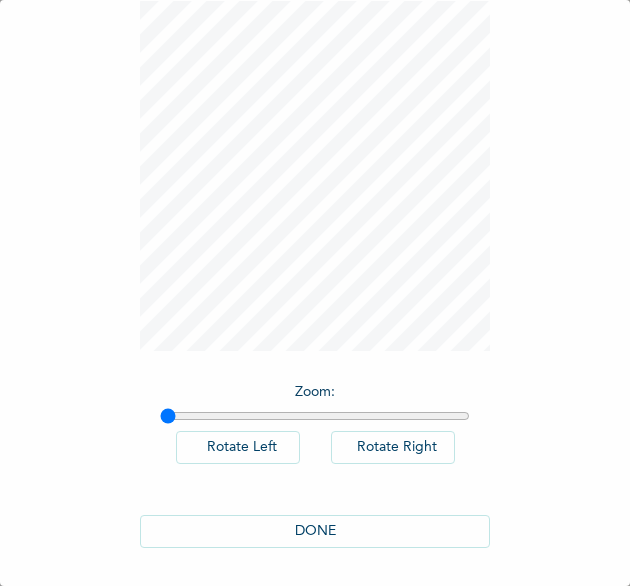 click on "DONE" at bounding box center [315, 531] 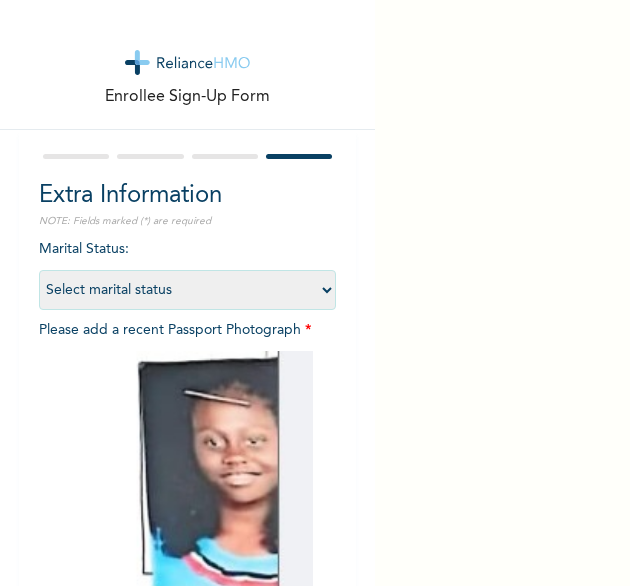 scroll, scrollTop: 269, scrollLeft: 0, axis: vertical 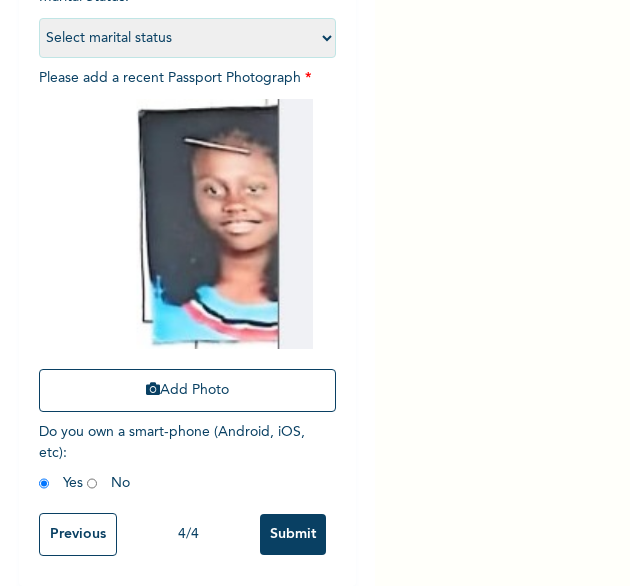 click on "Submit" at bounding box center (293, 534) 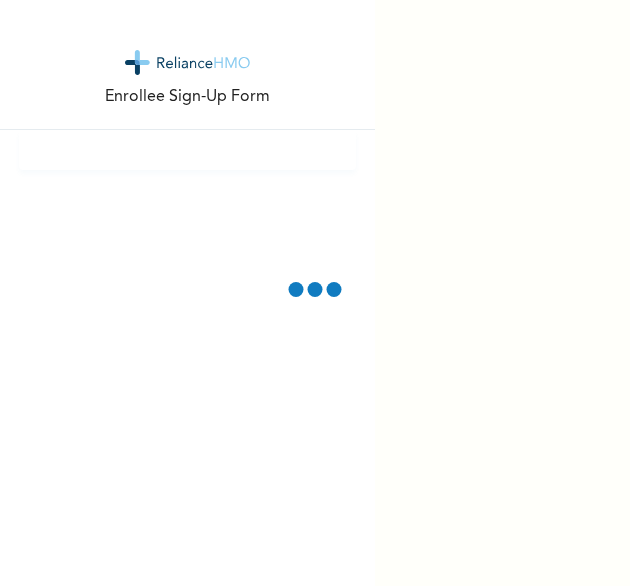 scroll, scrollTop: 0, scrollLeft: 0, axis: both 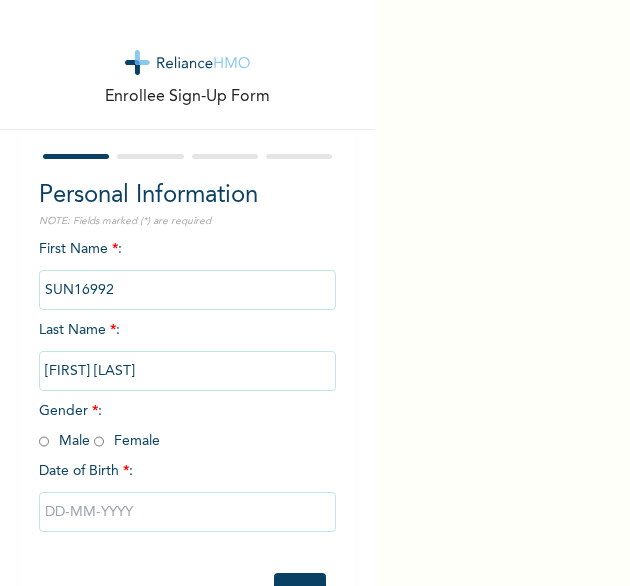 click at bounding box center (99, 441) 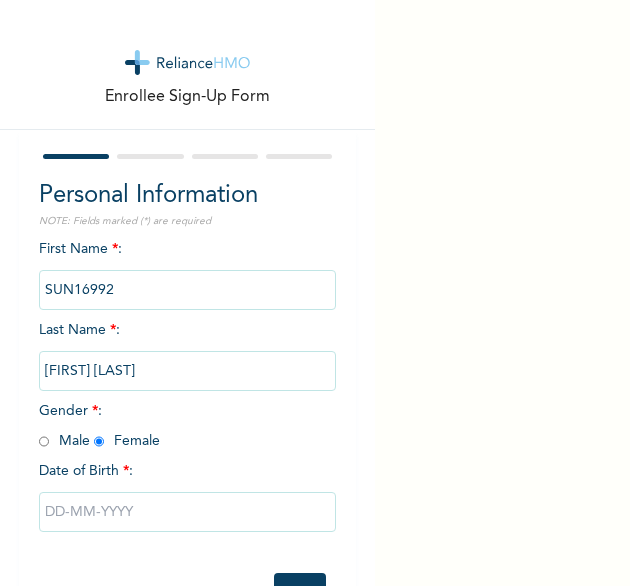 radio on "true" 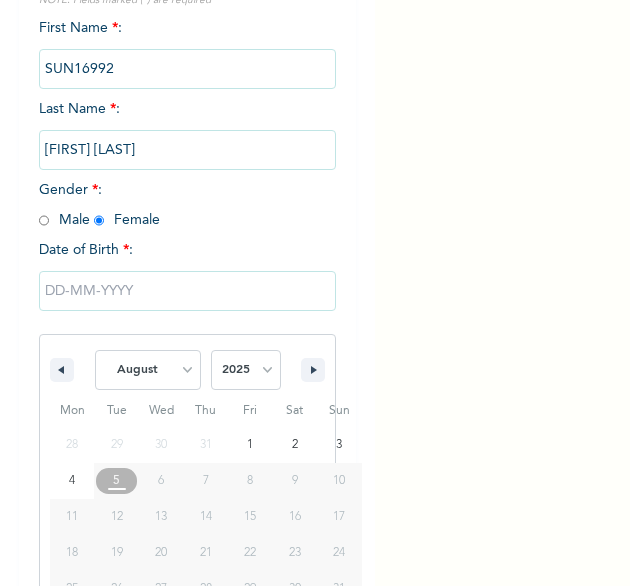 scroll, scrollTop: 280, scrollLeft: 0, axis: vertical 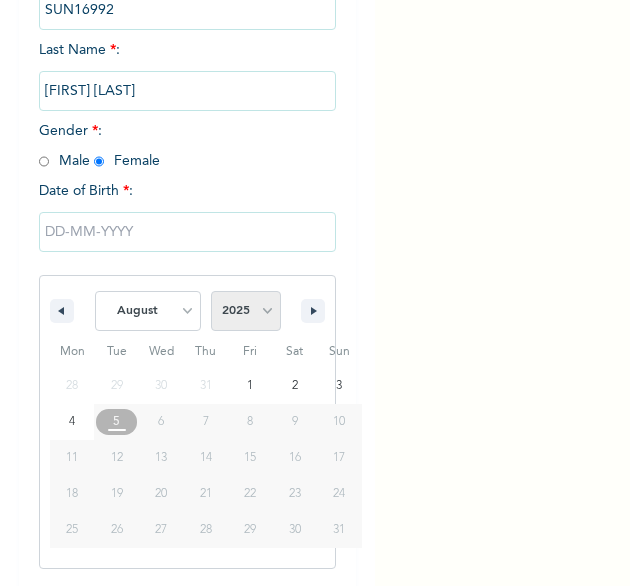 click on "2025 2024 2023 2022 2021 2020 2019 2018 2017 2016 2015 2014 2013 2012 2011 2010 2009 2008 2007 2006 2005 2004 2003 2002 2001 2000 1999 1998 1997 1996 1995 1994 1993 1992 1991 1990 1989 1988 1987 1986 1985 1984 1983 1982 1981 1980 1979 1978 1977 1976 1975 1974 1973 1972 1971 1970 1969 1968 1967 1966 1965 1964 1963 1962 1961 1960" at bounding box center (246, 311) 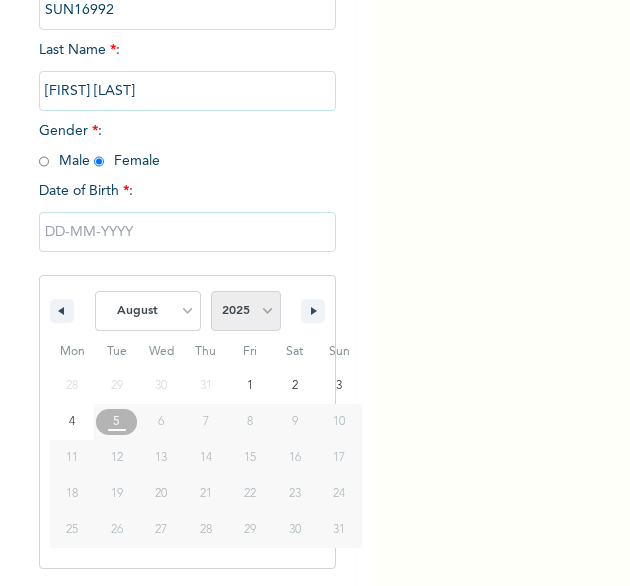 select on "2003" 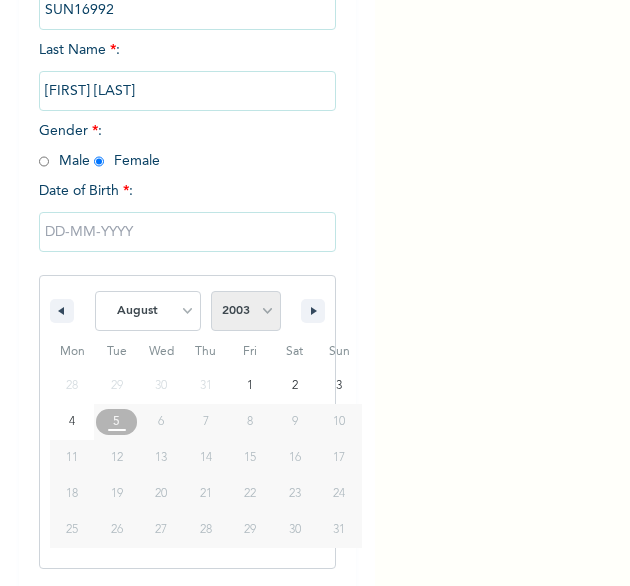 click on "2025 2024 2023 2022 2021 2020 2019 2018 2017 2016 2015 2014 2013 2012 2011 2010 2009 2008 2007 2006 2005 2004 2003 2002 2001 2000 1999 1998 1997 1996 1995 1994 1993 1992 1991 1990 1989 1988 1987 1986 1985 1984 1983 1982 1981 1980 1979 1978 1977 1976 1975 1974 1973 1972 1971 1970 1969 1968 1967 1966 1965 1964 1963 1962 1961 1960" at bounding box center (246, 311) 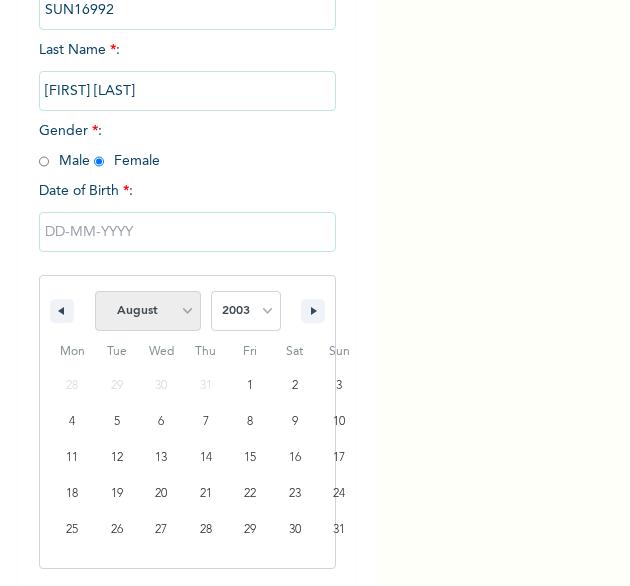 click on "January February March April May June July August September October November December" at bounding box center (148, 311) 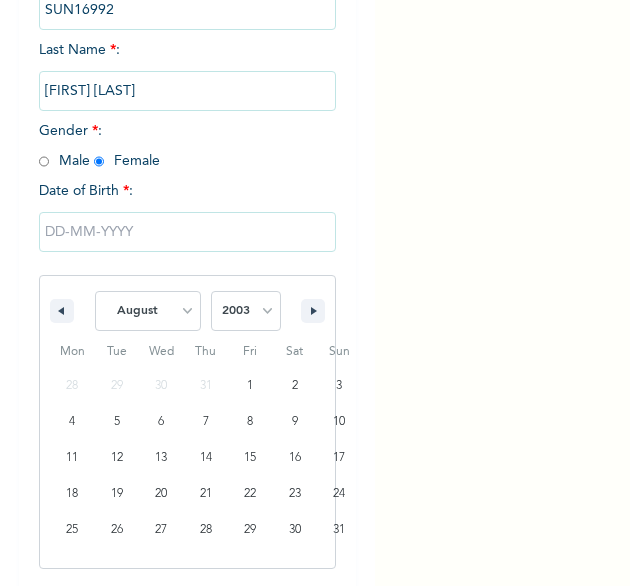 select on "3" 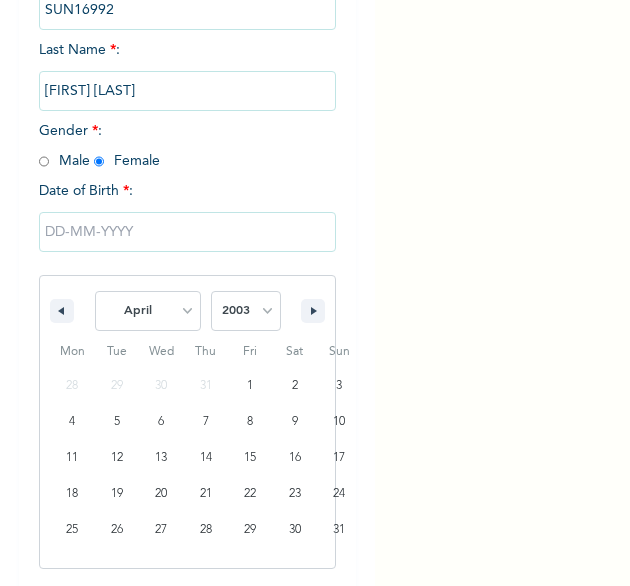 click on "January February March April May June July August September October November December" at bounding box center (148, 311) 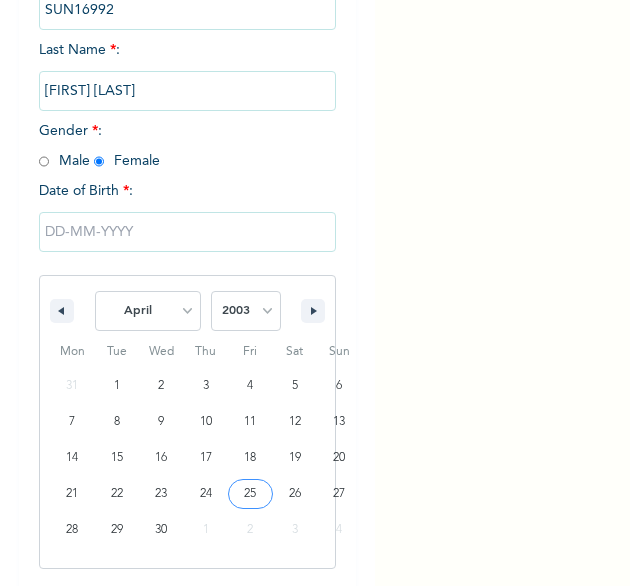 type on "[DATE]" 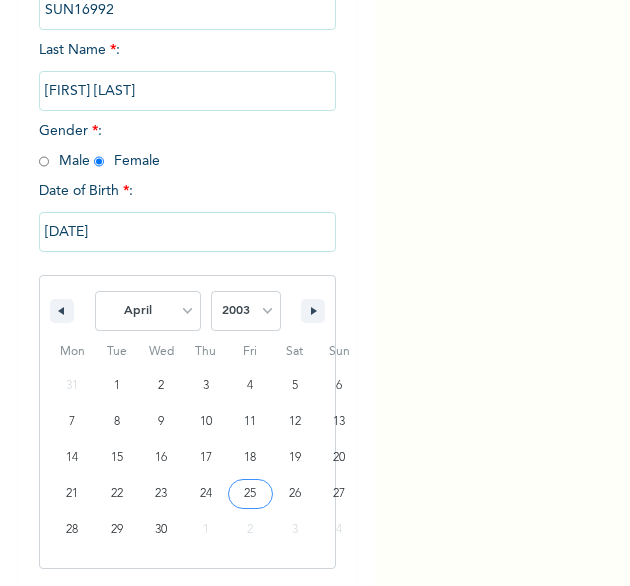 scroll, scrollTop: 76, scrollLeft: 0, axis: vertical 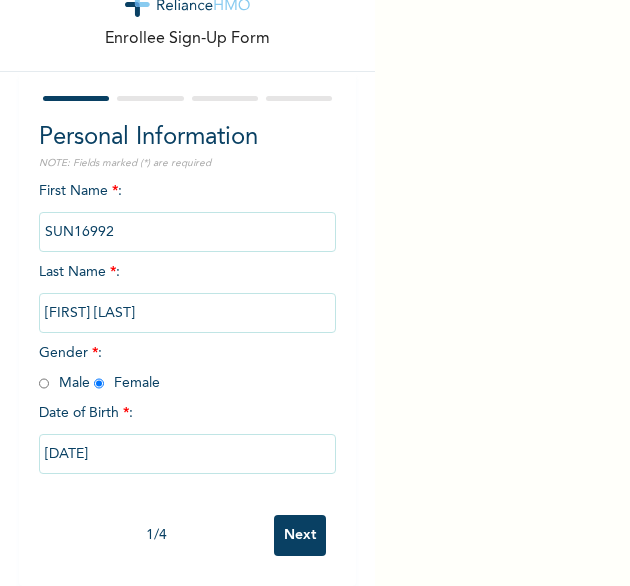 click on "Next" at bounding box center [300, 535] 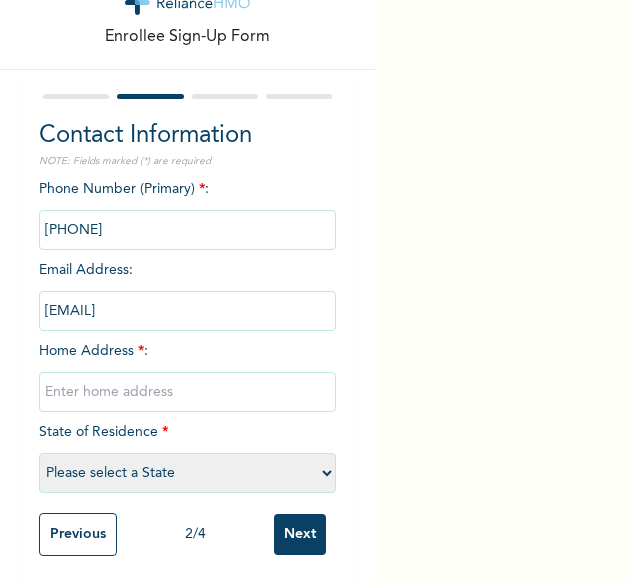 click at bounding box center [188, 392] 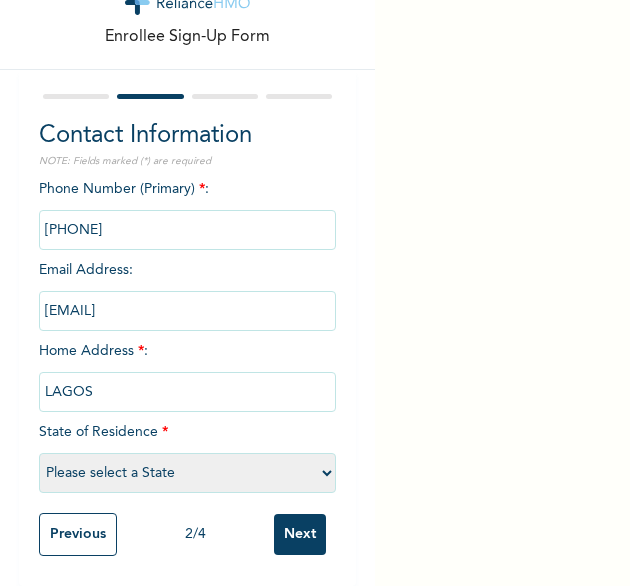 select on "25" 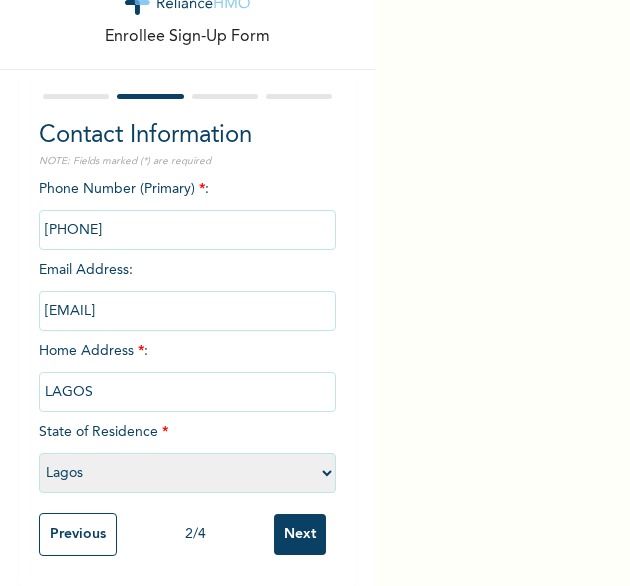 click on "Next" at bounding box center (300, 534) 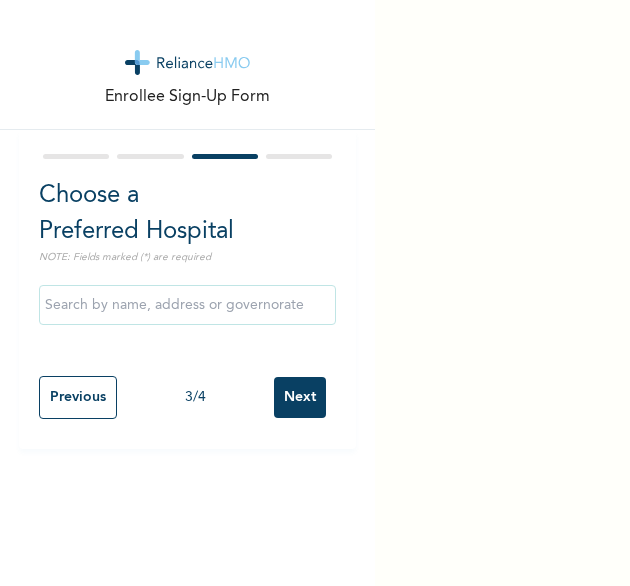 click on "Next" at bounding box center [300, 397] 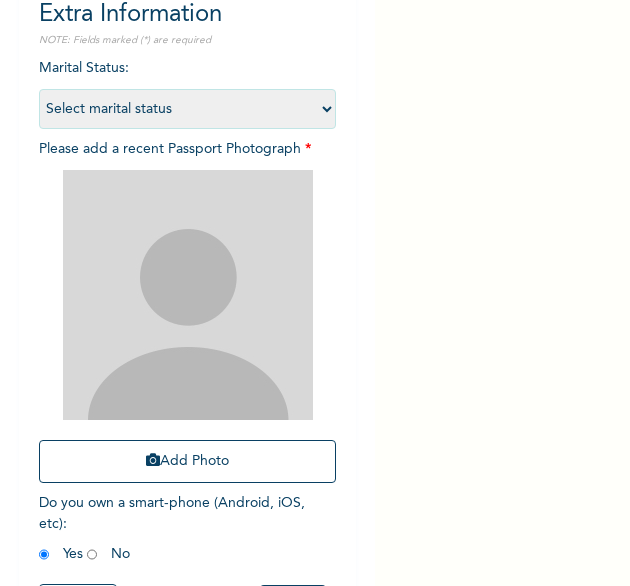 scroll, scrollTop: 182, scrollLeft: 0, axis: vertical 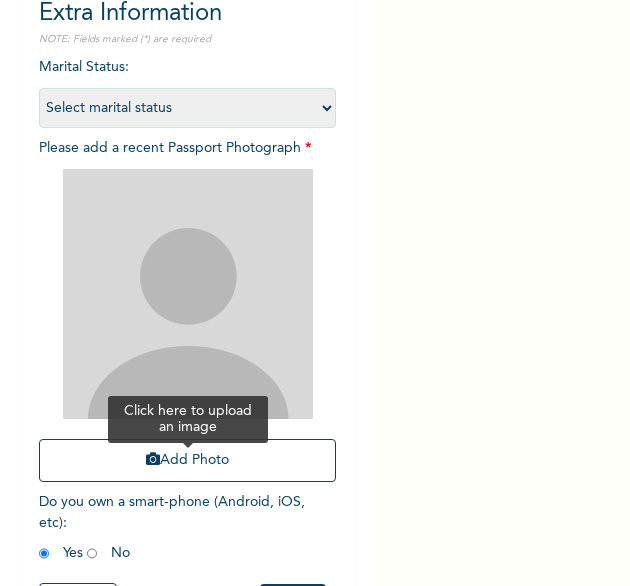 click on "Add Photo" at bounding box center [188, 460] 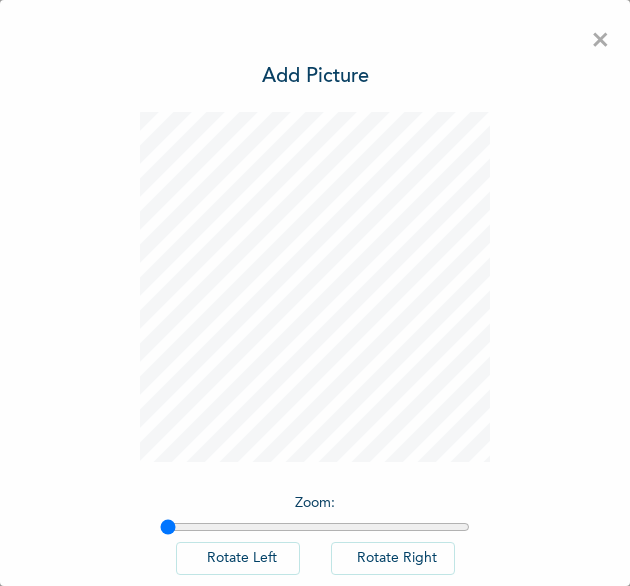 scroll, scrollTop: 0, scrollLeft: 0, axis: both 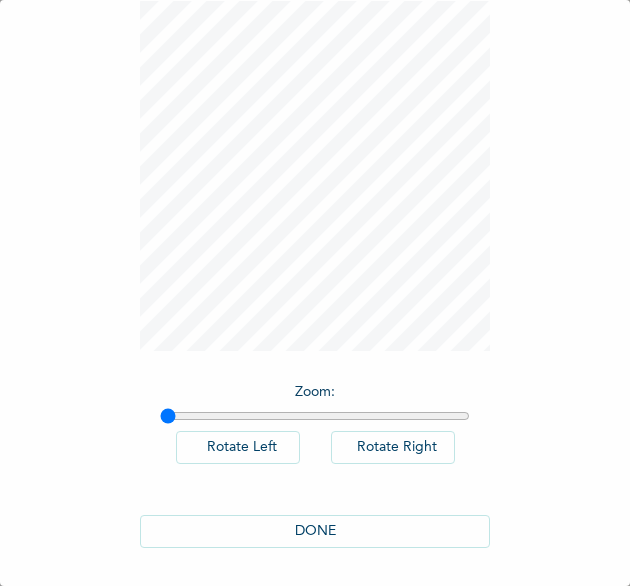 click on "DONE" at bounding box center [315, 531] 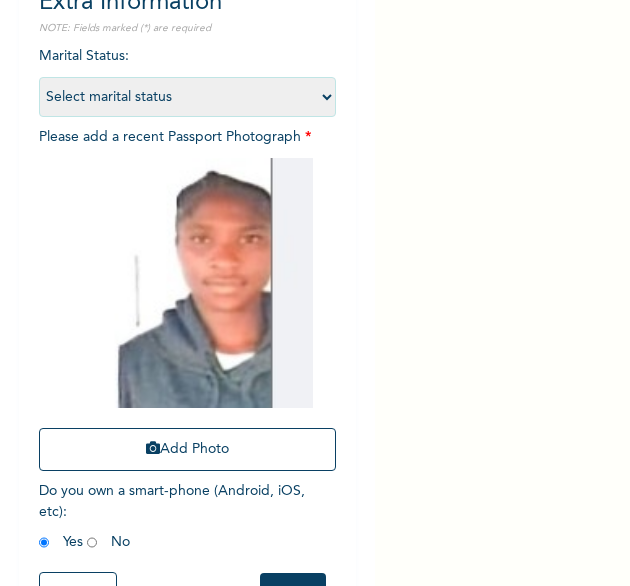 scroll, scrollTop: 269, scrollLeft: 0, axis: vertical 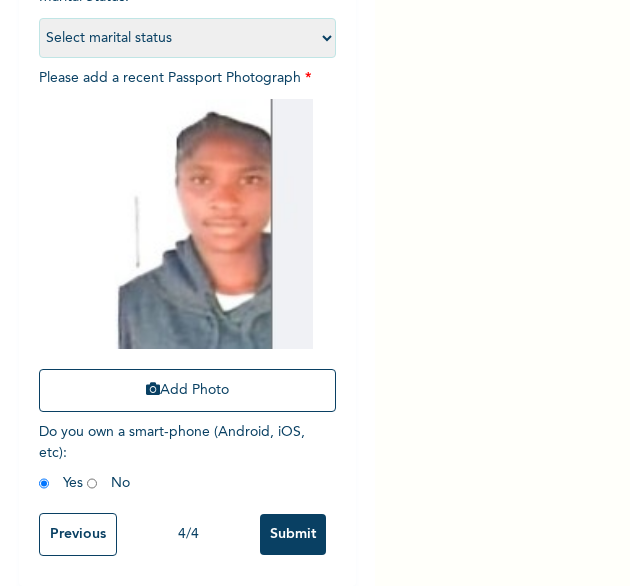 click on "Submit" at bounding box center [293, 534] 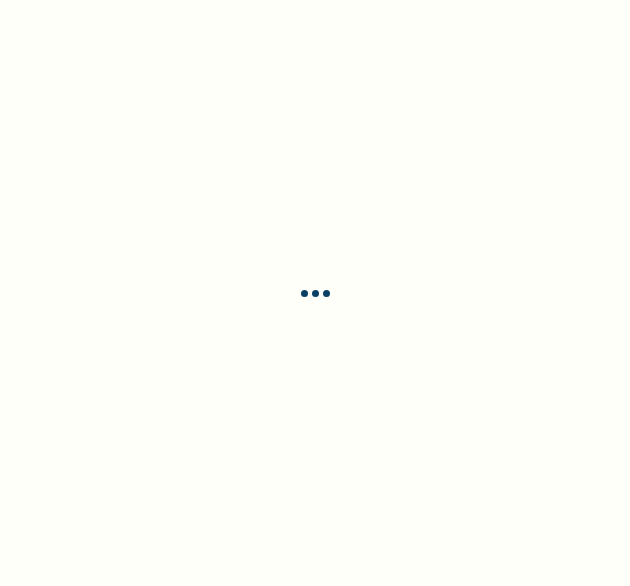 scroll, scrollTop: 0, scrollLeft: 0, axis: both 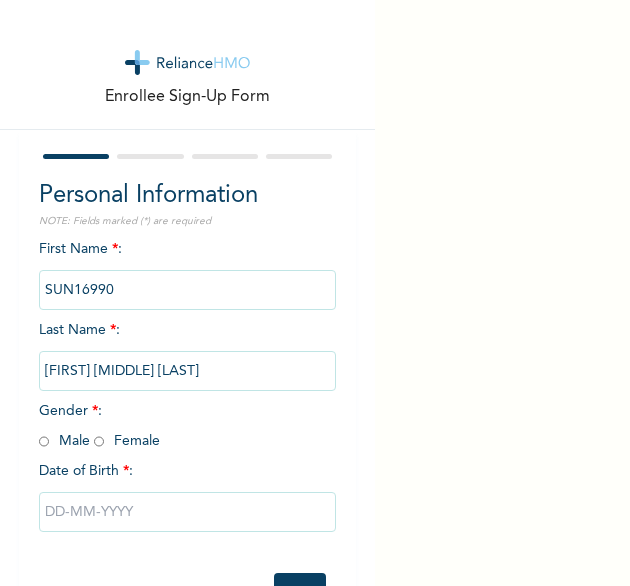 click at bounding box center [99, 441] 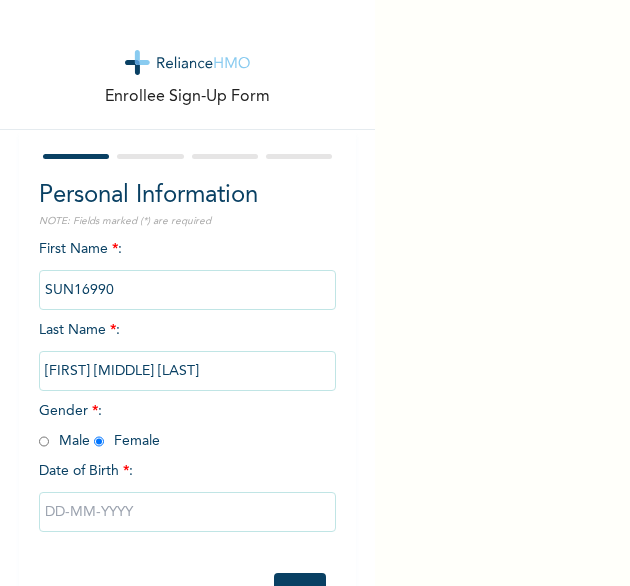 radio on "true" 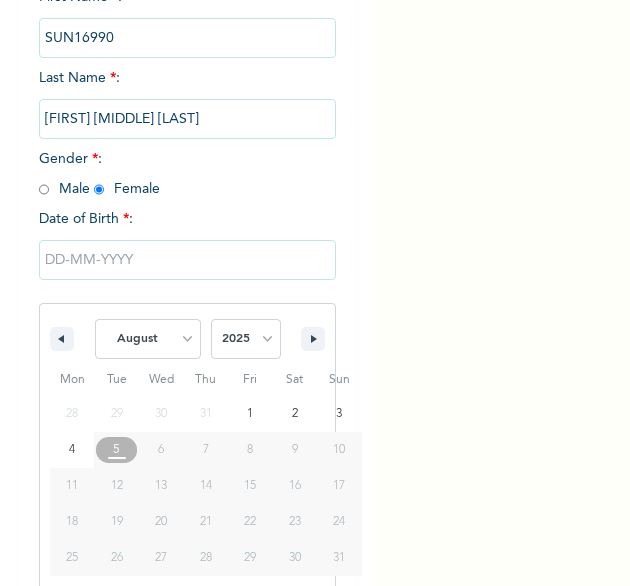 scroll, scrollTop: 280, scrollLeft: 0, axis: vertical 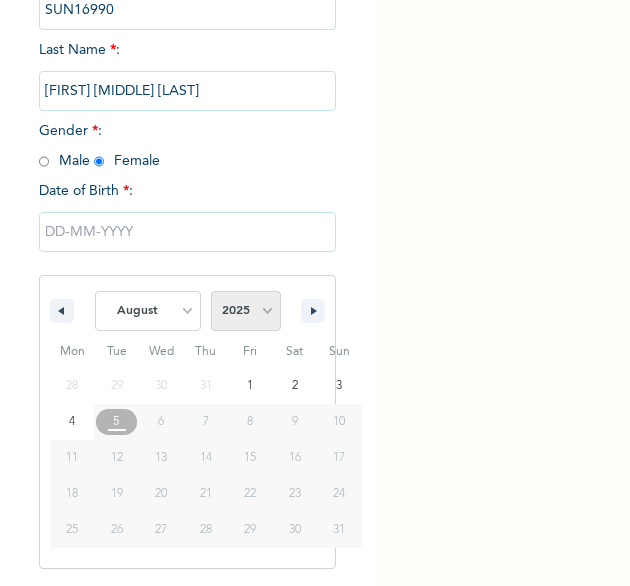 click on "2025 2024 2023 2022 2021 2020 2019 2018 2017 2016 2015 2014 2013 2012 2011 2010 2009 2008 2007 2006 2005 2004 2003 2002 2001 2000 1999 1998 1997 1996 1995 1994 1993 1992 1991 1990 1989 1988 1987 1986 1985 1984 1983 1982 1981 1980 1979 1978 1977 1976 1975 1974 1973 1972 1971 1970 1969 1968 1967 1966 1965 1964 1963 1962 1961 1960" at bounding box center (246, 311) 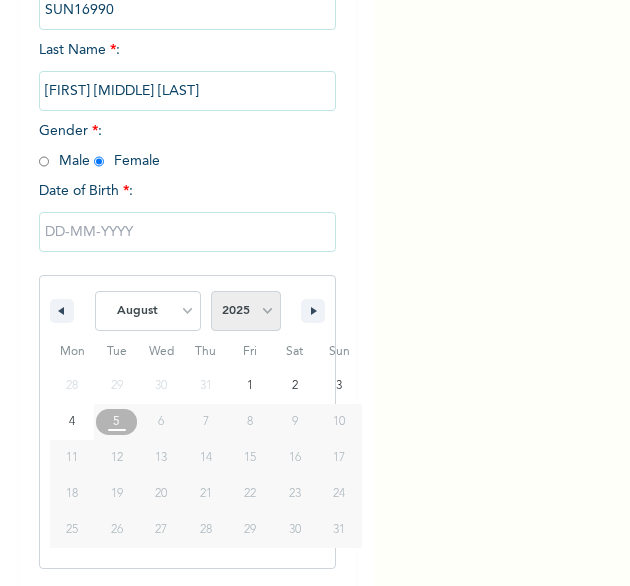 select on "2000" 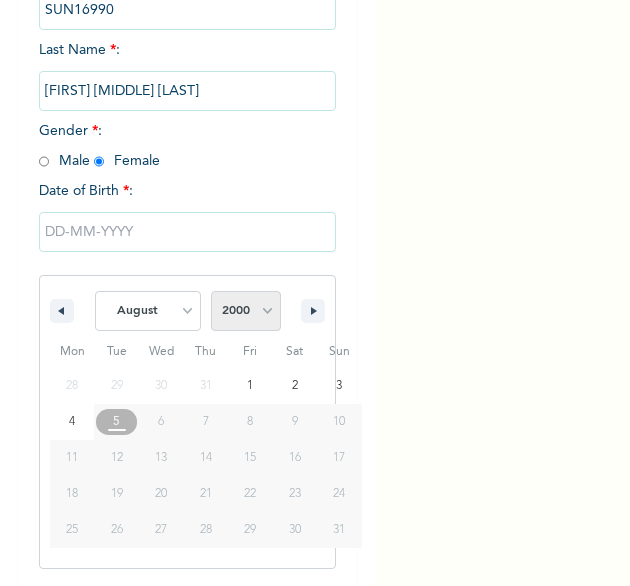 click on "2025 2024 2023 2022 2021 2020 2019 2018 2017 2016 2015 2014 2013 2012 2011 2010 2009 2008 2007 2006 2005 2004 2003 2002 2001 2000 1999 1998 1997 1996 1995 1994 1993 1992 1991 1990 1989 1988 1987 1986 1985 1984 1983 1982 1981 1980 1979 1978 1977 1976 1975 1974 1973 1972 1971 1970 1969 1968 1967 1966 1965 1964 1963 1962 1961 1960" at bounding box center (246, 311) 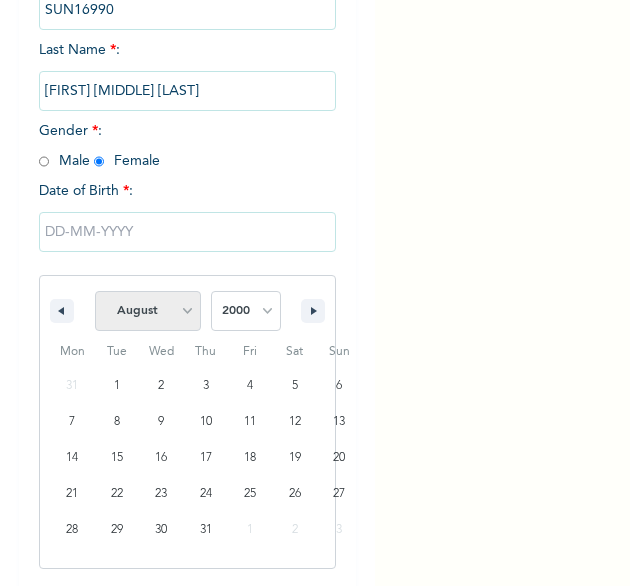 click on "January February March April May June July August September October November December" at bounding box center (148, 311) 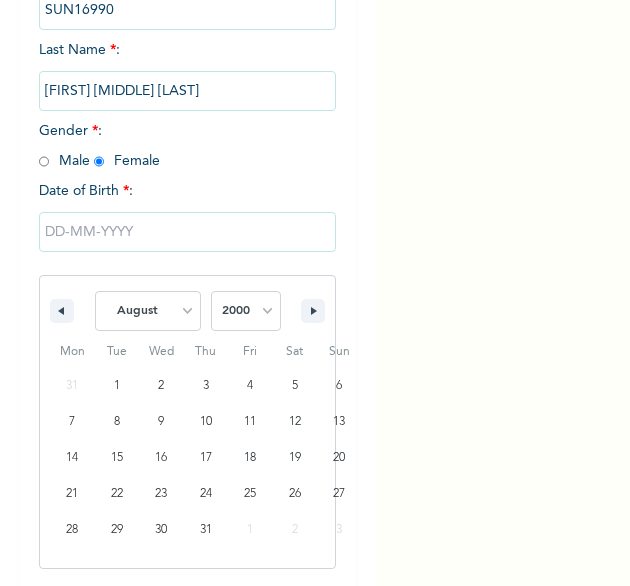 select on "8" 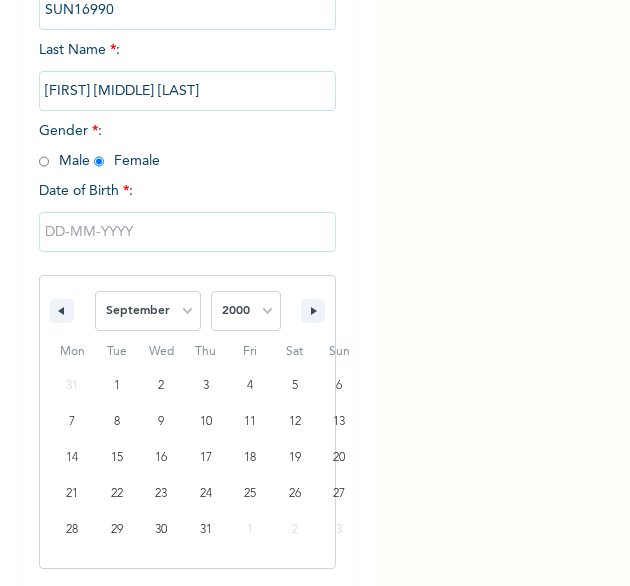 click on "January February March April May June July August September October November December" at bounding box center (148, 311) 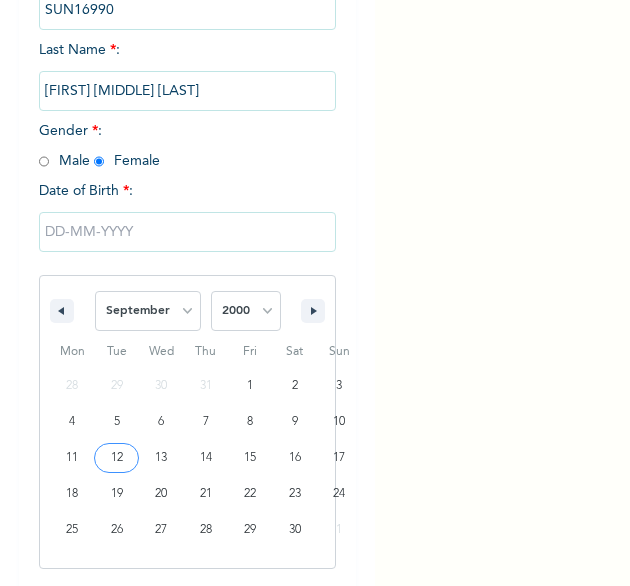 type on "09/12/2000" 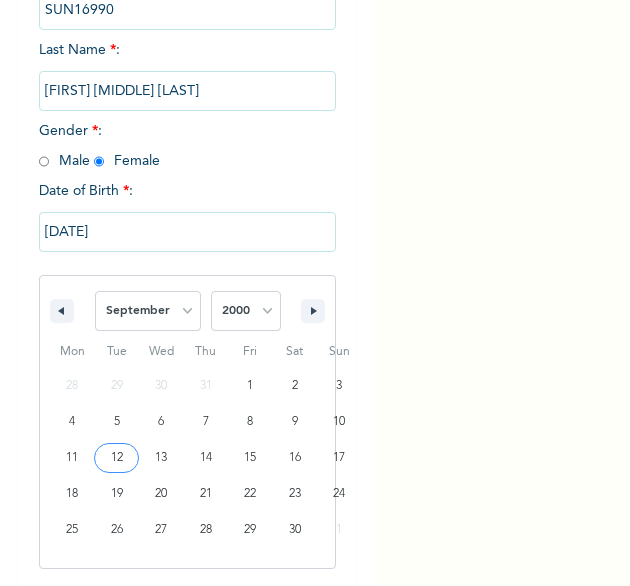 scroll, scrollTop: 76, scrollLeft: 0, axis: vertical 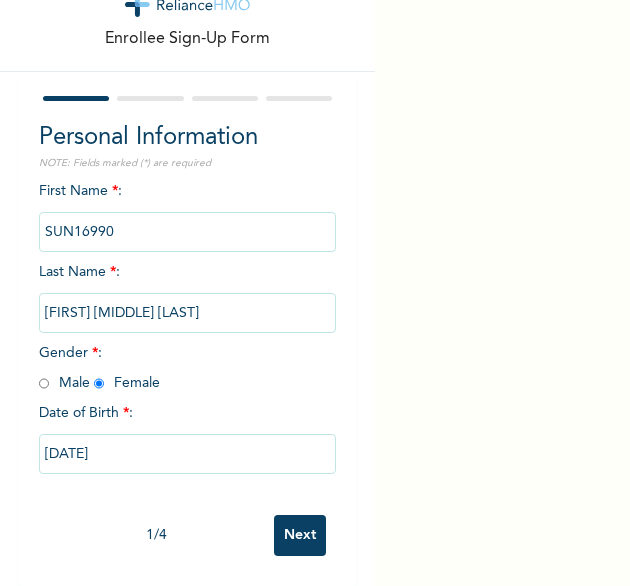 click on "Next" at bounding box center (300, 535) 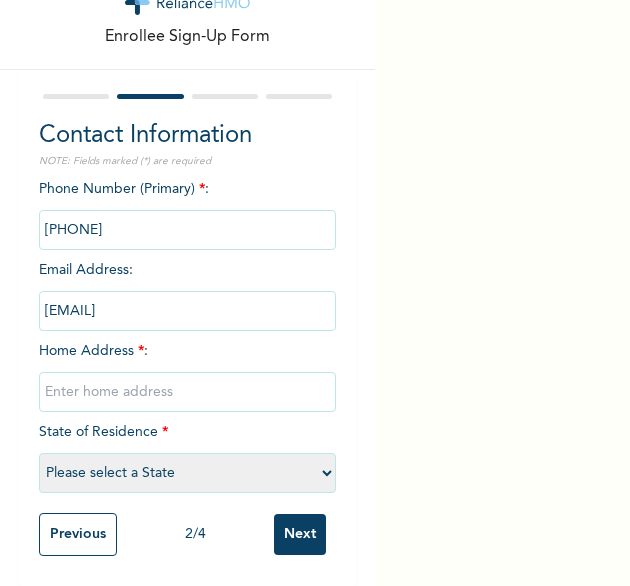 click at bounding box center [188, 392] 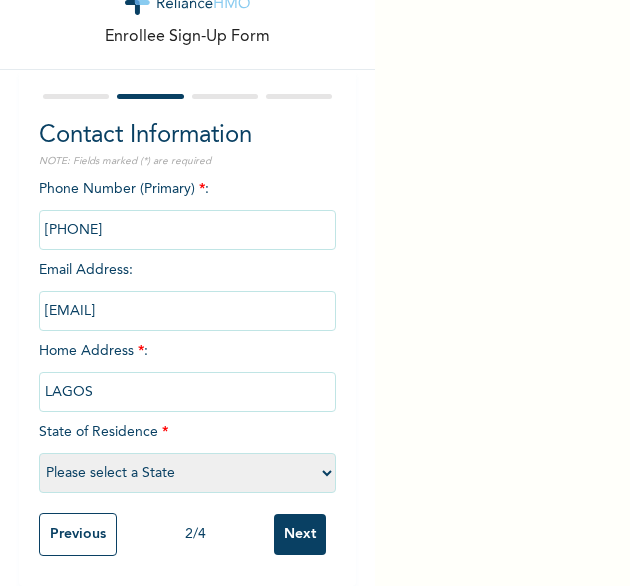 select on "25" 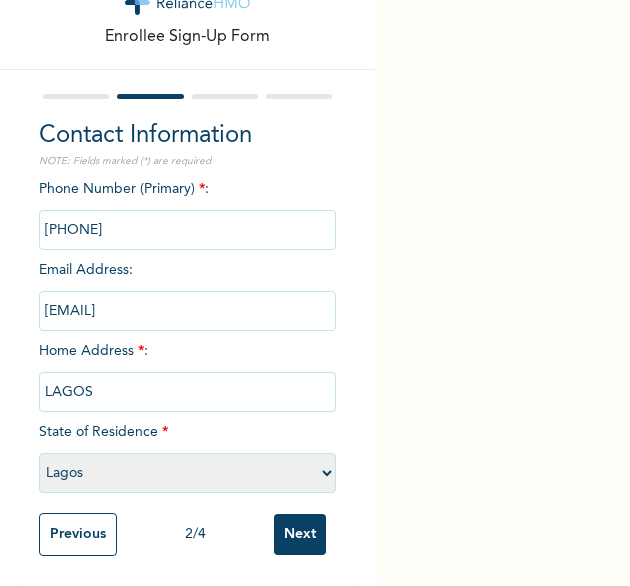 click on "Next" at bounding box center [300, 534] 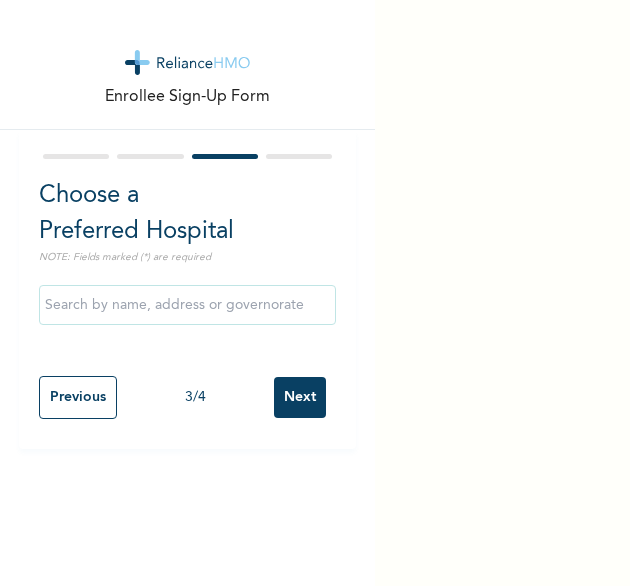 click on "Next" at bounding box center [300, 397] 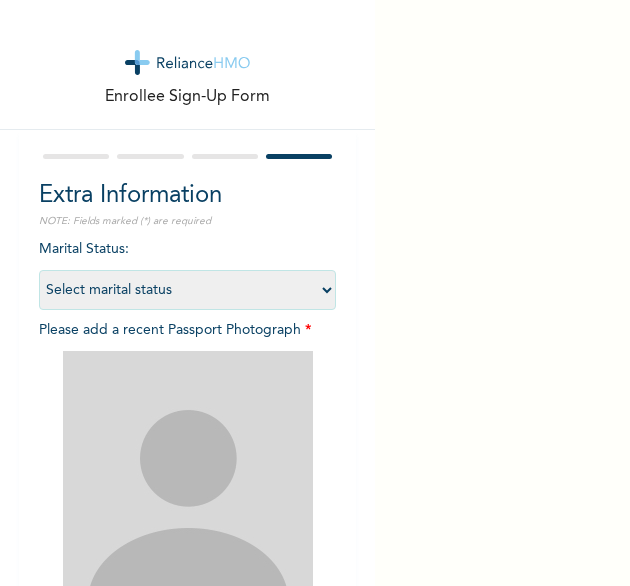 scroll, scrollTop: 256, scrollLeft: 0, axis: vertical 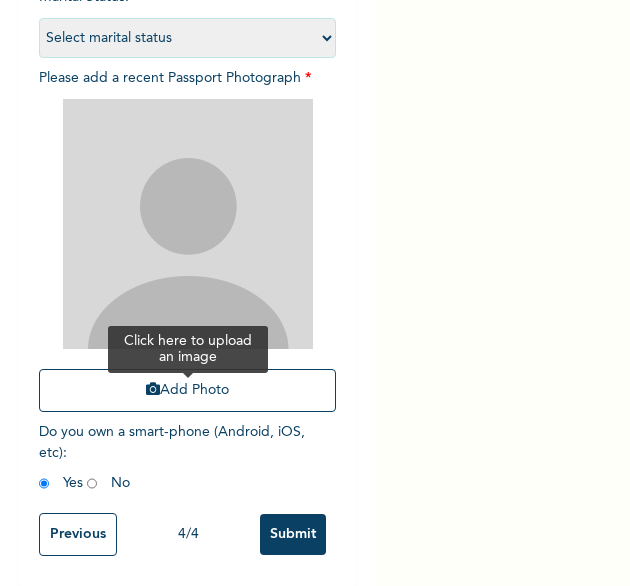 click on "Add Photo" at bounding box center [188, 390] 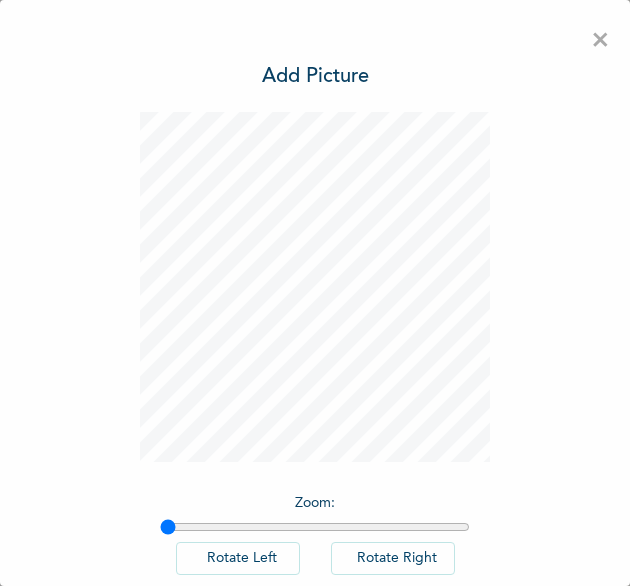 scroll, scrollTop: 111, scrollLeft: 0, axis: vertical 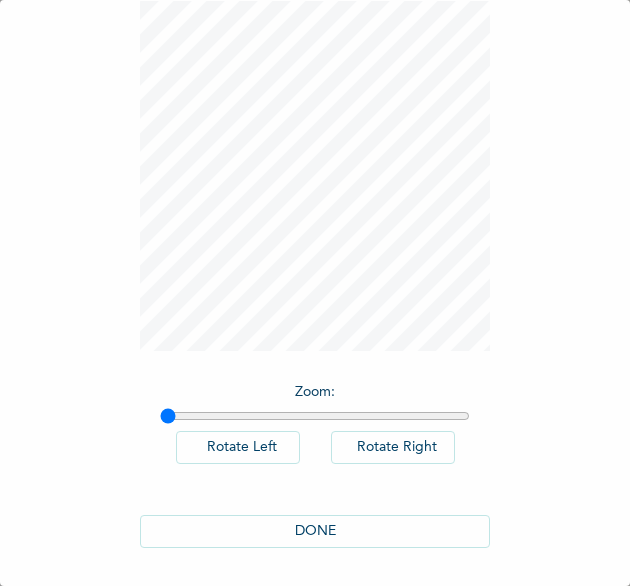 click on "DONE" at bounding box center (315, 531) 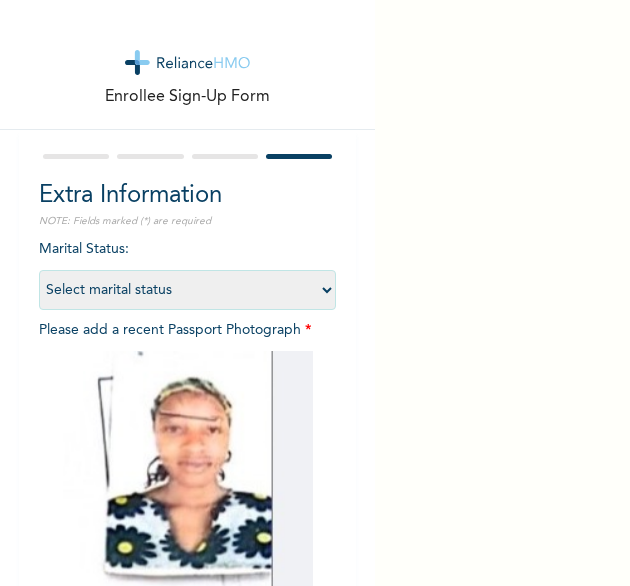 scroll, scrollTop: 268, scrollLeft: 0, axis: vertical 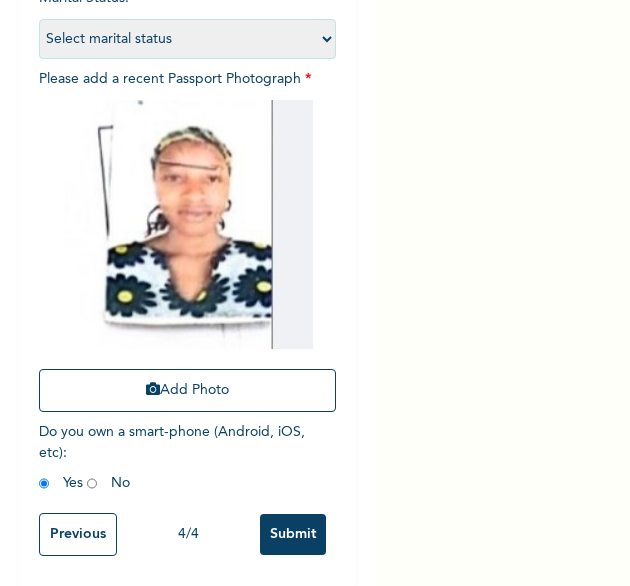 click on "Submit" at bounding box center [293, 534] 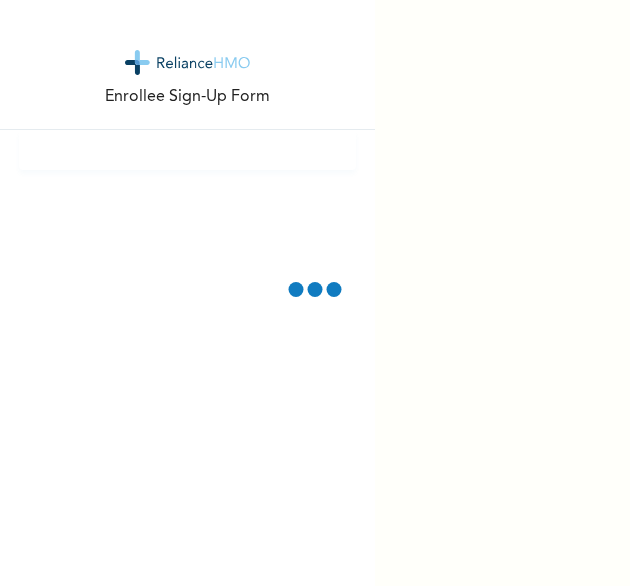 scroll, scrollTop: 0, scrollLeft: 0, axis: both 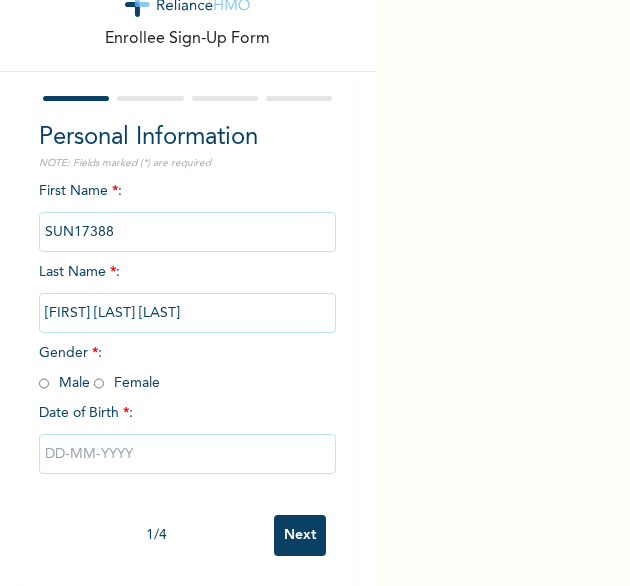click at bounding box center [99, 383] 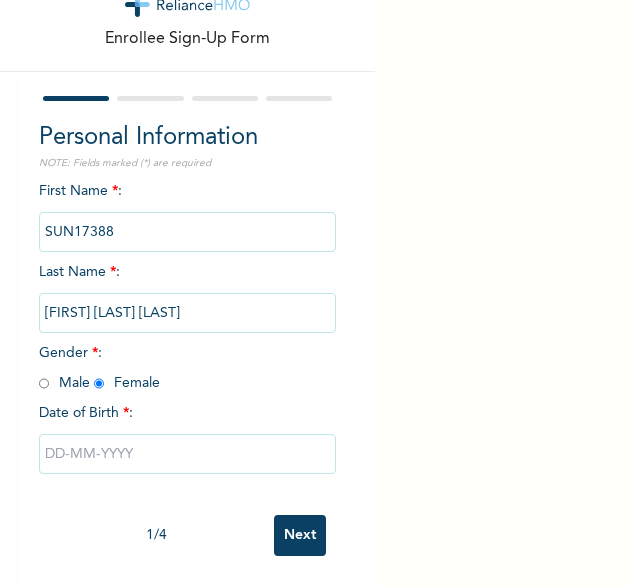 radio on "true" 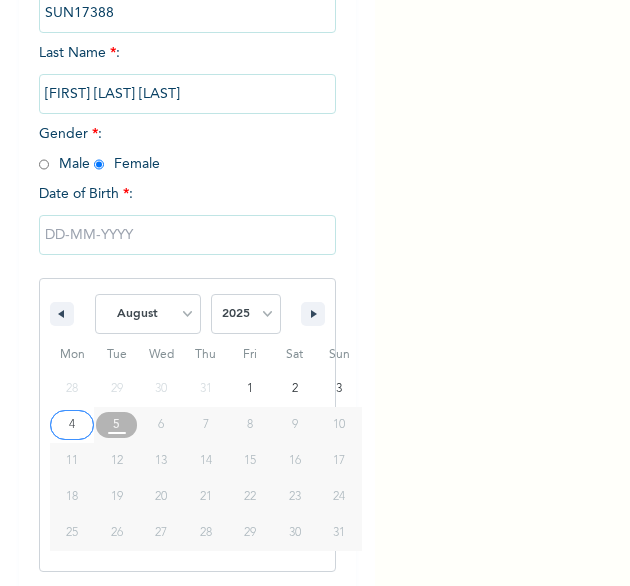scroll, scrollTop: 280, scrollLeft: 0, axis: vertical 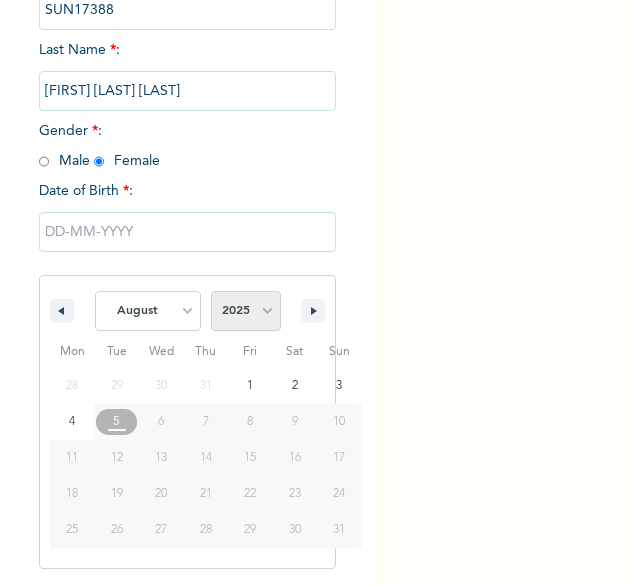 click on "2025 2024 2023 2022 2021 2020 2019 2018 2017 2016 2015 2014 2013 2012 2011 2010 2009 2008 2007 2006 2005 2004 2003 2002 2001 2000 1999 1998 1997 1996 1995 1994 1993 1992 1991 1990 1989 1988 1987 1986 1985 1984 1983 1982 1981 1980 1979 1978 1977 1976 1975 1974 1973 1972 1971 1970 1969 1968 1967 1966 1965 1964 1963 1962 1961 1960" at bounding box center [246, 311] 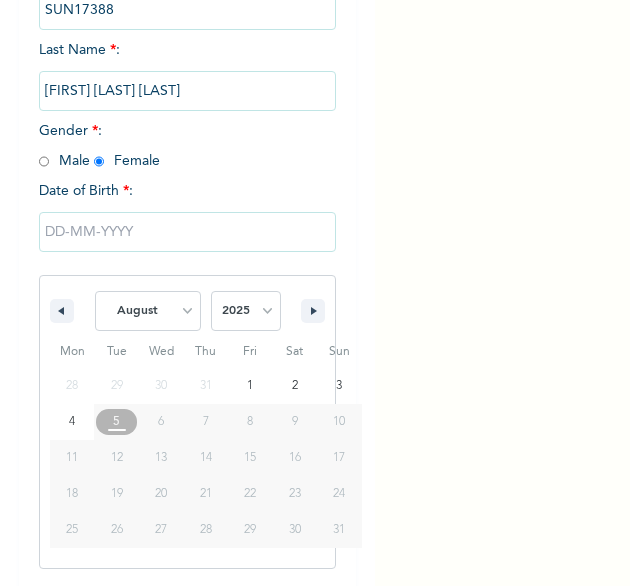 select on "2002" 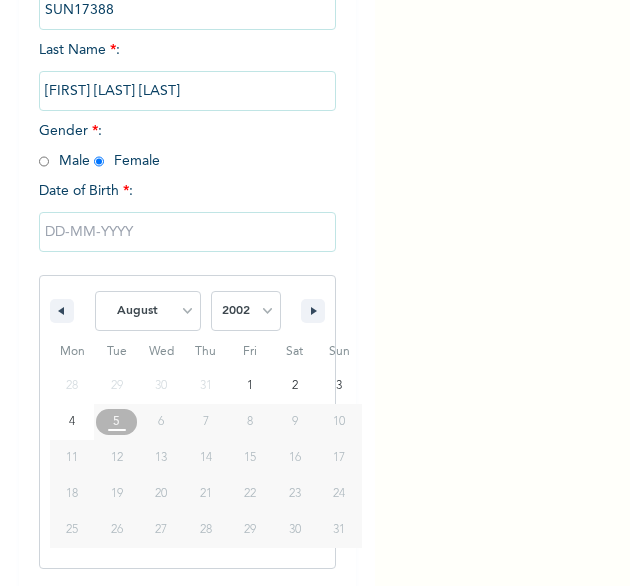 click on "2025 2024 2023 2022 2021 2020 2019 2018 2017 2016 2015 2014 2013 2012 2011 2010 2009 2008 2007 2006 2005 2004 2003 2002 2001 2000 1999 1998 1997 1996 1995 1994 1993 1992 1991 1990 1989 1988 1987 1986 1985 1984 1983 1982 1981 1980 1979 1978 1977 1976 1975 1974 1973 1972 1971 1970 1969 1968 1967 1966 1965 1964 1963 1962 1961 1960" at bounding box center (246, 311) 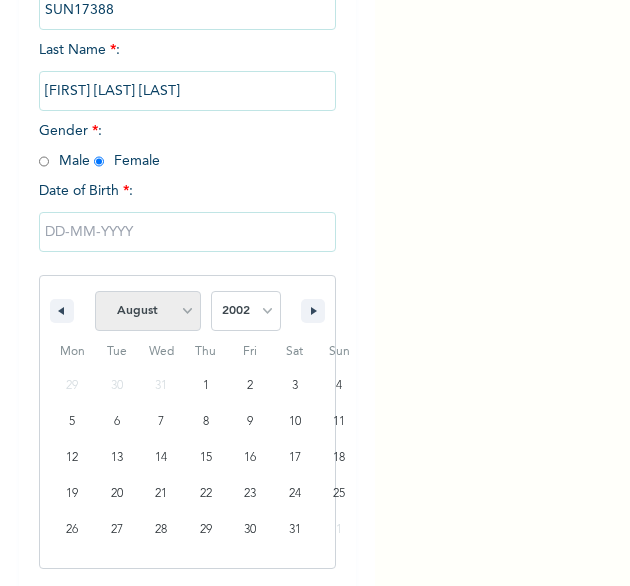 click on "January February March April May June July August September October November December" at bounding box center (148, 311) 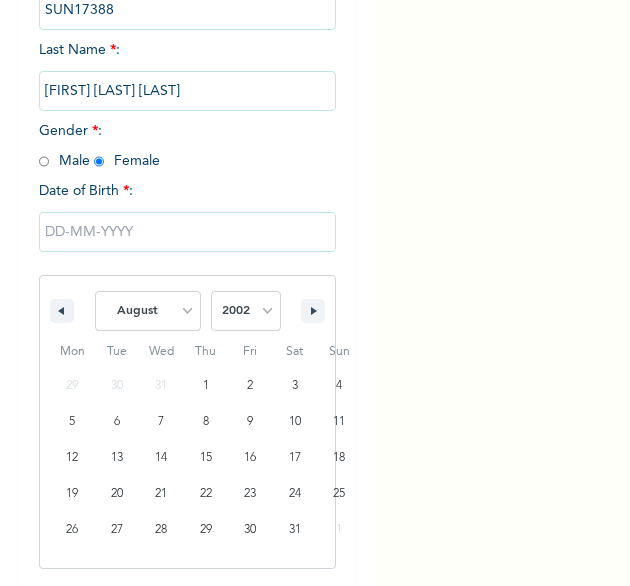 select on "11" 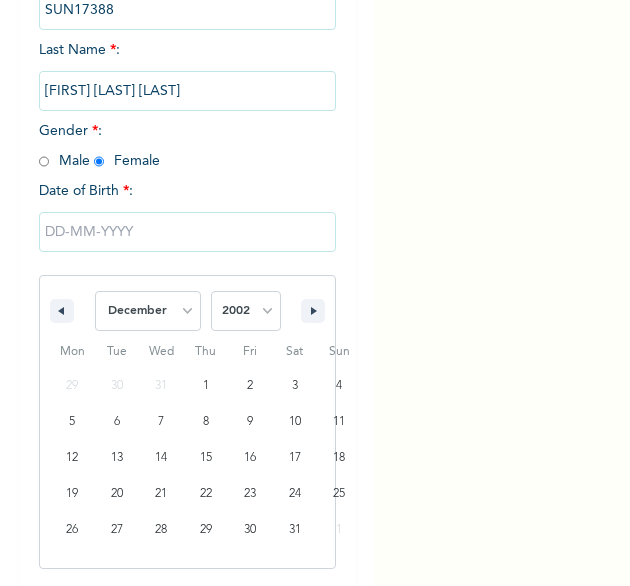 click on "January February March April May June July August September October November December" at bounding box center (148, 311) 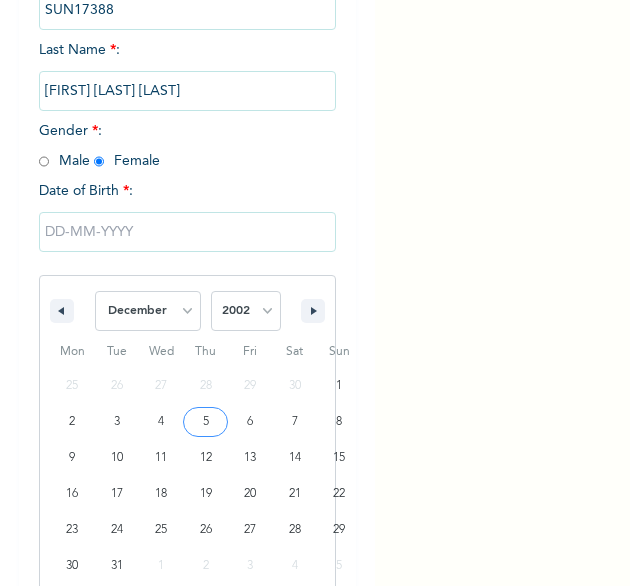 type on "[DATE]" 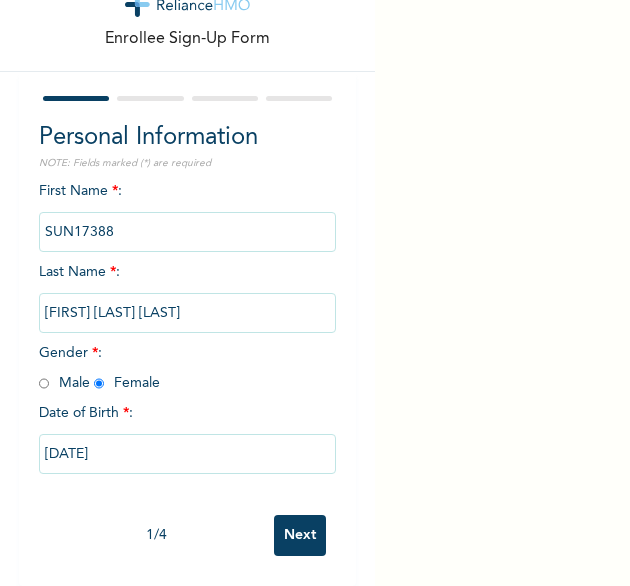 scroll, scrollTop: 76, scrollLeft: 0, axis: vertical 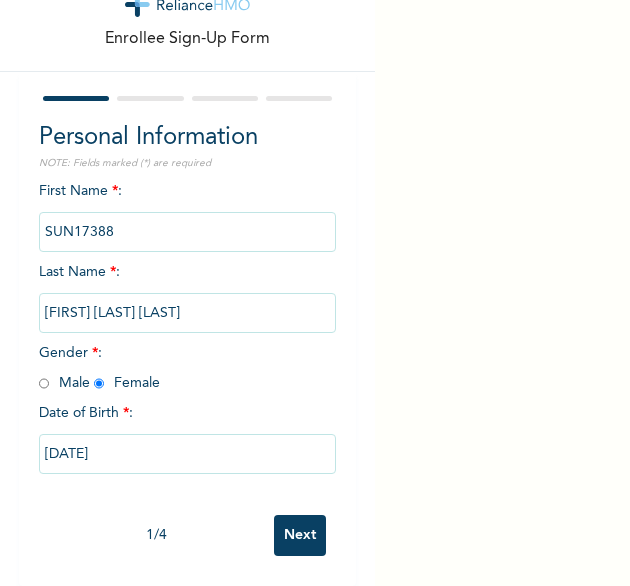 click on "Next" at bounding box center (300, 535) 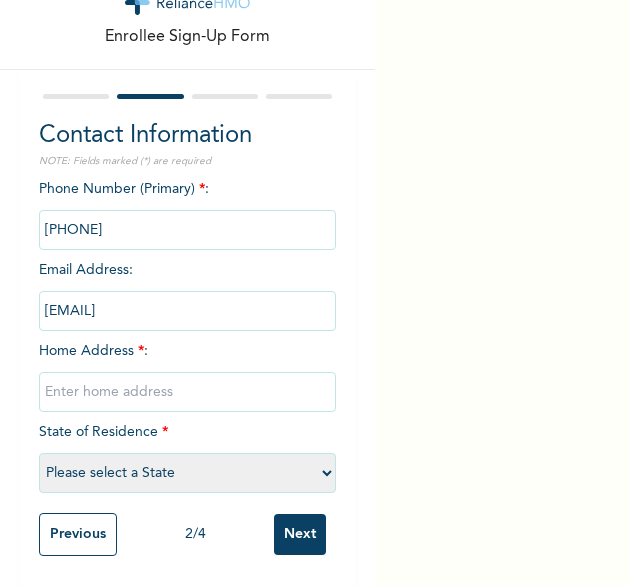click at bounding box center (188, 392) 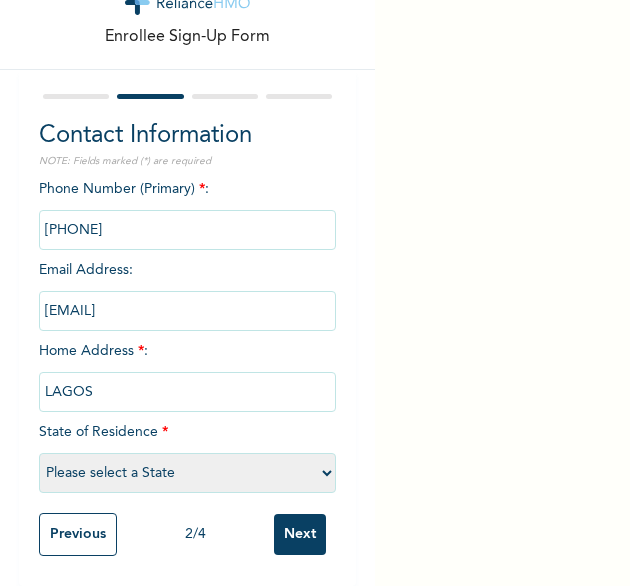 select on "25" 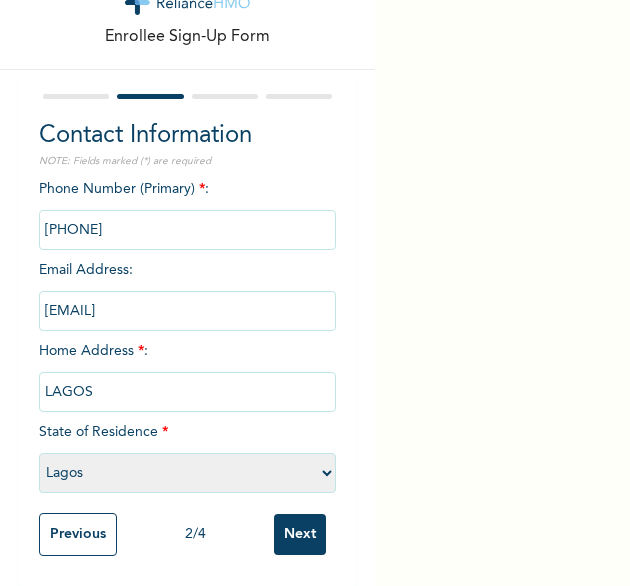 click on "Next" at bounding box center (300, 534) 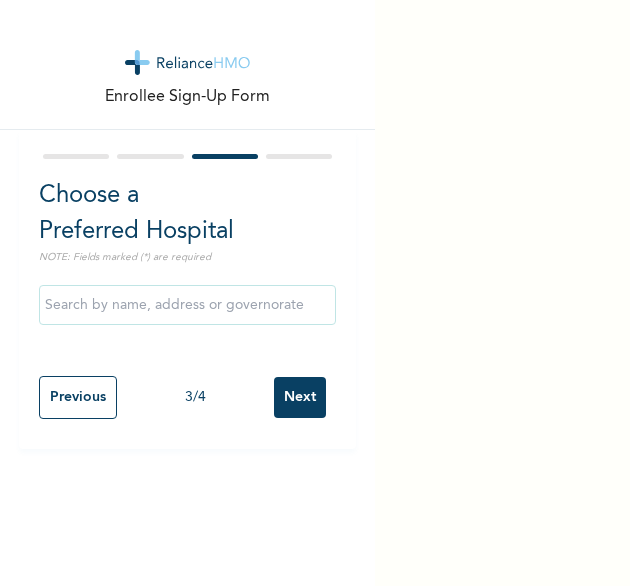 click on "Next" at bounding box center [300, 397] 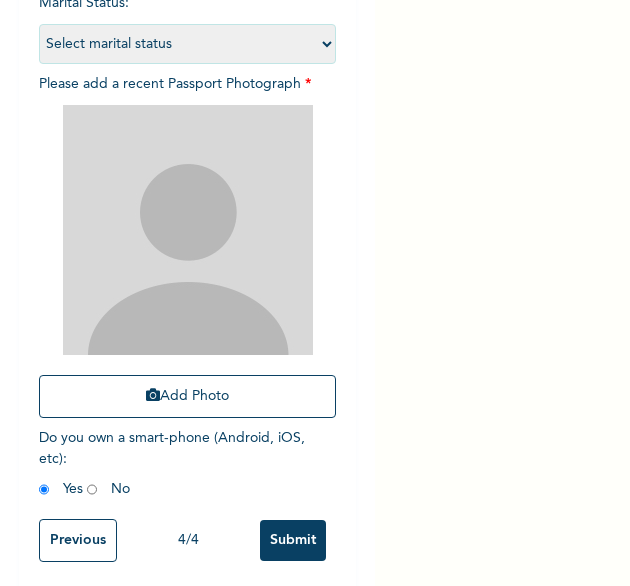 scroll, scrollTop: 248, scrollLeft: 0, axis: vertical 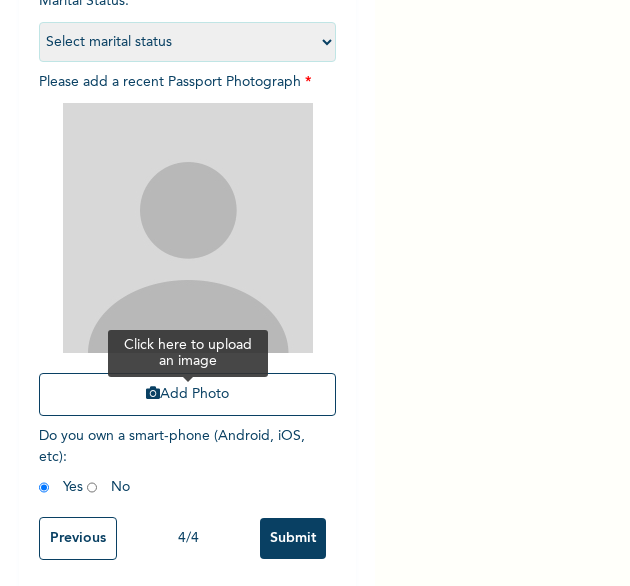 click on "Add Photo" at bounding box center [188, 394] 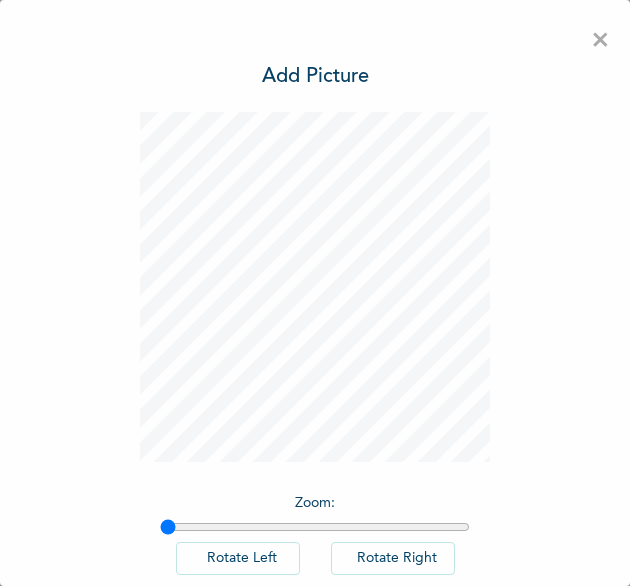 scroll, scrollTop: 111, scrollLeft: 0, axis: vertical 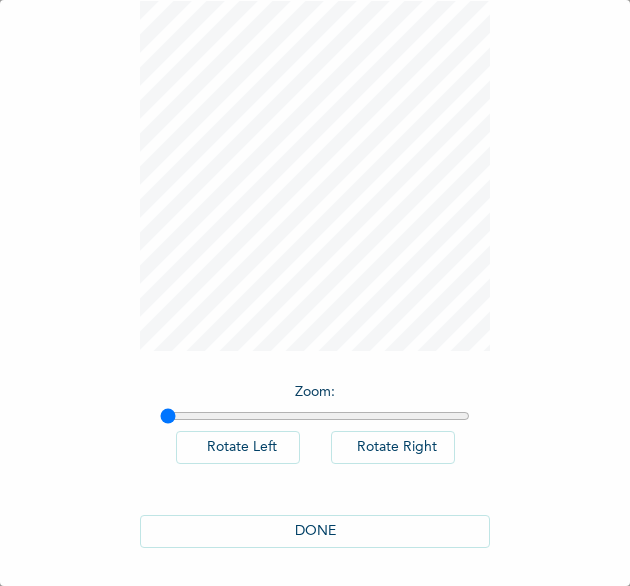 click on "DONE" at bounding box center [315, 531] 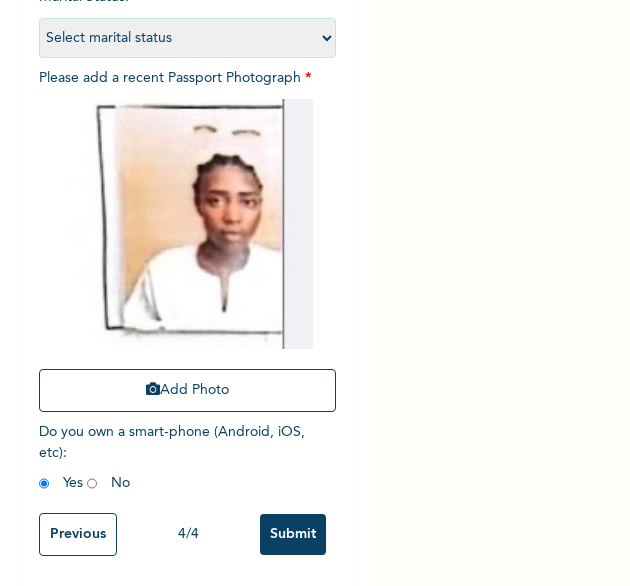 scroll, scrollTop: 269, scrollLeft: 0, axis: vertical 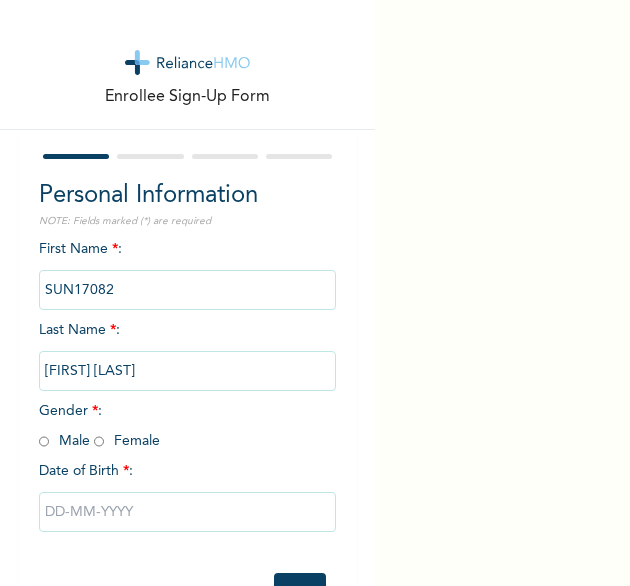 click at bounding box center [44, 441] 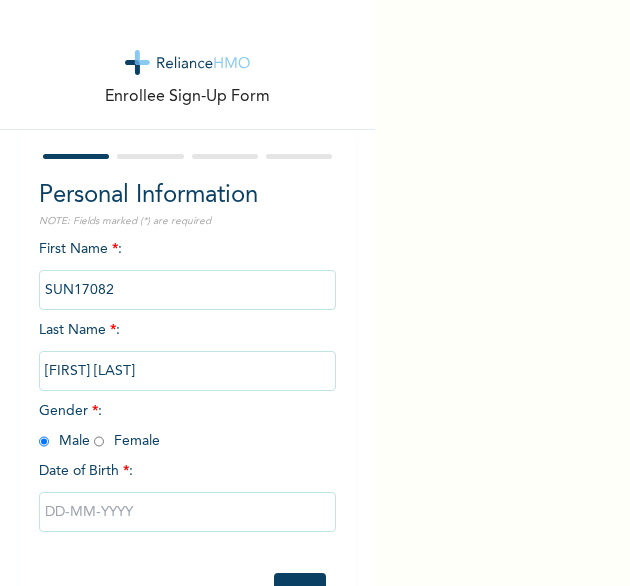 radio on "true" 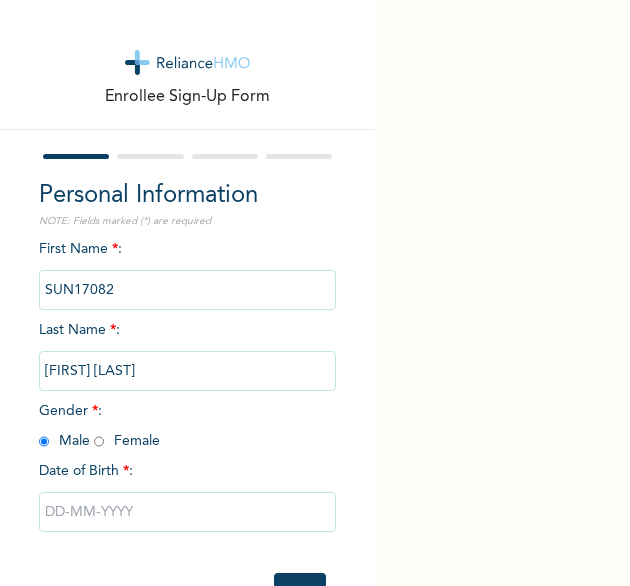 click at bounding box center [188, 512] 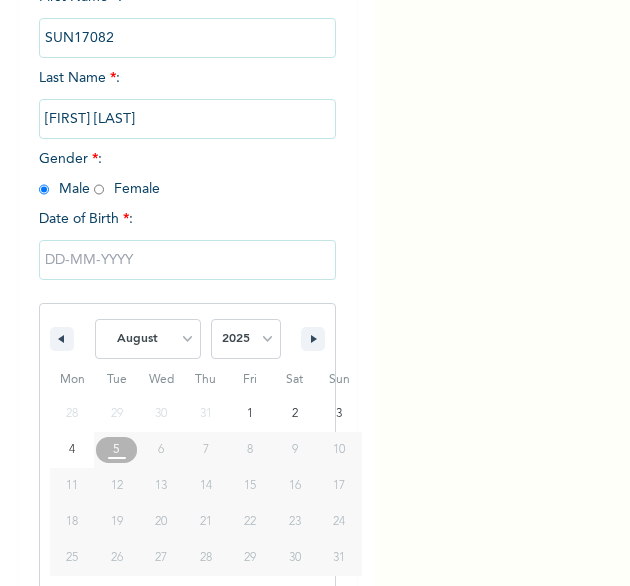 scroll, scrollTop: 280, scrollLeft: 0, axis: vertical 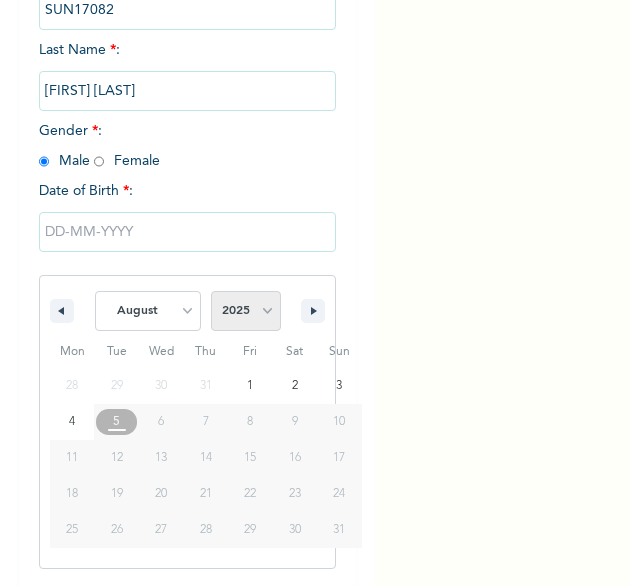 click on "2025 2024 2023 2022 2021 2020 2019 2018 2017 2016 2015 2014 2013 2012 2011 2010 2009 2008 2007 2006 2005 2004 2003 2002 2001 2000 1999 1998 1997 1996 1995 1994 1993 1992 1991 1990 1989 1988 1987 1986 1985 1984 1983 1982 1981 1980 1979 1978 1977 1976 1975 1974 1973 1972 1971 1970 1969 1968 1967 1966 1965 1964 1963 1962 1961 1960" at bounding box center [246, 311] 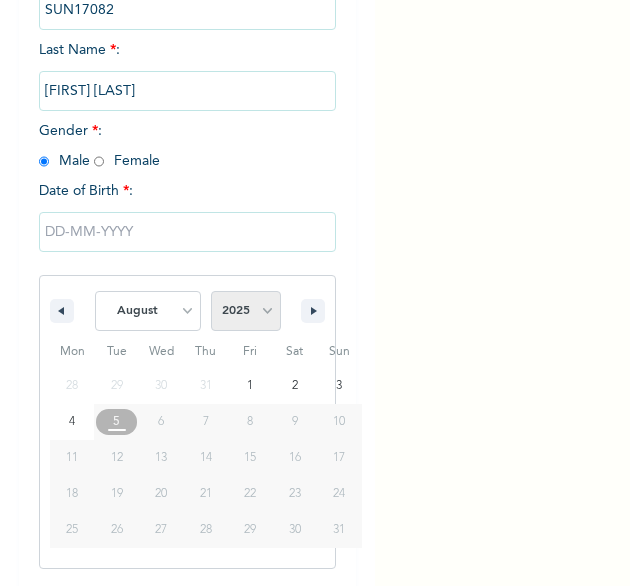 select on "2003" 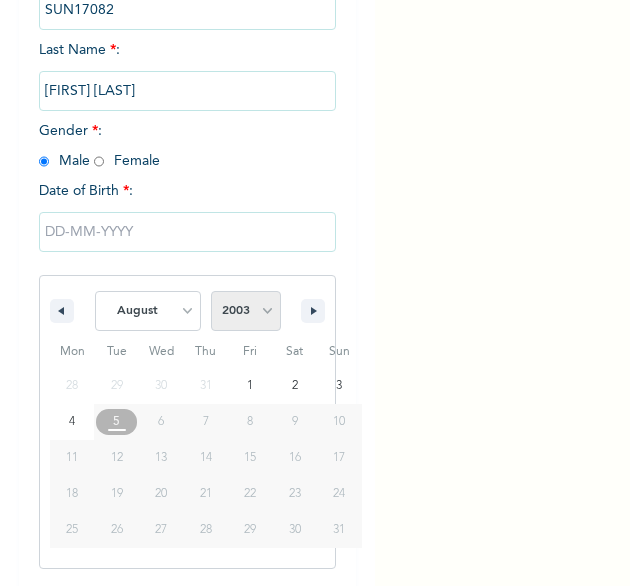 click on "2025 2024 2023 2022 2021 2020 2019 2018 2017 2016 2015 2014 2013 2012 2011 2010 2009 2008 2007 2006 2005 2004 2003 2002 2001 2000 1999 1998 1997 1996 1995 1994 1993 1992 1991 1990 1989 1988 1987 1986 1985 1984 1983 1982 1981 1980 1979 1978 1977 1976 1975 1974 1973 1972 1971 1970 1969 1968 1967 1966 1965 1964 1963 1962 1961 1960" at bounding box center [246, 311] 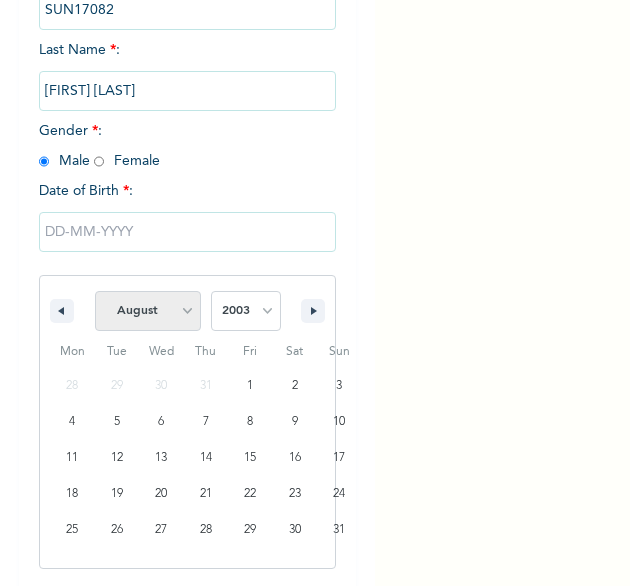 click on "January February March April May June July August September October November December" at bounding box center (148, 311) 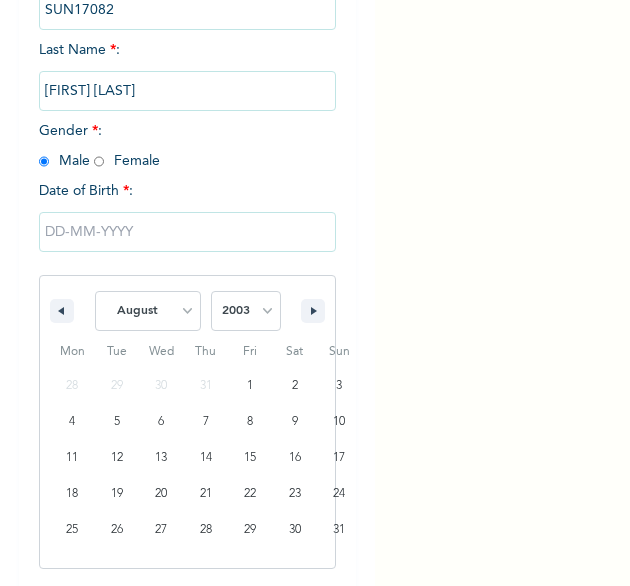 select on "9" 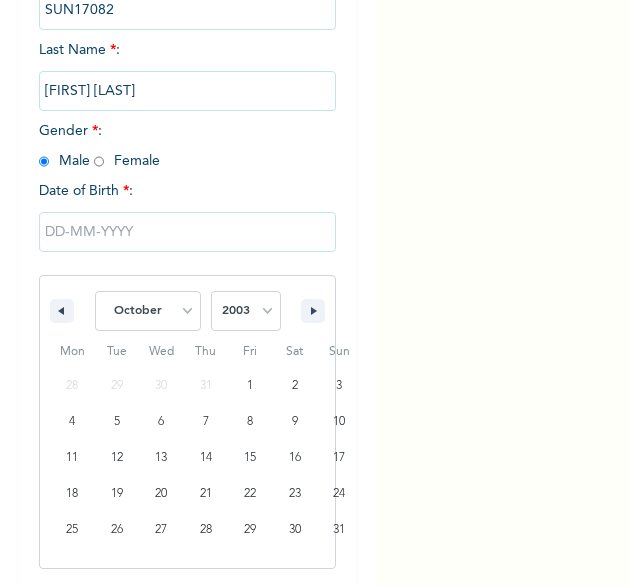 click on "January February March April May June July August September October November December" at bounding box center (148, 311) 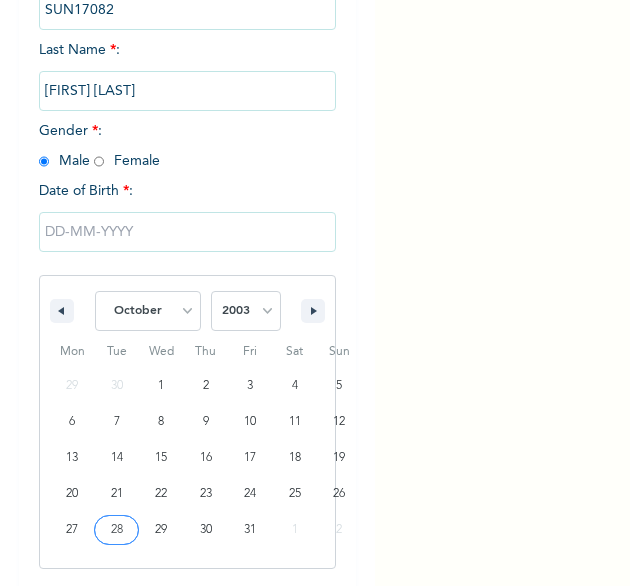 type on "10/28/2003" 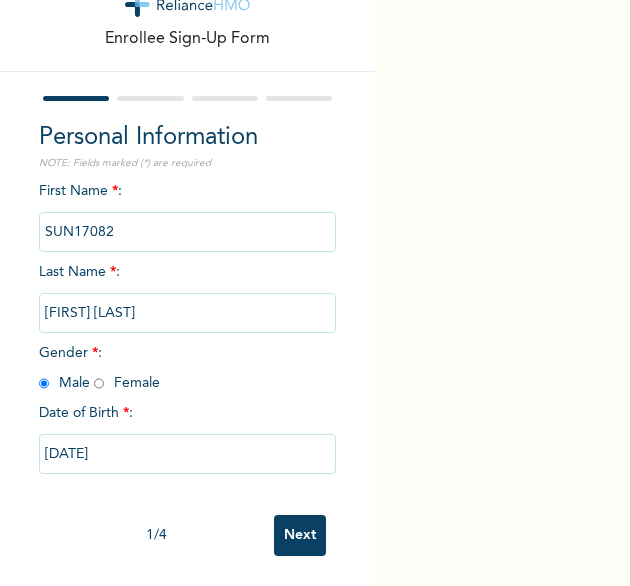 scroll, scrollTop: 76, scrollLeft: 0, axis: vertical 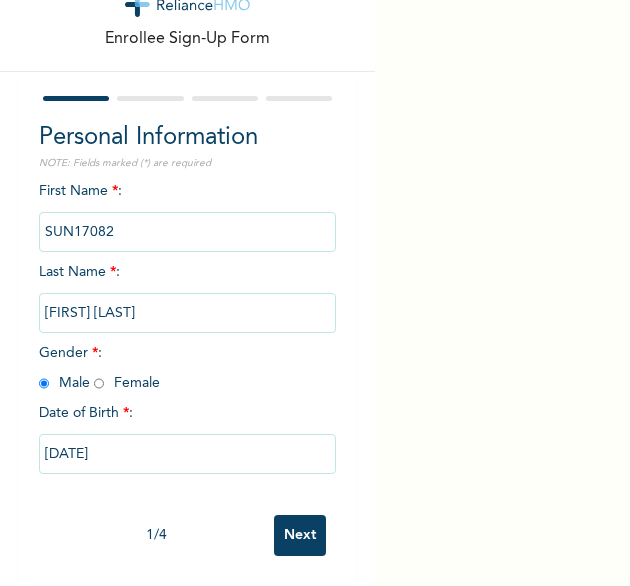 click on "Next" at bounding box center (300, 535) 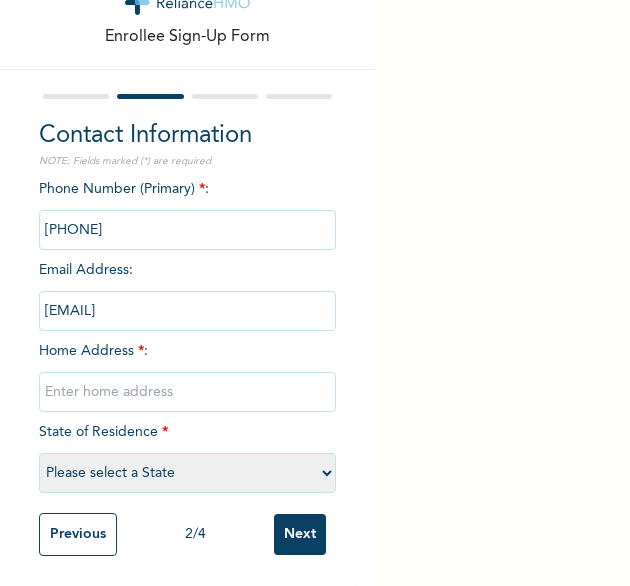 click at bounding box center (188, 392) 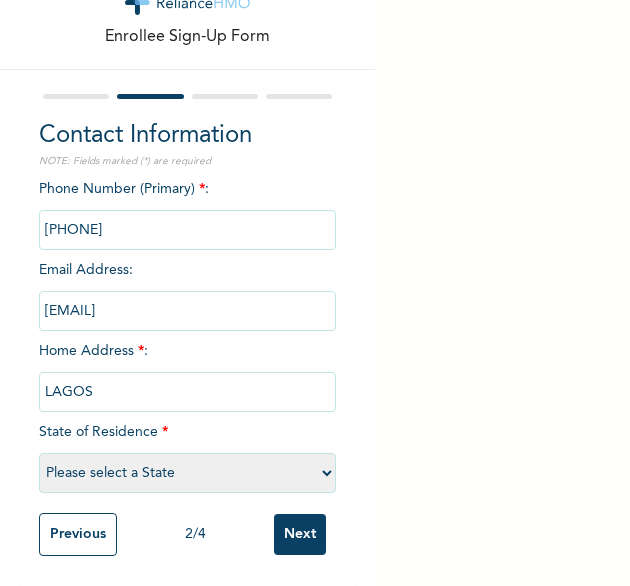 select on "25" 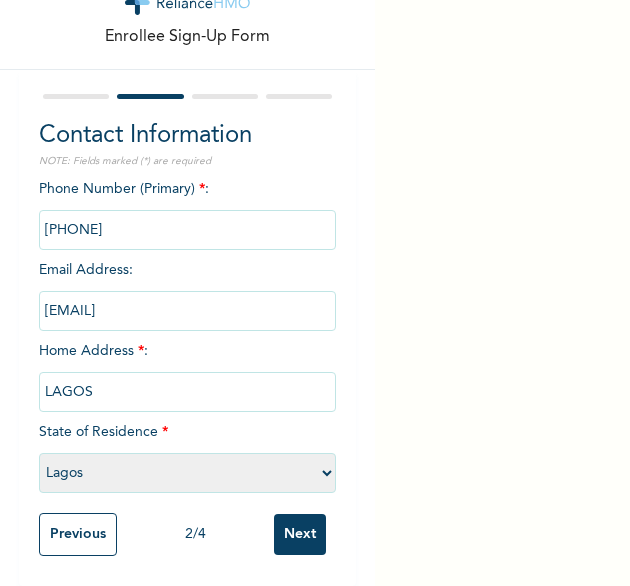 click on "Next" at bounding box center [300, 534] 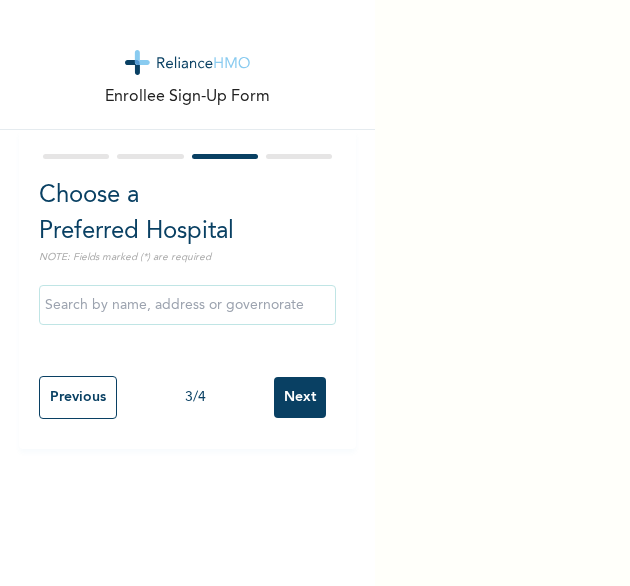 click on "Next" at bounding box center (300, 397) 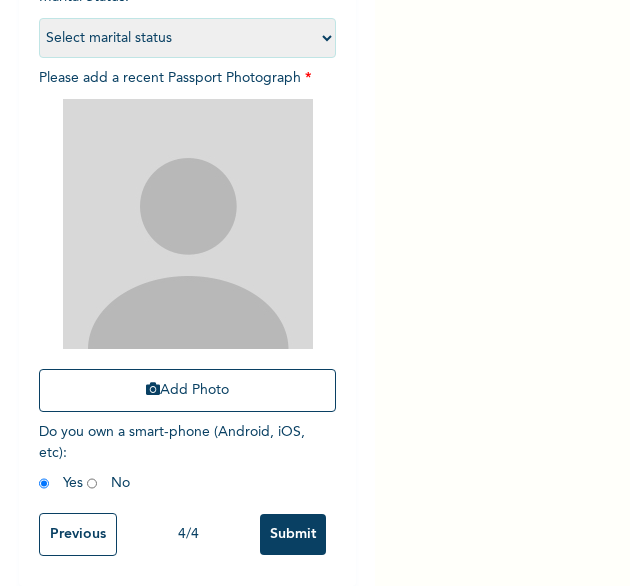 scroll, scrollTop: 261, scrollLeft: 0, axis: vertical 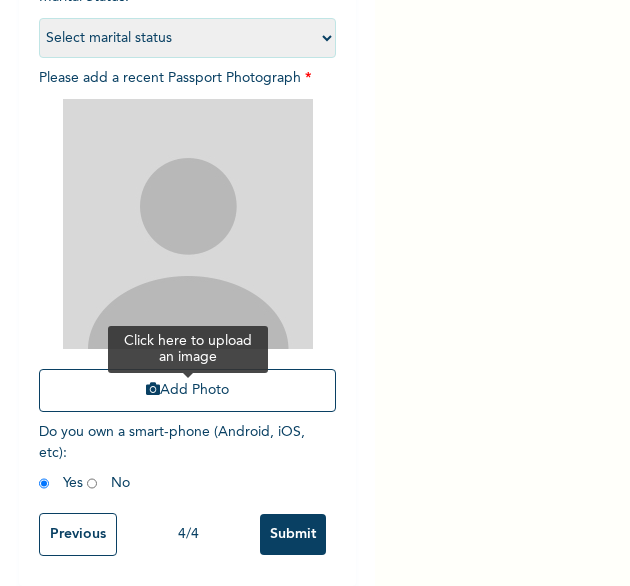 click at bounding box center (153, 389) 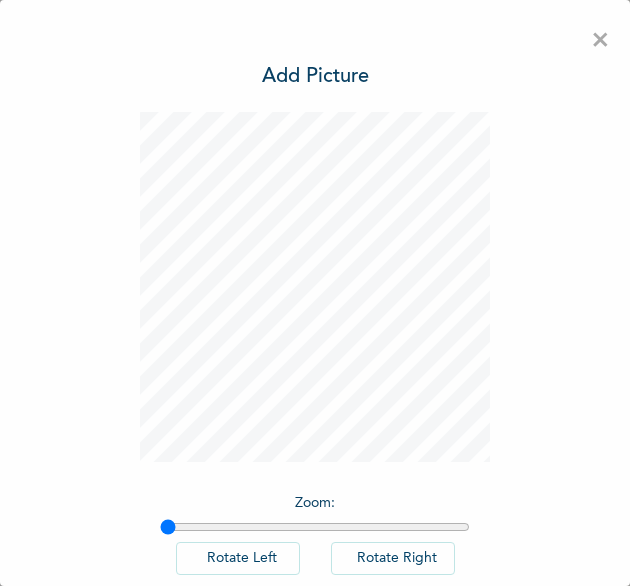 scroll, scrollTop: 0, scrollLeft: 0, axis: both 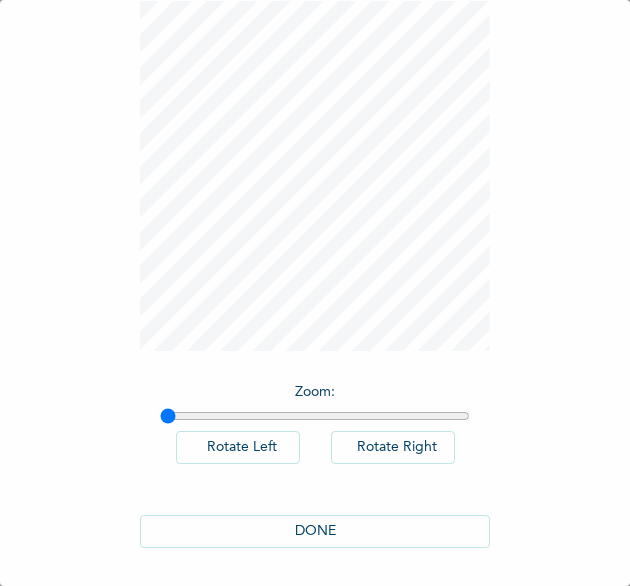 click on "DONE" at bounding box center [315, 531] 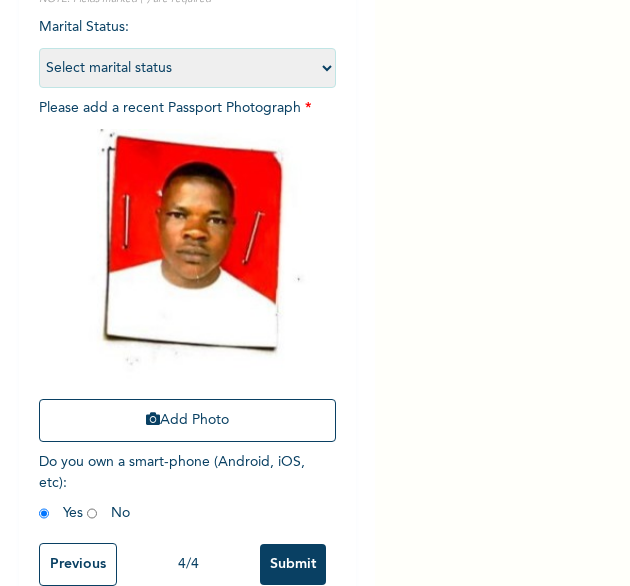 scroll, scrollTop: 269, scrollLeft: 0, axis: vertical 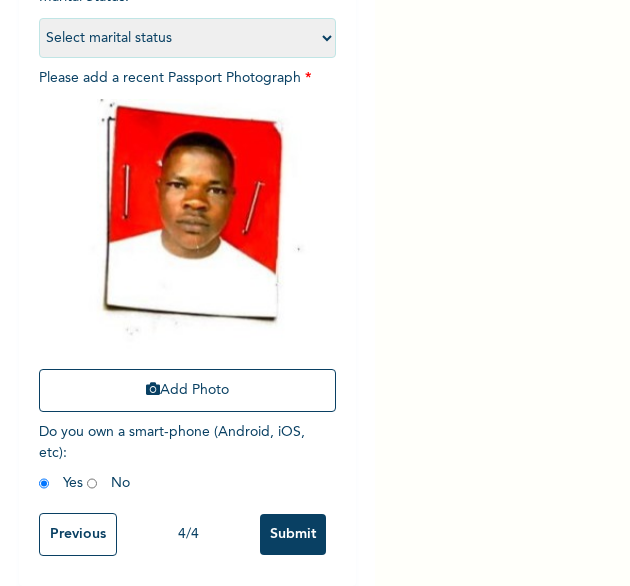click on "Submit" at bounding box center [293, 534] 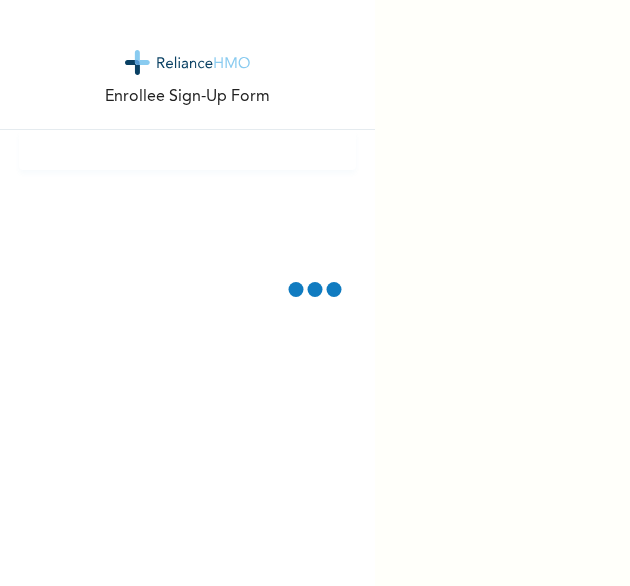 scroll, scrollTop: 0, scrollLeft: 0, axis: both 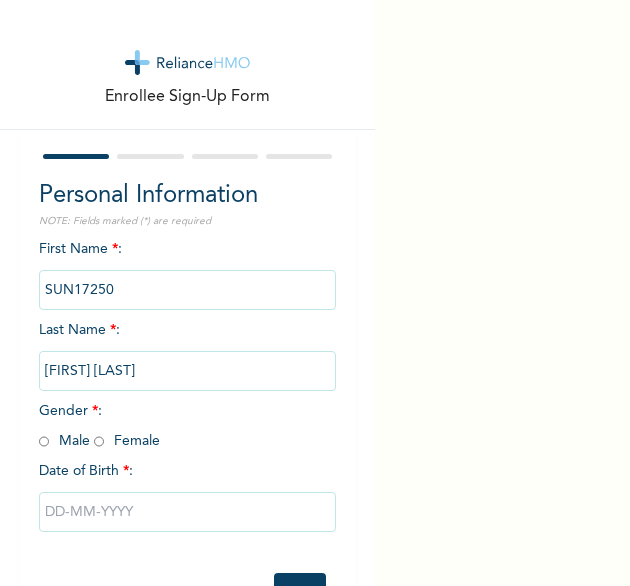 click on "Gender   * : Male   Female" at bounding box center [99, 426] 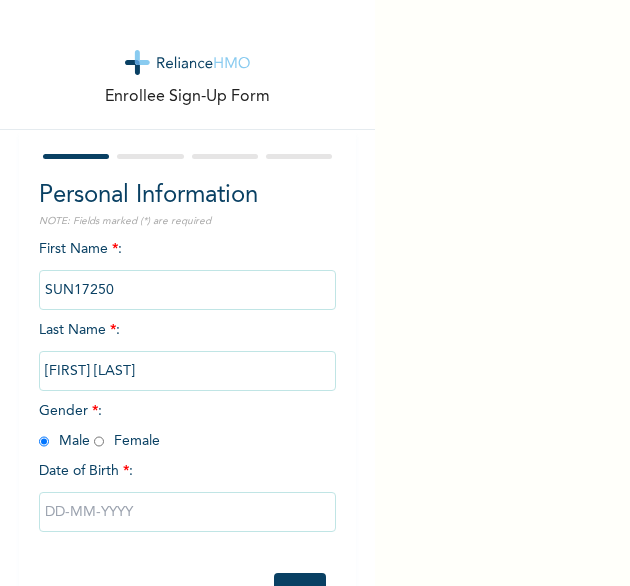 radio on "true" 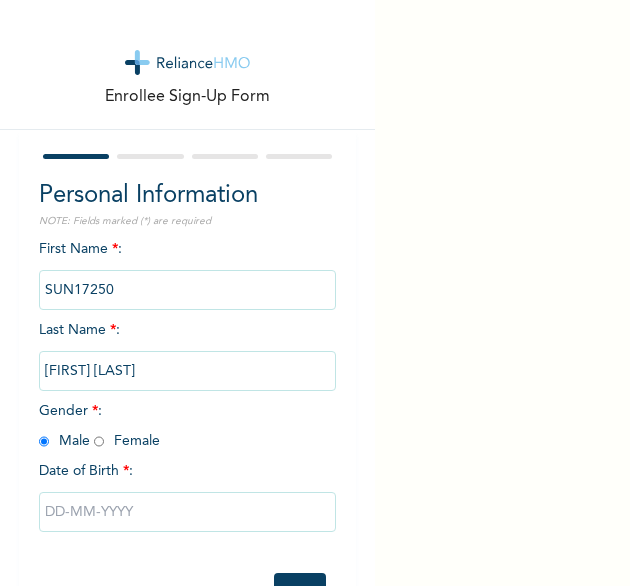 click at bounding box center (188, 512) 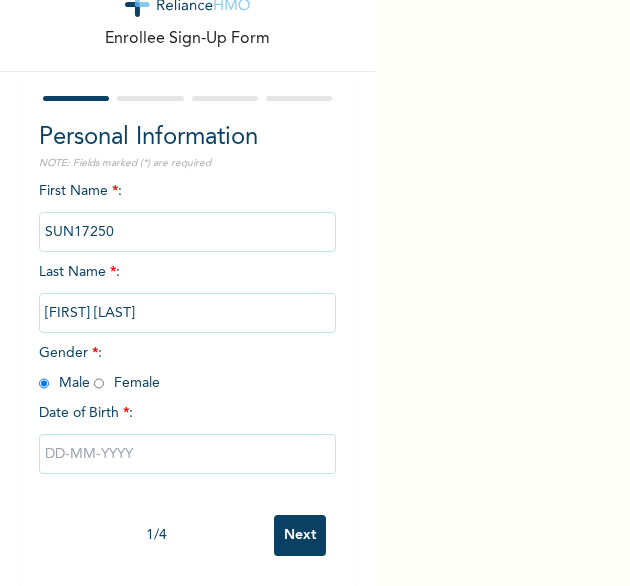 select on "7" 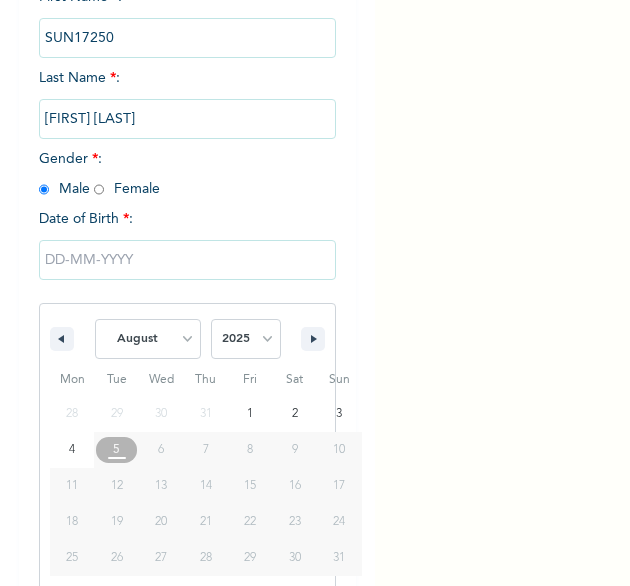 scroll, scrollTop: 280, scrollLeft: 0, axis: vertical 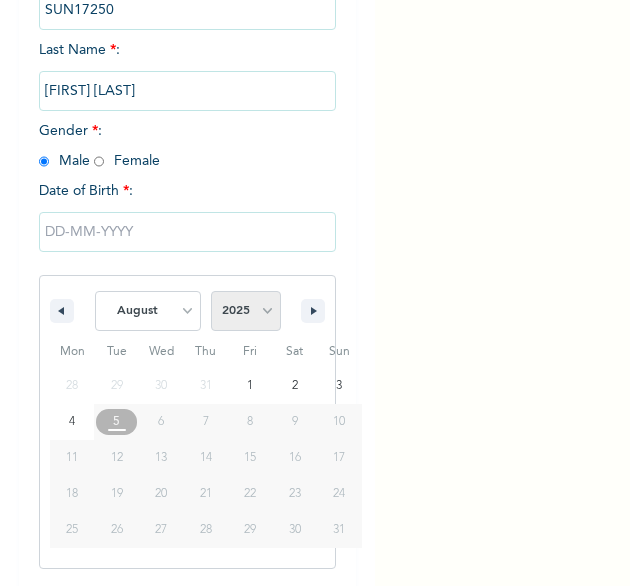 click on "2025 2024 2023 2022 2021 2020 2019 2018 2017 2016 2015 2014 2013 2012 2011 2010 2009 2008 2007 2006 2005 2004 2003 2002 2001 2000 1999 1998 1997 1996 1995 1994 1993 1992 1991 1990 1989 1988 1987 1986 1985 1984 1983 1982 1981 1980 1979 1978 1977 1976 1975 1974 1973 1972 1971 1970 1969 1968 1967 1966 1965 1964 1963 1962 1961 1960" at bounding box center [246, 311] 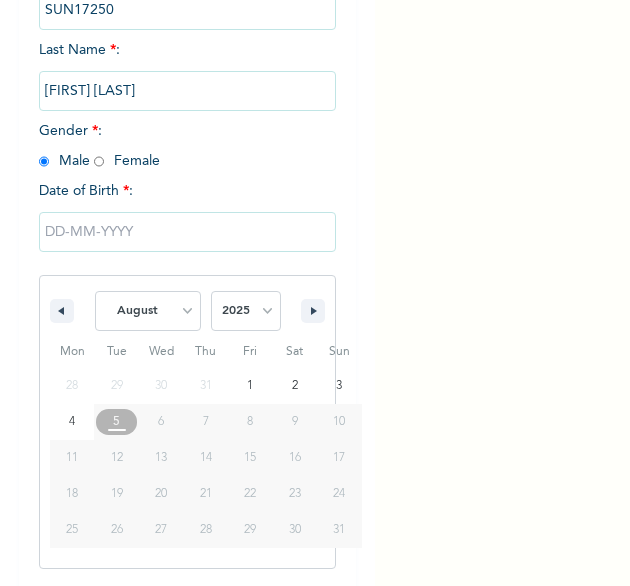 select on "1999" 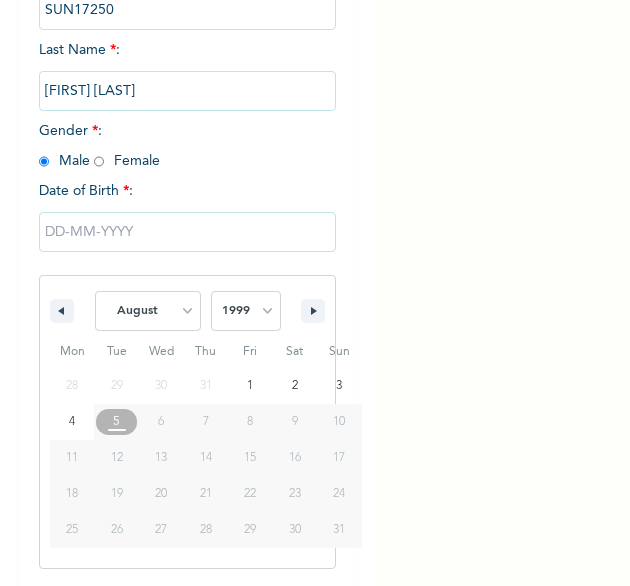 click on "2025 2024 2023 2022 2021 2020 2019 2018 2017 2016 2015 2014 2013 2012 2011 2010 2009 2008 2007 2006 2005 2004 2003 2002 2001 2000 1999 1998 1997 1996 1995 1994 1993 1992 1991 1990 1989 1988 1987 1986 1985 1984 1983 1982 1981 1980 1979 1978 1977 1976 1975 1974 1973 1972 1971 1970 1969 1968 1967 1966 1965 1964 1963 1962 1961 1960" at bounding box center (246, 311) 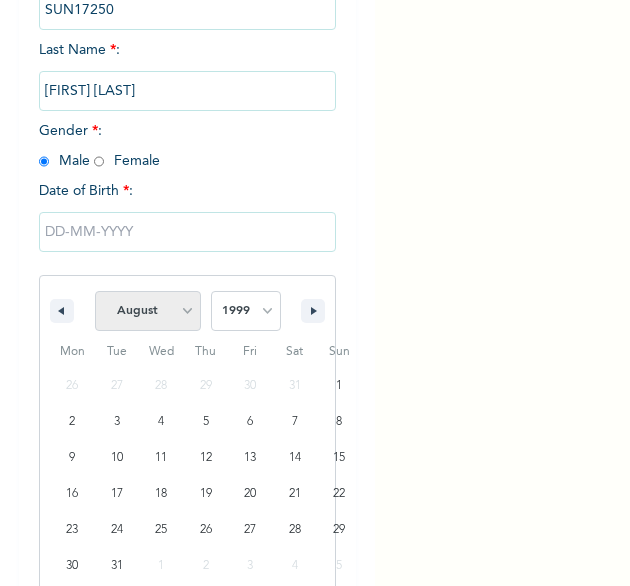 click on "January February March April May June July August September October November December" at bounding box center [148, 311] 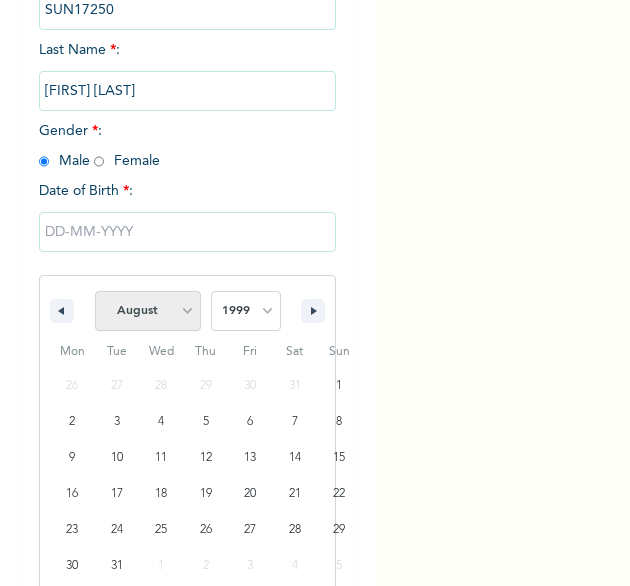 select on "3" 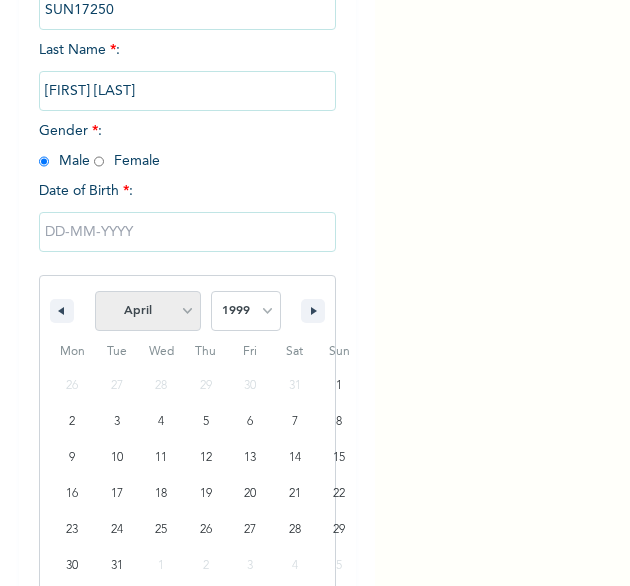 click on "January February March April May June July August September October November December" at bounding box center (148, 311) 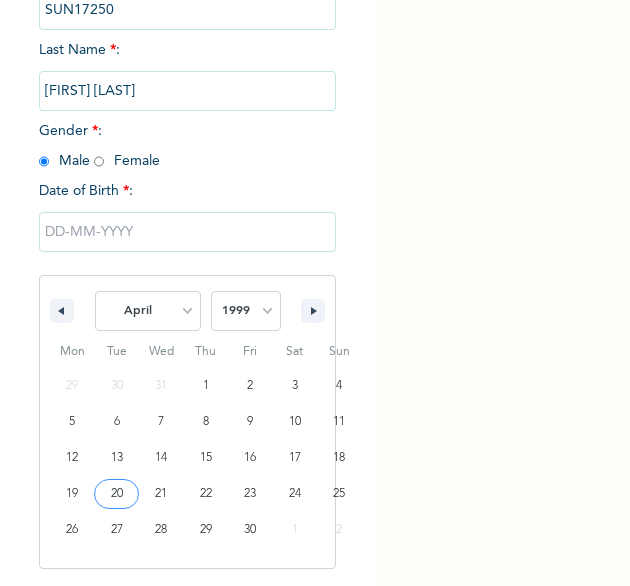 type on "04/20/1999" 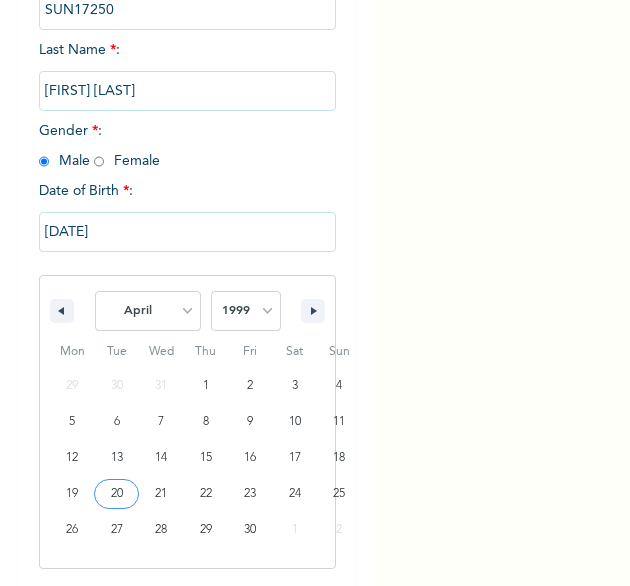 scroll, scrollTop: 76, scrollLeft: 0, axis: vertical 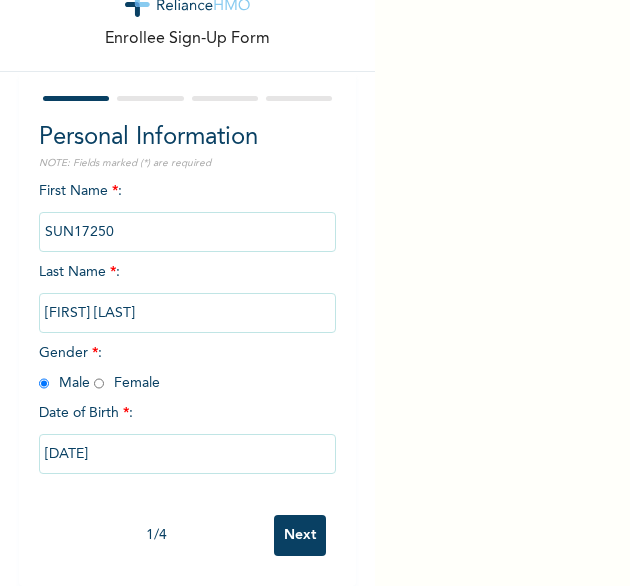 click on "Next" at bounding box center [300, 535] 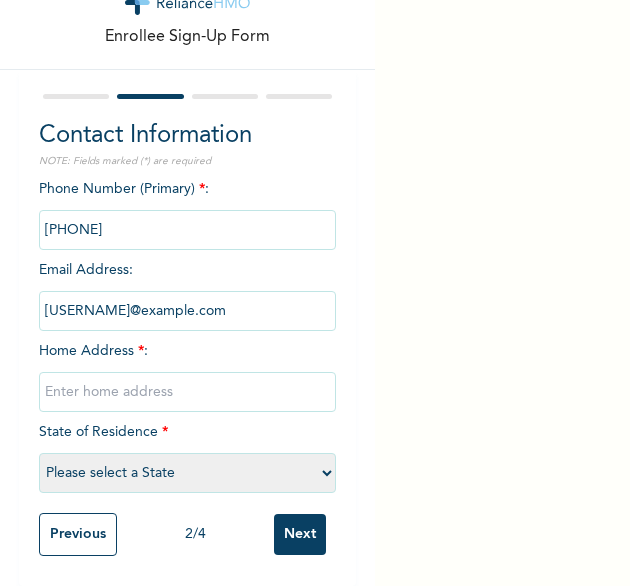 click at bounding box center [188, 392] 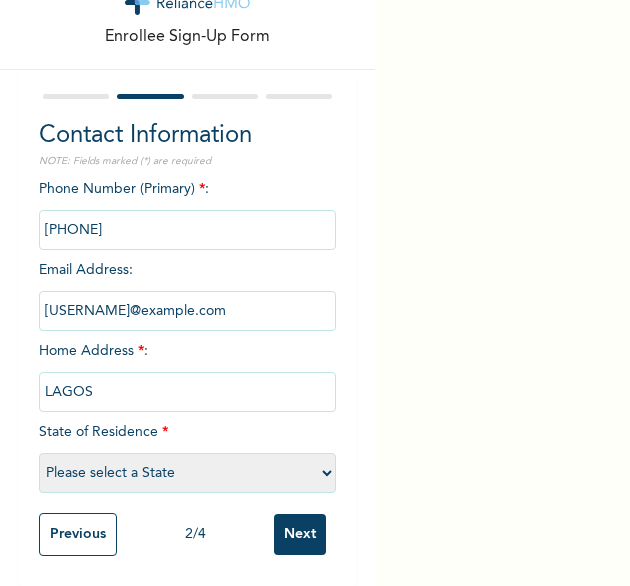 select on "25" 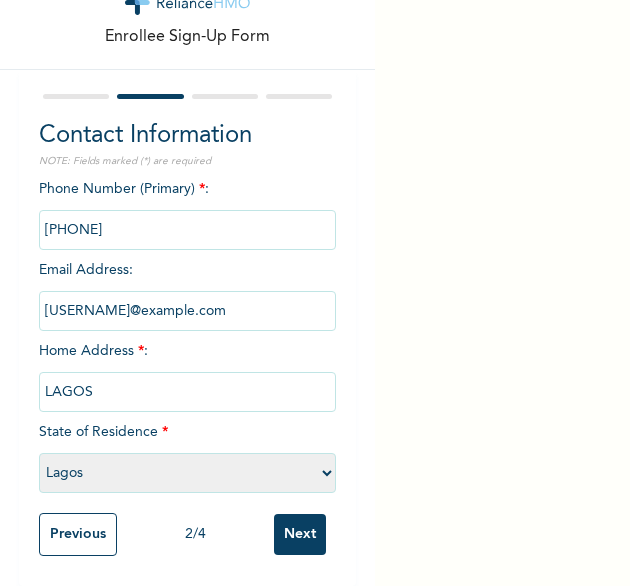 click on "Next" at bounding box center (300, 534) 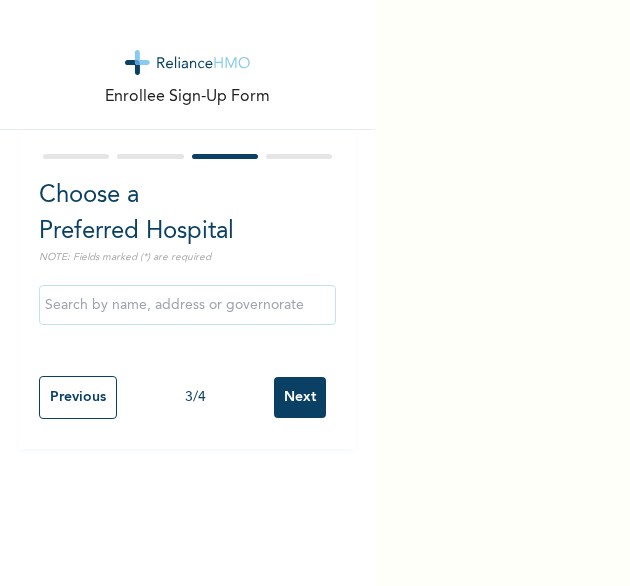 scroll, scrollTop: 0, scrollLeft: 0, axis: both 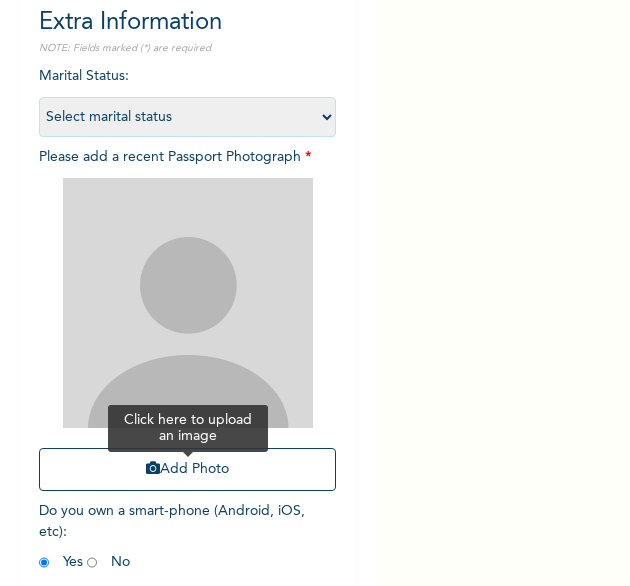 click at bounding box center (153, 468) 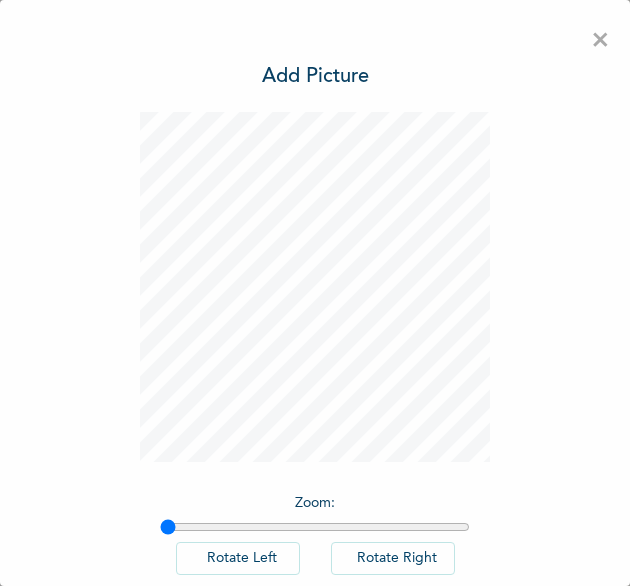 scroll, scrollTop: 0, scrollLeft: 0, axis: both 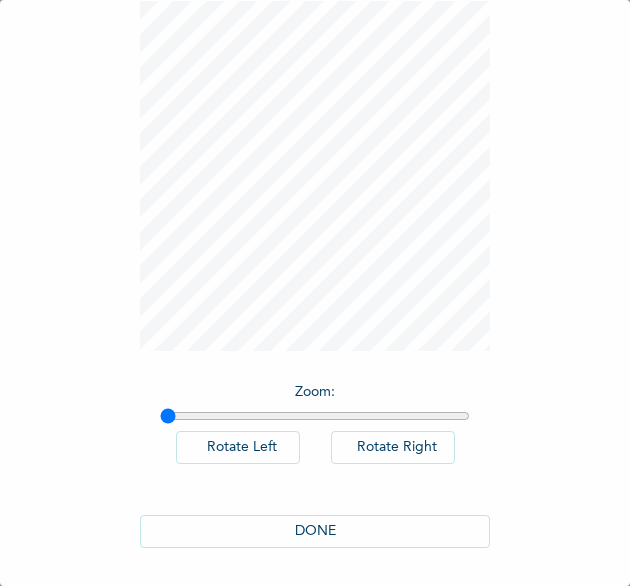 click on "DONE" at bounding box center [315, 531] 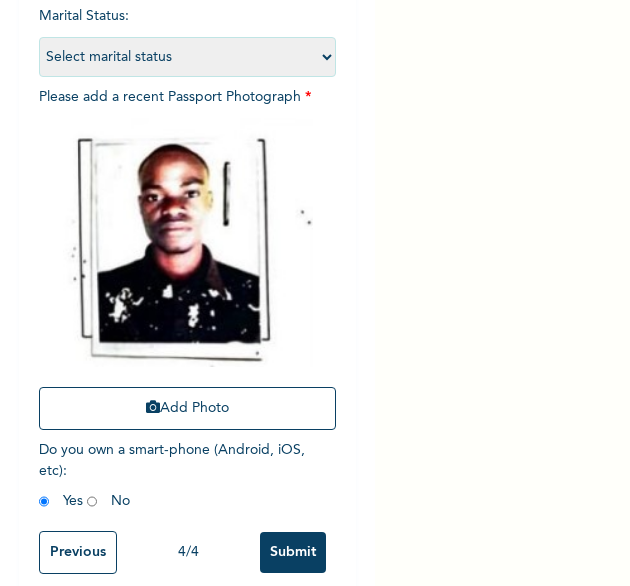 scroll, scrollTop: 268, scrollLeft: 0, axis: vertical 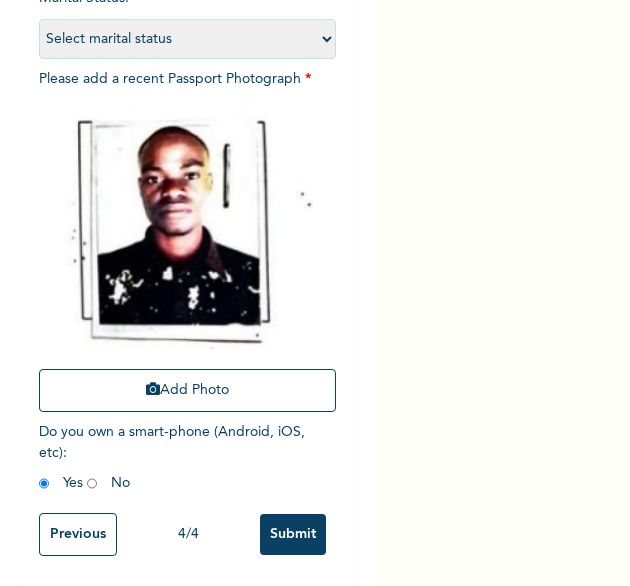 click on "Submit" at bounding box center (293, 534) 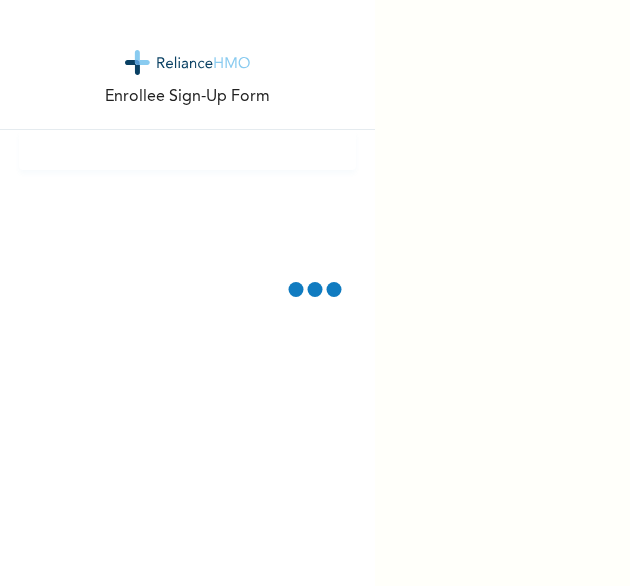 scroll, scrollTop: 0, scrollLeft: 0, axis: both 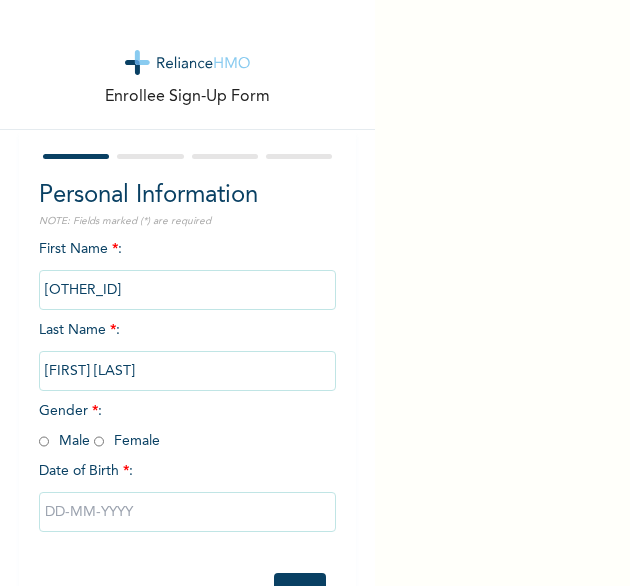 click at bounding box center [44, 441] 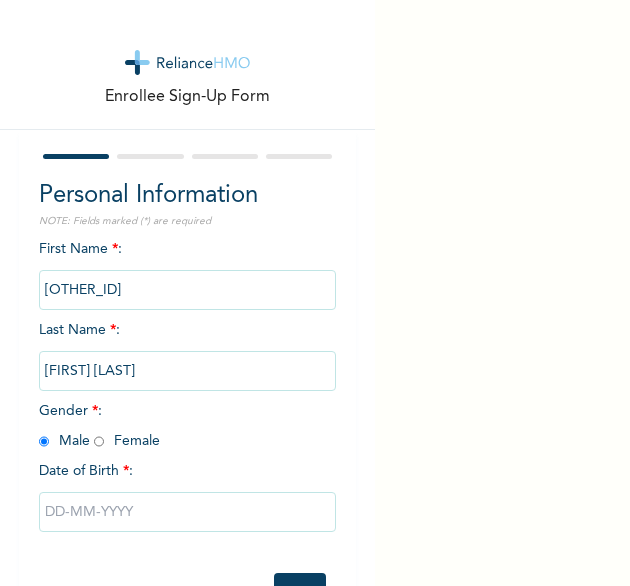radio on "true" 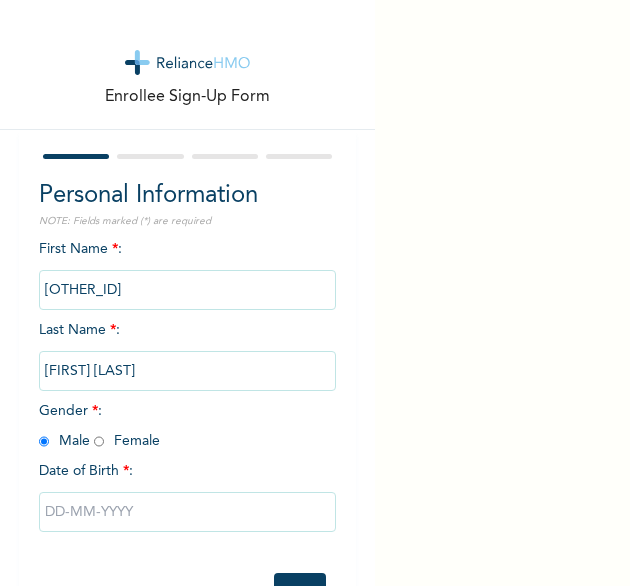 click at bounding box center (188, 512) 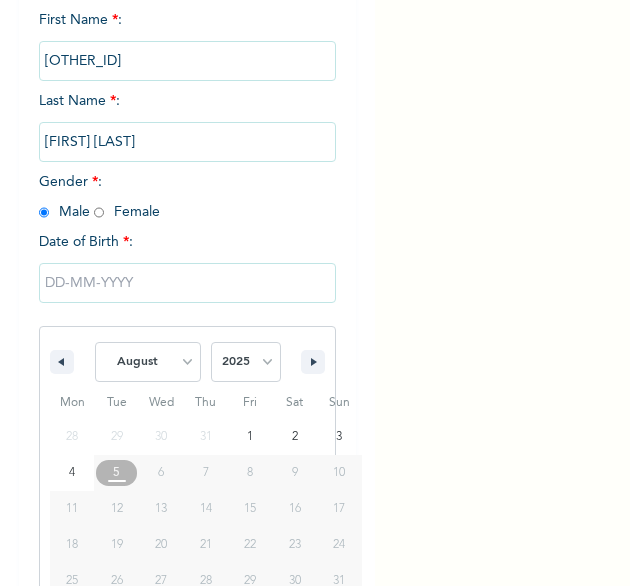 scroll, scrollTop: 280, scrollLeft: 0, axis: vertical 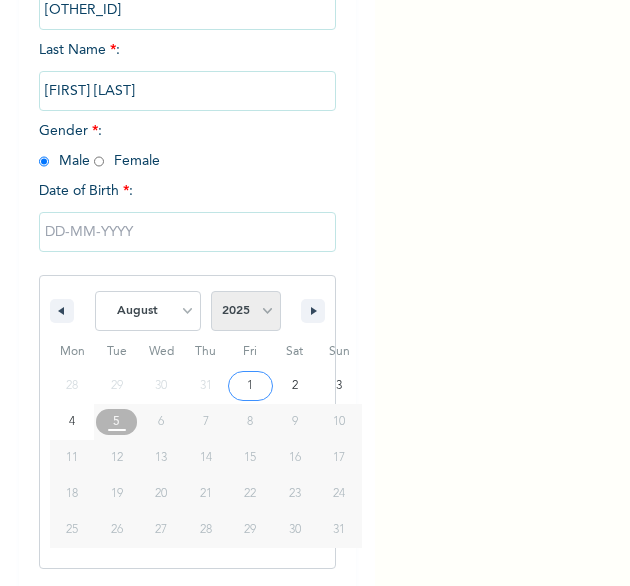 click on "2025 2024 2023 2022 2021 2020 2019 2018 2017 2016 2015 2014 2013 2012 2011 2010 2009 2008 2007 2006 2005 2004 2003 2002 2001 2000 1999 1998 1997 1996 1995 1994 1993 1992 1991 1990 1989 1988 1987 1986 1985 1984 1983 1982 1981 1980 1979 1978 1977 1976 1975 1974 1973 1972 1971 1970 1969 1968 1967 1966 1965 1964 1963 1962 1961 1960" at bounding box center (246, 311) 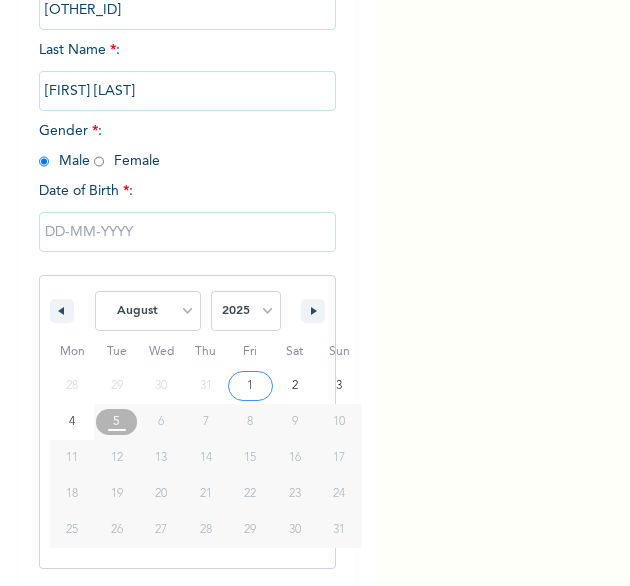 select on "2002" 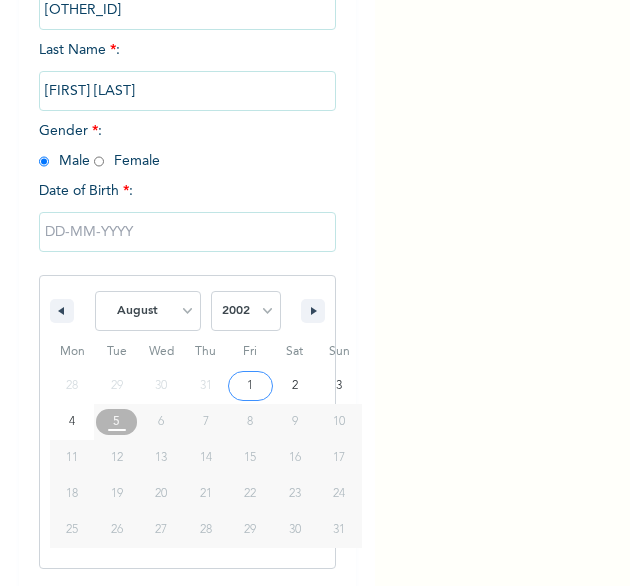 click on "2025 2024 2023 2022 2021 2020 2019 2018 2017 2016 2015 2014 2013 2012 2011 2010 2009 2008 2007 2006 2005 2004 2003 2002 2001 2000 1999 1998 1997 1996 1995 1994 1993 1992 1991 1990 1989 1988 1987 1986 1985 1984 1983 1982 1981 1980 1979 1978 1977 1976 1975 1974 1973 1972 1971 1970 1969 1968 1967 1966 1965 1964 1963 1962 1961 1960" at bounding box center [246, 311] 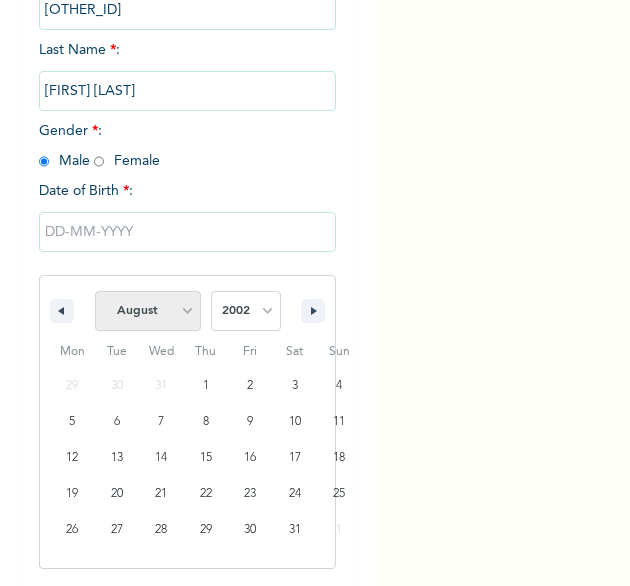 click on "January February March April May June July August September October November December" at bounding box center (148, 311) 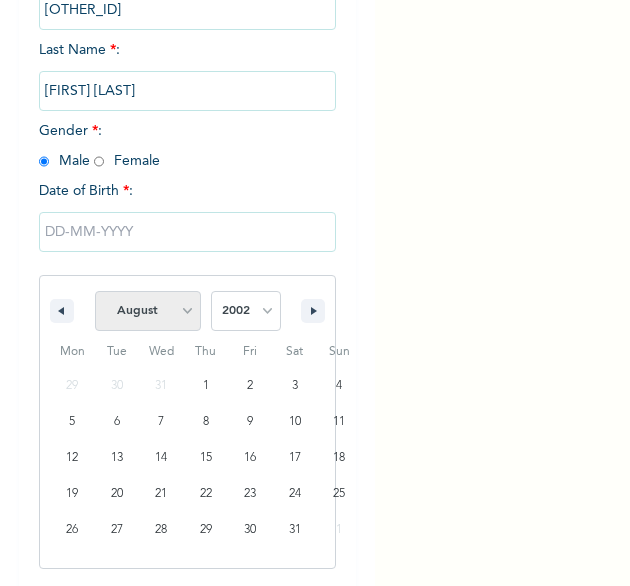 select on "9" 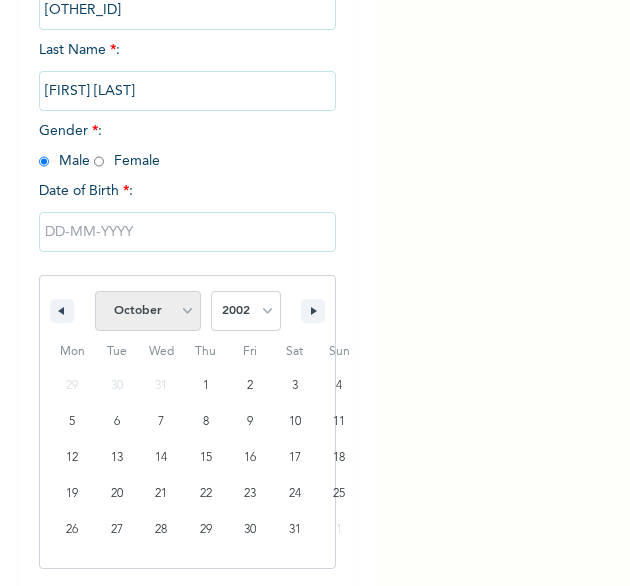 click on "January February March April May June July August September October November December" at bounding box center [148, 311] 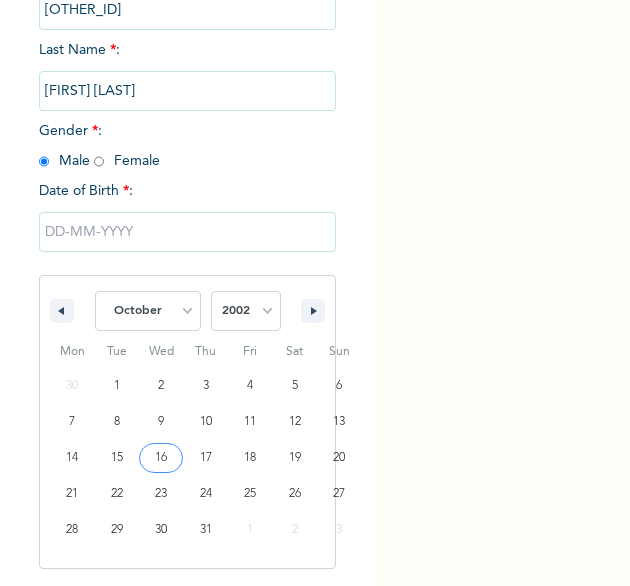 type on "[DATE]" 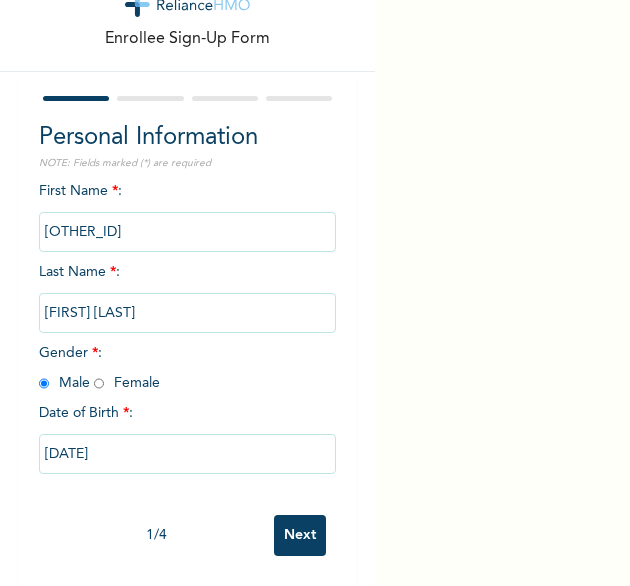 scroll, scrollTop: 76, scrollLeft: 0, axis: vertical 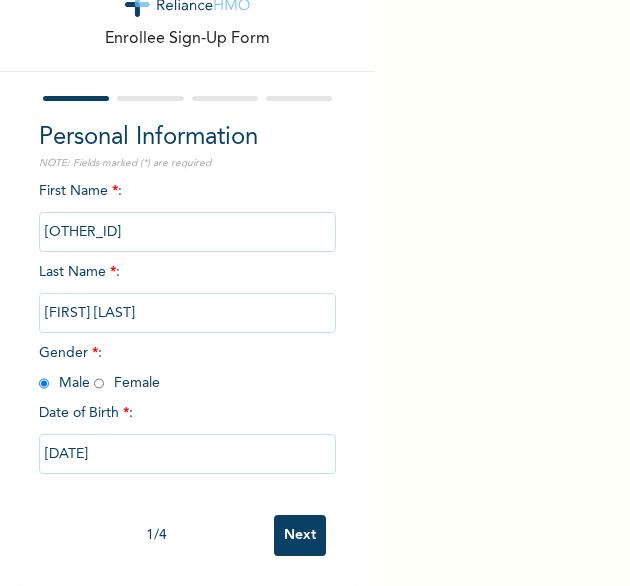 click on "Next" at bounding box center (300, 535) 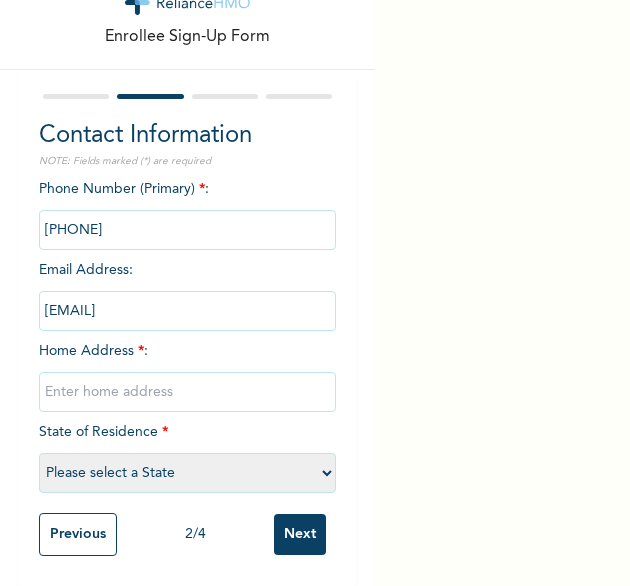 click at bounding box center (188, 392) 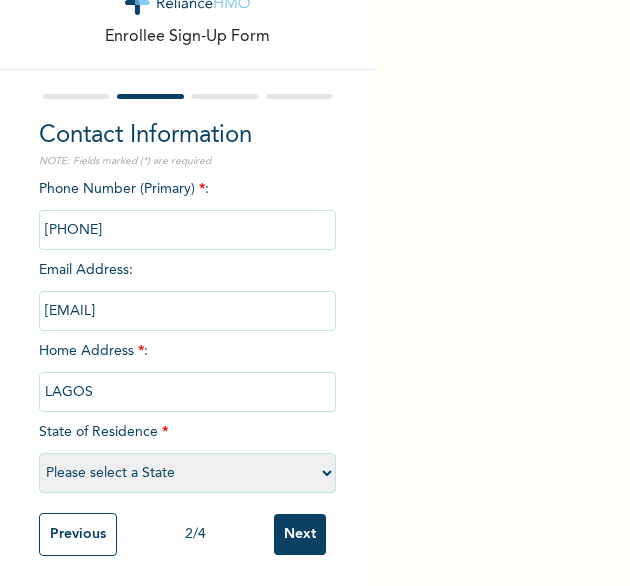 select on "25" 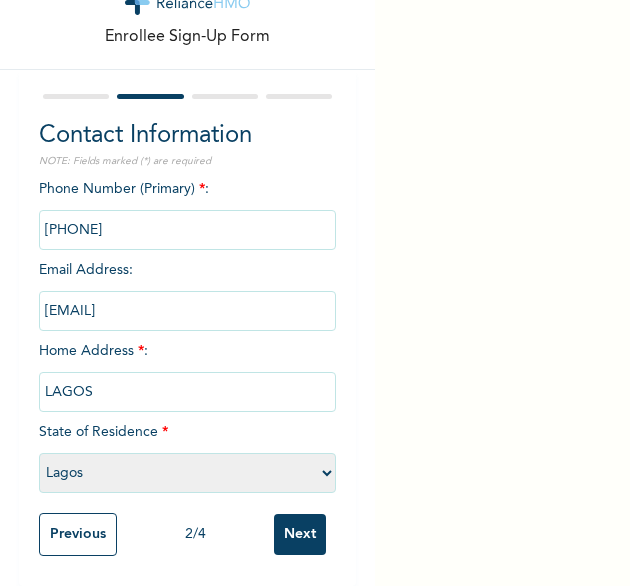 click on "Next" at bounding box center (300, 534) 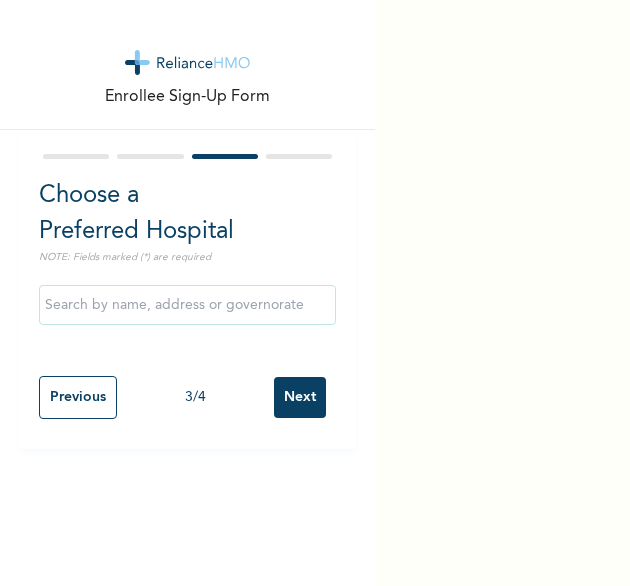 click on "Next" at bounding box center (300, 397) 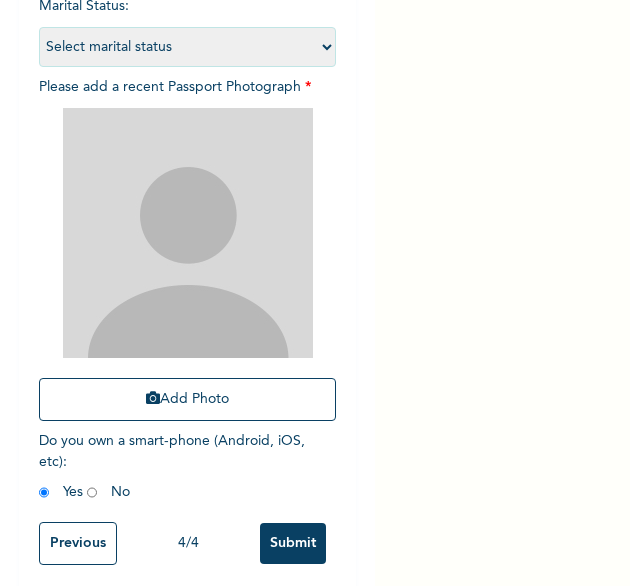 scroll, scrollTop: 244, scrollLeft: 0, axis: vertical 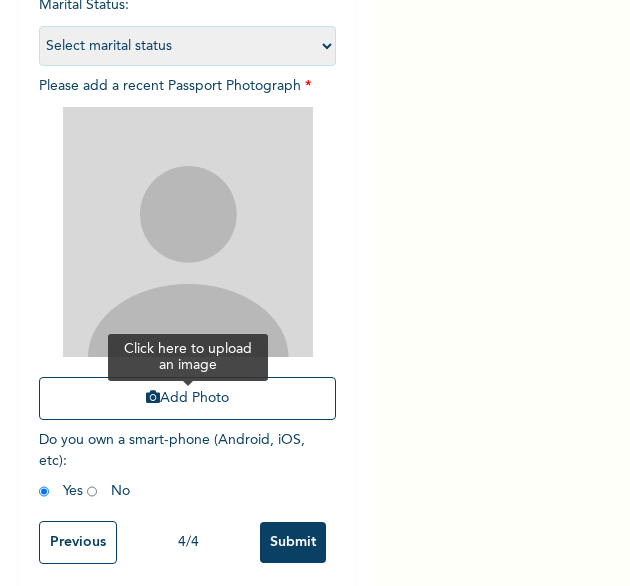 click at bounding box center (153, 397) 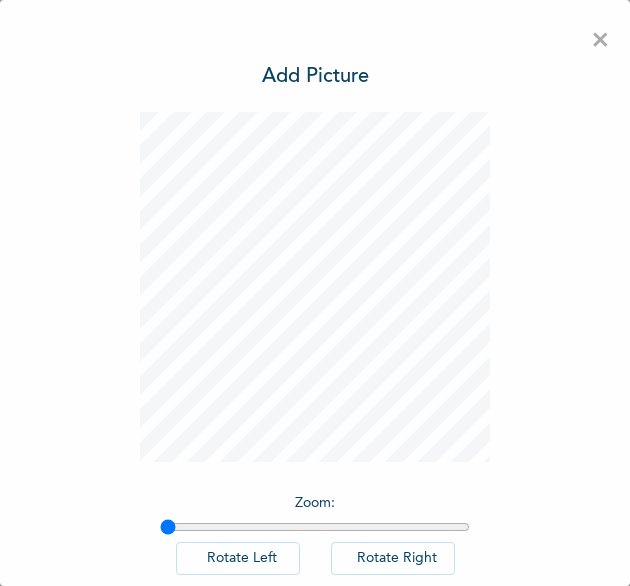 scroll, scrollTop: 111, scrollLeft: 0, axis: vertical 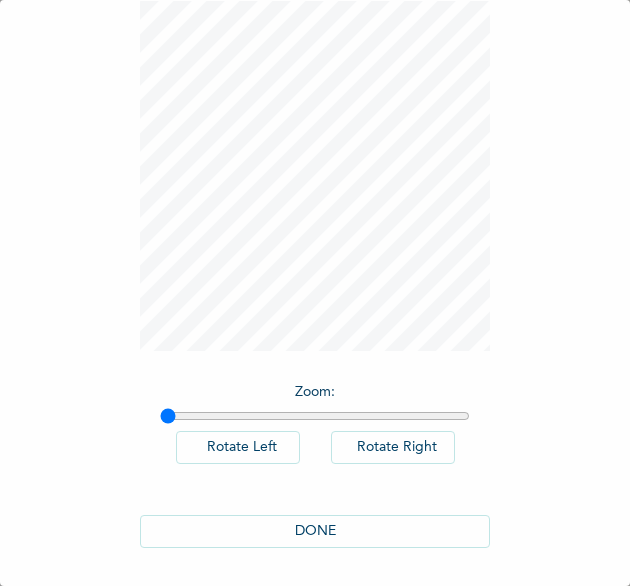click on "DONE" at bounding box center [315, 531] 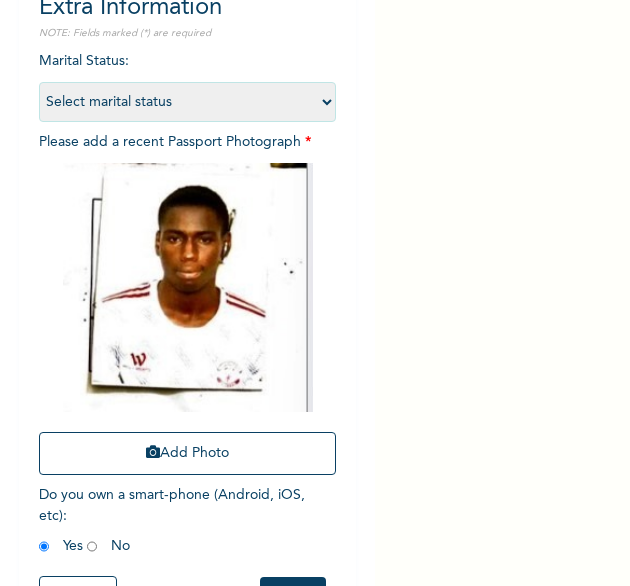 scroll, scrollTop: 268, scrollLeft: 0, axis: vertical 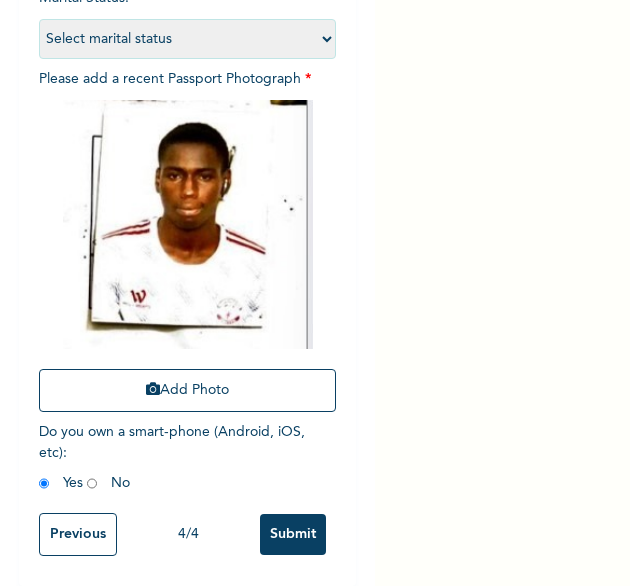 click on "Submit" at bounding box center (293, 534) 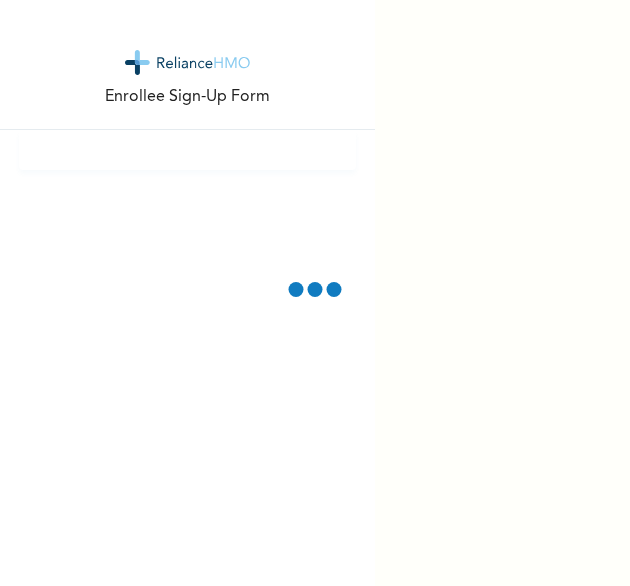 scroll, scrollTop: 0, scrollLeft: 0, axis: both 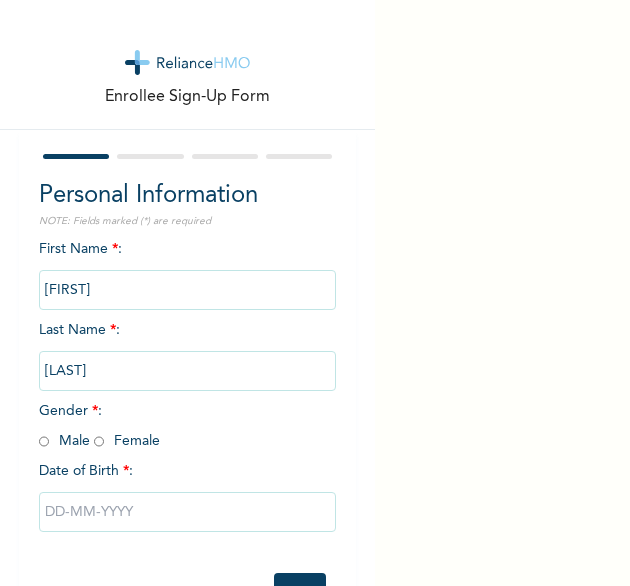 click at bounding box center [44, 441] 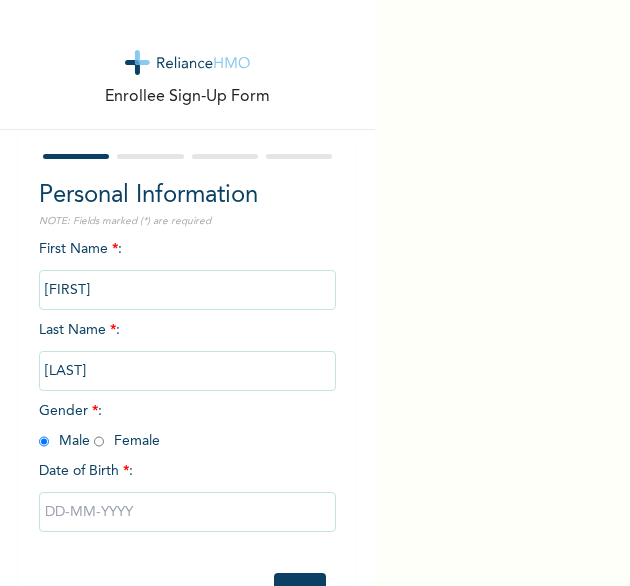 radio on "true" 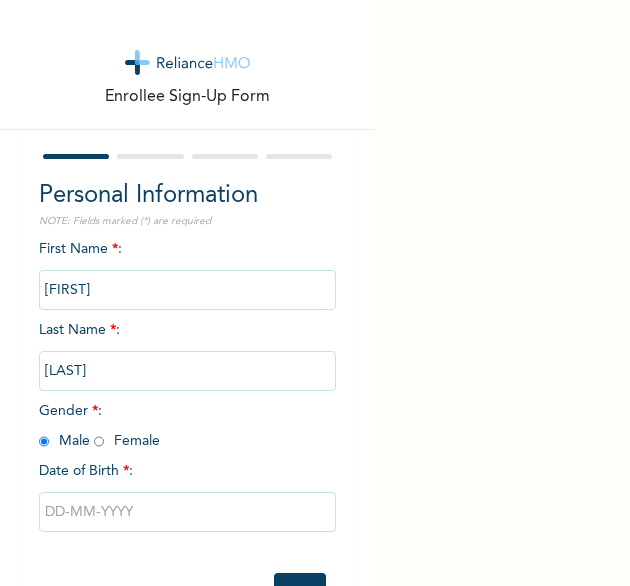 click at bounding box center [188, 512] 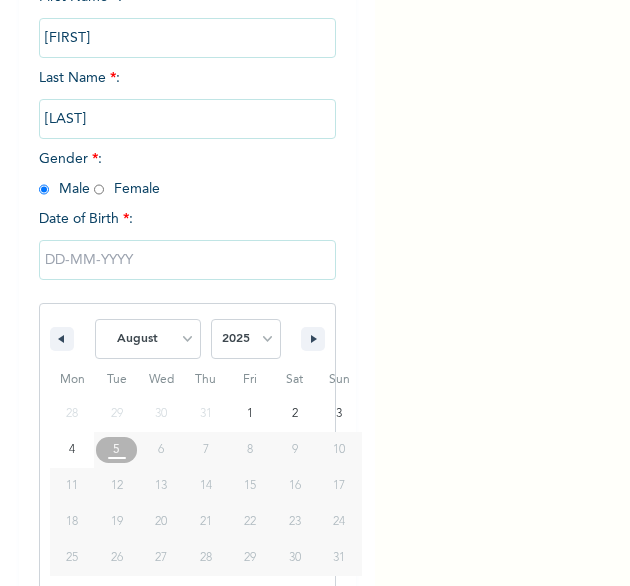 scroll, scrollTop: 280, scrollLeft: 0, axis: vertical 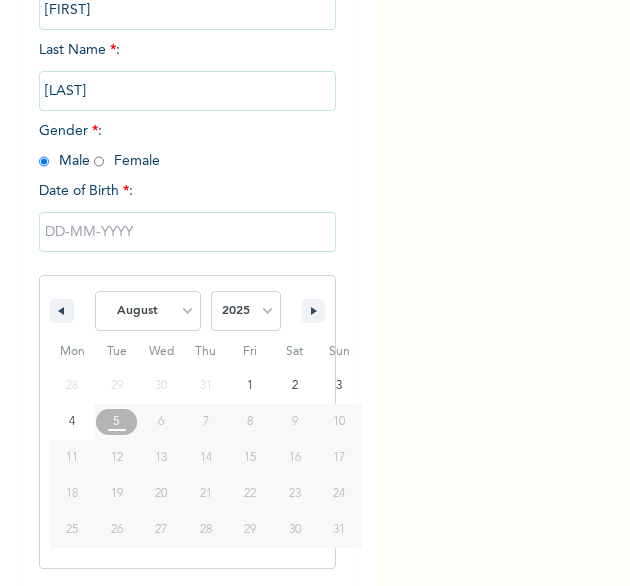 click on "January February March April May June July August September October November December 2025 2024 2023 2022 2021 2020 2019 2018 2017 2016 2015 2014 2013 2012 2011 2010 2009 2008 2007 2006 2005 2004 2003 2002 2001 2000 1999 1998 1997 1996 1995 1994 1993 1992 1991 1990 1989 1988 1987 1986 1985 1984 1983 1982 1981 1980 1979 1978 1977 1976 1975 1974 1973 1972 1971 1970 1969 1968 1967 1966 1965 1964 1963 1962 1961 1960" at bounding box center (188, 311) 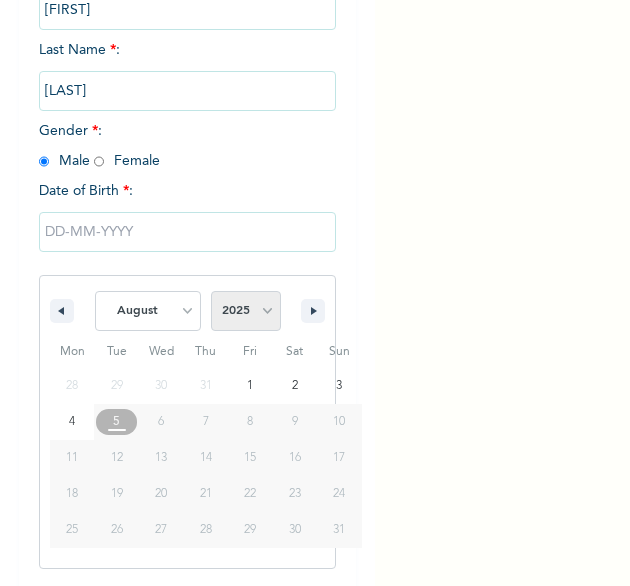 click on "2025 2024 2023 2022 2021 2020 2019 2018 2017 2016 2015 2014 2013 2012 2011 2010 2009 2008 2007 2006 2005 2004 2003 2002 2001 2000 1999 1998 1997 1996 1995 1994 1993 1992 1991 1990 1989 1988 1987 1986 1985 1984 1983 1982 1981 1980 1979 1978 1977 1976 1975 1974 1973 1972 1971 1970 1969 1968 1967 1966 1965 1964 1963 1962 1961 1960" at bounding box center (246, 311) 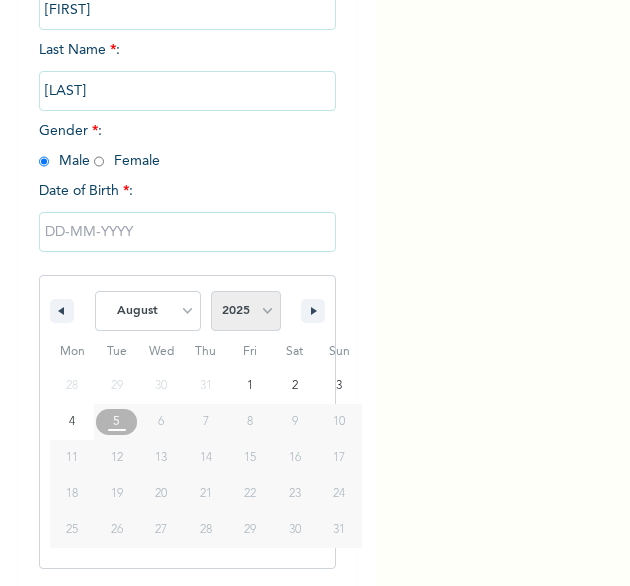 select on "1994" 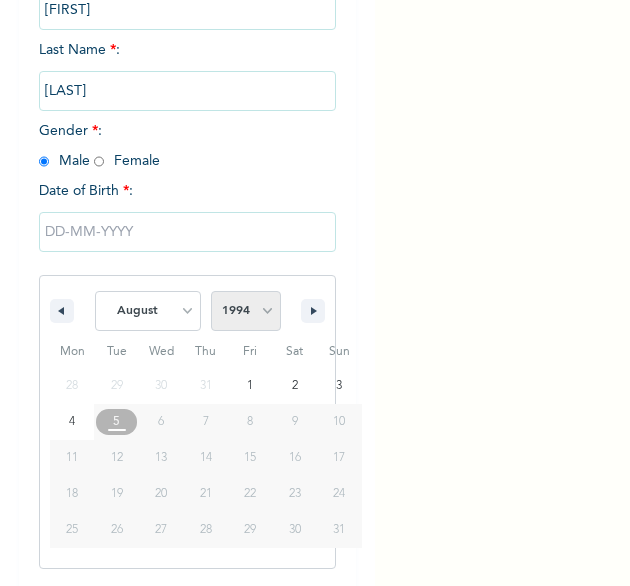 click on "2025 2024 2023 2022 2021 2020 2019 2018 2017 2016 2015 2014 2013 2012 2011 2010 2009 2008 2007 2006 2005 2004 2003 2002 2001 2000 1999 1998 1997 1996 1995 1994 1993 1992 1991 1990 1989 1988 1987 1986 1985 1984 1983 1982 1981 1980 1979 1978 1977 1976 1975 1974 1973 1972 1971 1970 1969 1968 1967 1966 1965 1964 1963 1962 1961 1960" at bounding box center [246, 311] 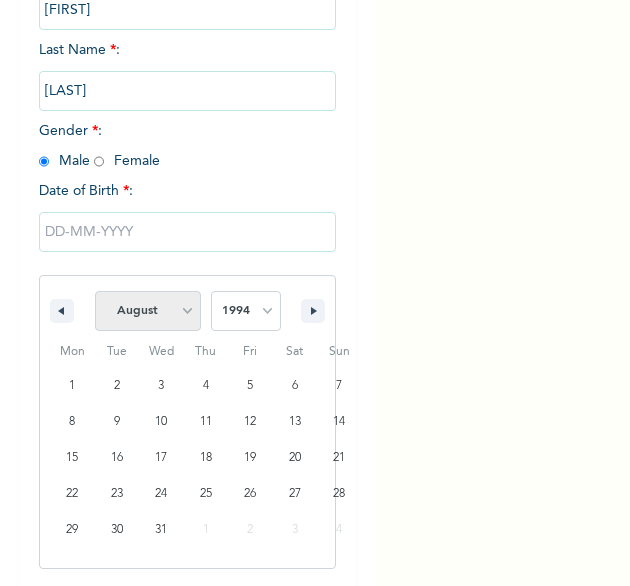 click on "January February March April May June July August September October November December" at bounding box center (148, 311) 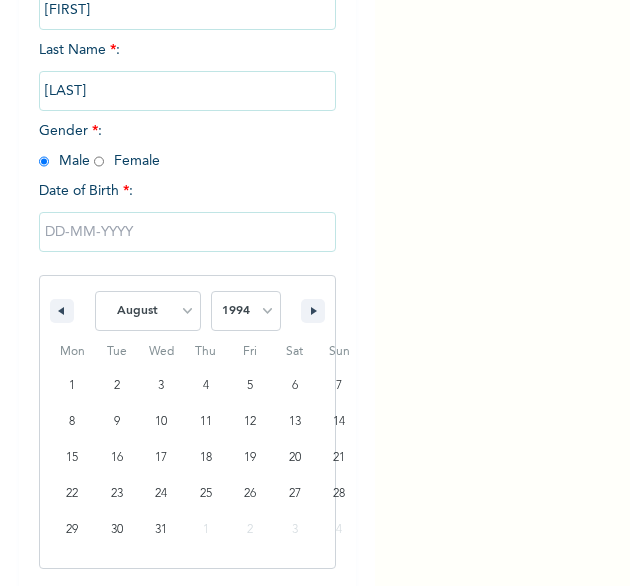 select on "11" 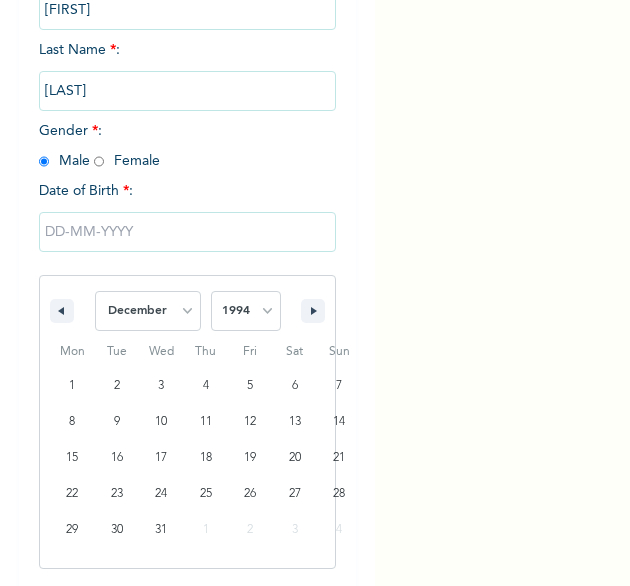click on "January February March April May June July August September October November December" at bounding box center [148, 311] 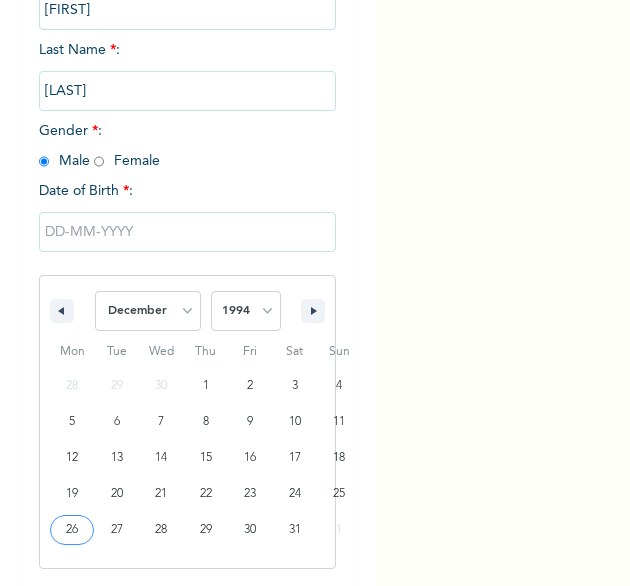 type on "12/26/1994" 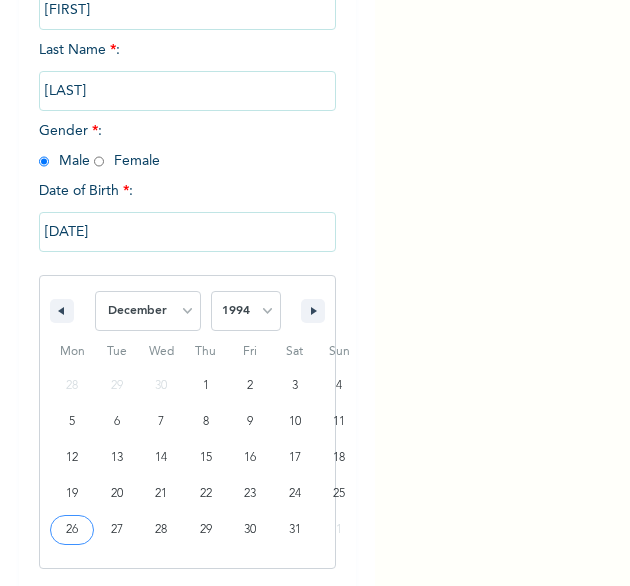 scroll, scrollTop: 76, scrollLeft: 0, axis: vertical 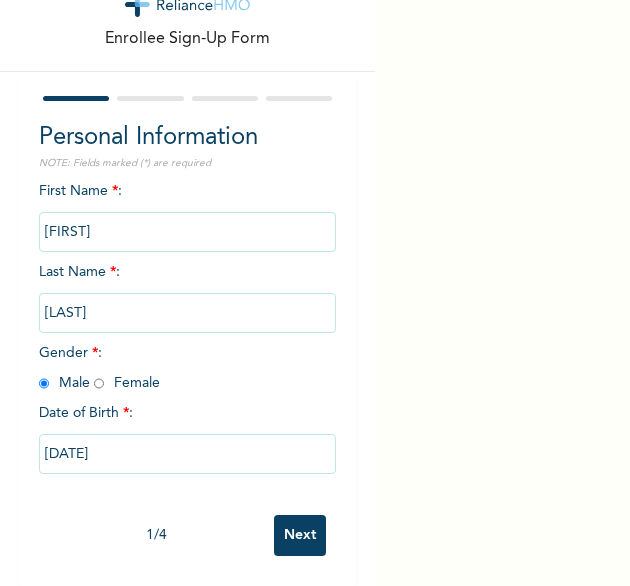 click on "Next" at bounding box center (300, 535) 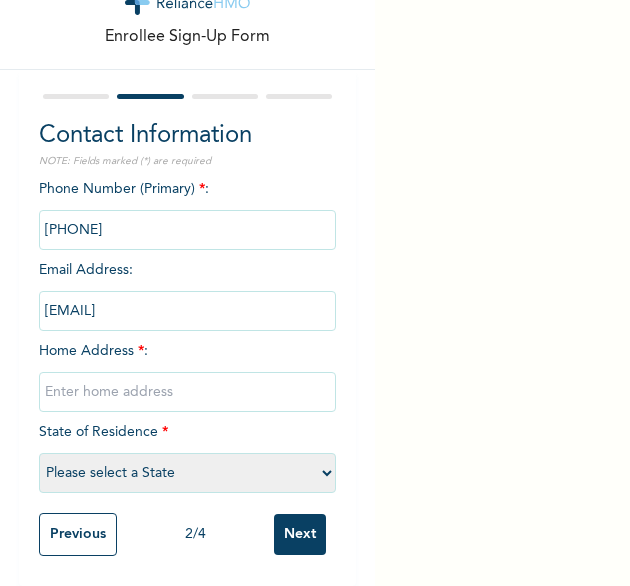 click at bounding box center (188, 392) 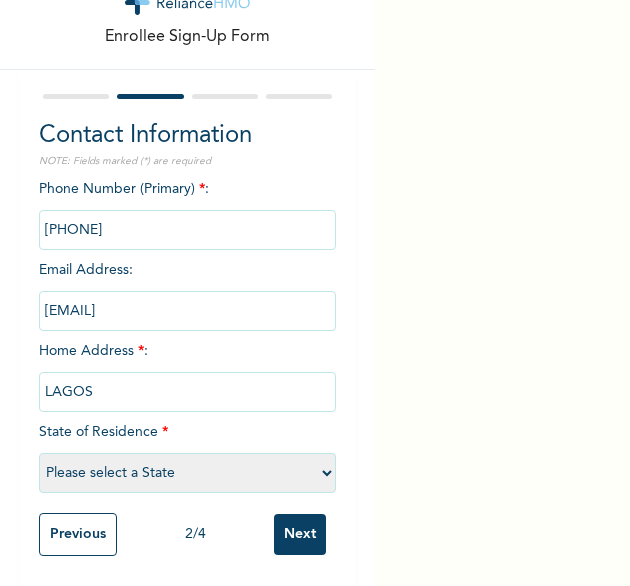 select on "25" 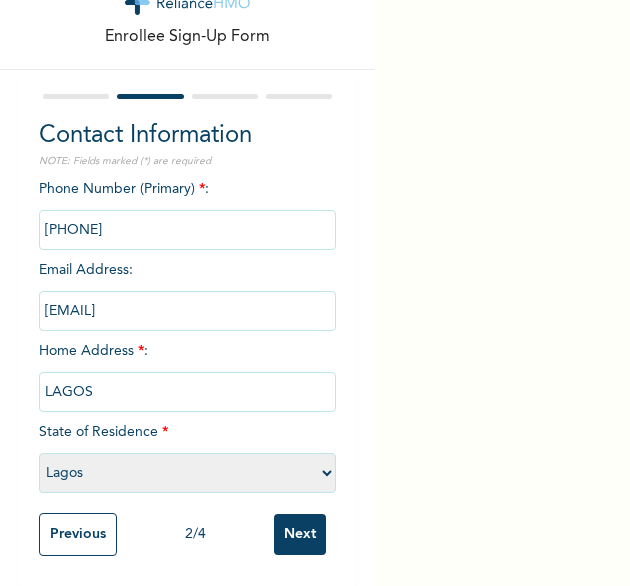 click on "Next" at bounding box center [300, 534] 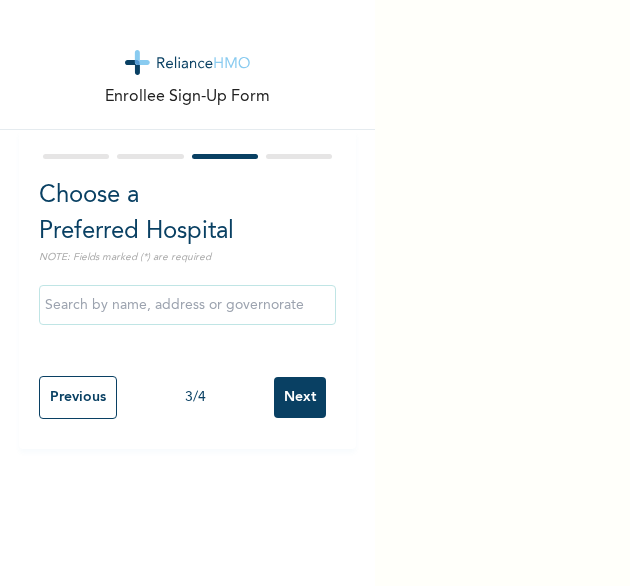 click on "Next" at bounding box center [300, 397] 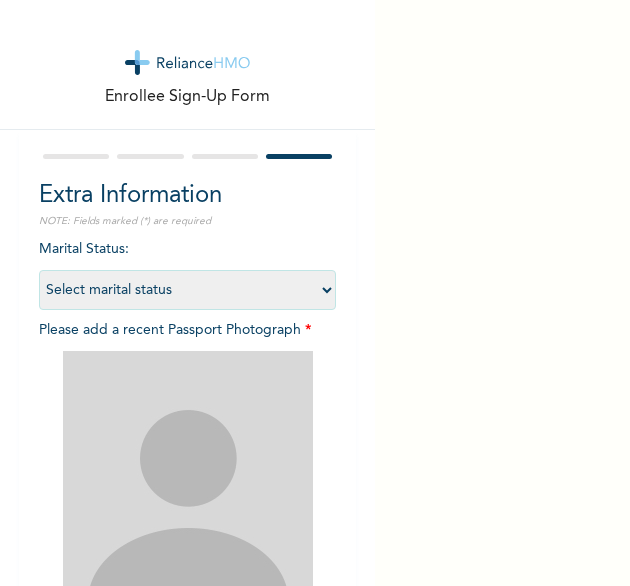 scroll, scrollTop: 242, scrollLeft: 0, axis: vertical 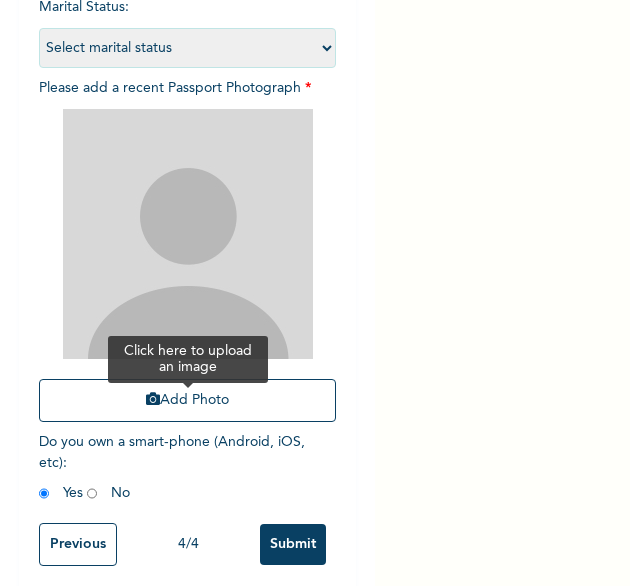 click on "Add Photo" at bounding box center [188, 400] 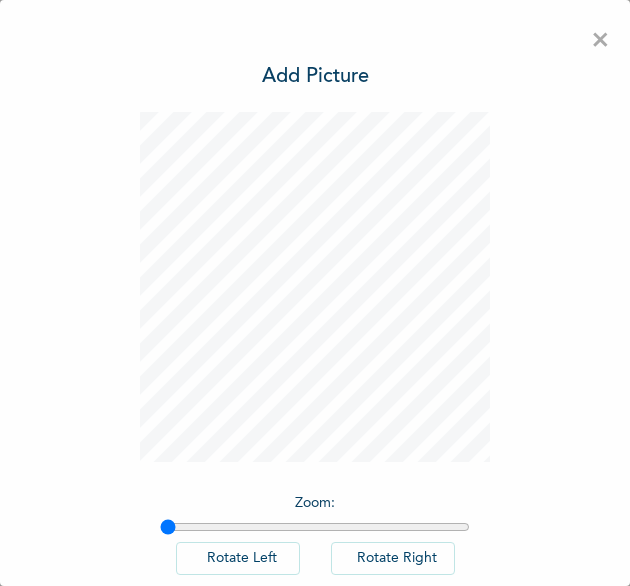 scroll, scrollTop: 111, scrollLeft: 0, axis: vertical 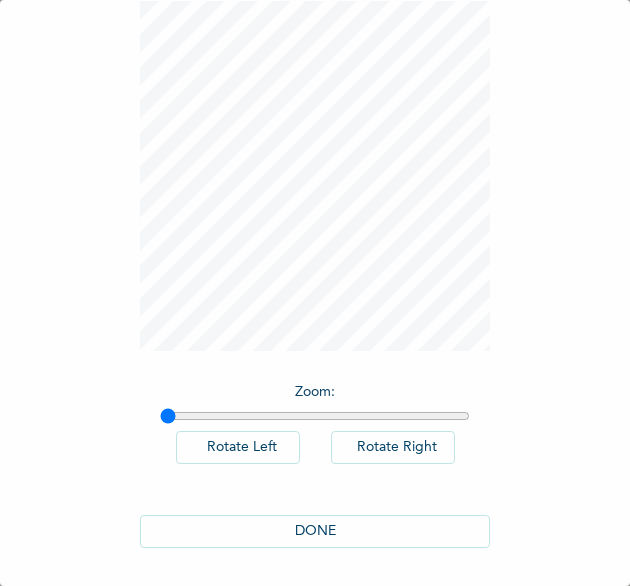 click on "DONE" at bounding box center [315, 531] 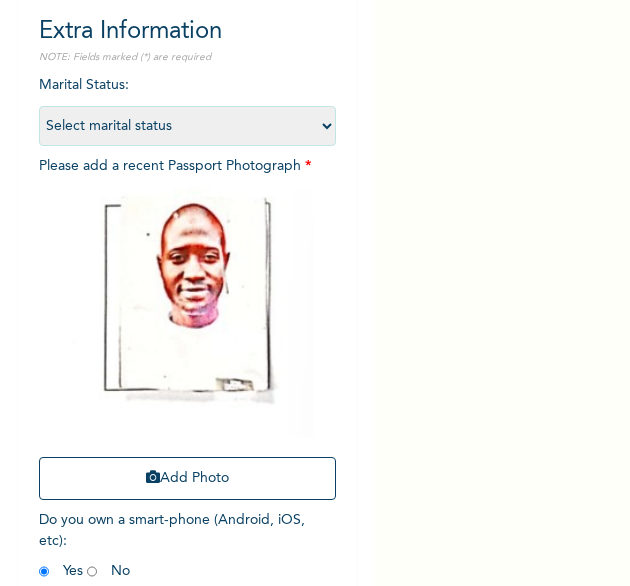 scroll, scrollTop: 269, scrollLeft: 0, axis: vertical 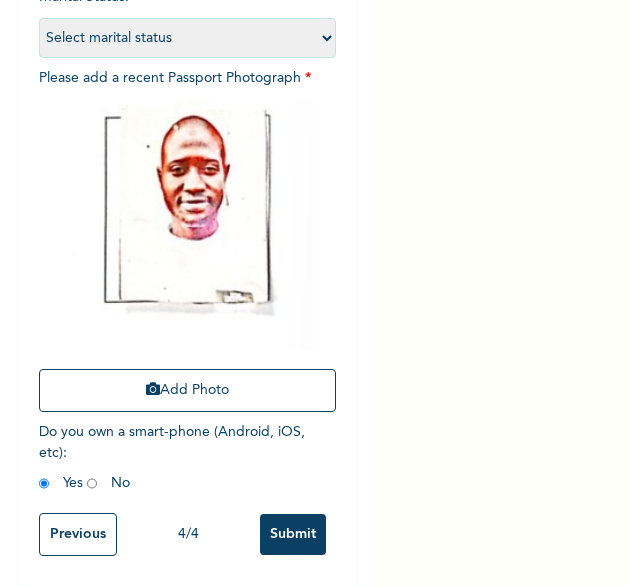click on "Submit" at bounding box center [293, 534] 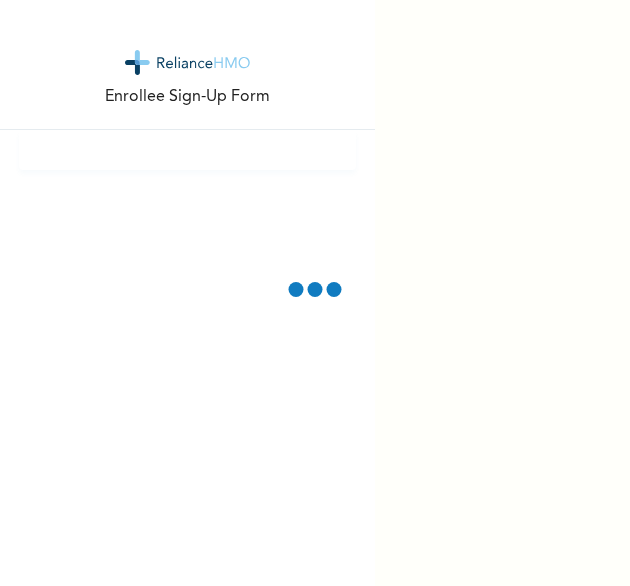 scroll, scrollTop: 0, scrollLeft: 0, axis: both 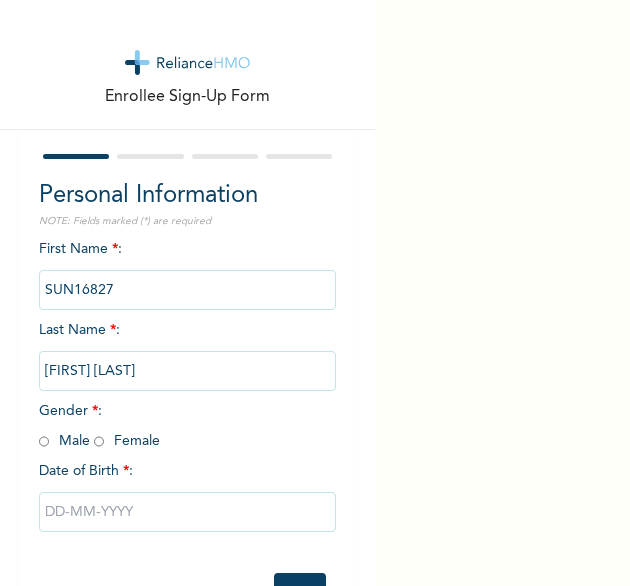 click at bounding box center (44, 441) 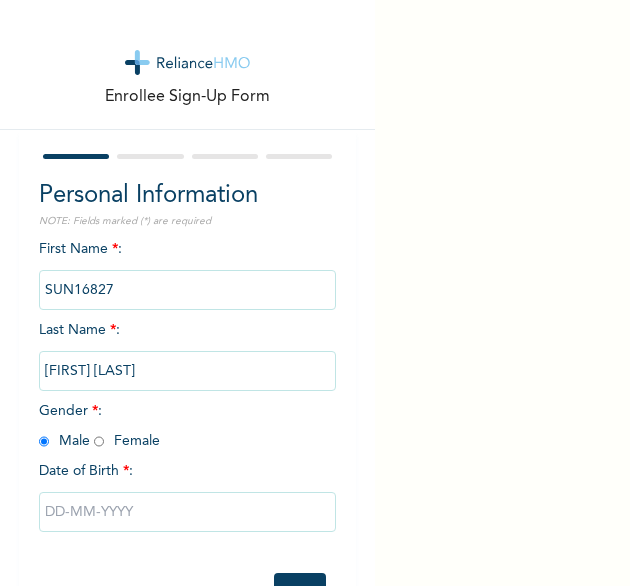 radio on "true" 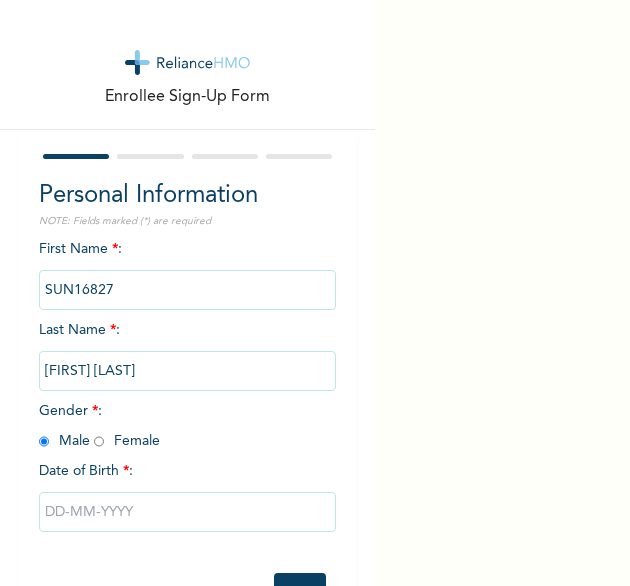 click at bounding box center [188, 512] 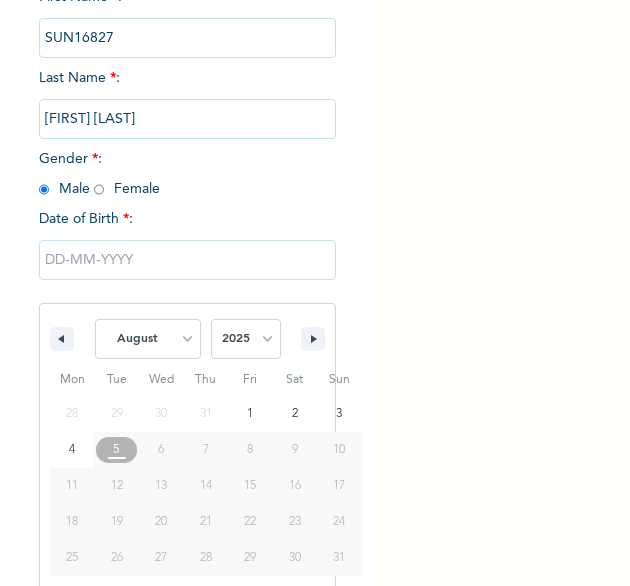 scroll, scrollTop: 280, scrollLeft: 0, axis: vertical 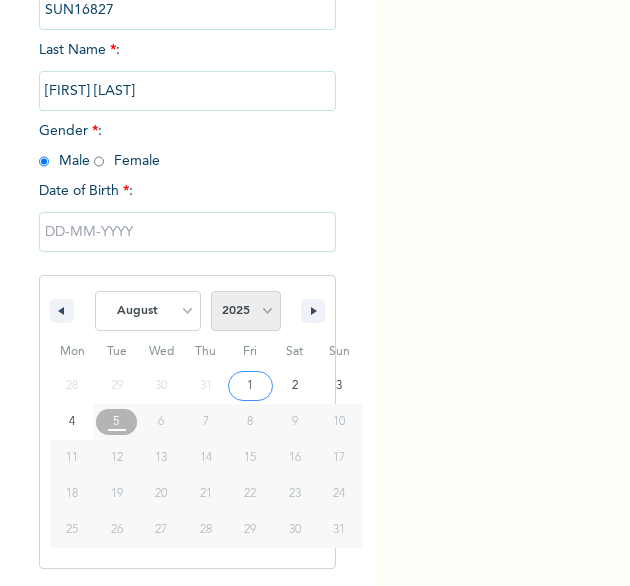 click on "2025 2024 2023 2022 2021 2020 2019 2018 2017 2016 2015 2014 2013 2012 2011 2010 2009 2008 2007 2006 2005 2004 2003 2002 2001 2000 1999 1998 1997 1996 1995 1994 1993 1992 1991 1990 1989 1988 1987 1986 1985 1984 1983 1982 1981 1980 1979 1978 1977 1976 1975 1974 1973 1972 1971 1970 1969 1968 1967 1966 1965 1964 1963 1962 1961 1960" at bounding box center [246, 311] 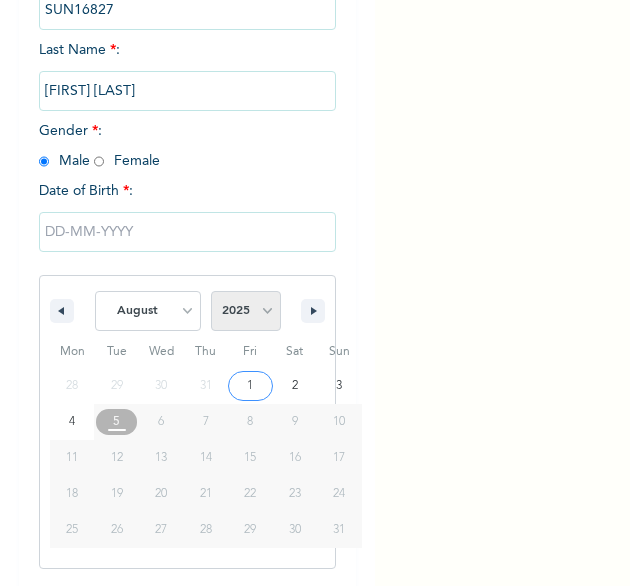 select on "1995" 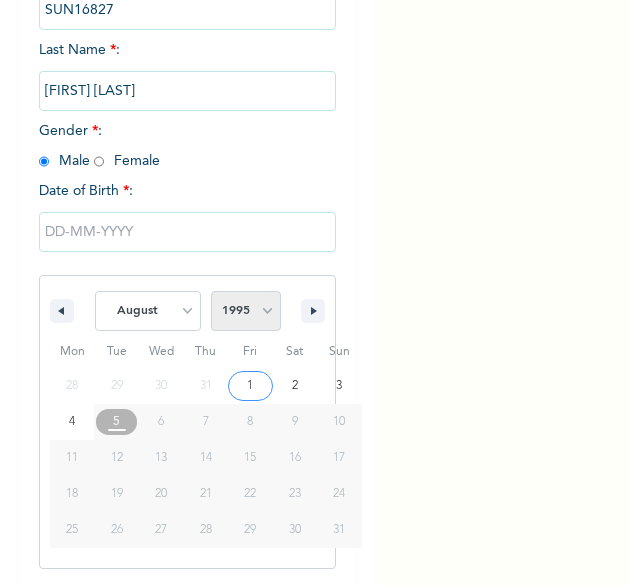 click on "2025 2024 2023 2022 2021 2020 2019 2018 2017 2016 2015 2014 2013 2012 2011 2010 2009 2008 2007 2006 2005 2004 2003 2002 2001 2000 1999 1998 1997 1996 1995 1994 1993 1992 1991 1990 1989 1988 1987 1986 1985 1984 1983 1982 1981 1980 1979 1978 1977 1976 1975 1974 1973 1972 1971 1970 1969 1968 1967 1966 1965 1964 1963 1962 1961 1960" at bounding box center (246, 311) 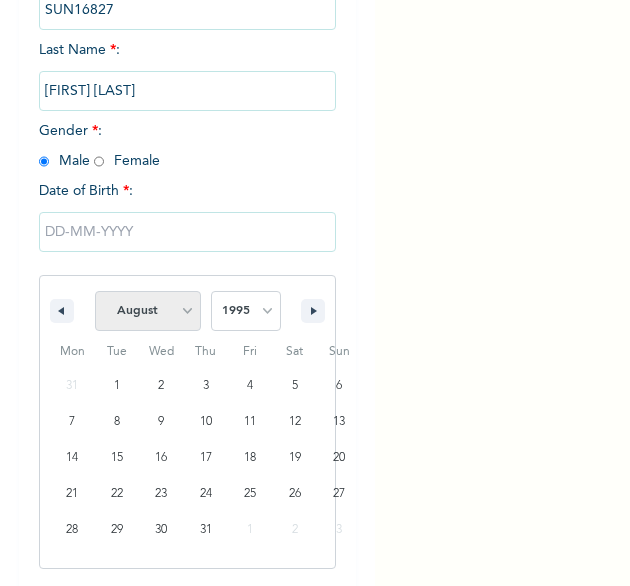 click on "January February March April May June July August September October November December" at bounding box center [148, 311] 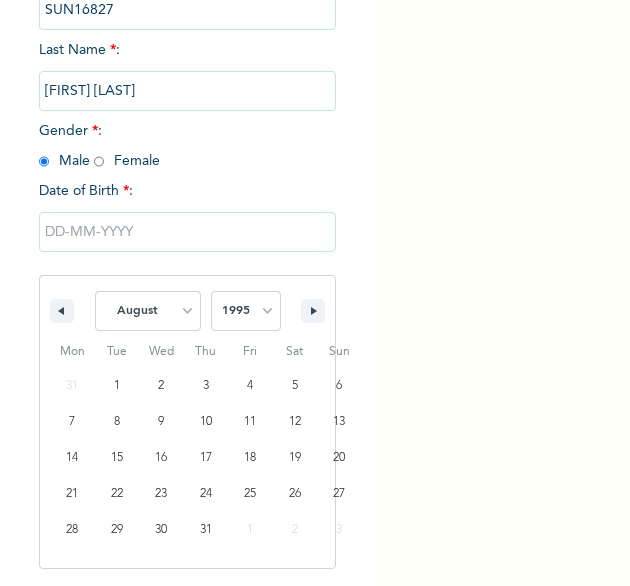 select on "11" 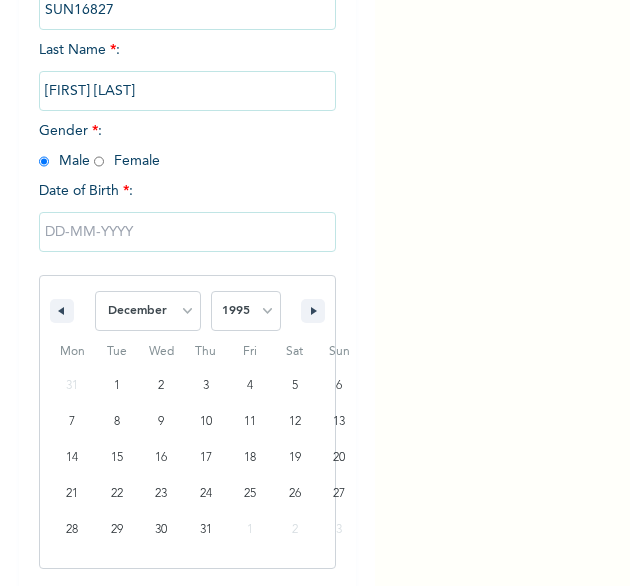 click on "January February March April May June July August September October November December" at bounding box center (148, 311) 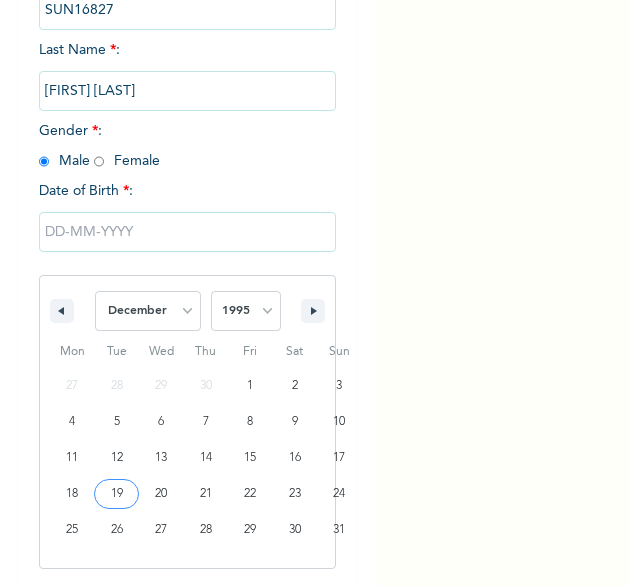 type on "12/19/1995" 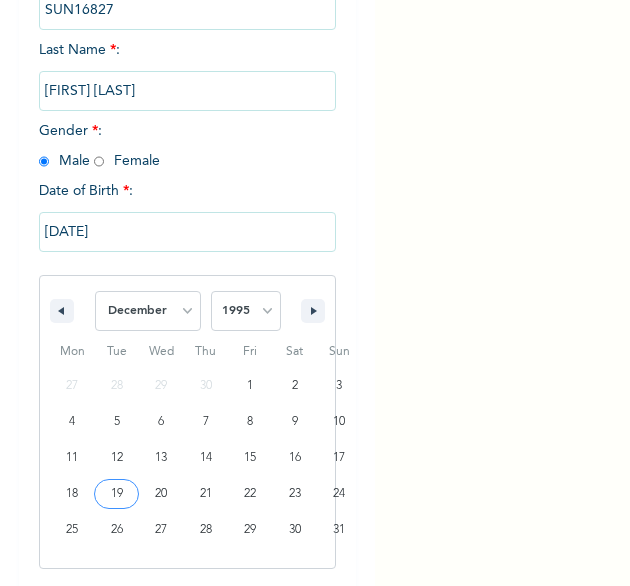 scroll, scrollTop: 76, scrollLeft: 0, axis: vertical 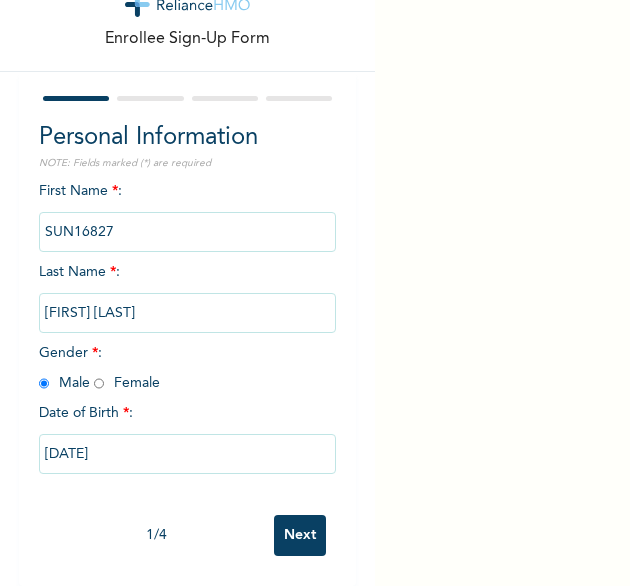 click on "Next" at bounding box center (300, 535) 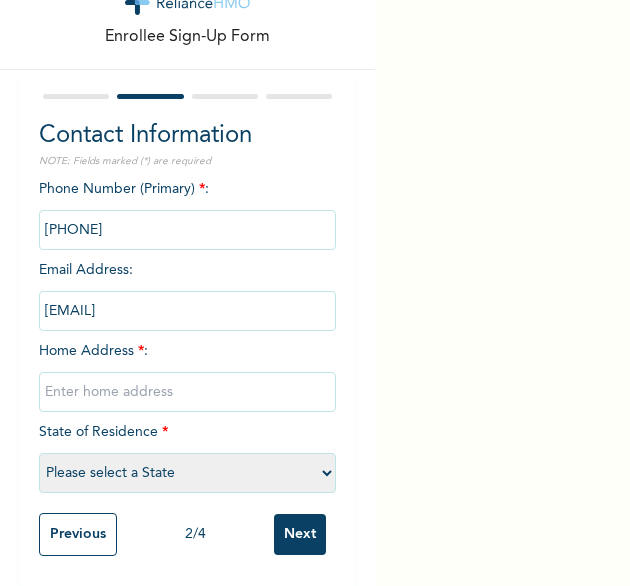 click at bounding box center [188, 392] 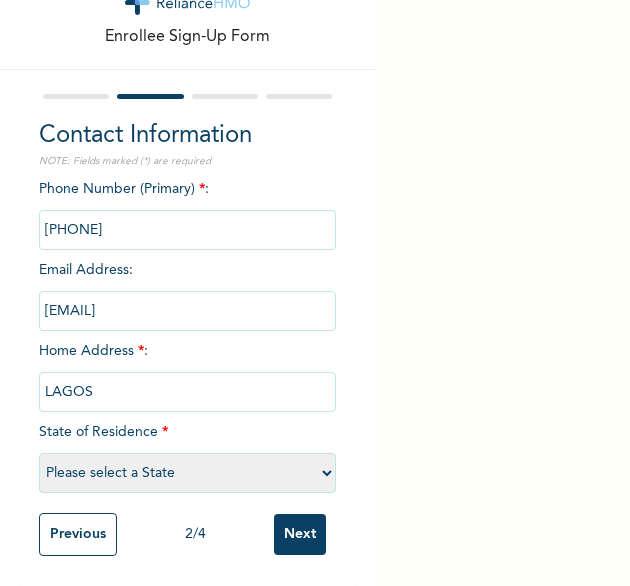 select on "25" 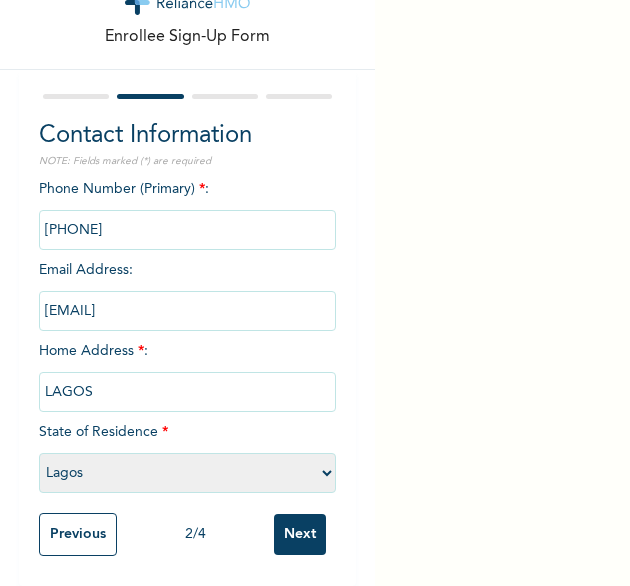 click on "Next" at bounding box center (300, 534) 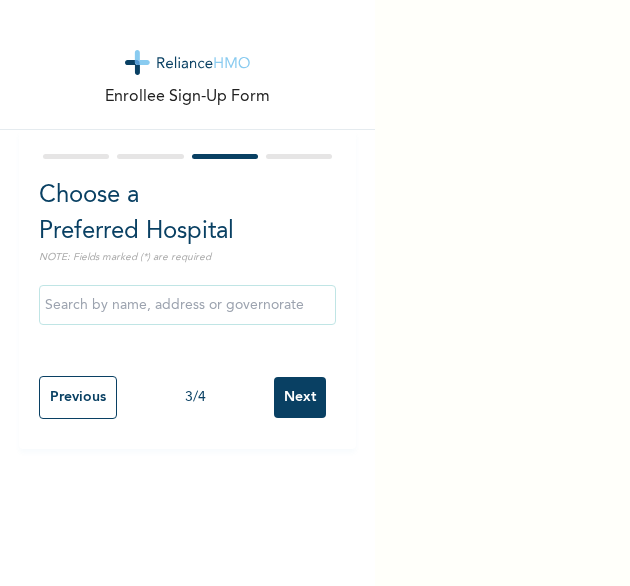 scroll, scrollTop: 0, scrollLeft: 0, axis: both 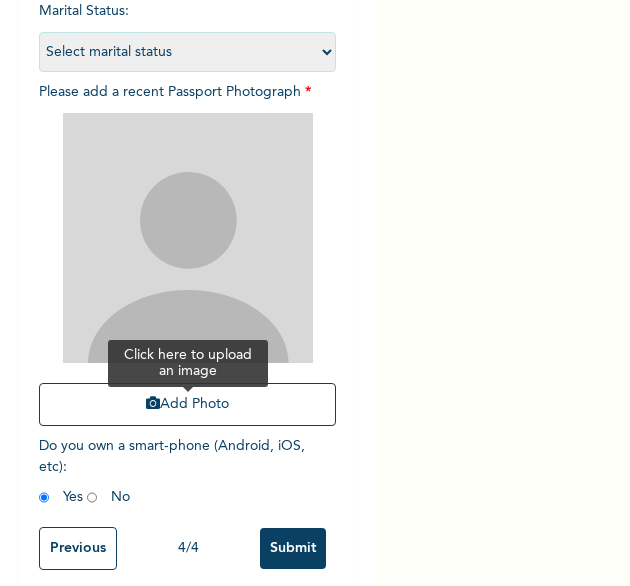 click on "Add Photo" at bounding box center [188, 404] 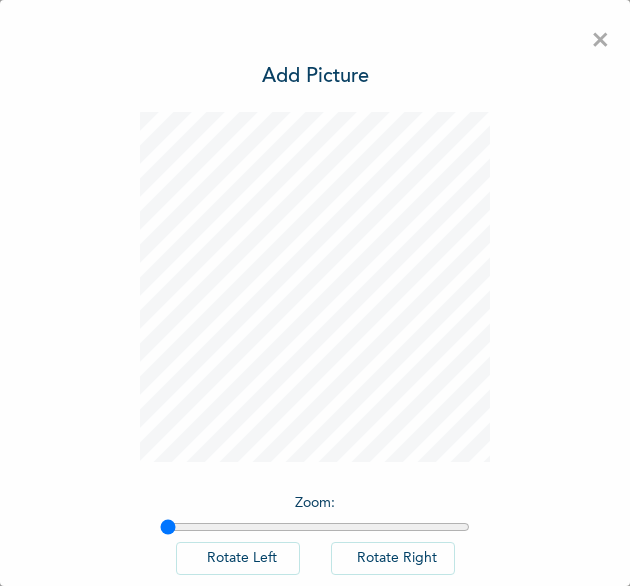 scroll, scrollTop: 0, scrollLeft: 0, axis: both 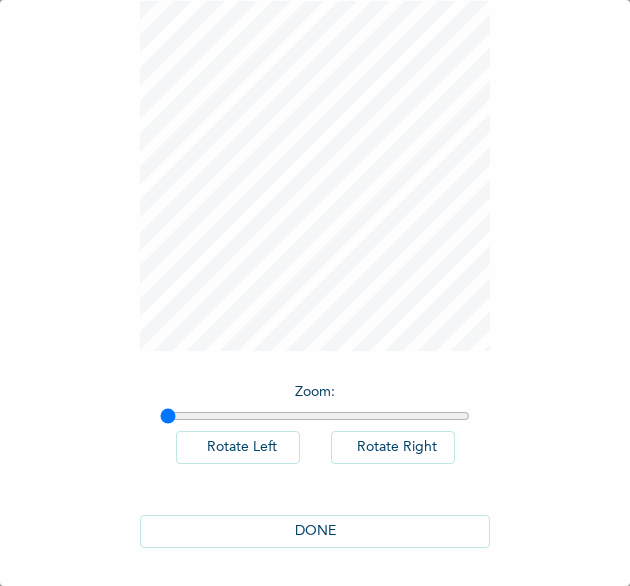 click on "DONE" at bounding box center (315, 531) 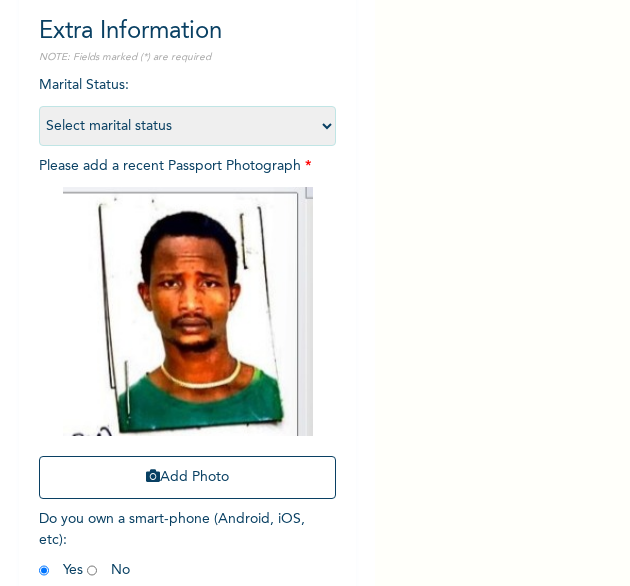 scroll, scrollTop: 268, scrollLeft: 0, axis: vertical 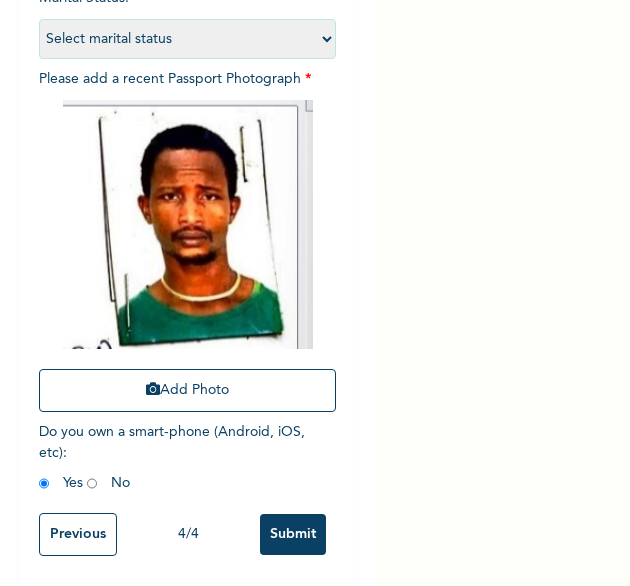 click on "Submit" at bounding box center [293, 534] 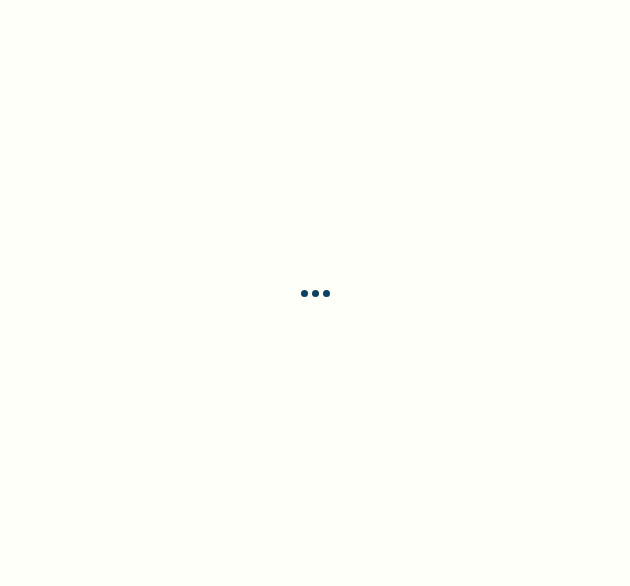 scroll, scrollTop: 0, scrollLeft: 0, axis: both 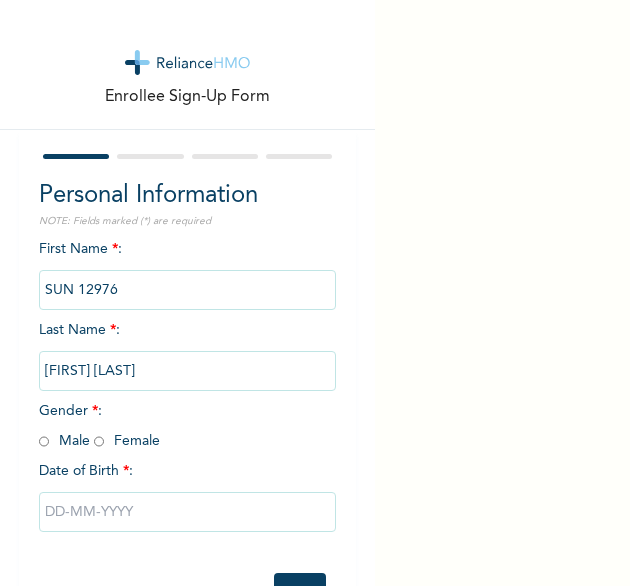 click at bounding box center (44, 441) 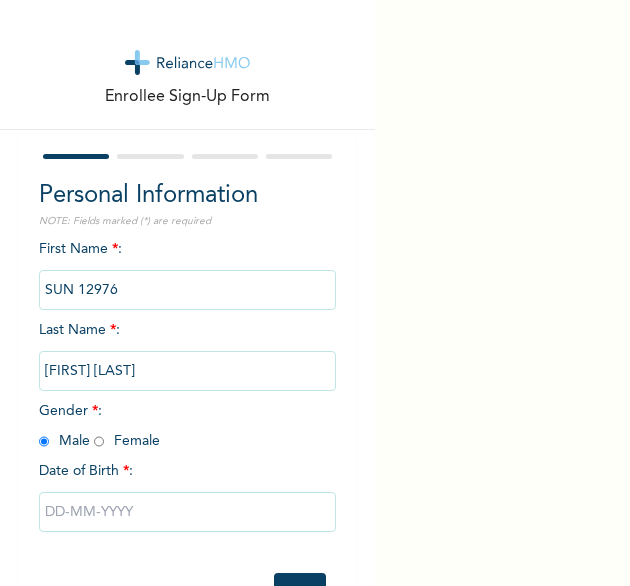 radio on "true" 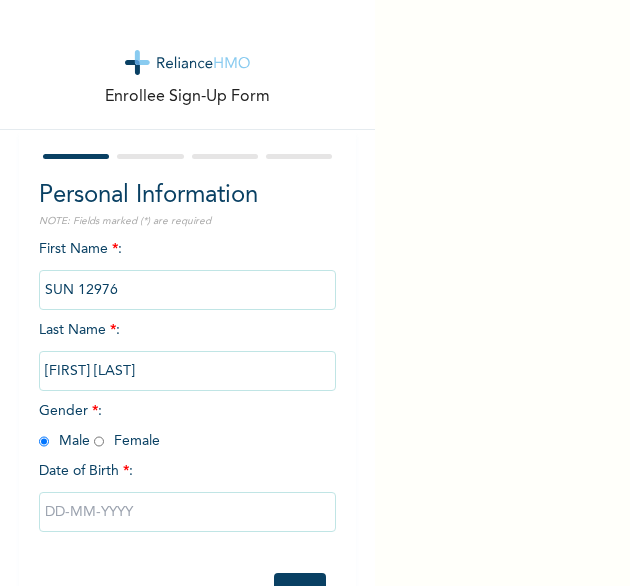 click at bounding box center (188, 512) 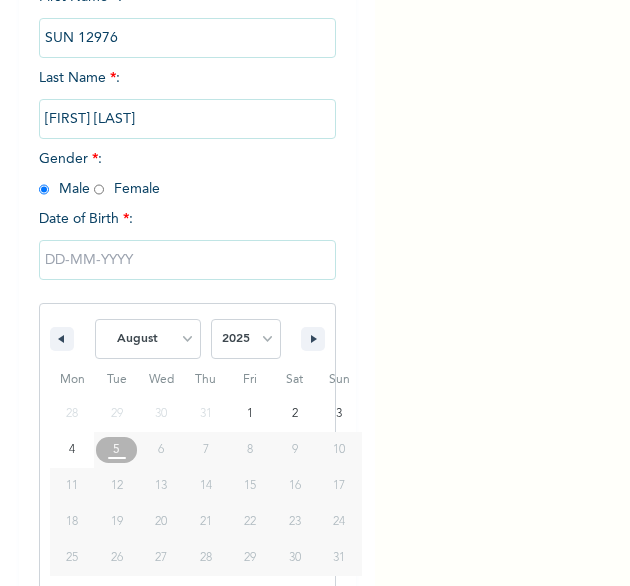 scroll, scrollTop: 280, scrollLeft: 0, axis: vertical 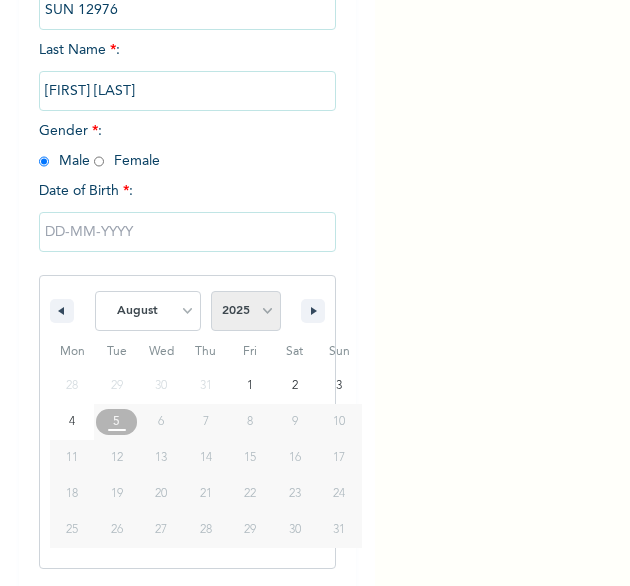 click on "2025 2024 2023 2022 2021 2020 2019 2018 2017 2016 2015 2014 2013 2012 2011 2010 2009 2008 2007 2006 2005 2004 2003 2002 2001 2000 1999 1998 1997 1996 1995 1994 1993 1992 1991 1990 1989 1988 1987 1986 1985 1984 1983 1982 1981 1980 1979 1978 1977 1976 1975 1974 1973 1972 1971 1970 1969 1968 1967 1966 1965 1964 1963 1962 1961 1960" at bounding box center (246, 311) 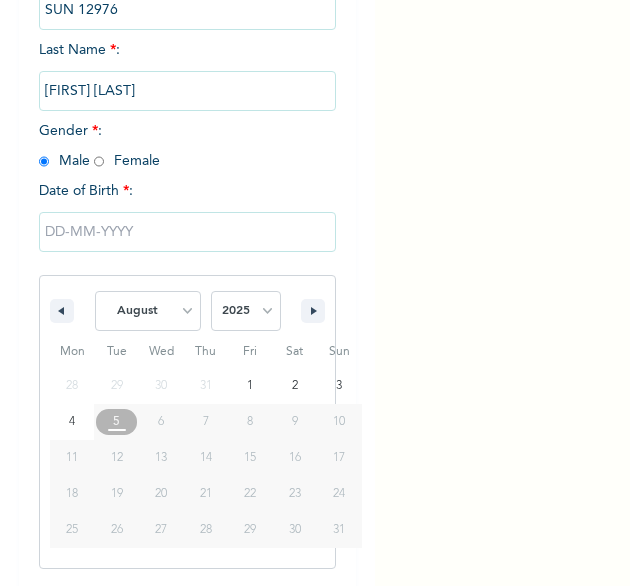 select on "1998" 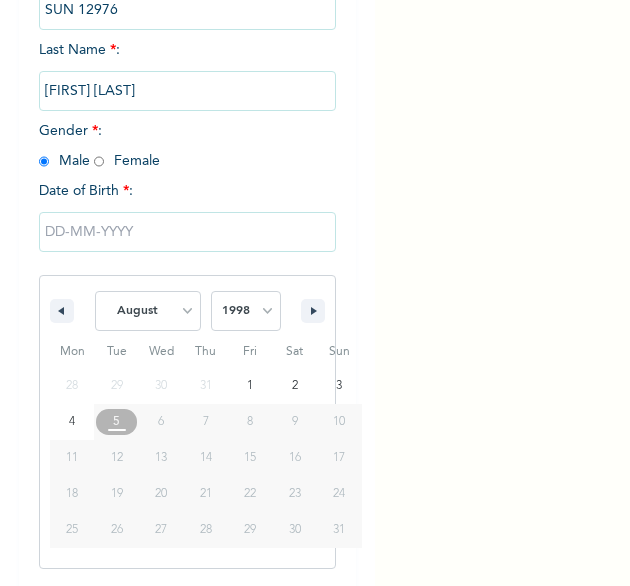 click on "2025 2024 2023 2022 2021 2020 2019 2018 2017 2016 2015 2014 2013 2012 2011 2010 2009 2008 2007 2006 2005 2004 2003 2002 2001 2000 1999 1998 1997 1996 1995 1994 1993 1992 1991 1990 1989 1988 1987 1986 1985 1984 1983 1982 1981 1980 1979 1978 1977 1976 1975 1974 1973 1972 1971 1970 1969 1968 1967 1966 1965 1964 1963 1962 1961 1960" at bounding box center (246, 311) 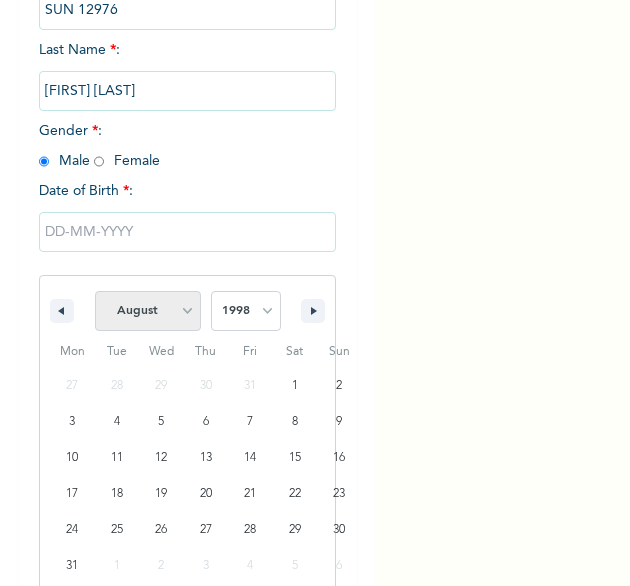 click on "January February March April May June July August September October November December" at bounding box center [148, 311] 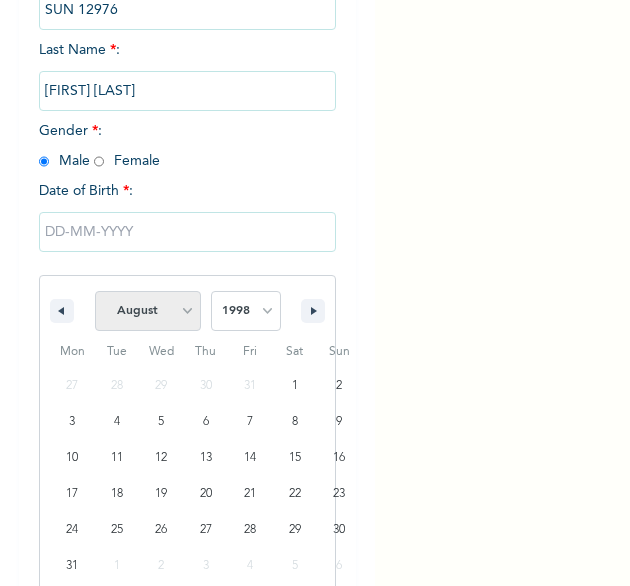 select on "10" 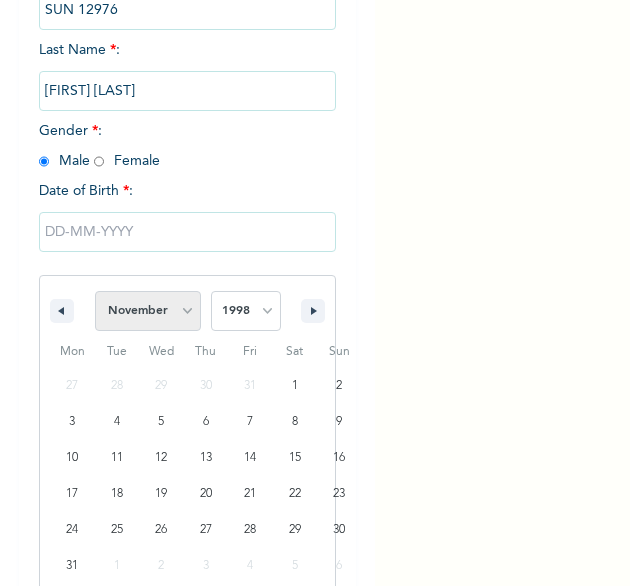 click on "January February March April May June July August September October November December" at bounding box center [148, 311] 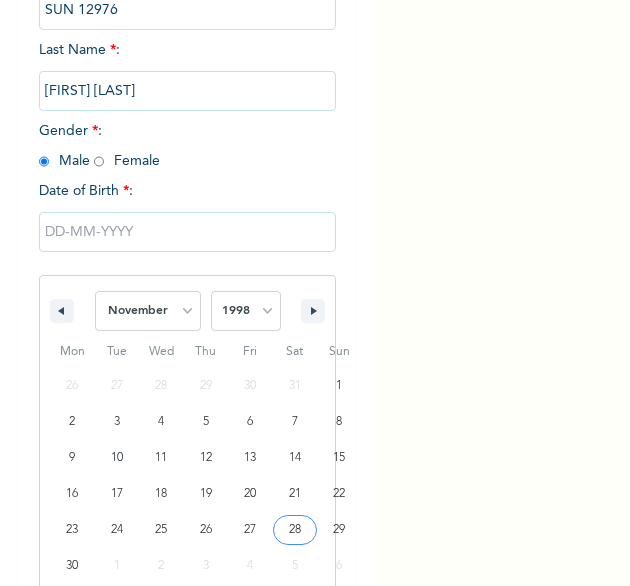 type on "11/28/1998" 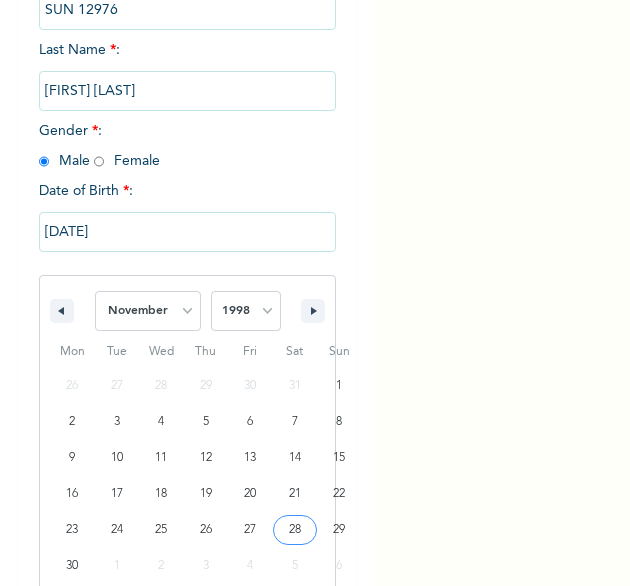 scroll, scrollTop: 76, scrollLeft: 0, axis: vertical 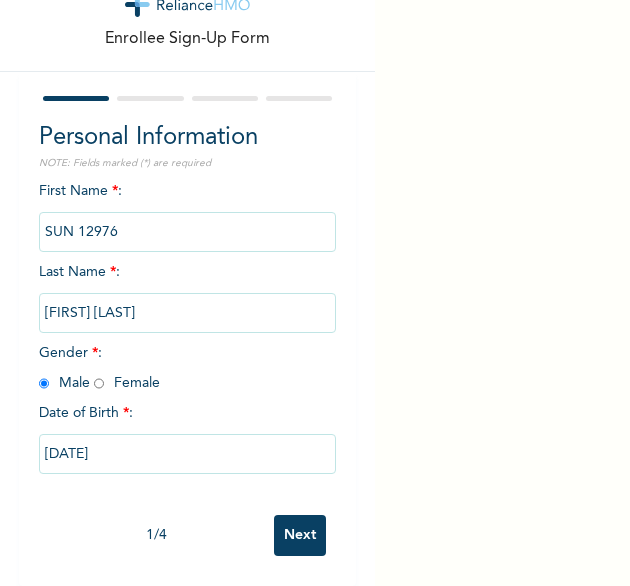 click on "Next" at bounding box center [300, 535] 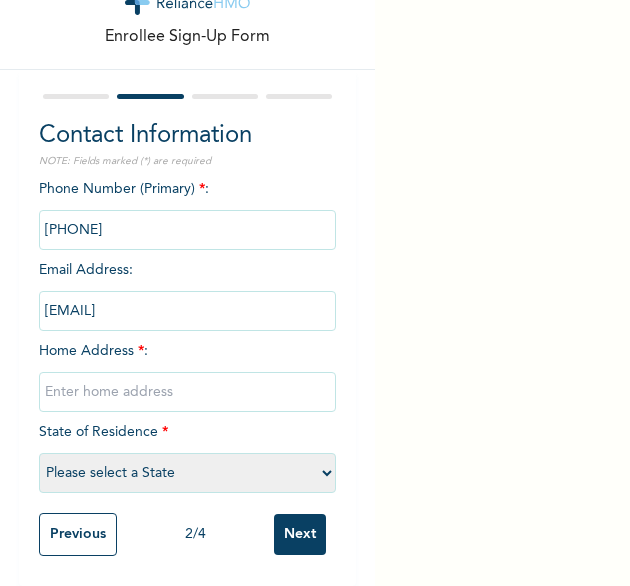 click at bounding box center (188, 392) 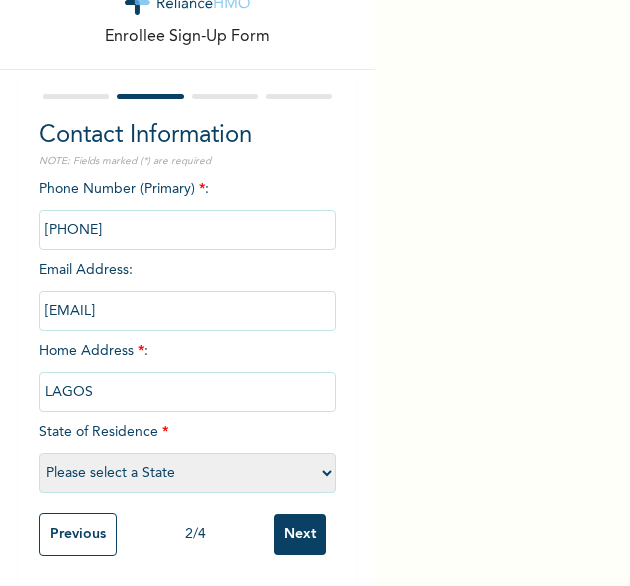 select on "25" 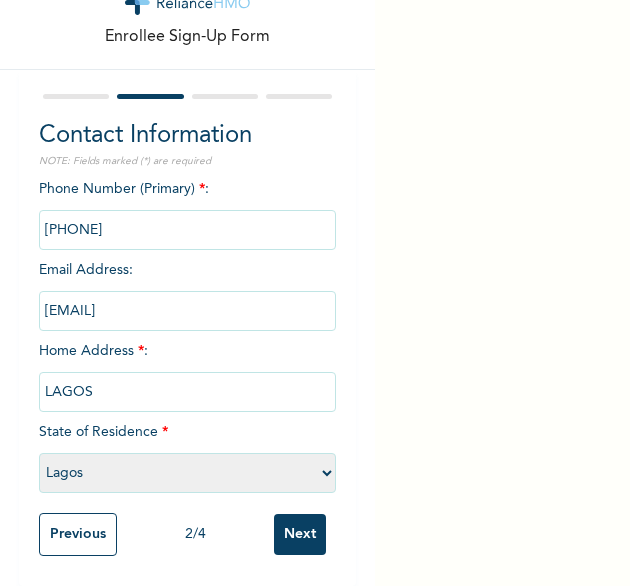 click on "Next" at bounding box center [300, 534] 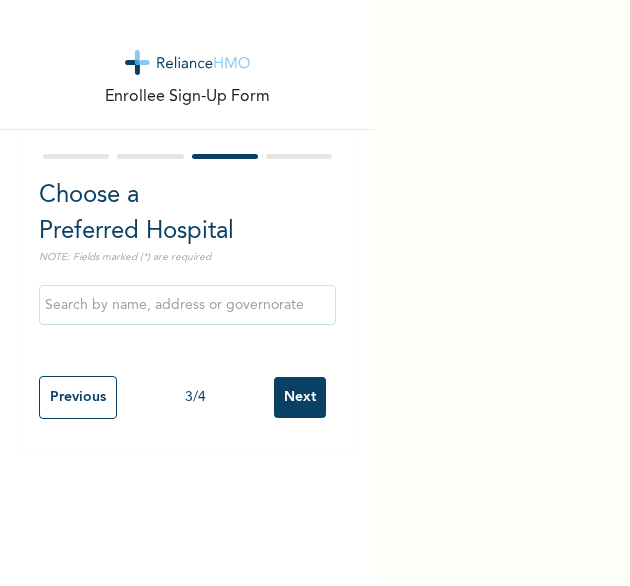 scroll, scrollTop: 0, scrollLeft: 0, axis: both 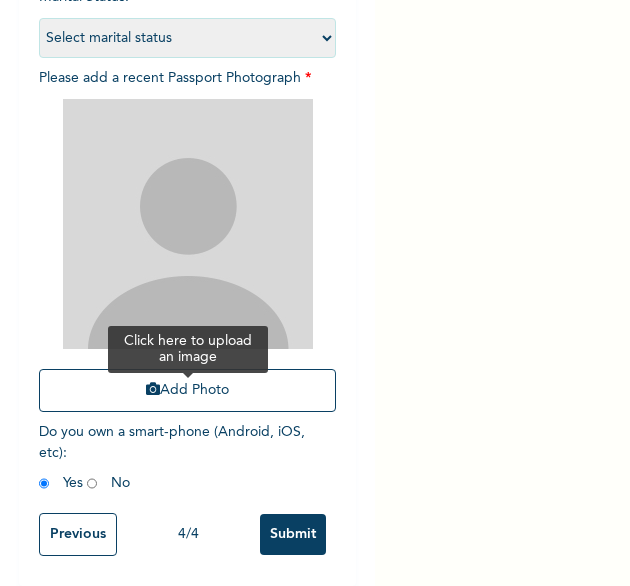click on "Add Photo" at bounding box center [188, 390] 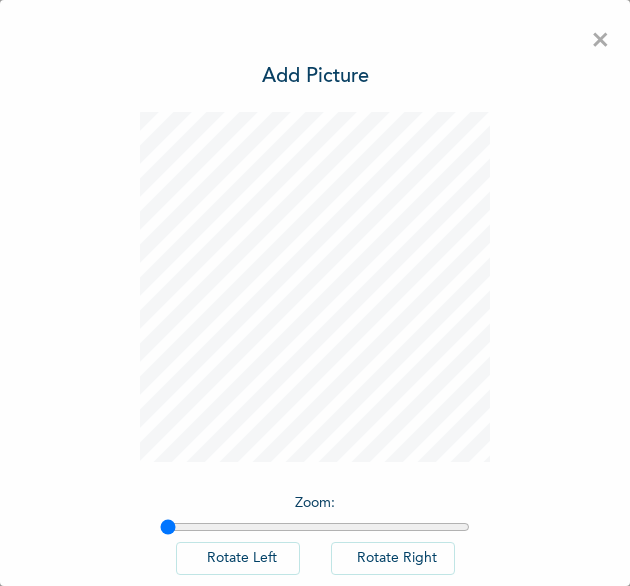 scroll, scrollTop: 0, scrollLeft: 0, axis: both 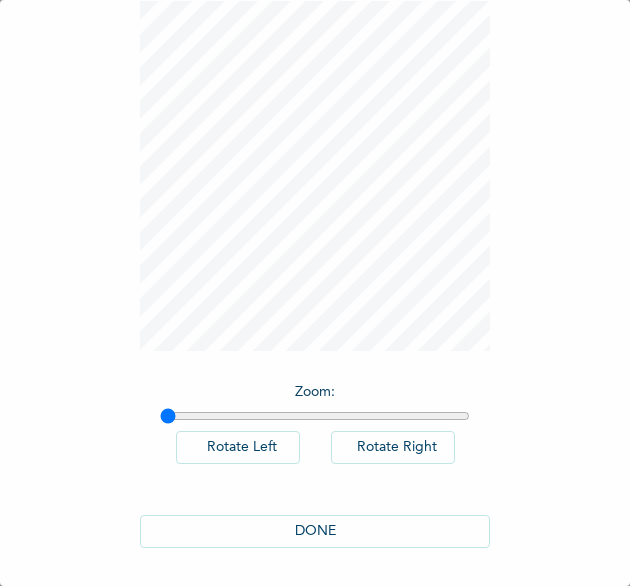 click on "DONE" at bounding box center [315, 531] 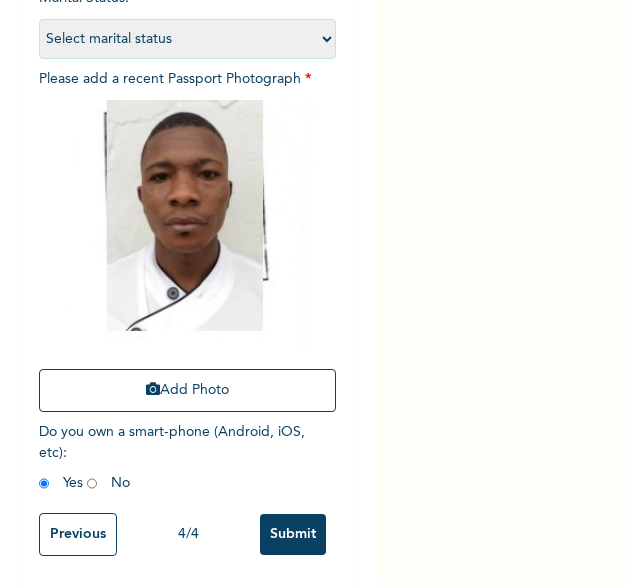 scroll, scrollTop: 268, scrollLeft: 0, axis: vertical 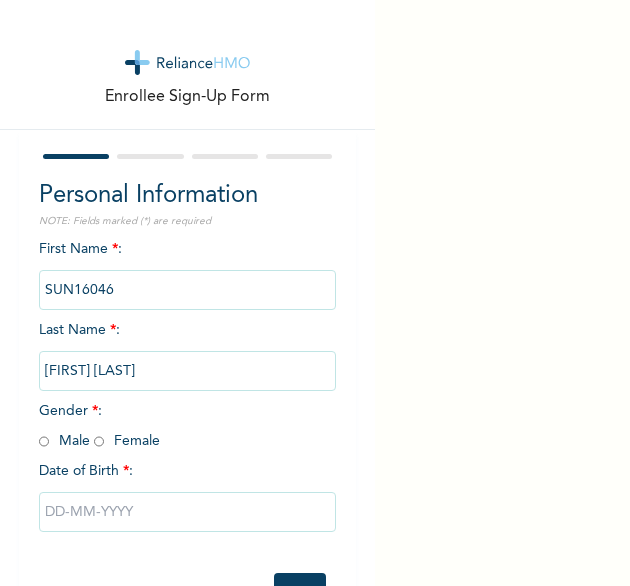 click at bounding box center (99, 441) 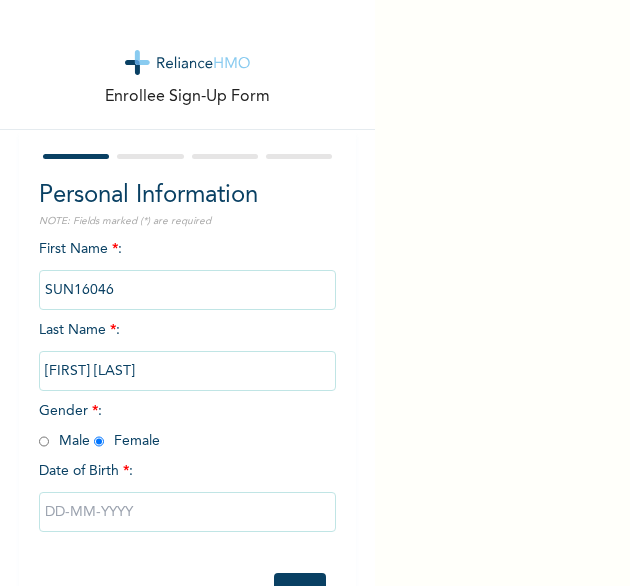 radio on "true" 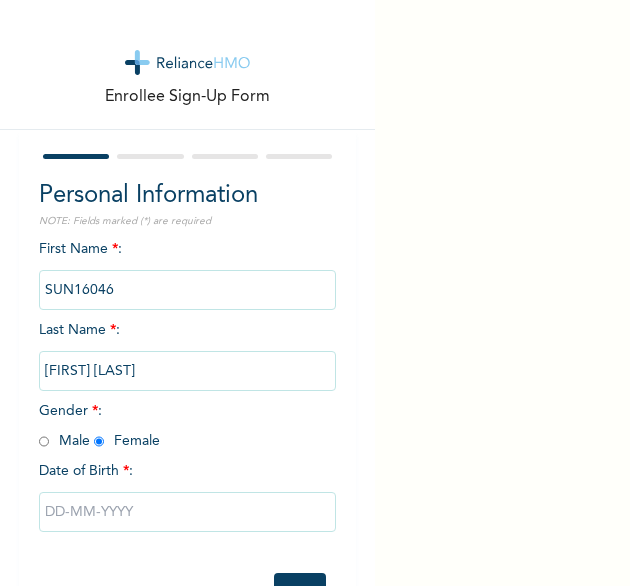 click at bounding box center (188, 512) 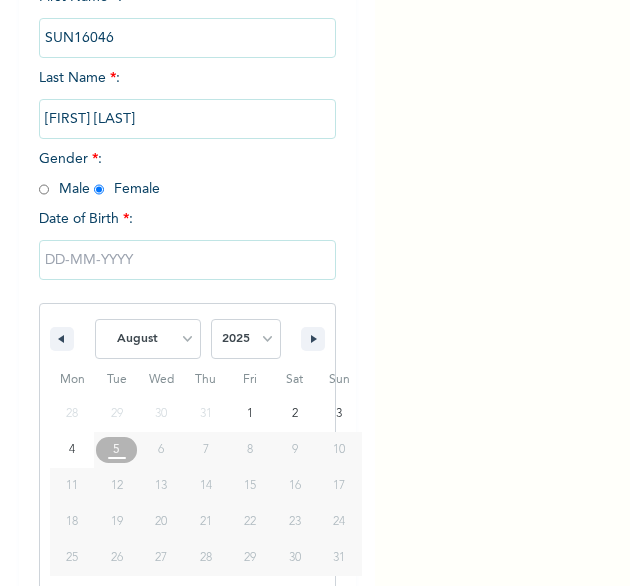 scroll, scrollTop: 280, scrollLeft: 0, axis: vertical 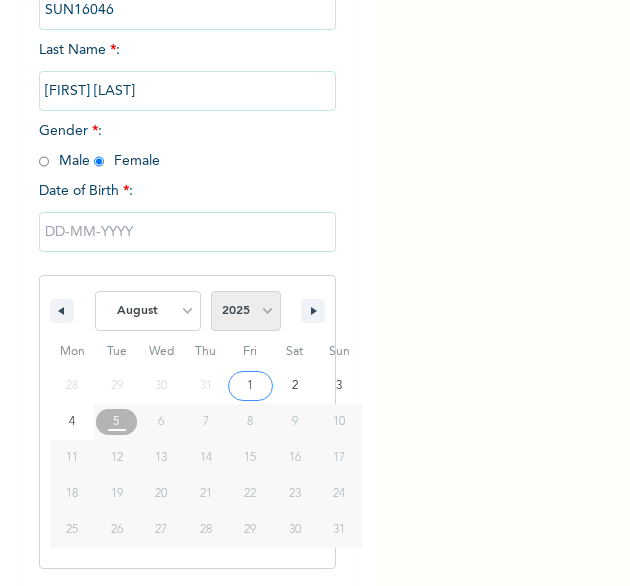 click on "2025 2024 2023 2022 2021 2020 2019 2018 2017 2016 2015 2014 2013 2012 2011 2010 2009 2008 2007 2006 2005 2004 2003 2002 2001 2000 1999 1998 1997 1996 1995 1994 1993 1992 1991 1990 1989 1988 1987 1986 1985 1984 1983 1982 1981 1980 1979 1978 1977 1976 1975 1974 1973 1972 1971 1970 1969 1968 1967 1966 1965 1964 1963 1962 1961 1960" at bounding box center [246, 311] 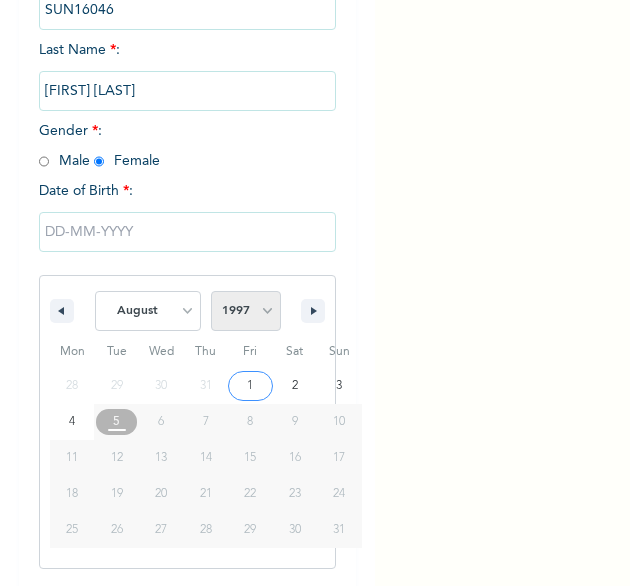 click on "2025 2024 2023 2022 2021 2020 2019 2018 2017 2016 2015 2014 2013 2012 2011 2010 2009 2008 2007 2006 2005 2004 2003 2002 2001 2000 1999 1998 1997 1996 1995 1994 1993 1992 1991 1990 1989 1988 1987 1986 1985 1984 1983 1982 1981 1980 1979 1978 1977 1976 1975 1974 1973 1972 1971 1970 1969 1968 1967 1966 1965 1964 1963 1962 1961 1960" at bounding box center (246, 311) 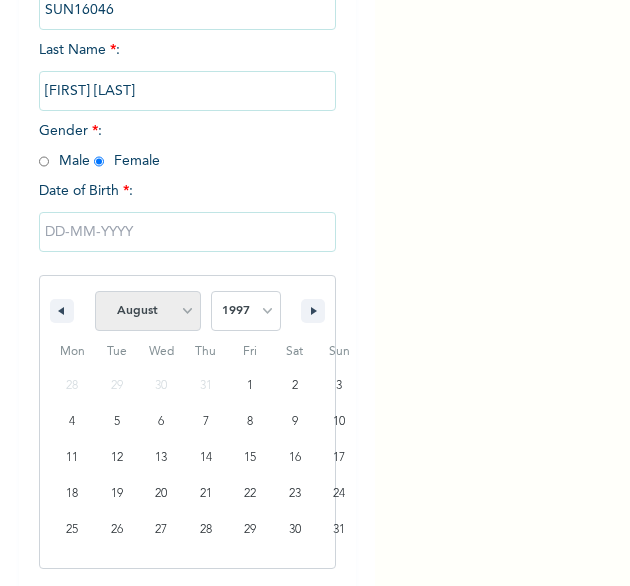 click on "January February March April May June July August September October November December" at bounding box center [148, 311] 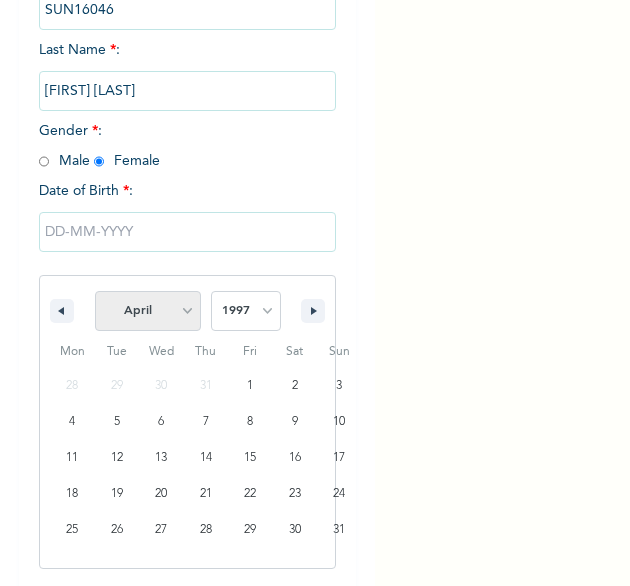 click on "January February March April May June July August September October November December" at bounding box center [148, 311] 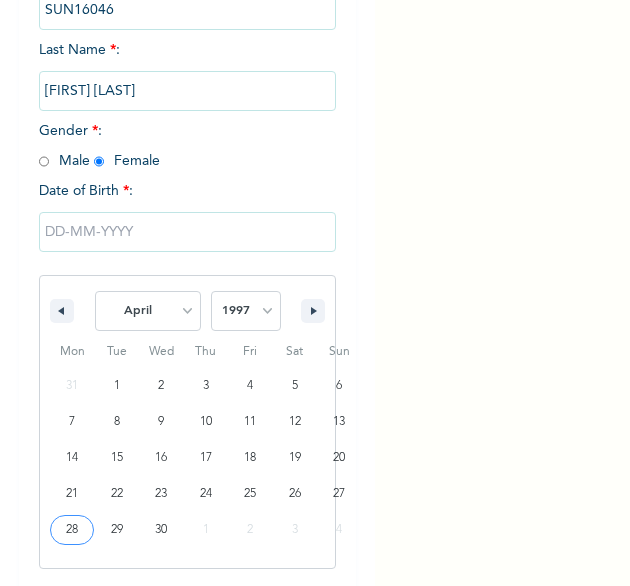 type on "04/28/1997" 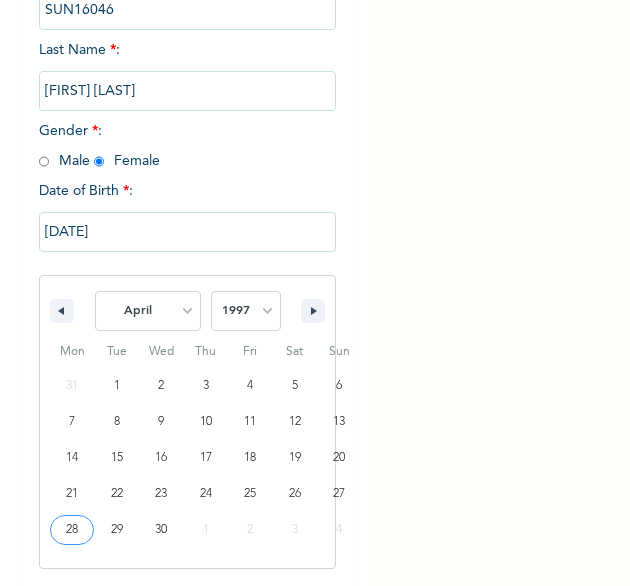 scroll, scrollTop: 76, scrollLeft: 0, axis: vertical 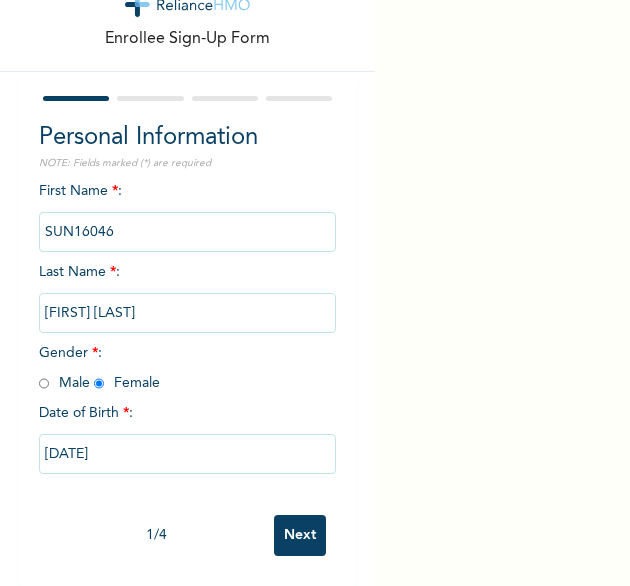 click on "Next" at bounding box center (300, 535) 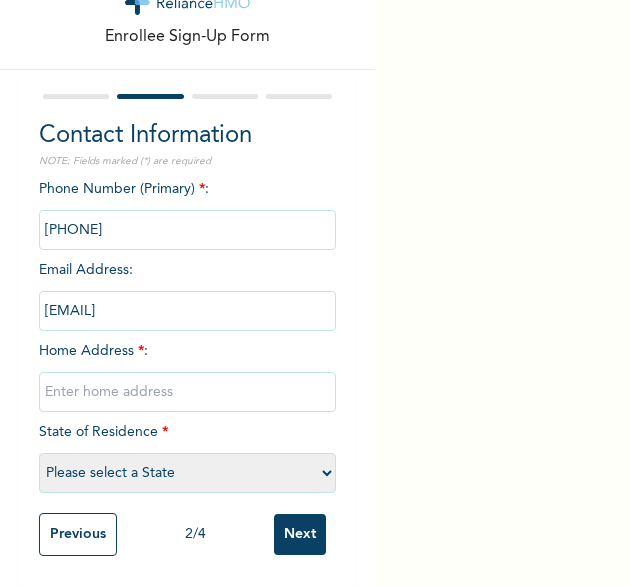 click at bounding box center [188, 392] 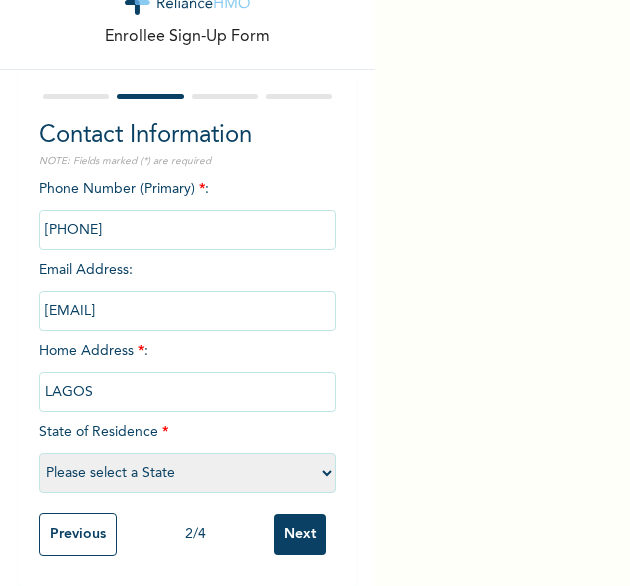 select on "25" 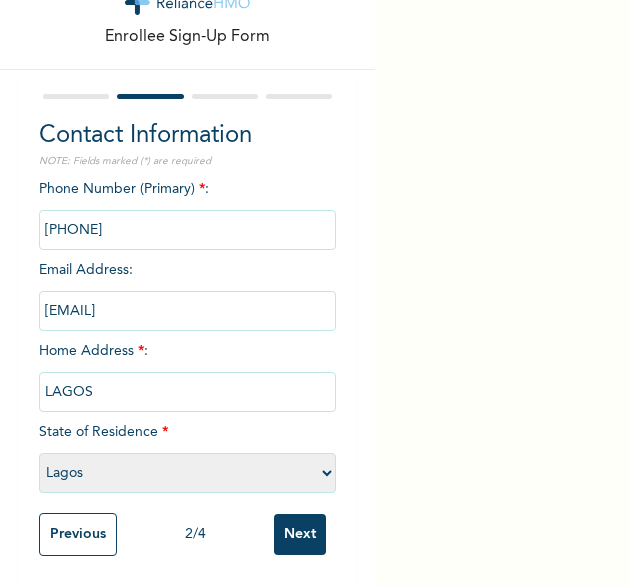 click on "Next" at bounding box center [300, 534] 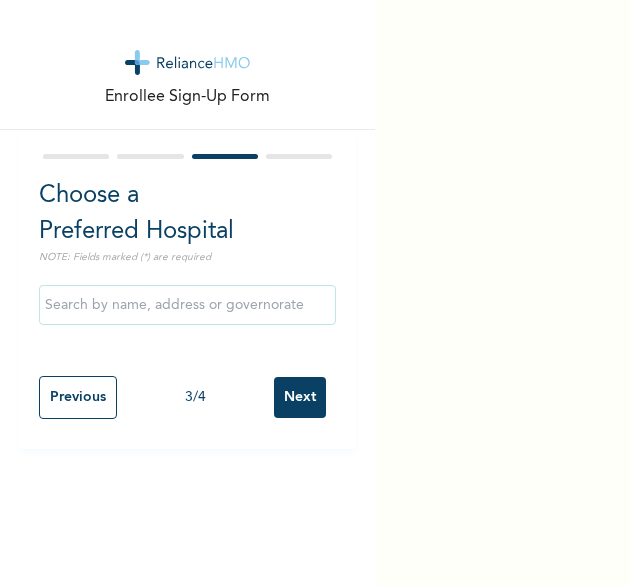 click on "Next" at bounding box center (300, 397) 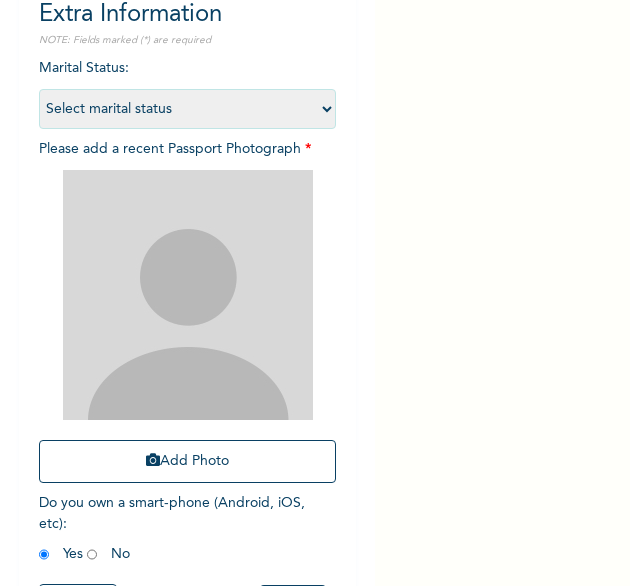 scroll, scrollTop: 183, scrollLeft: 0, axis: vertical 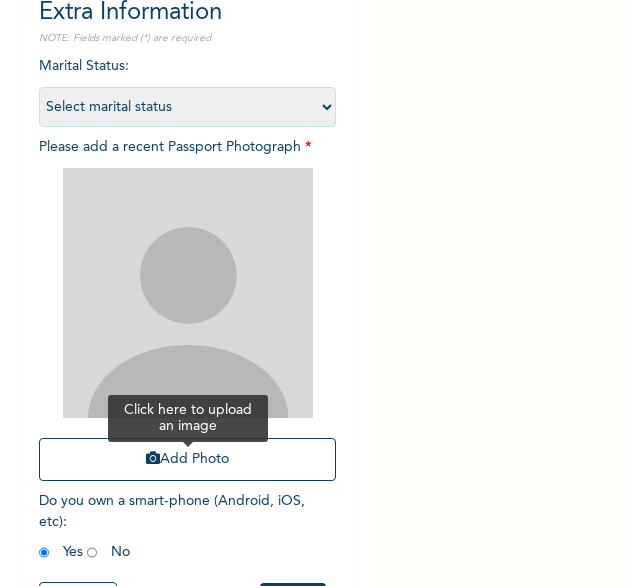 click on "Add Photo" at bounding box center (188, 459) 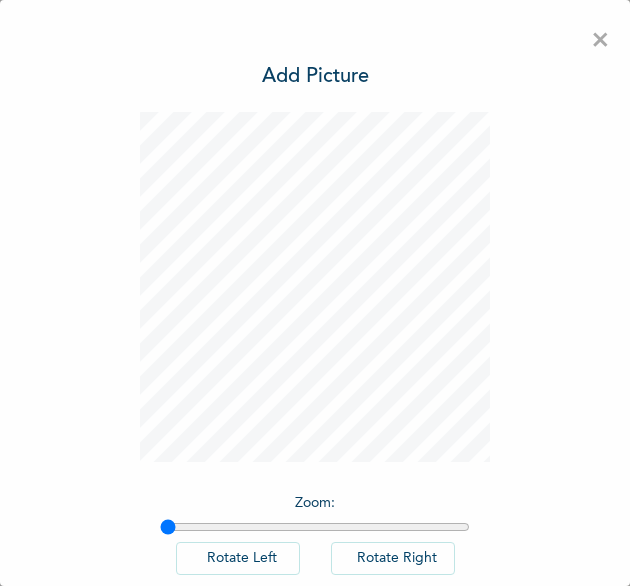 scroll, scrollTop: 111, scrollLeft: 0, axis: vertical 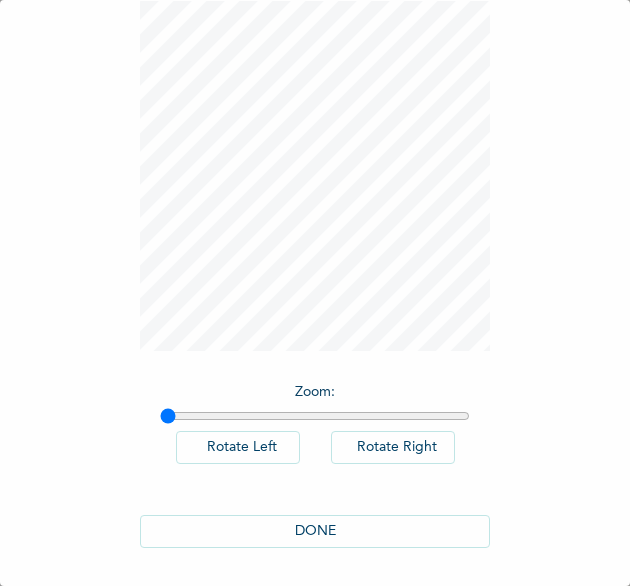 click on "DONE" at bounding box center (315, 531) 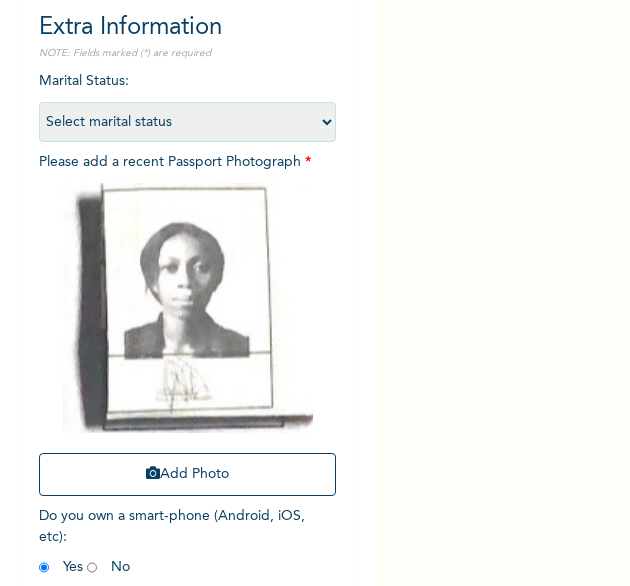 scroll, scrollTop: 269, scrollLeft: 0, axis: vertical 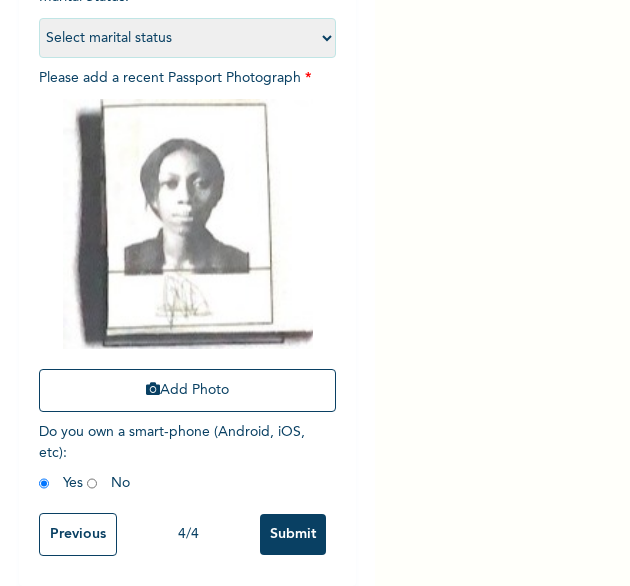 click on "Submit" at bounding box center [293, 534] 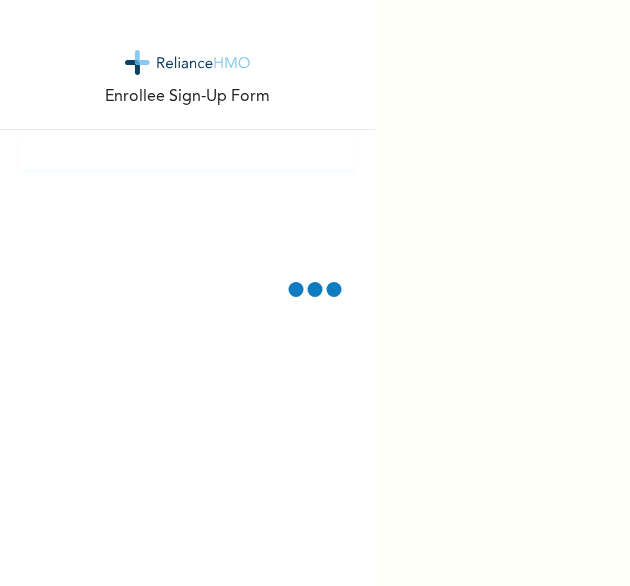 scroll, scrollTop: 0, scrollLeft: 0, axis: both 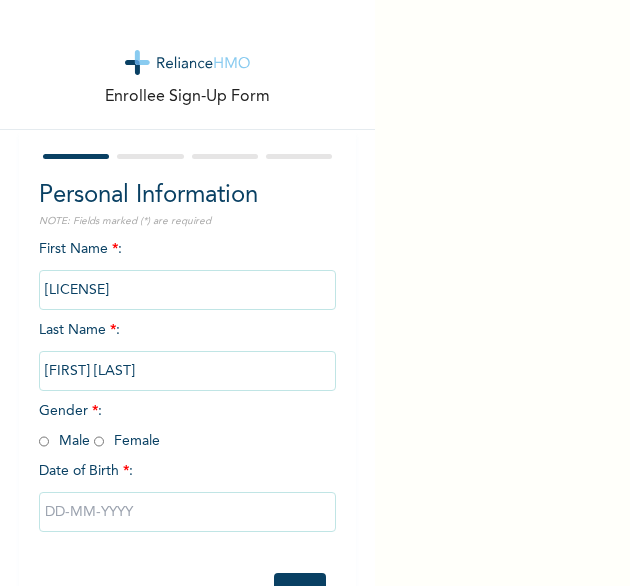 click at bounding box center (44, 441) 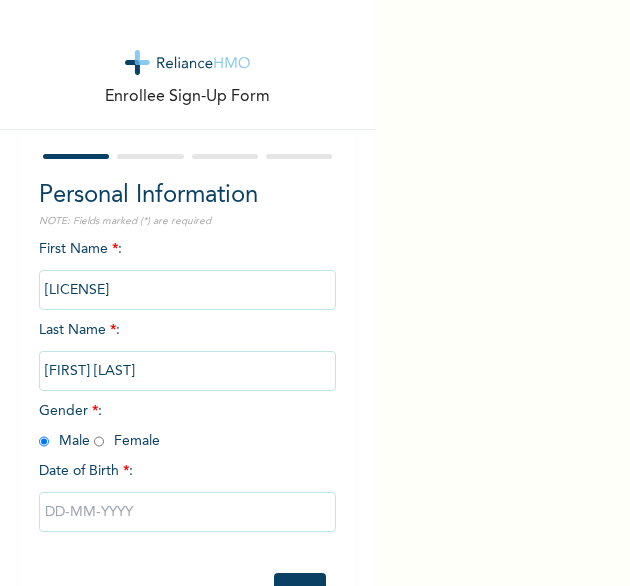 radio on "true" 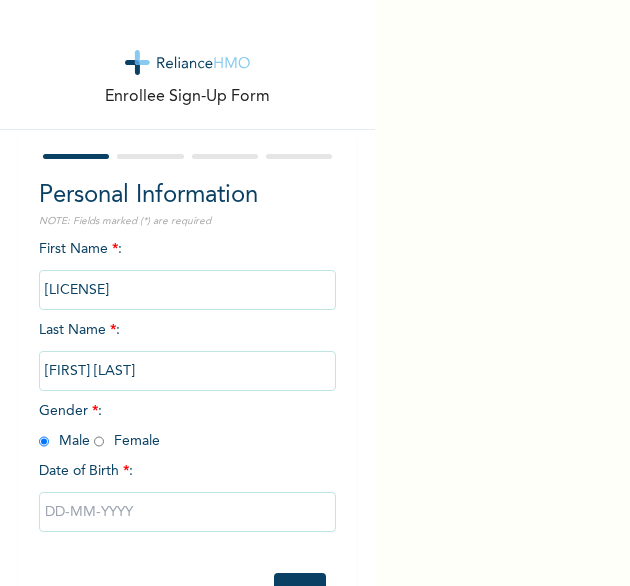 click at bounding box center [188, 512] 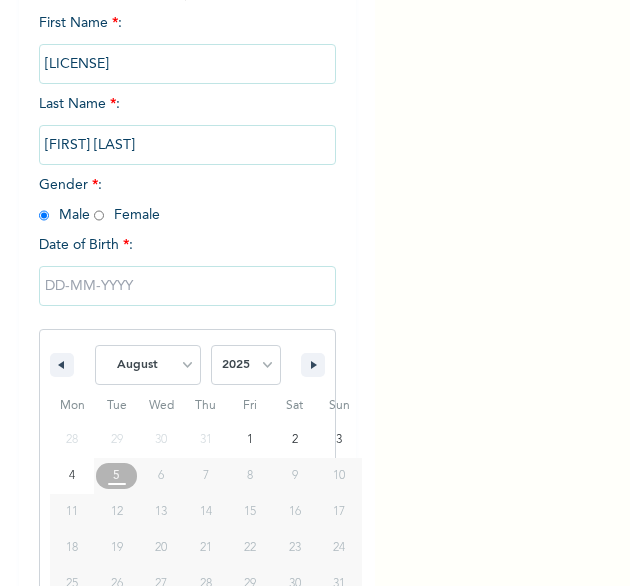scroll, scrollTop: 280, scrollLeft: 0, axis: vertical 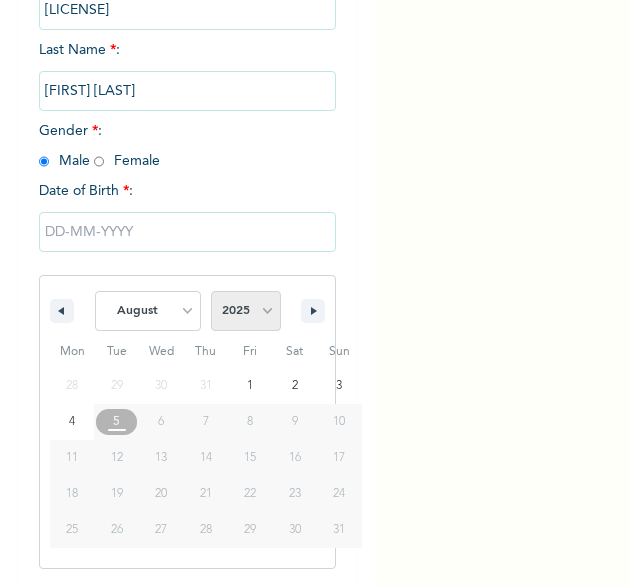 click on "2025 2024 2023 2022 2021 2020 2019 2018 2017 2016 2015 2014 2013 2012 2011 2010 2009 2008 2007 2006 2005 2004 2003 2002 2001 2000 1999 1998 1997 1996 1995 1994 1993 1992 1991 1990 1989 1988 1987 1986 1985 1984 1983 1982 1981 1980 1979 1978 1977 1976 1975 1974 1973 1972 1971 1970 1969 1968 1967 1966 1965 1964 1963 1962 1961 1960" at bounding box center (246, 311) 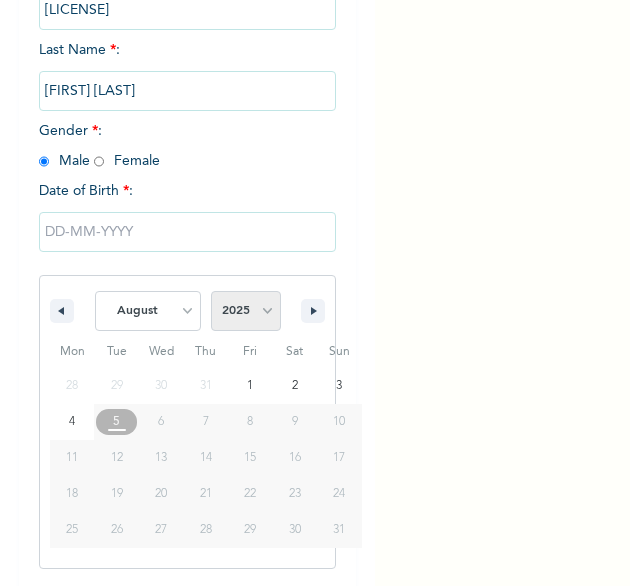 select on "2003" 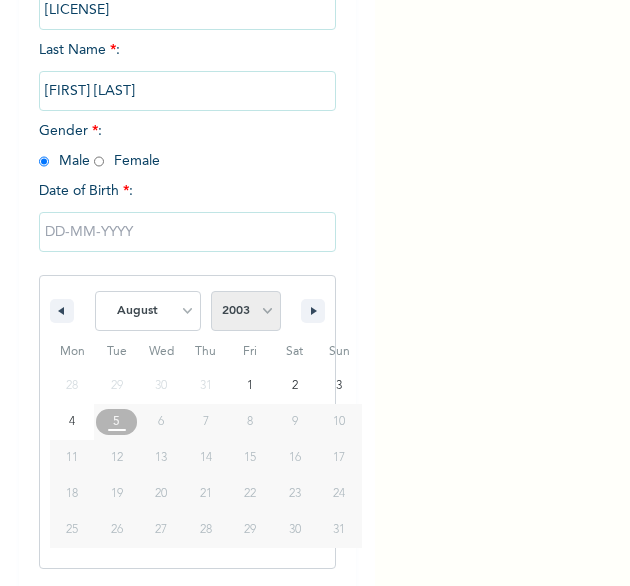 click on "2025 2024 2023 2022 2021 2020 2019 2018 2017 2016 2015 2014 2013 2012 2011 2010 2009 2008 2007 2006 2005 2004 2003 2002 2001 2000 1999 1998 1997 1996 1995 1994 1993 1992 1991 1990 1989 1988 1987 1986 1985 1984 1983 1982 1981 1980 1979 1978 1977 1976 1975 1974 1973 1972 1971 1970 1969 1968 1967 1966 1965 1964 1963 1962 1961 1960" at bounding box center [246, 311] 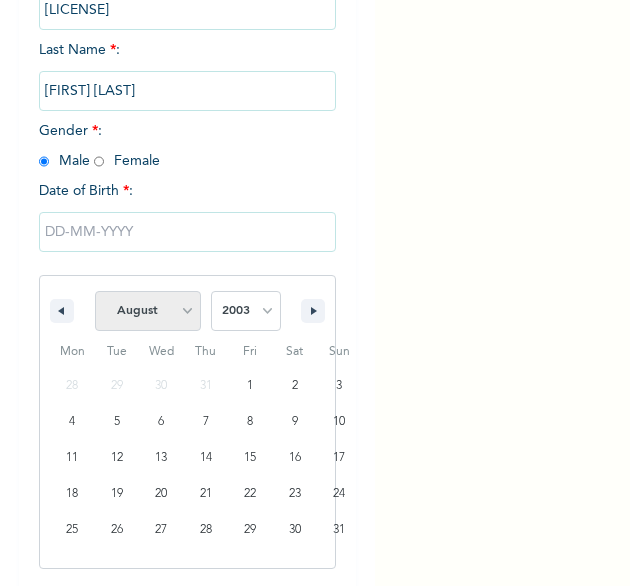 click on "January February March April May June July August September October November December" at bounding box center (148, 311) 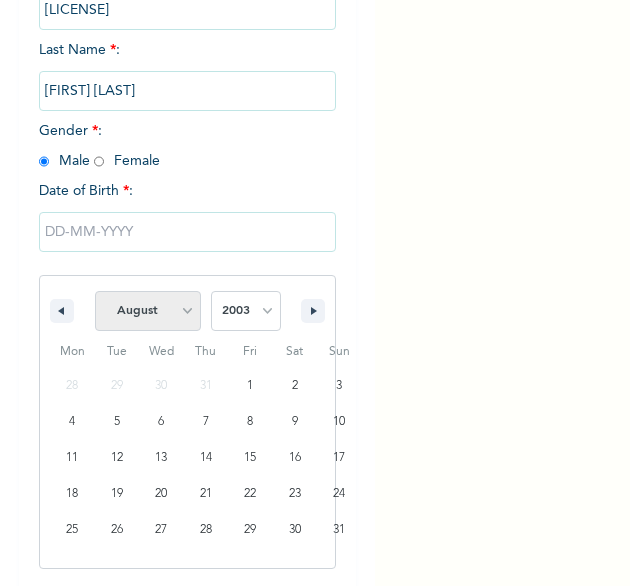select on "5" 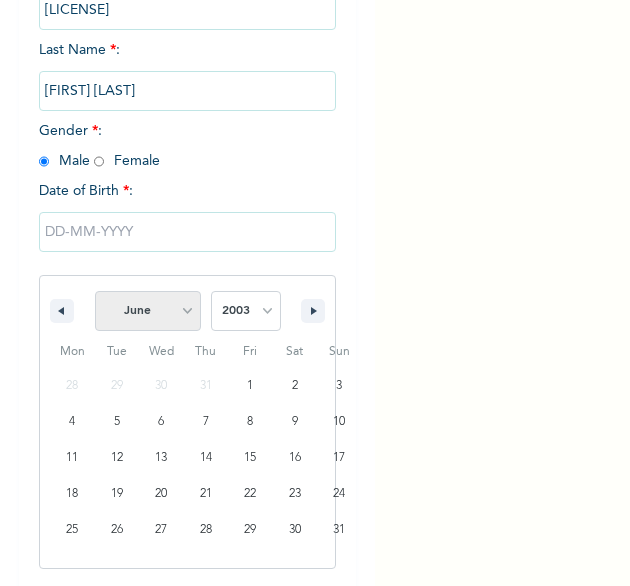 click on "January February March April May June July August September October November December" at bounding box center (148, 311) 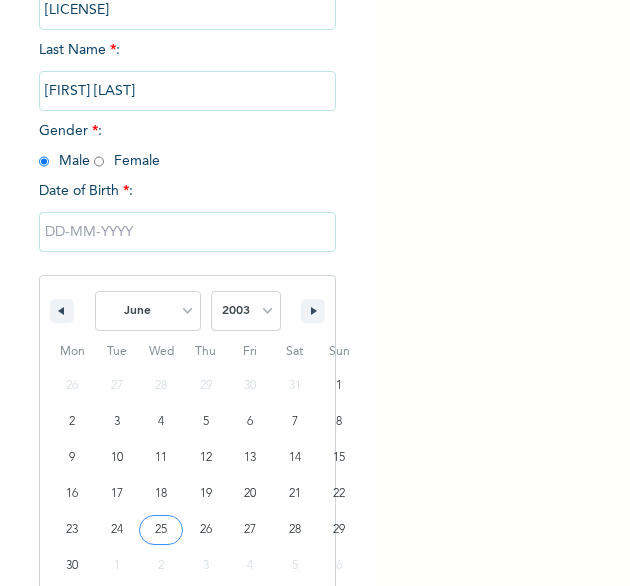 type on "06/25/2003" 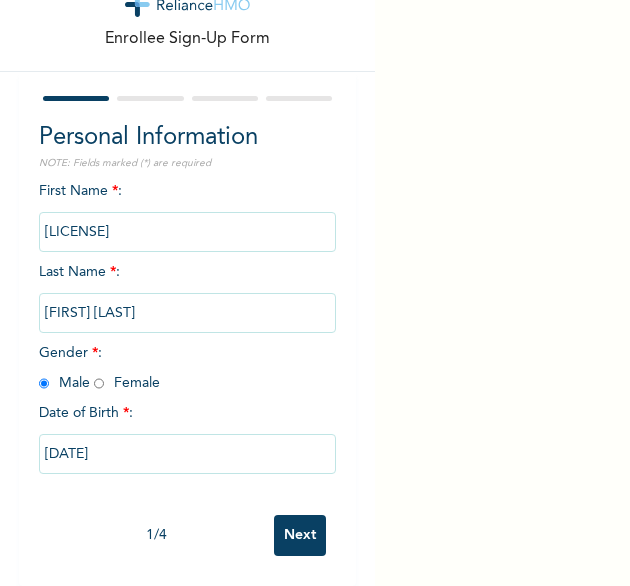 scroll, scrollTop: 76, scrollLeft: 0, axis: vertical 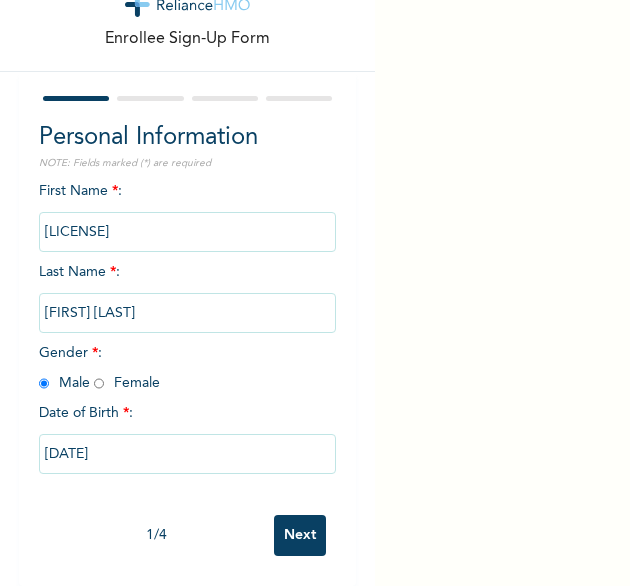 click on "Next" at bounding box center [300, 535] 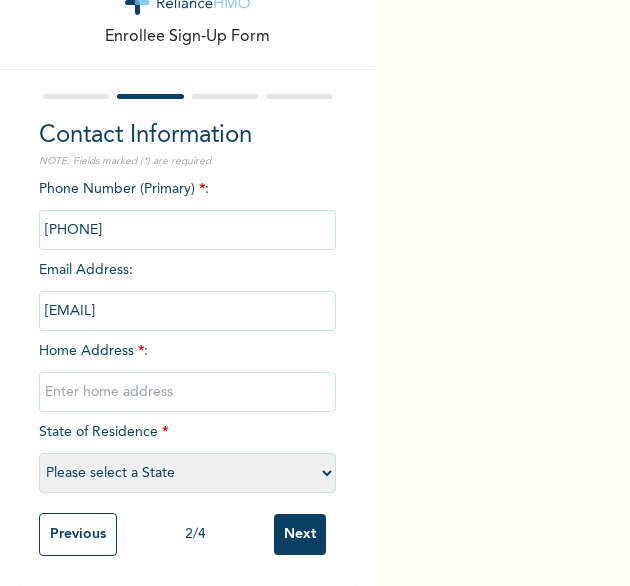 click at bounding box center [188, 392] 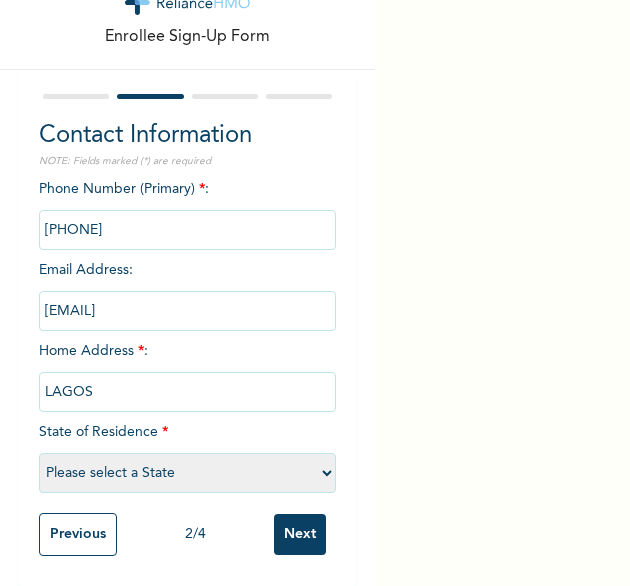 select on "25" 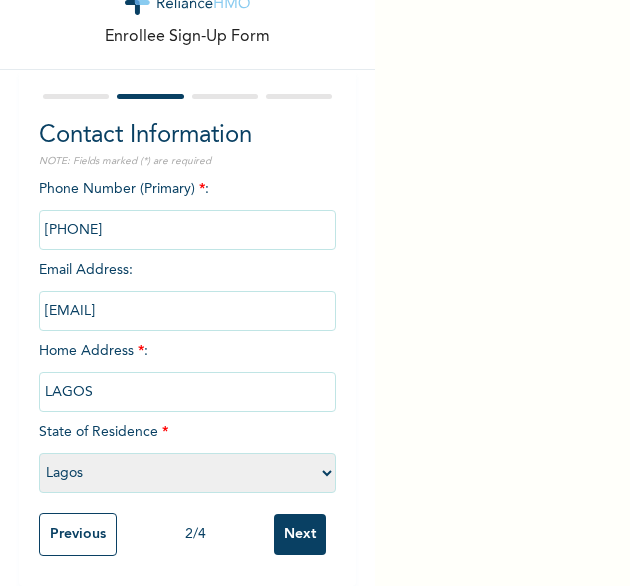 click on "Next" at bounding box center (300, 534) 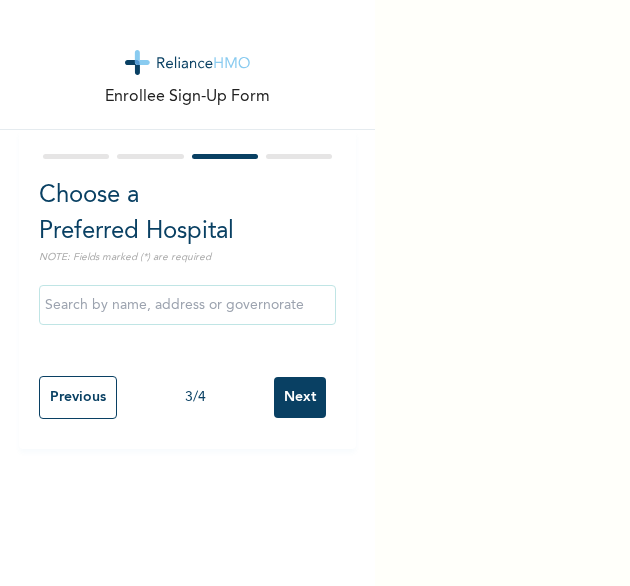 scroll, scrollTop: 0, scrollLeft: 0, axis: both 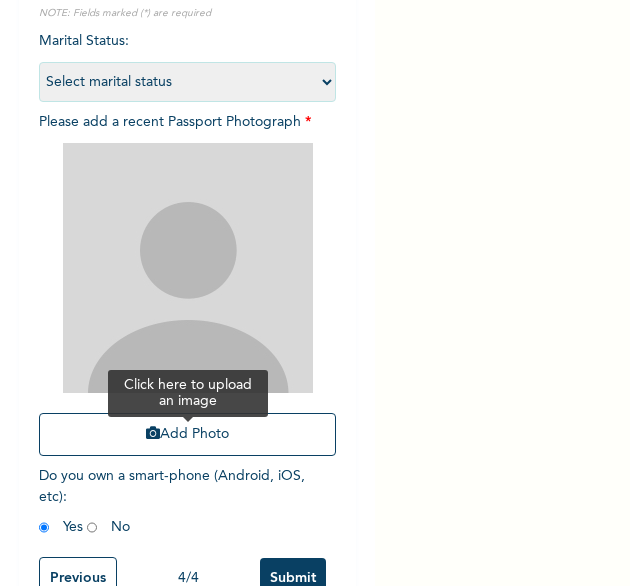 click on "Add Photo" at bounding box center (188, 434) 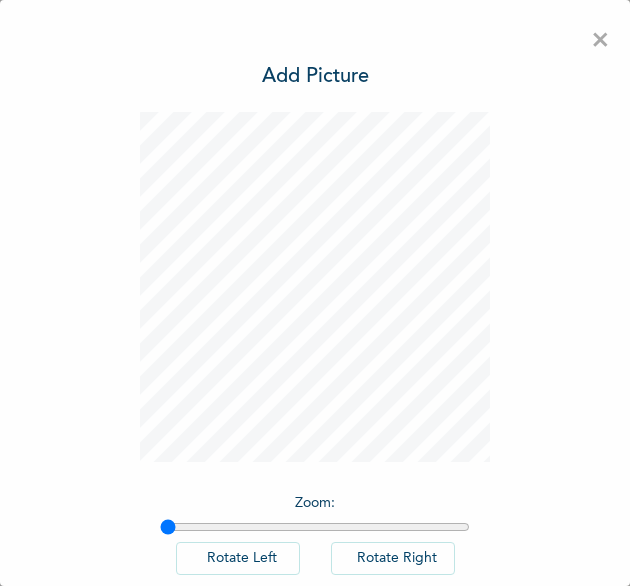 scroll, scrollTop: 111, scrollLeft: 0, axis: vertical 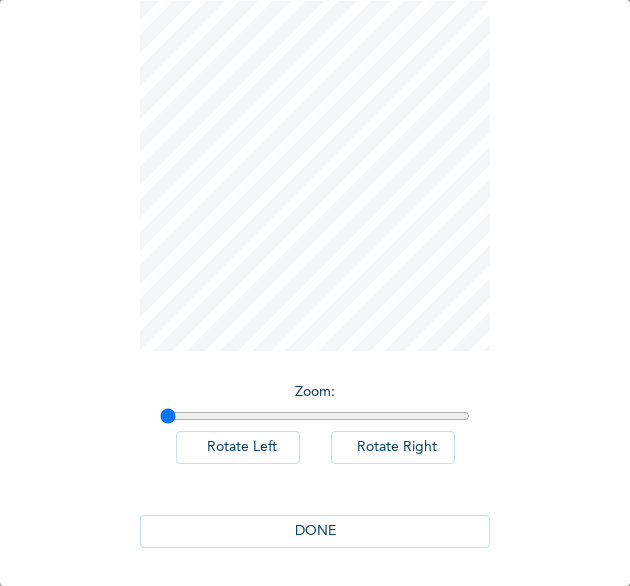 click on "DONE" at bounding box center (315, 531) 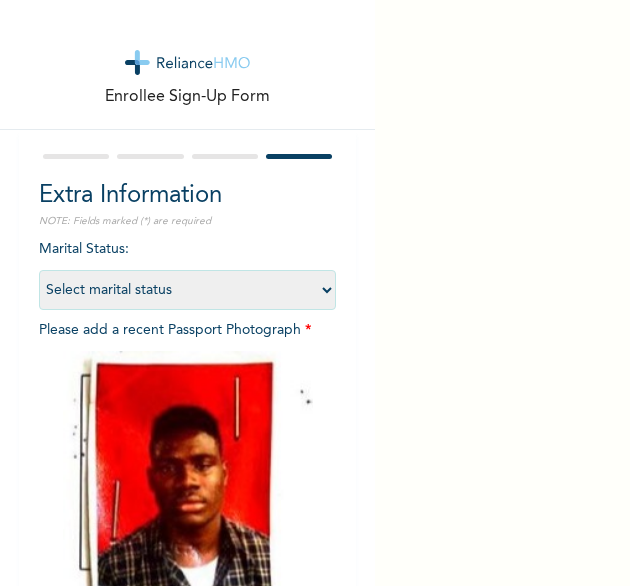 scroll, scrollTop: 269, scrollLeft: 0, axis: vertical 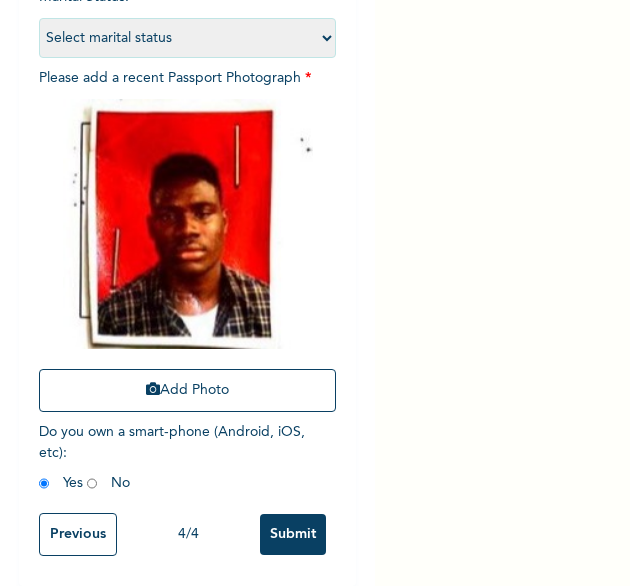 click on "Submit" at bounding box center [293, 534] 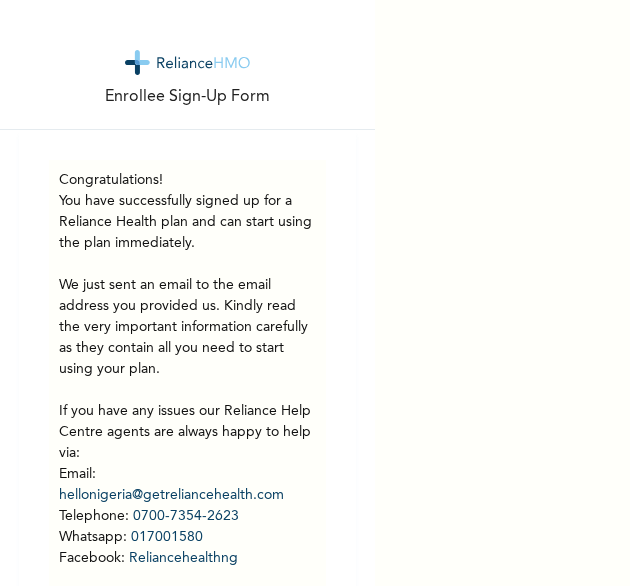 scroll, scrollTop: 122, scrollLeft: 0, axis: vertical 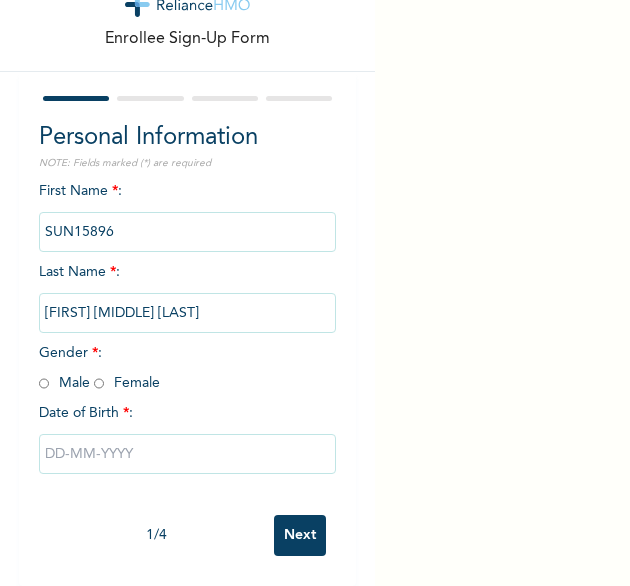 click at bounding box center (99, 383) 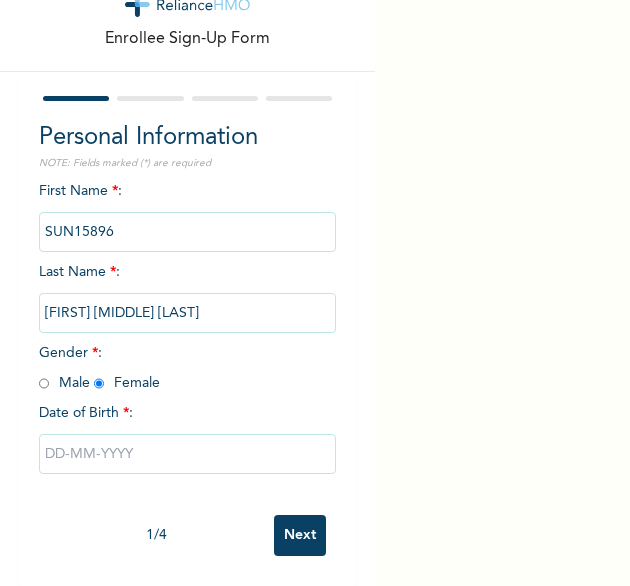 radio on "true" 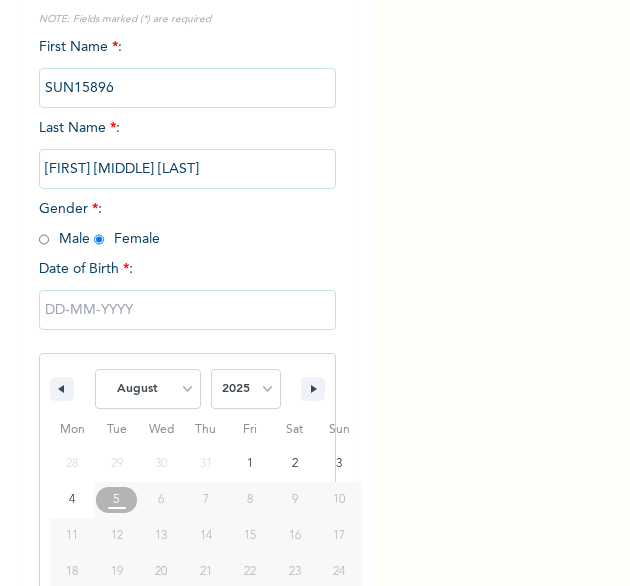 scroll, scrollTop: 280, scrollLeft: 0, axis: vertical 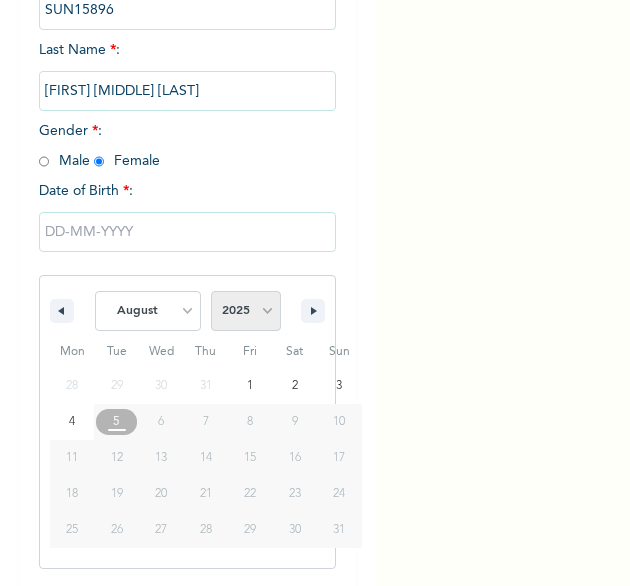 click on "2025 2024 2023 2022 2021 2020 2019 2018 2017 2016 2015 2014 2013 2012 2011 2010 2009 2008 2007 2006 2005 2004 2003 2002 2001 2000 1999 1998 1997 1996 1995 1994 1993 1992 1991 1990 1989 1988 1987 1986 1985 1984 1983 1982 1981 1980 1979 1978 1977 1976 1975 1974 1973 1972 1971 1970 1969 1968 1967 1966 1965 1964 1963 1962 1961 1960" at bounding box center (246, 311) 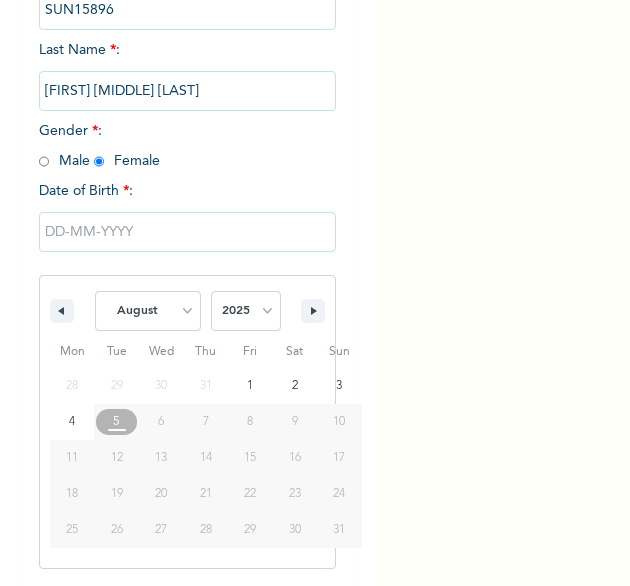 select on "2005" 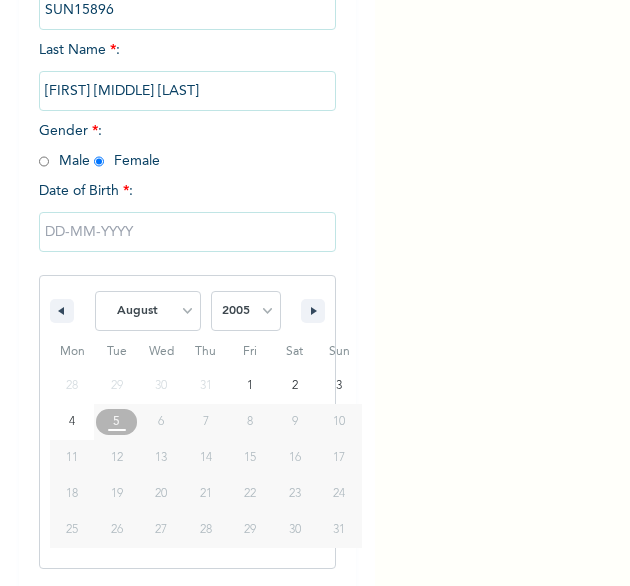 click on "2025 2024 2023 2022 2021 2020 2019 2018 2017 2016 2015 2014 2013 2012 2011 2010 2009 2008 2007 2006 2005 2004 2003 2002 2001 2000 1999 1998 1997 1996 1995 1994 1993 1992 1991 1990 1989 1988 1987 1986 1985 1984 1983 1982 1981 1980 1979 1978 1977 1976 1975 1974 1973 1972 1971 1970 1969 1968 1967 1966 1965 1964 1963 1962 1961 1960" at bounding box center [246, 311] 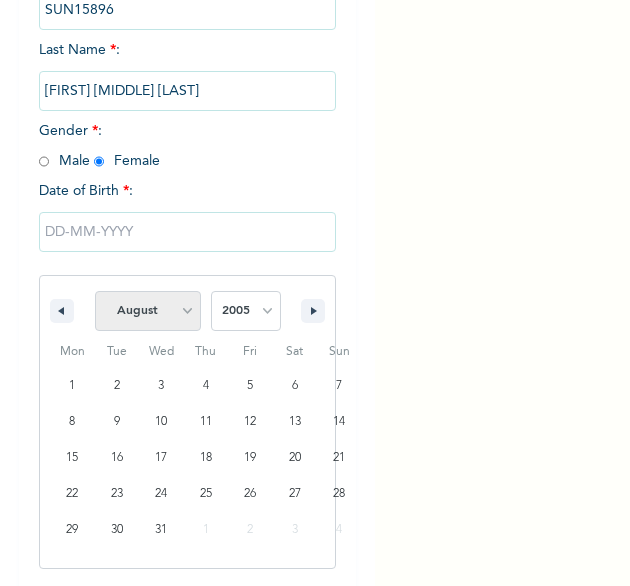 click on "January February March April May June July August September October November December" at bounding box center (148, 311) 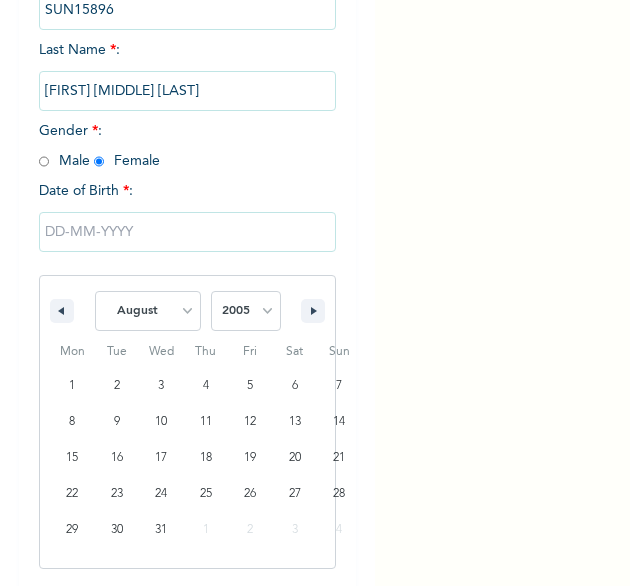 select on "4" 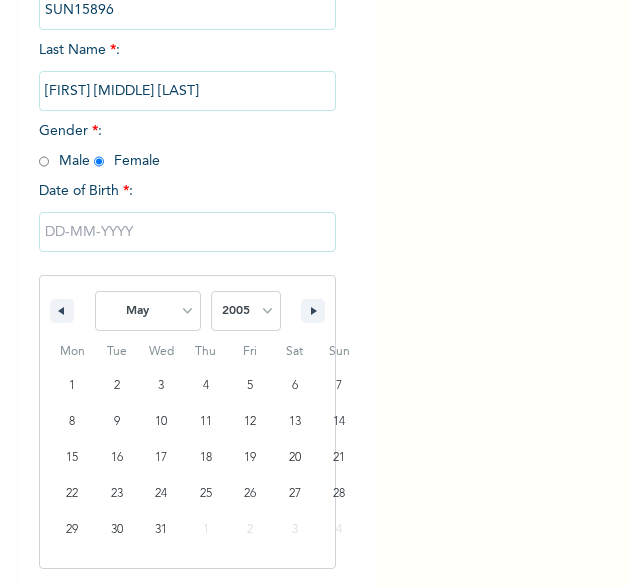 click on "January February March April May June July August September October November December" at bounding box center (148, 311) 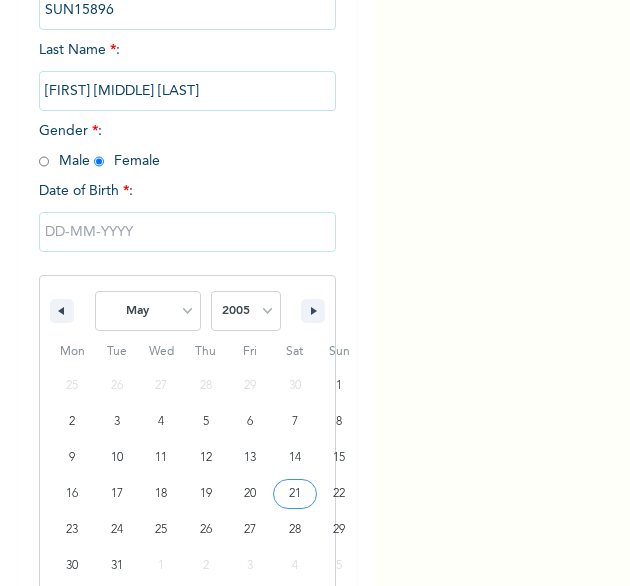 type on "05/21/2005" 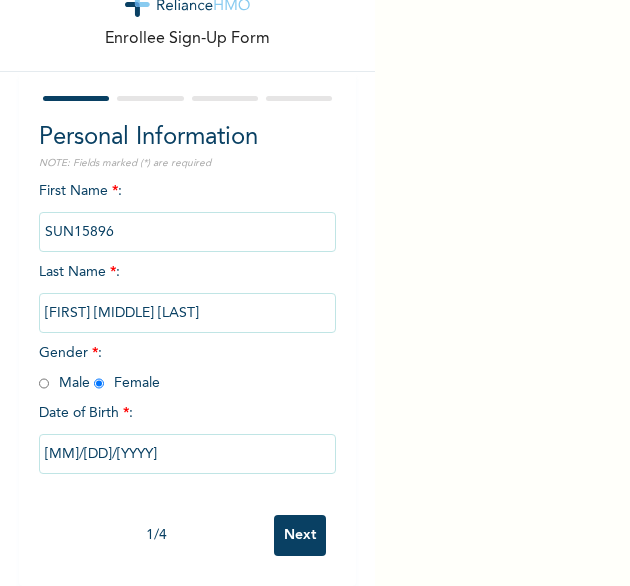 scroll, scrollTop: 76, scrollLeft: 0, axis: vertical 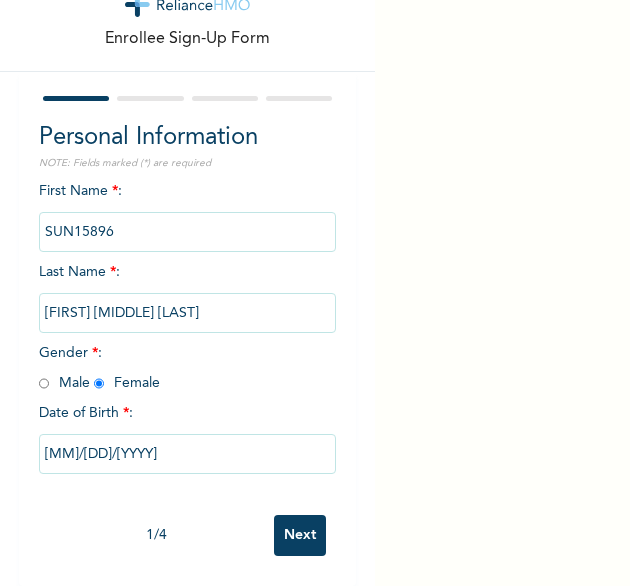 click on "Next" at bounding box center [300, 535] 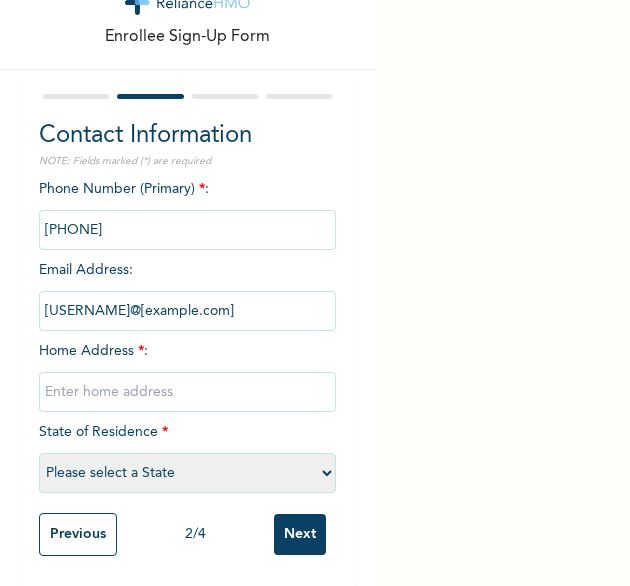 click at bounding box center (188, 392) 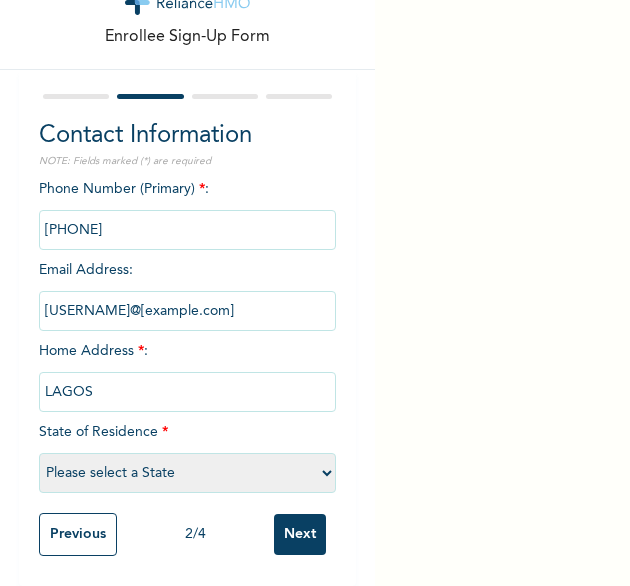 select on "25" 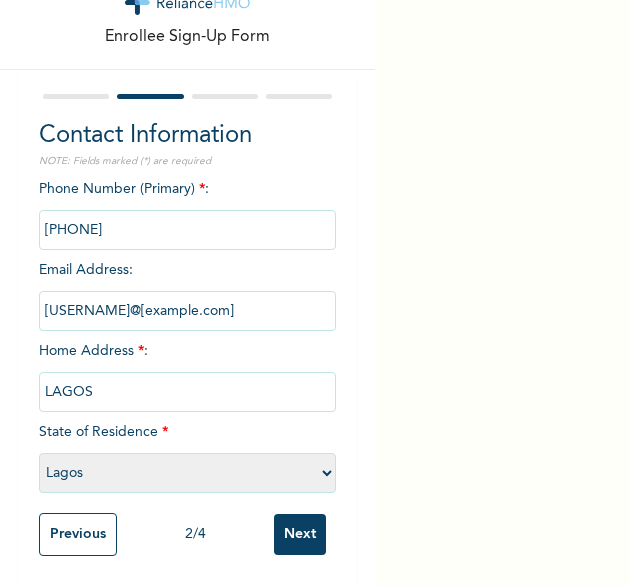 click on "Next" at bounding box center (300, 534) 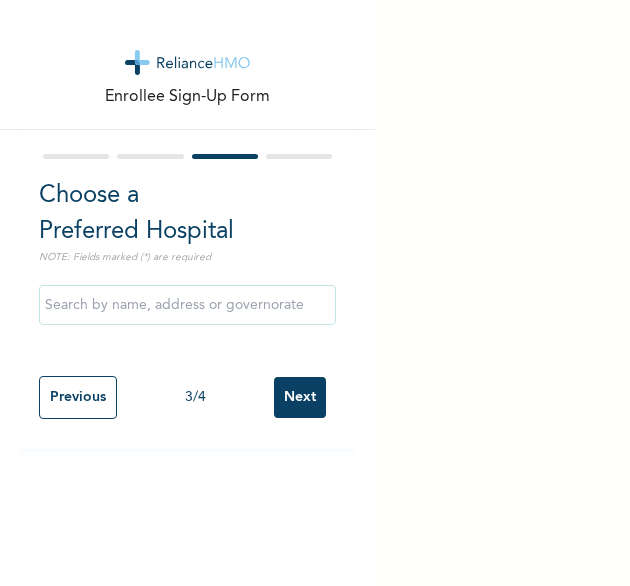 scroll, scrollTop: 0, scrollLeft: 0, axis: both 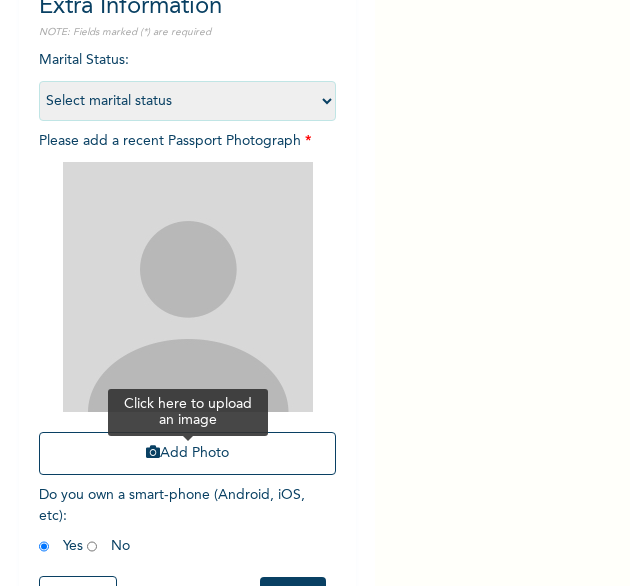 click on "Add Photo" at bounding box center [188, 453] 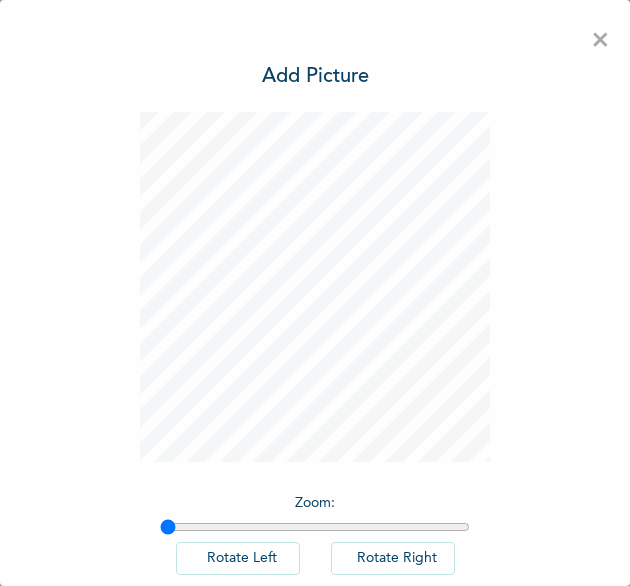 scroll, scrollTop: 0, scrollLeft: 0, axis: both 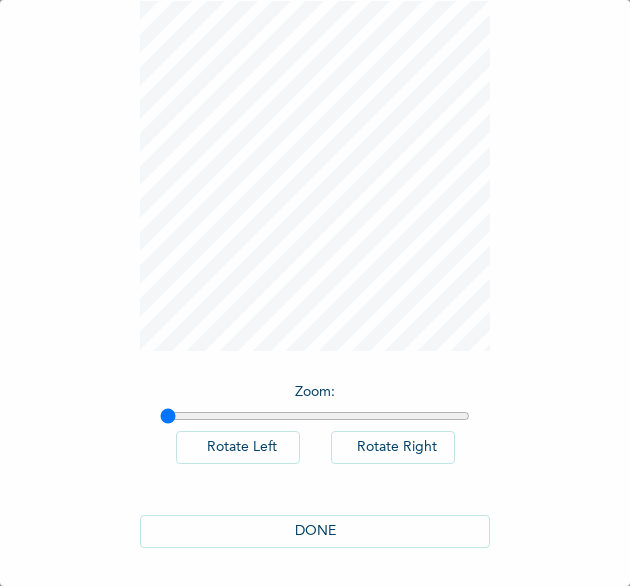 click on "DONE" at bounding box center (315, 531) 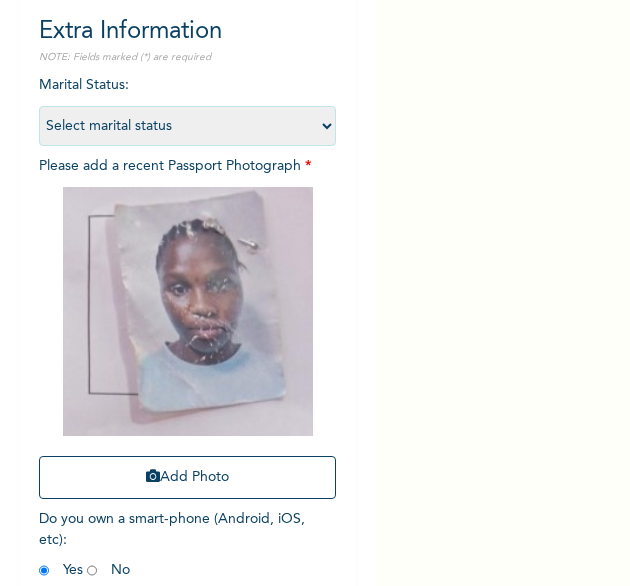 scroll, scrollTop: 268, scrollLeft: 0, axis: vertical 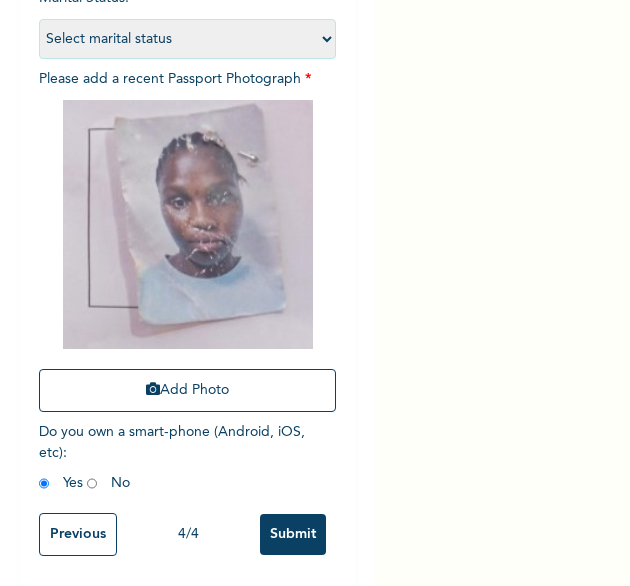 click on "Submit" at bounding box center [293, 534] 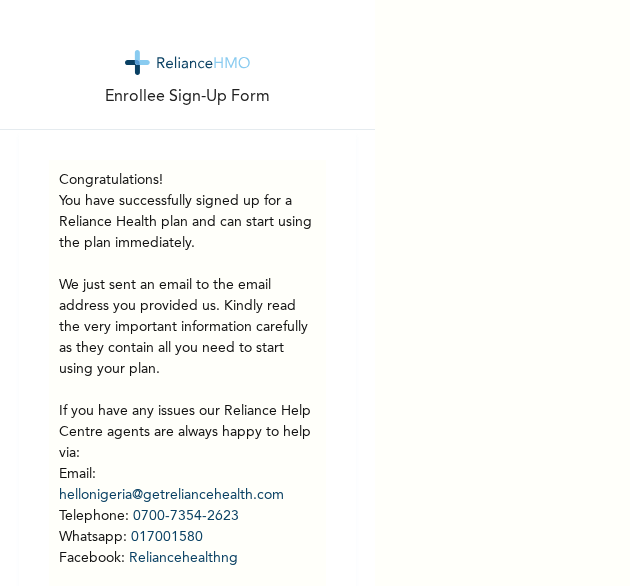 scroll, scrollTop: 122, scrollLeft: 0, axis: vertical 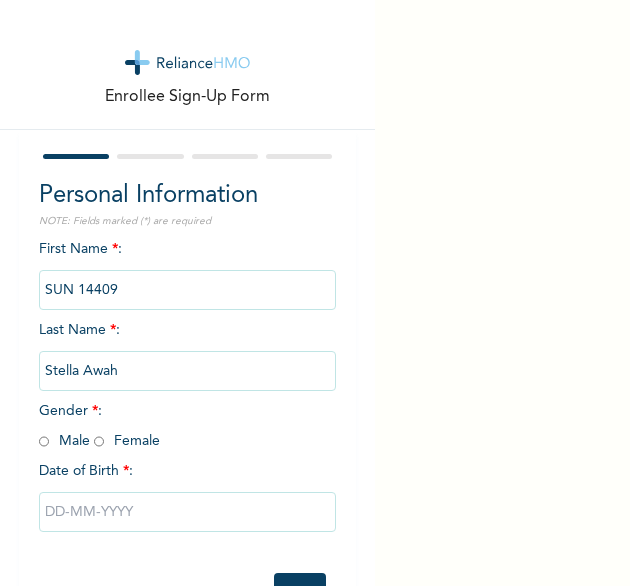 click at bounding box center [99, 441] 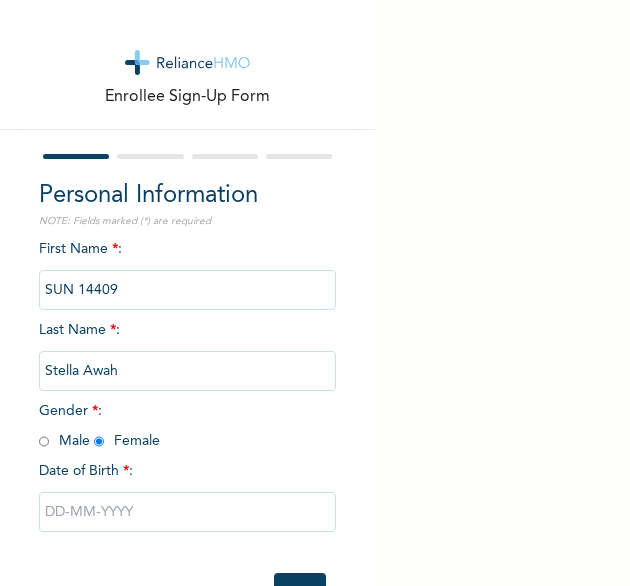 radio on "true" 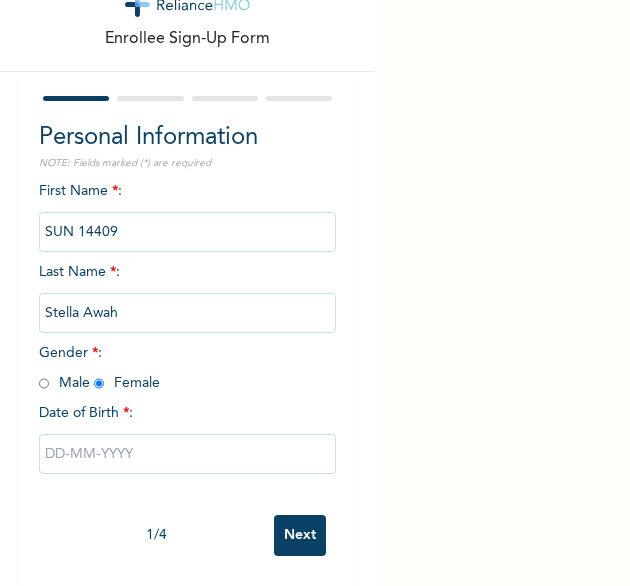 select on "7" 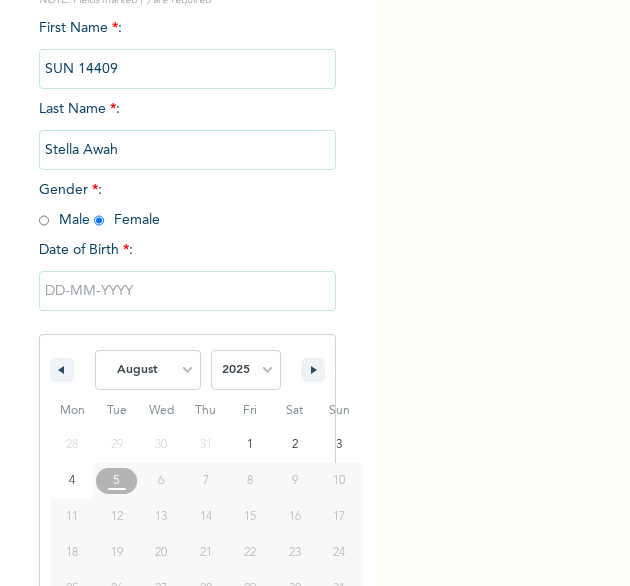 scroll, scrollTop: 280, scrollLeft: 0, axis: vertical 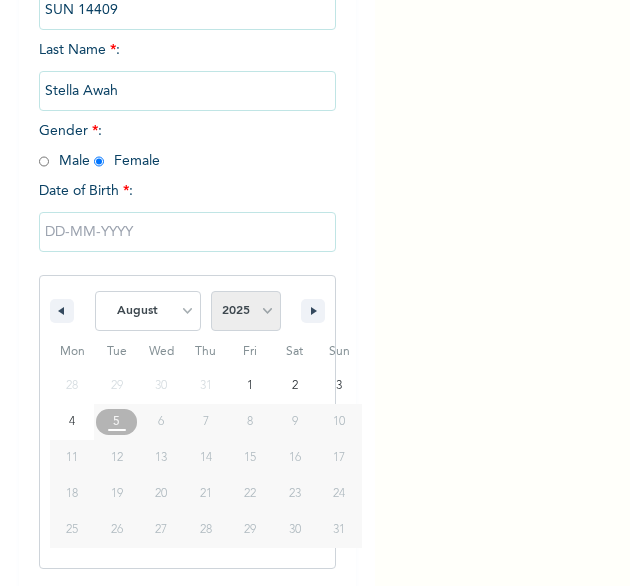 click on "2025 2024 2023 2022 2021 2020 2019 2018 2017 2016 2015 2014 2013 2012 2011 2010 2009 2008 2007 2006 2005 2004 2003 2002 2001 2000 1999 1998 1997 1996 1995 1994 1993 1992 1991 1990 1989 1988 1987 1986 1985 1984 1983 1982 1981 1980 1979 1978 1977 1976 1975 1974 1973 1972 1971 1970 1969 1968 1967 1966 1965 1964 1963 1962 1961 1960" at bounding box center [246, 311] 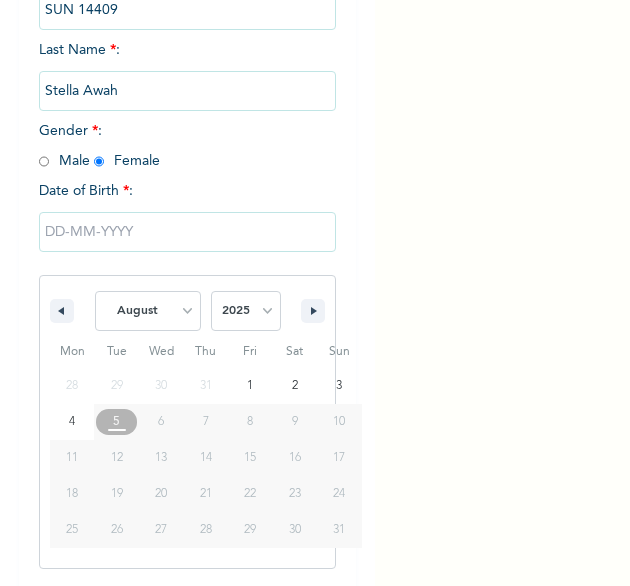 select on "2005" 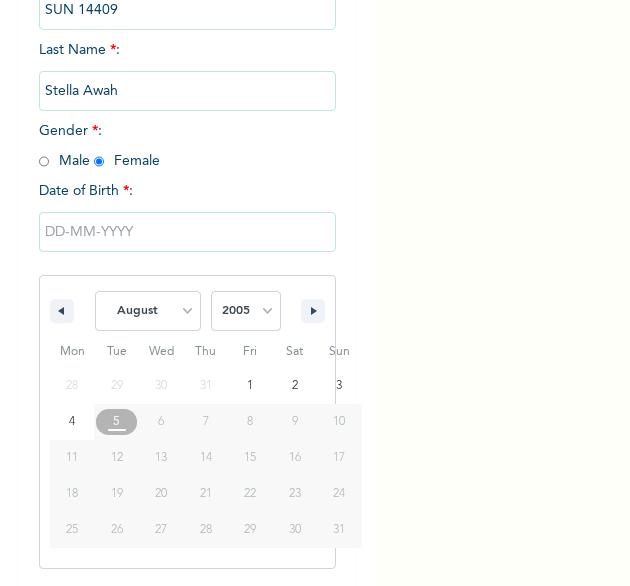 click on "2025 2024 2023 2022 2021 2020 2019 2018 2017 2016 2015 2014 2013 2012 2011 2010 2009 2008 2007 2006 2005 2004 2003 2002 2001 2000 1999 1998 1997 1996 1995 1994 1993 1992 1991 1990 1989 1988 1987 1986 1985 1984 1983 1982 1981 1980 1979 1978 1977 1976 1975 1974 1973 1972 1971 1970 1969 1968 1967 1966 1965 1964 1963 1962 1961 1960" at bounding box center [246, 311] 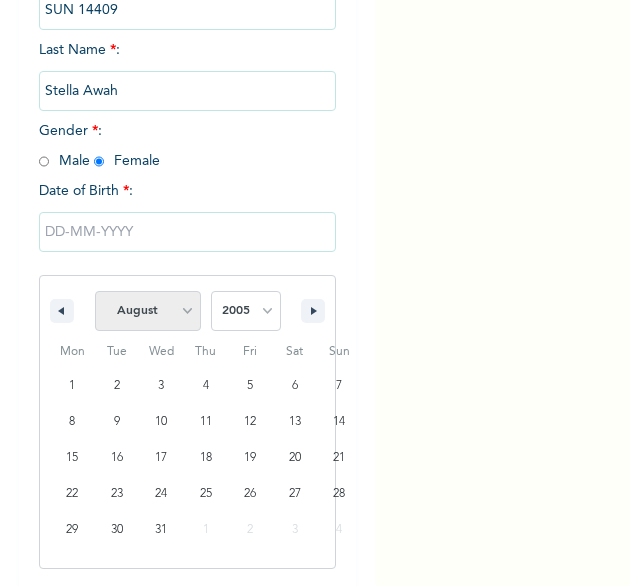 click on "January February March April May June July August September October November December" at bounding box center [148, 311] 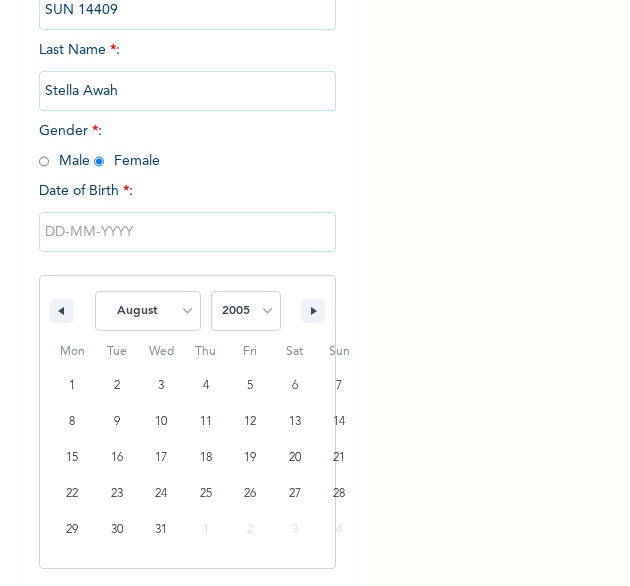 select on "3" 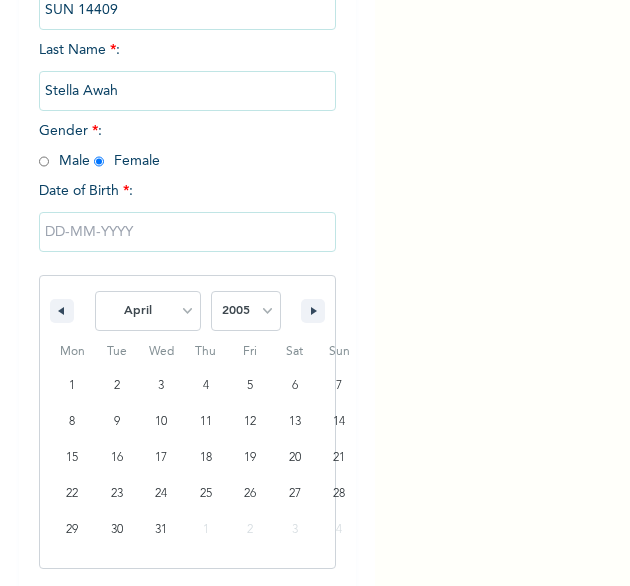 click on "January February March April May June July August September October November December" at bounding box center (148, 311) 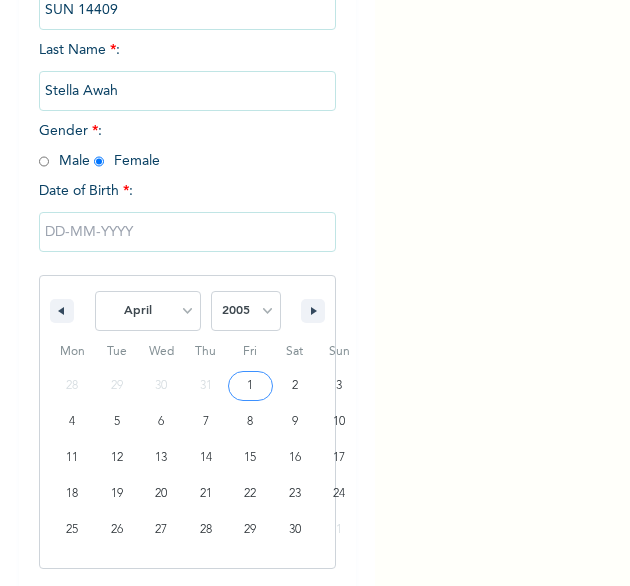 type on "[DATE]" 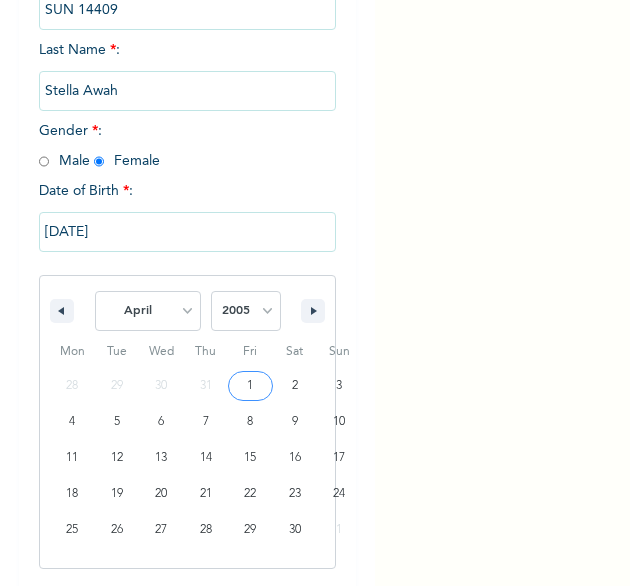 scroll, scrollTop: 76, scrollLeft: 0, axis: vertical 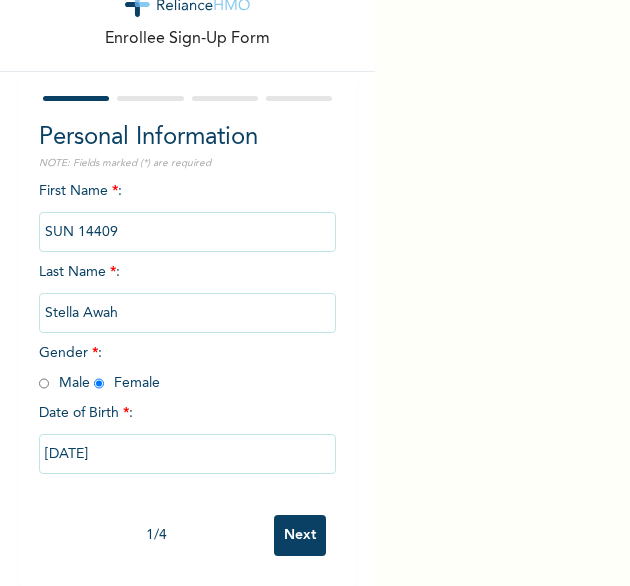 click on "Next" at bounding box center (300, 535) 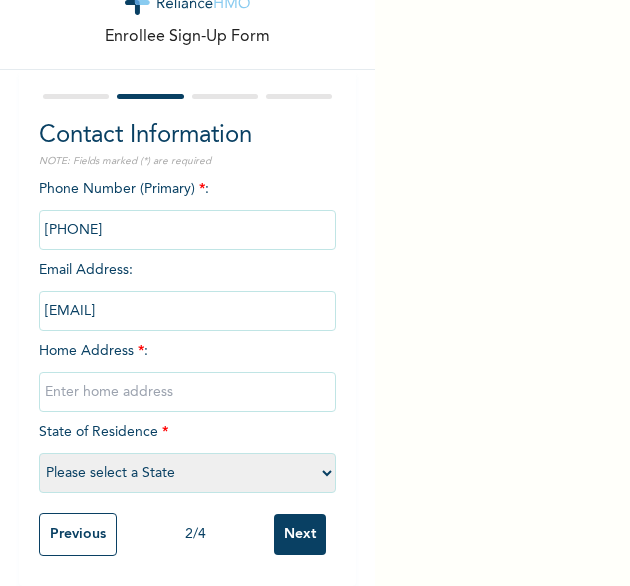 click at bounding box center [188, 392] 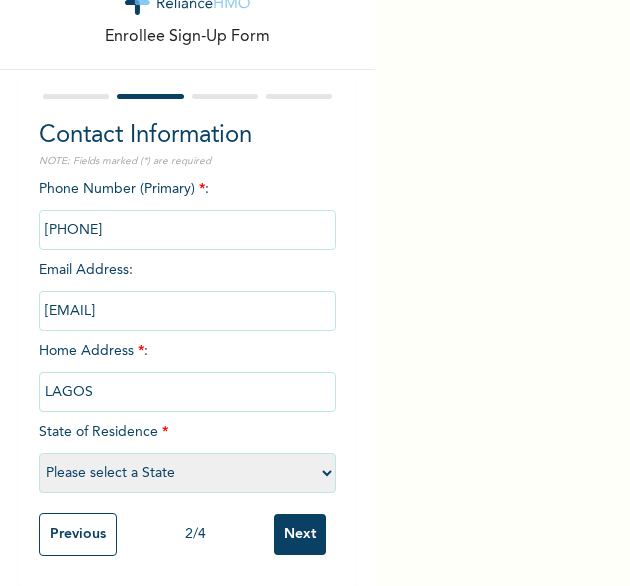 select on "25" 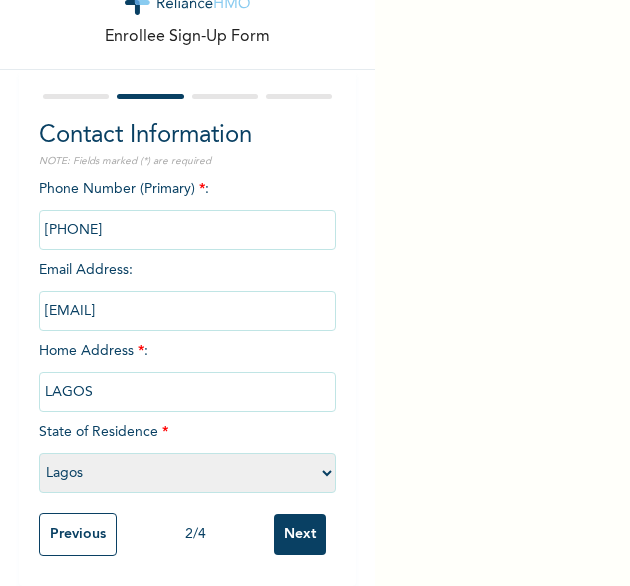 click on "Next" at bounding box center (300, 534) 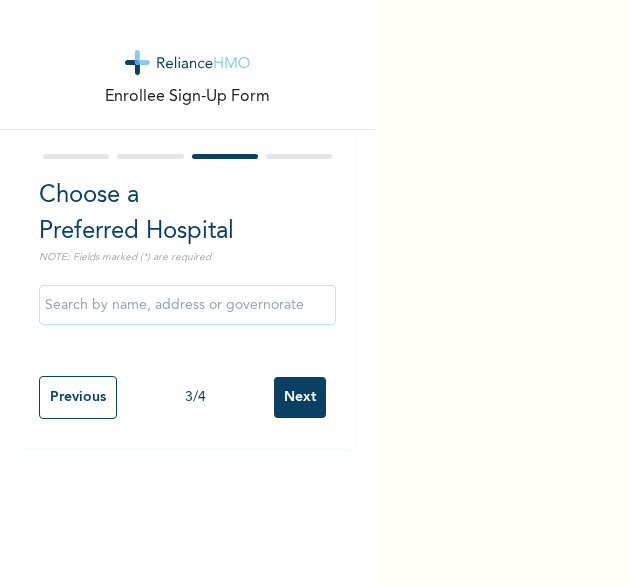 scroll, scrollTop: 0, scrollLeft: 0, axis: both 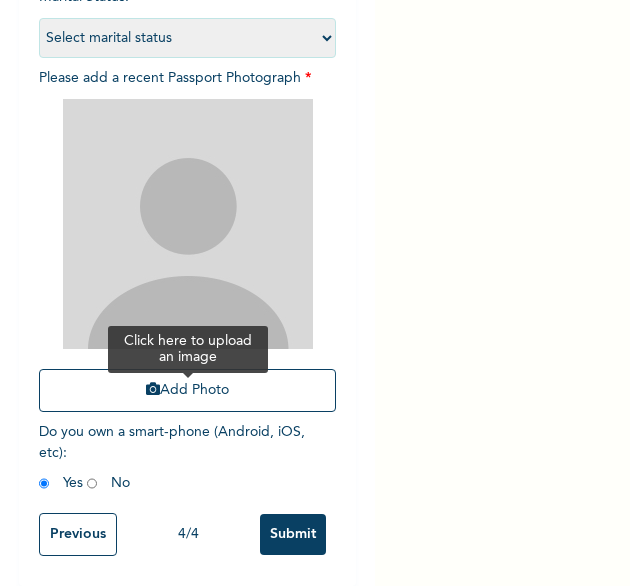 click on "Add Photo" at bounding box center [188, 390] 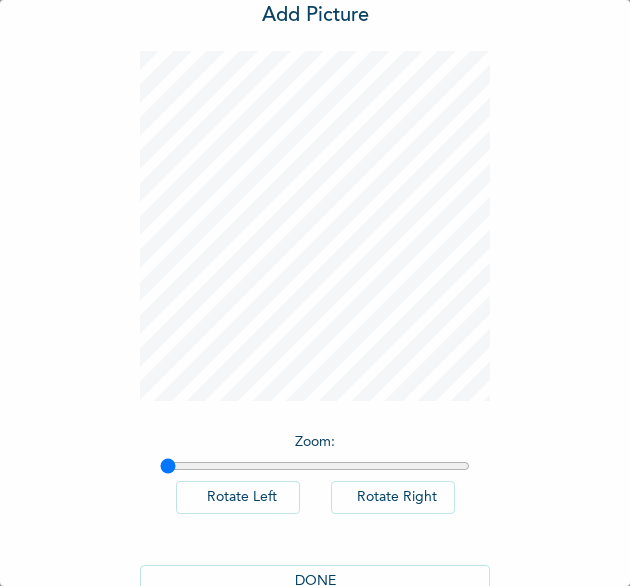 scroll, scrollTop: 111, scrollLeft: 0, axis: vertical 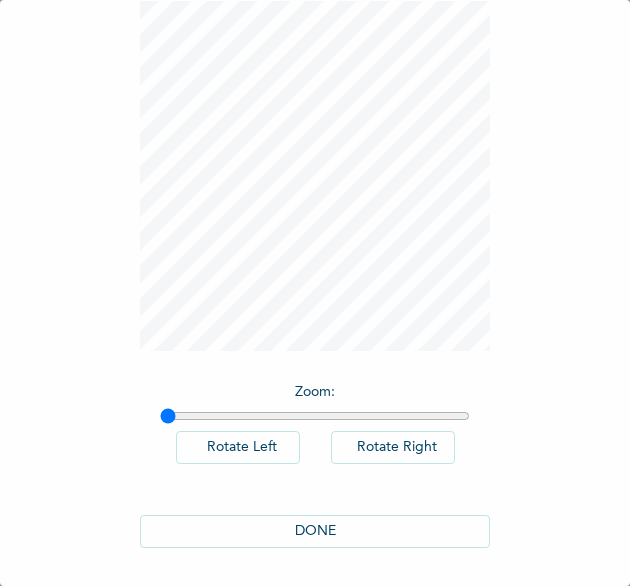 click on "DONE" at bounding box center (315, 531) 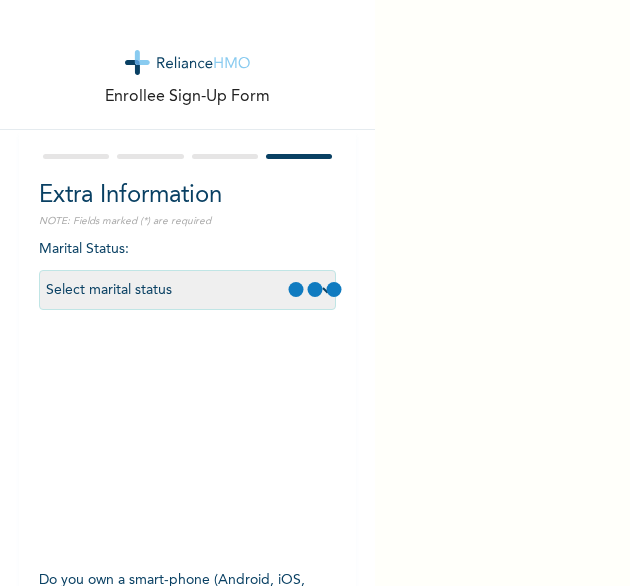 scroll, scrollTop: 164, scrollLeft: 0, axis: vertical 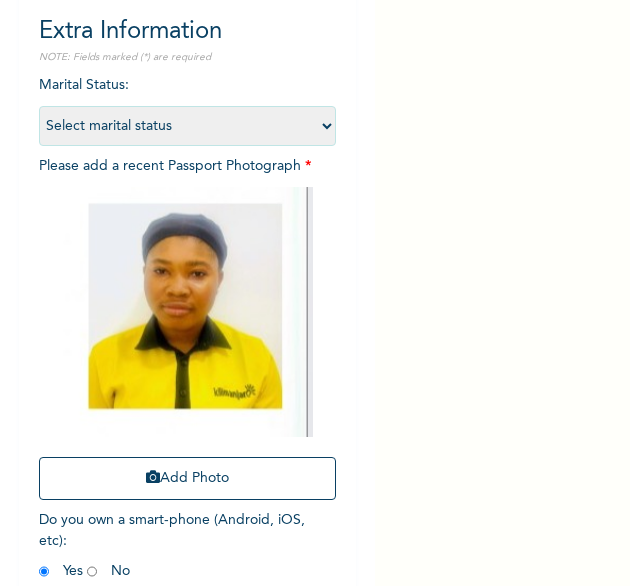 click on "Do you own a smart-phone (Android, iOS, etc) :      Yes        No" at bounding box center (172, 545) 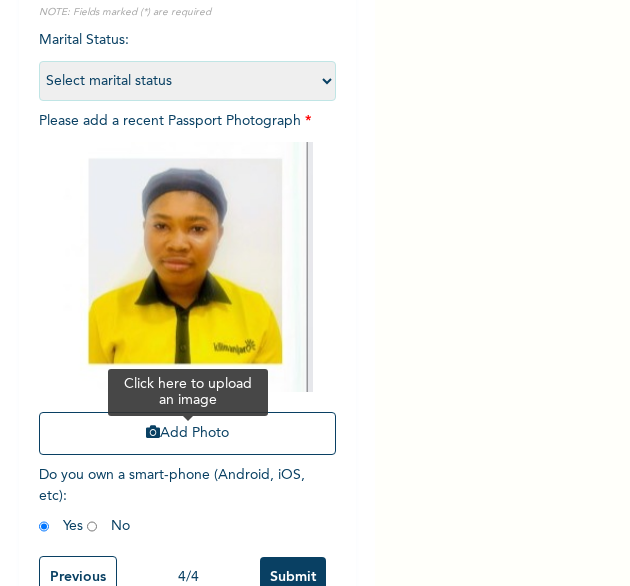 scroll, scrollTop: 269, scrollLeft: 0, axis: vertical 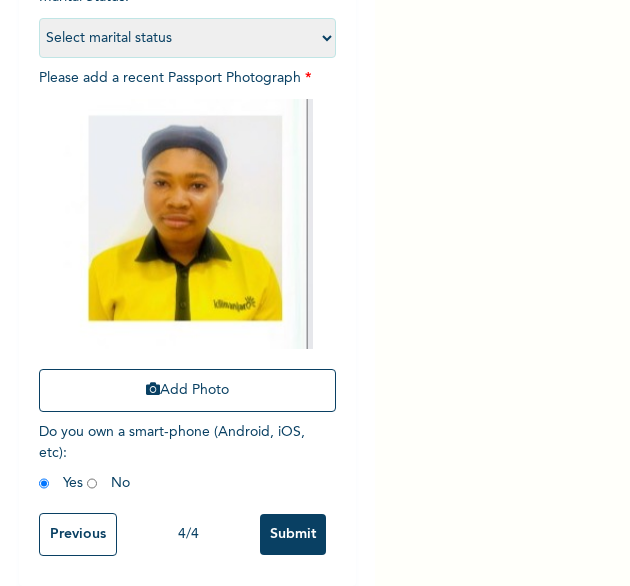 click on "Submit" at bounding box center (293, 534) 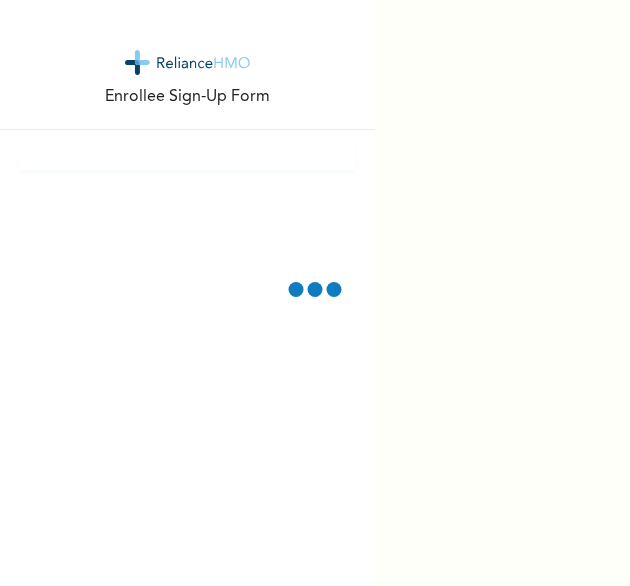 scroll, scrollTop: 0, scrollLeft: 0, axis: both 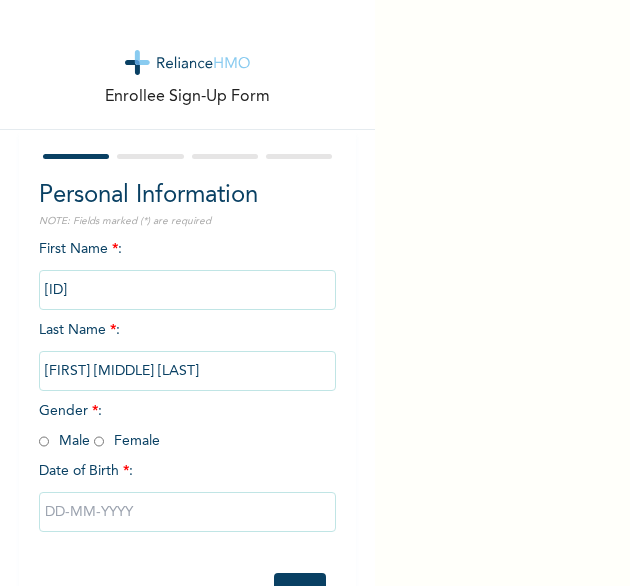 click on "Enrollee Sign-Up Form Personal Information NOTE: Fields marked (*) are required First Name   * : [ID] Last Name   * : [LAST] [FIRST] [MIDDLE] Gender   * : Male   Female Date of Birth   * : [NUMBER]  / [NUMBER] Next" at bounding box center (315, 293) 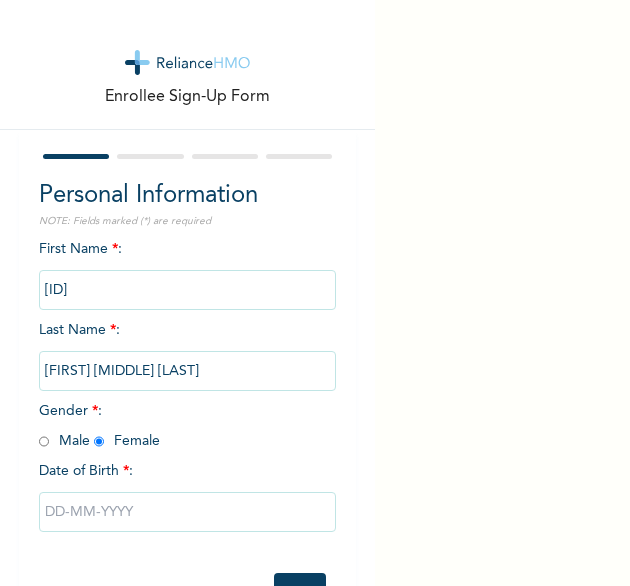 radio on "true" 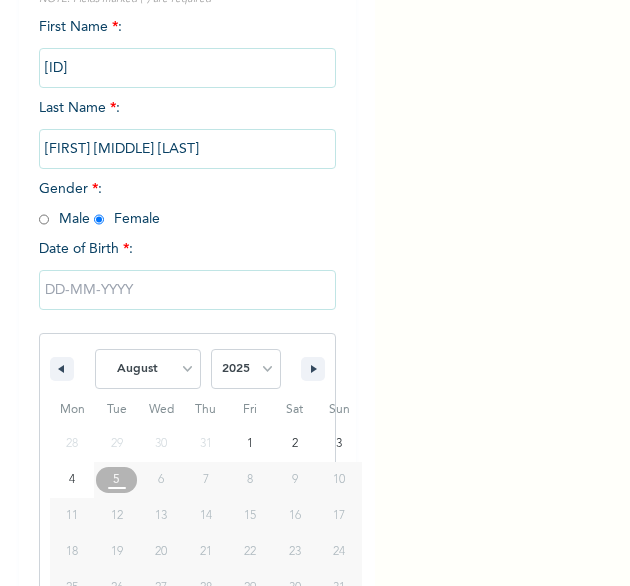 scroll, scrollTop: 280, scrollLeft: 0, axis: vertical 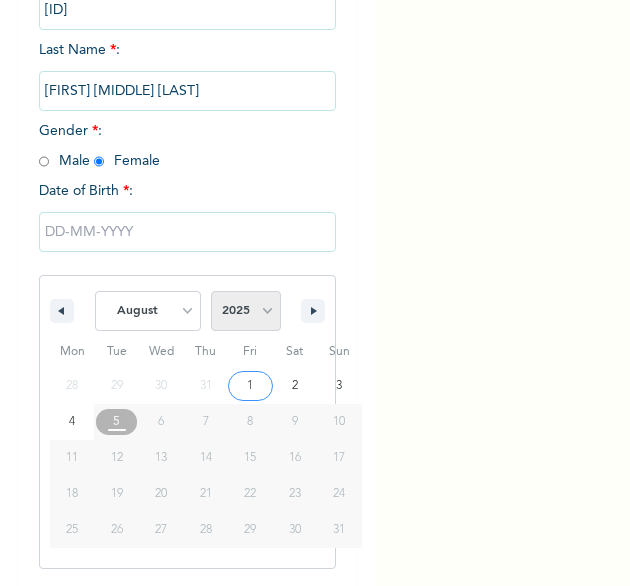 click on "2025 2024 2023 2022 2021 2020 2019 2018 2017 2016 2015 2014 2013 2012 2011 2010 2009 2008 2007 2006 2005 2004 2003 2002 2001 2000 1999 1998 1997 1996 1995 1994 1993 1992 1991 1990 1989 1988 1987 1986 1985 1984 1983 1982 1981 1980 1979 1978 1977 1976 1975 1974 1973 1972 1971 1970 1969 1968 1967 1966 1965 1964 1963 1962 1961 1960" at bounding box center [246, 311] 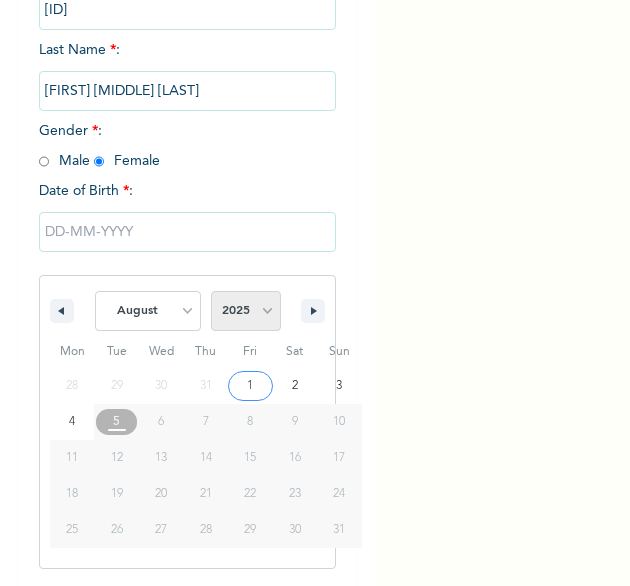 select on "1995" 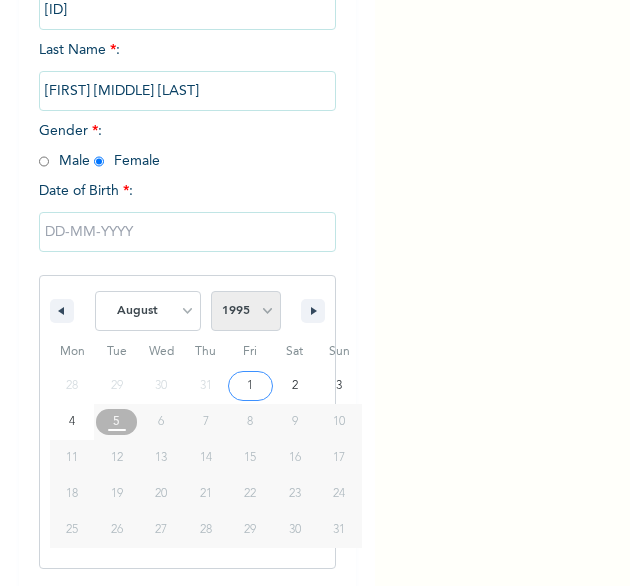 click on "2025 2024 2023 2022 2021 2020 2019 2018 2017 2016 2015 2014 2013 2012 2011 2010 2009 2008 2007 2006 2005 2004 2003 2002 2001 2000 1999 1998 1997 1996 1995 1994 1993 1992 1991 1990 1989 1988 1987 1986 1985 1984 1983 1982 1981 1980 1979 1978 1977 1976 1975 1974 1973 1972 1971 1970 1969 1968 1967 1966 1965 1964 1963 1962 1961 1960" at bounding box center (246, 311) 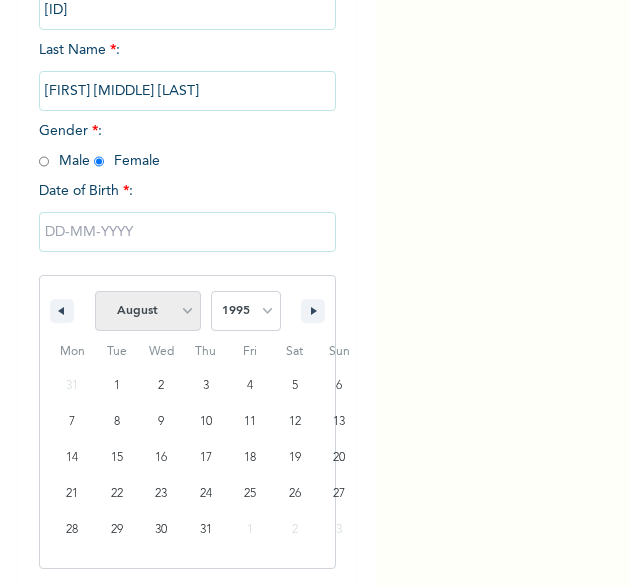 click on "January February March April May June July August September October November December" at bounding box center [148, 311] 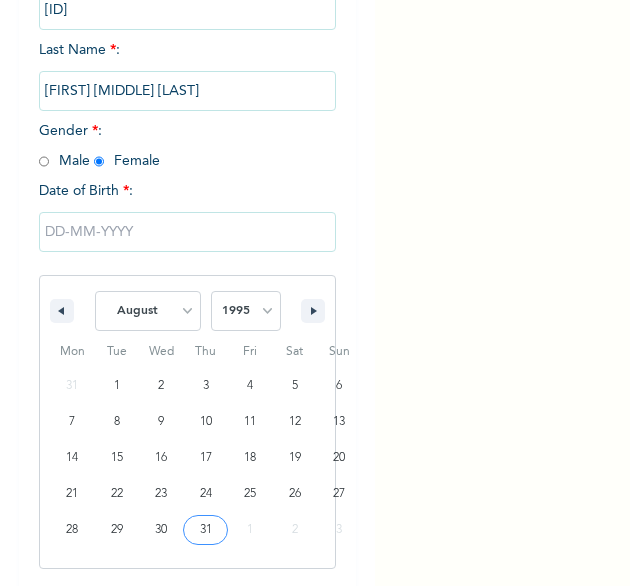 type on "08/31/1995" 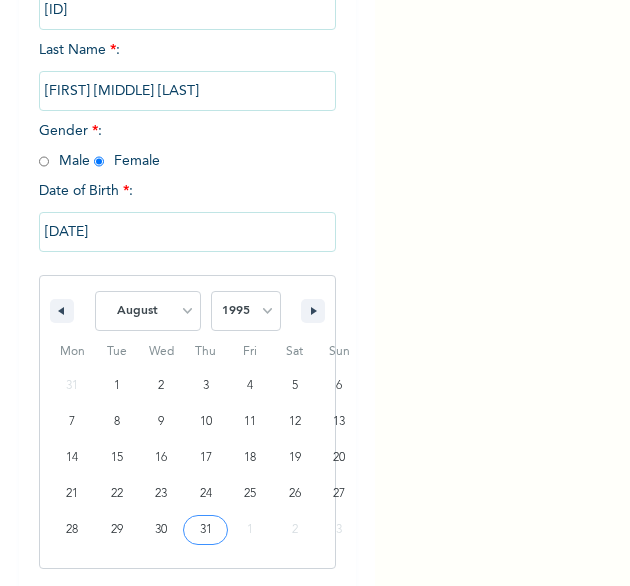scroll, scrollTop: 76, scrollLeft: 0, axis: vertical 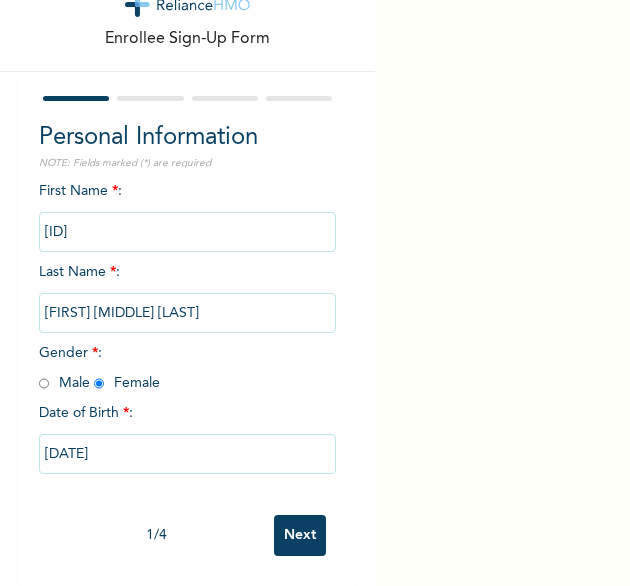 click on "08/31/1995" at bounding box center [188, 454] 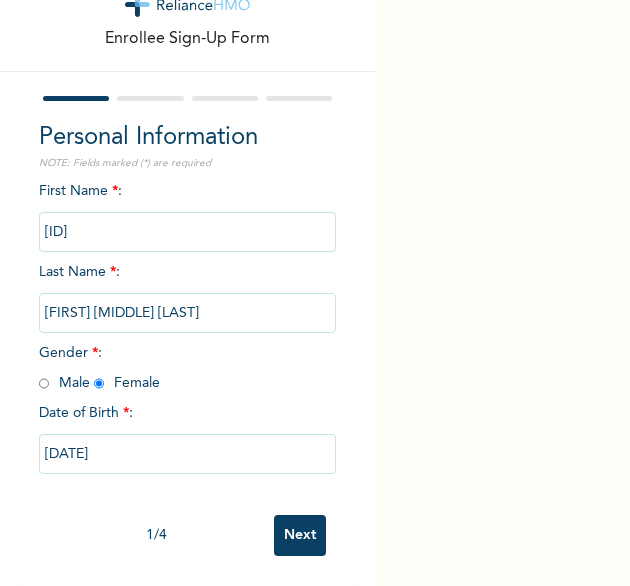 select on "1995" 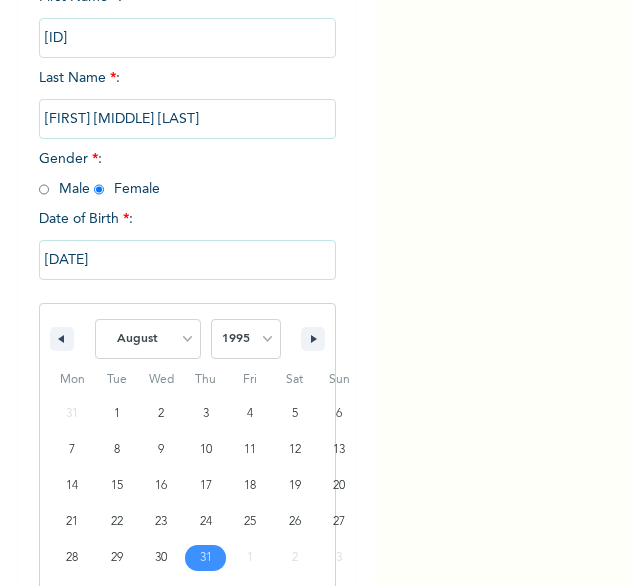 scroll, scrollTop: 280, scrollLeft: 0, axis: vertical 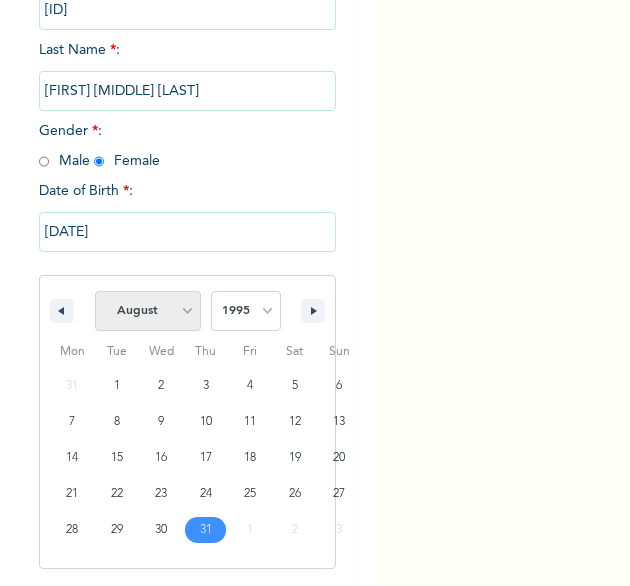 drag, startPoint x: 173, startPoint y: 322, endPoint x: 166, endPoint y: 313, distance: 11.401754 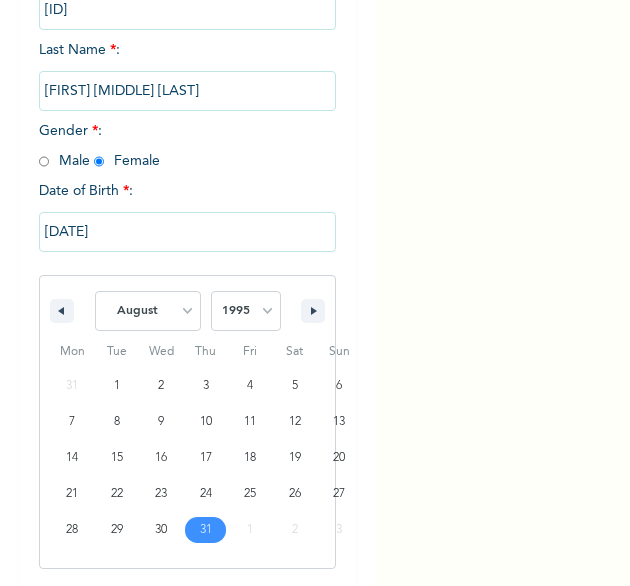 select on "9" 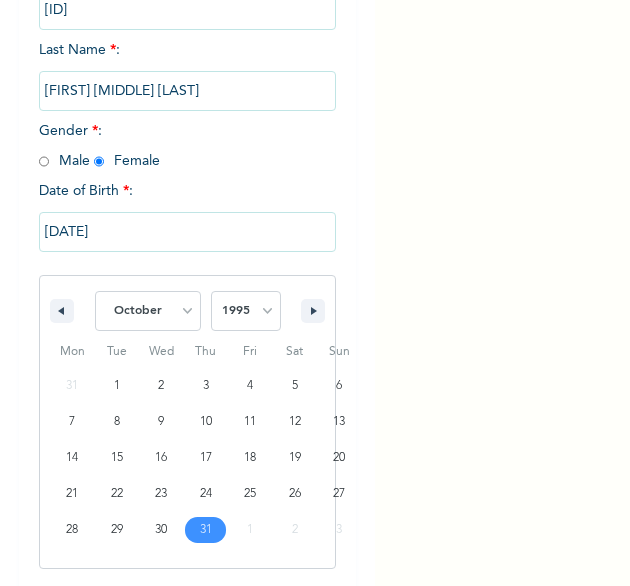 click on "January February March April May June July August September October November December" at bounding box center [148, 311] 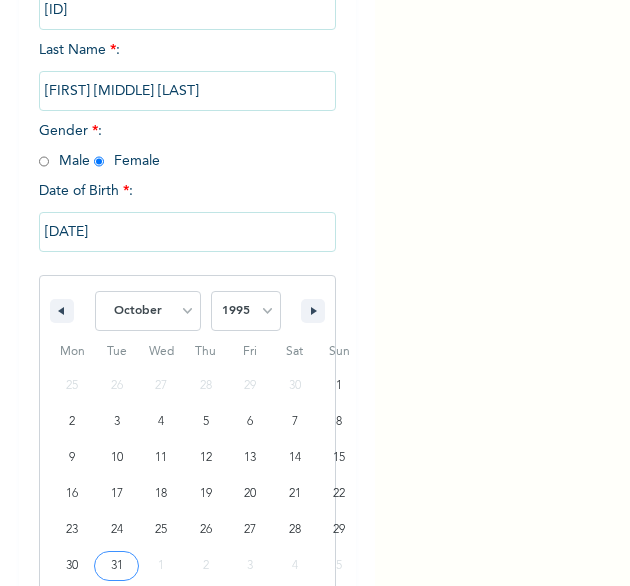 type on "10/31/1995" 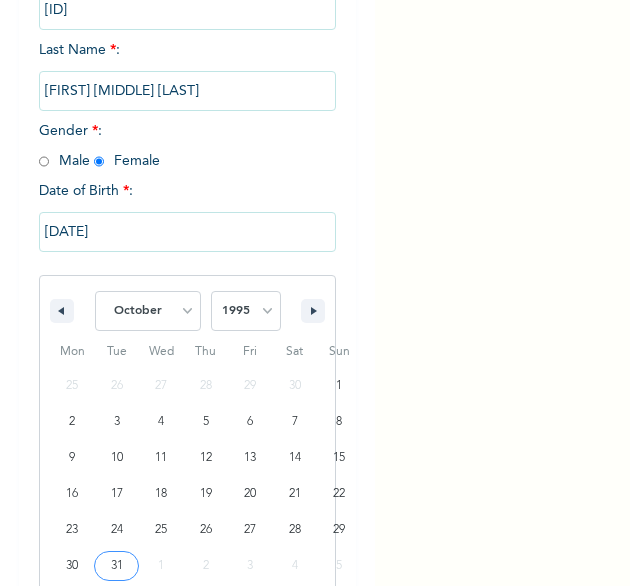 scroll, scrollTop: 76, scrollLeft: 0, axis: vertical 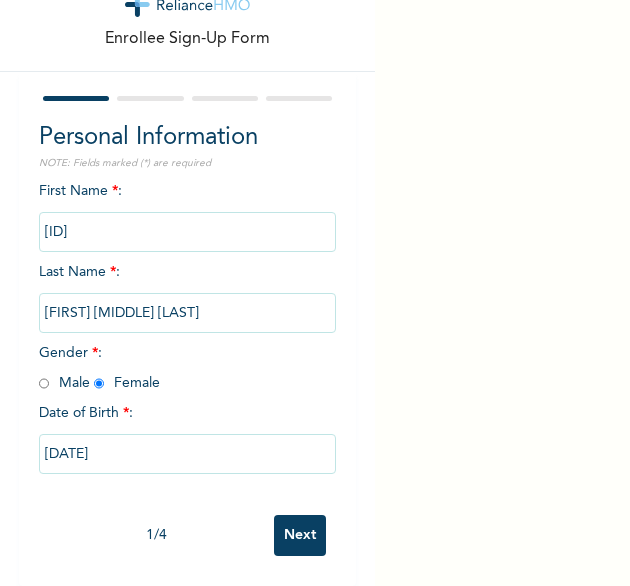 click on "Next" at bounding box center (300, 535) 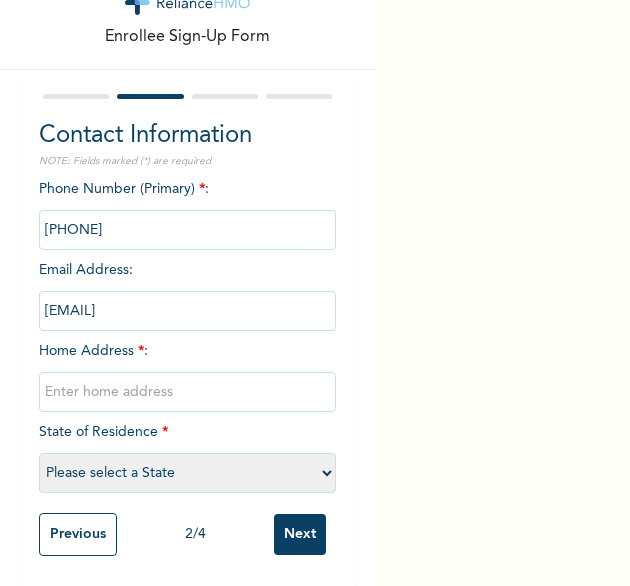 click at bounding box center [188, 392] 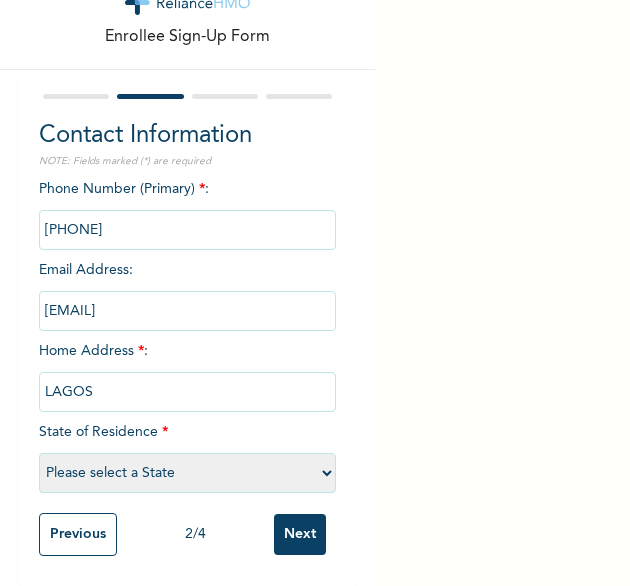select on "25" 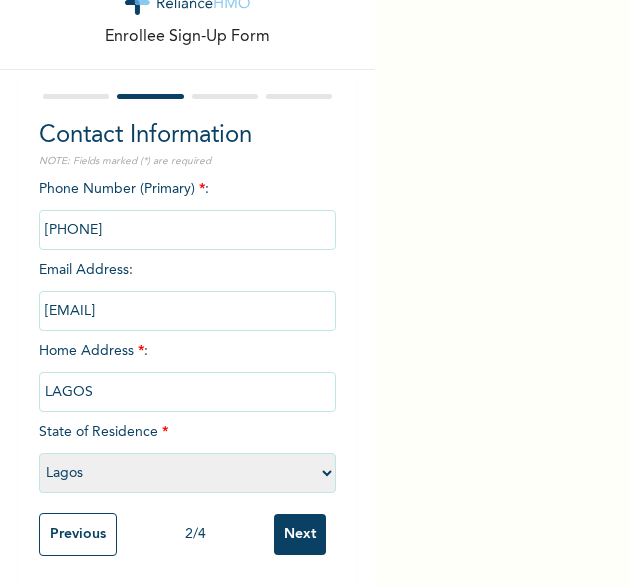 click on "Next" at bounding box center (300, 534) 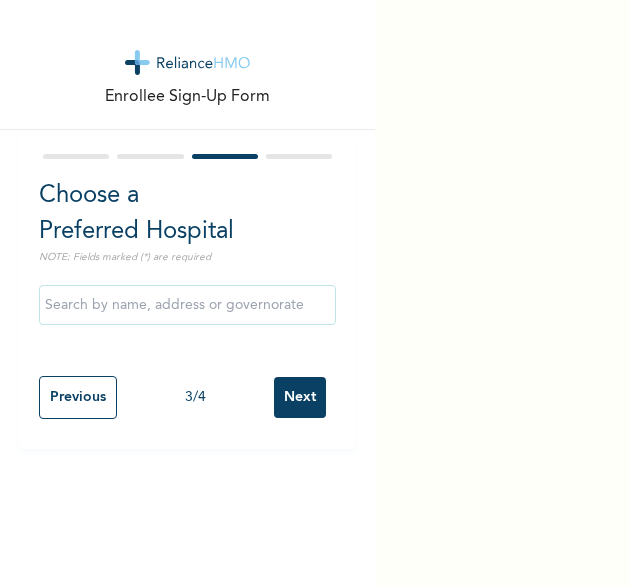 click on "Next" at bounding box center (300, 397) 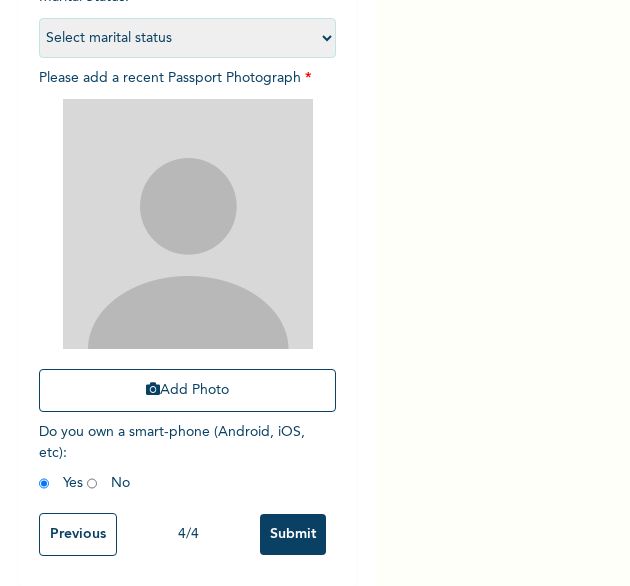 scroll, scrollTop: 269, scrollLeft: 0, axis: vertical 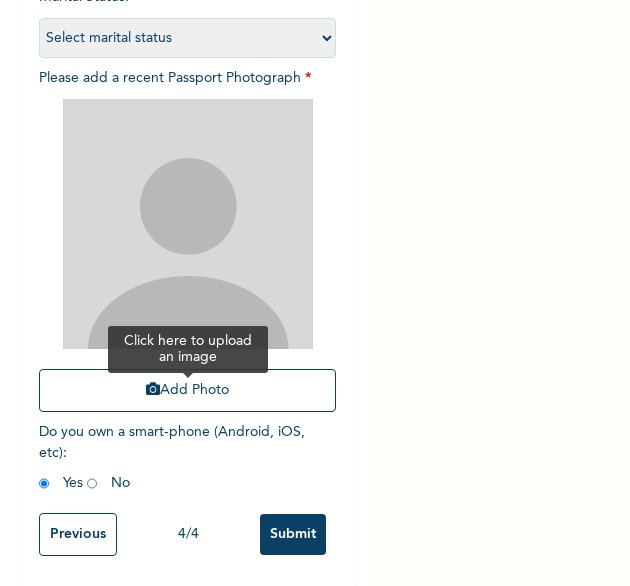 click on "Add Photo" at bounding box center [188, 390] 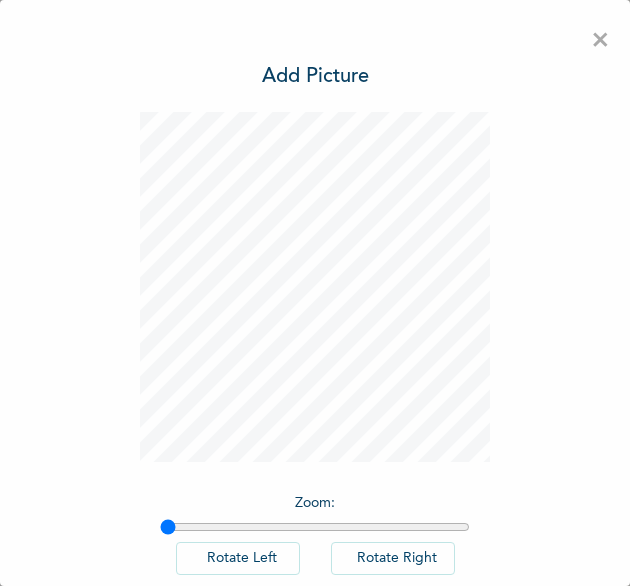 scroll, scrollTop: 0, scrollLeft: 0, axis: both 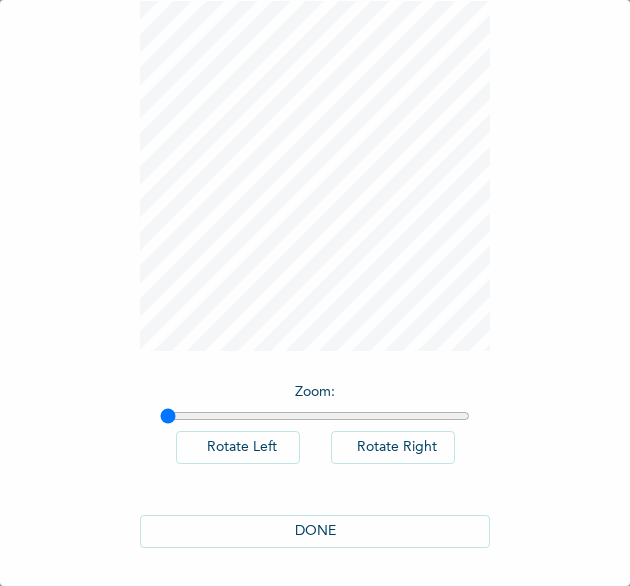 click on "DONE" at bounding box center [315, 531] 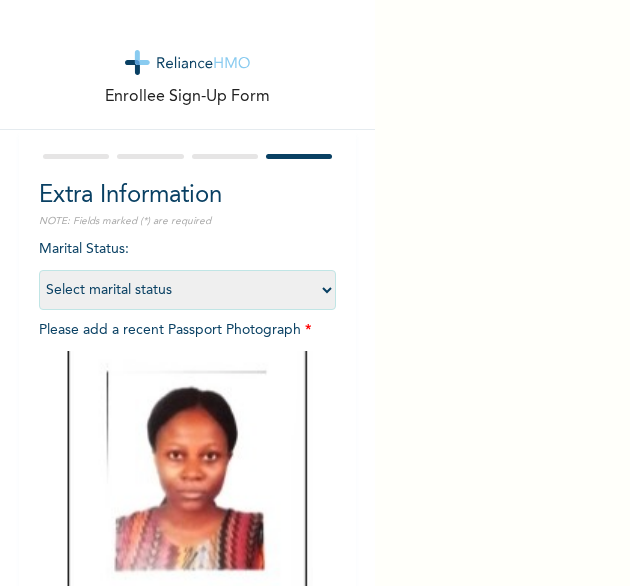scroll, scrollTop: 269, scrollLeft: 0, axis: vertical 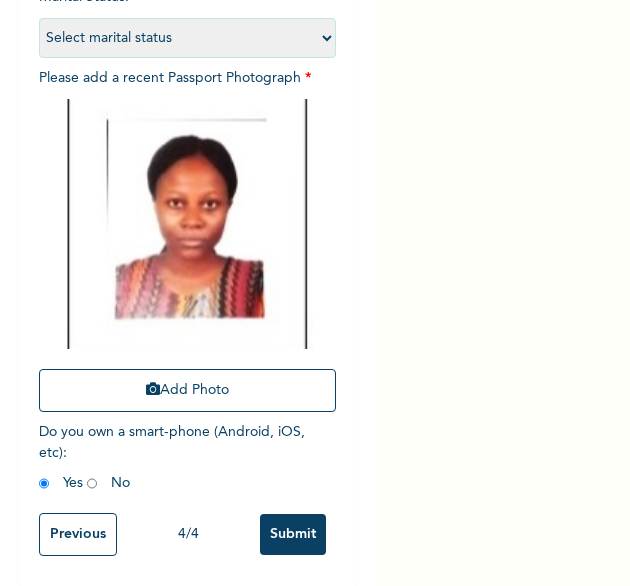 click on "Submit" at bounding box center (293, 534) 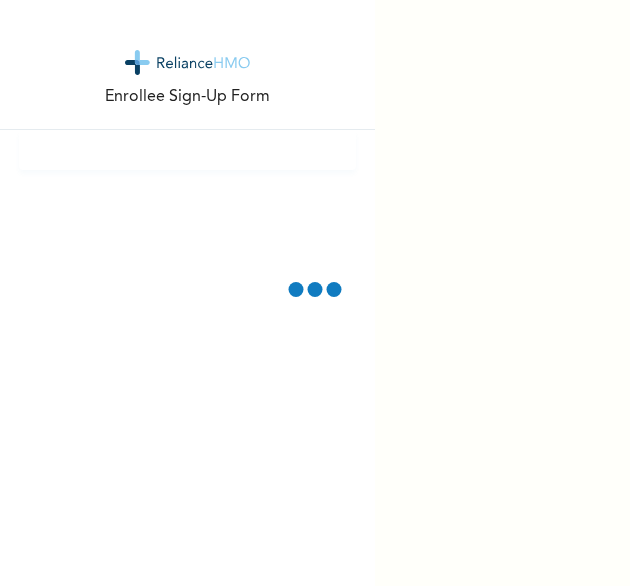 scroll, scrollTop: 0, scrollLeft: 0, axis: both 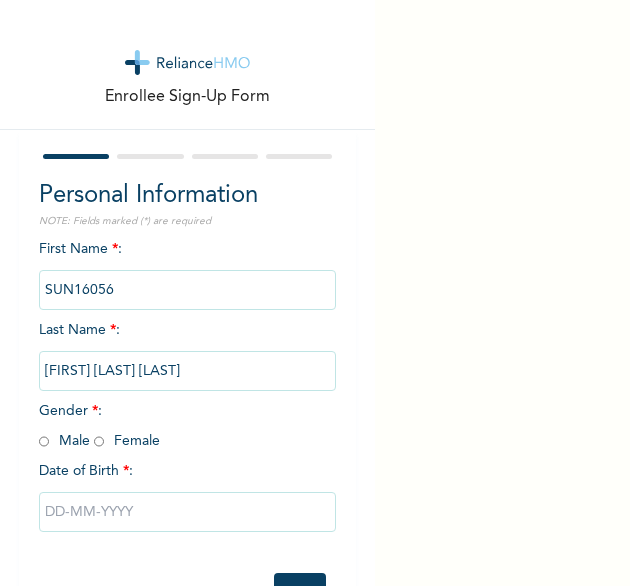 click at bounding box center [99, 441] 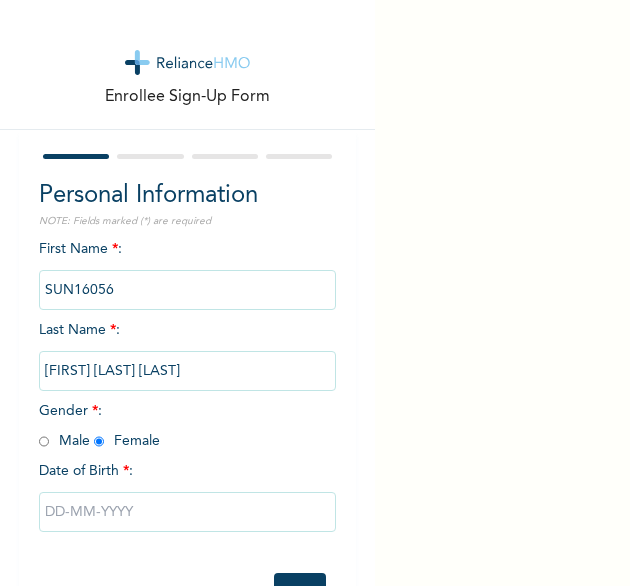 radio on "true" 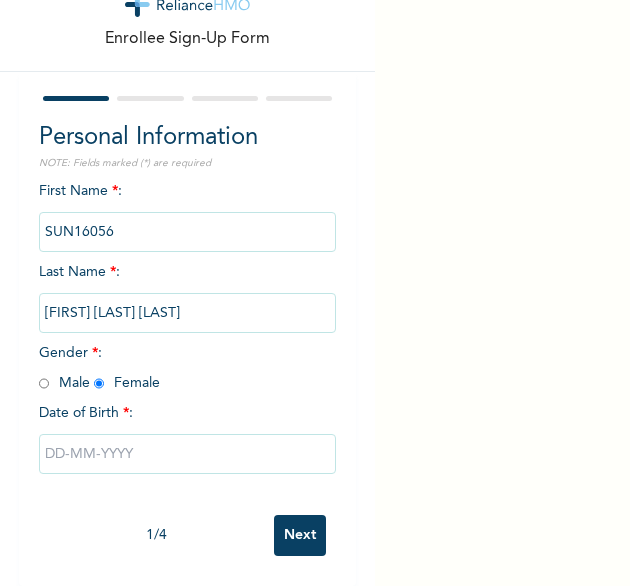 select on "7" 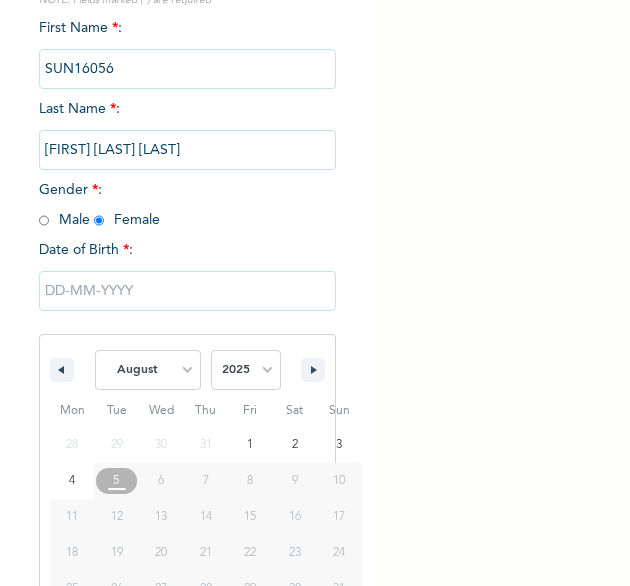 scroll, scrollTop: 280, scrollLeft: 0, axis: vertical 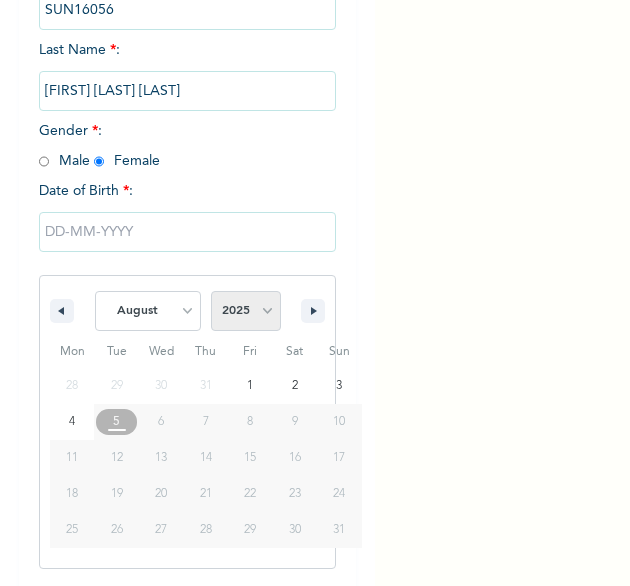 click on "2025 2024 2023 2022 2021 2020 2019 2018 2017 2016 2015 2014 2013 2012 2011 2010 2009 2008 2007 2006 2005 2004 2003 2002 2001 2000 1999 1998 1997 1996 1995 1994 1993 1992 1991 1990 1989 1988 1987 1986 1985 1984 1983 1982 1981 1980 1979 1978 1977 1976 1975 1974 1973 1972 1971 1970 1969 1968 1967 1966 1965 1964 1963 1962 1961 1960" at bounding box center (246, 311) 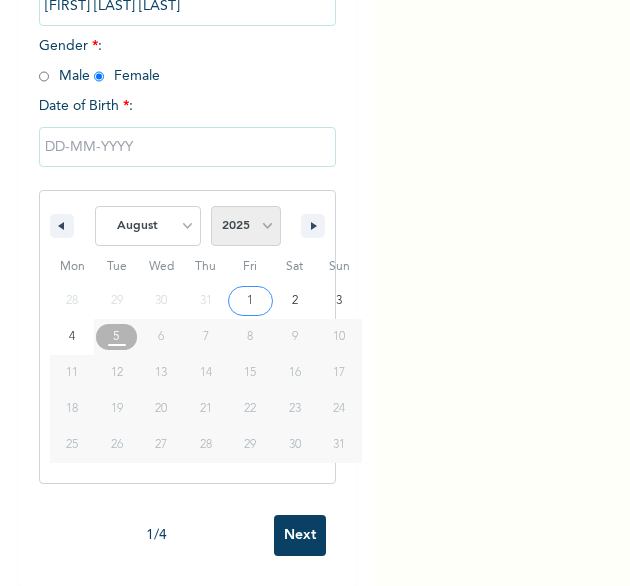 click on "2025 2024 2023 2022 2021 2020 2019 2018 2017 2016 2015 2014 2013 2012 2011 2010 2009 2008 2007 2006 2005 2004 2003 2002 2001 2000 1999 1998 1997 1996 1995 1994 1993 1992 1991 1990 1989 1988 1987 1986 1985 1984 1983 1982 1981 1980 1979 1978 1977 1976 1975 1974 1973 1972 1971 1970 1969 1968 1967 1966 1965 1964 1963 1962 1961 1960" at bounding box center (246, 226) 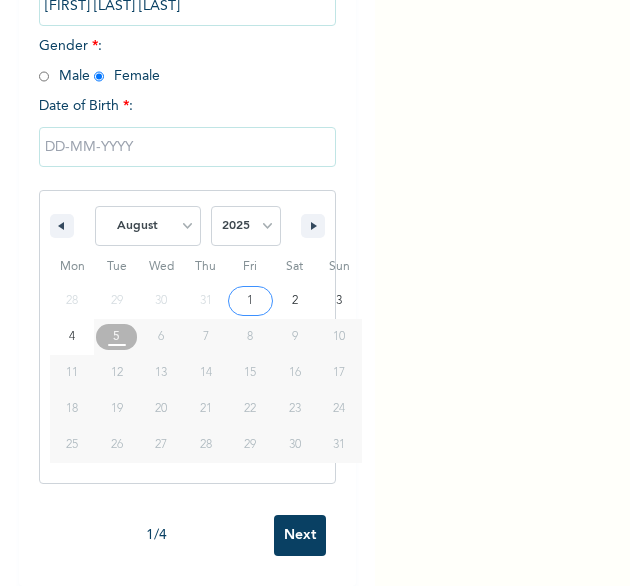 select on "1996" 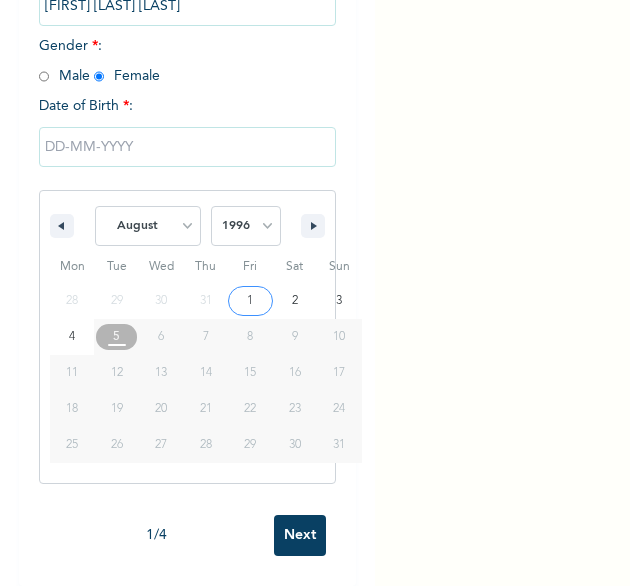click on "2025 2024 2023 2022 2021 2020 2019 2018 2017 2016 2015 2014 2013 2012 2011 2010 2009 2008 2007 2006 2005 2004 2003 2002 2001 2000 1999 1998 1997 1996 1995 1994 1993 1992 1991 1990 1989 1988 1987 1986 1985 1984 1983 1982 1981 1980 1979 1978 1977 1976 1975 1974 1973 1972 1971 1970 1969 1968 1967 1966 1965 1964 1963 1962 1961 1960" at bounding box center [246, 226] 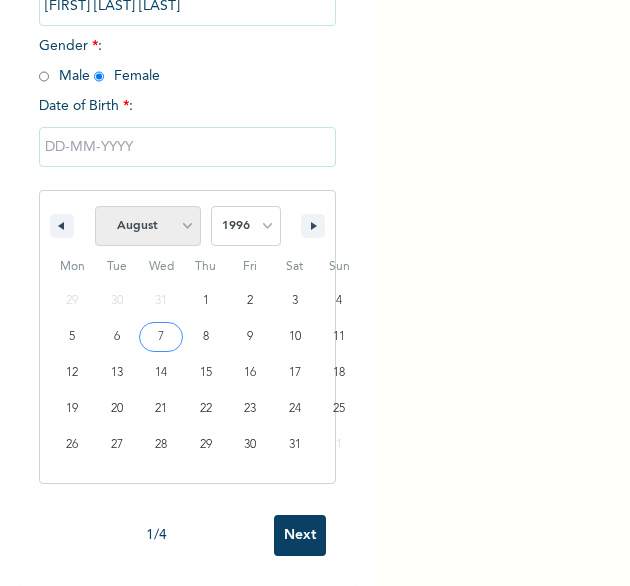 click on "January February March April May June July August September October November December" at bounding box center (148, 226) 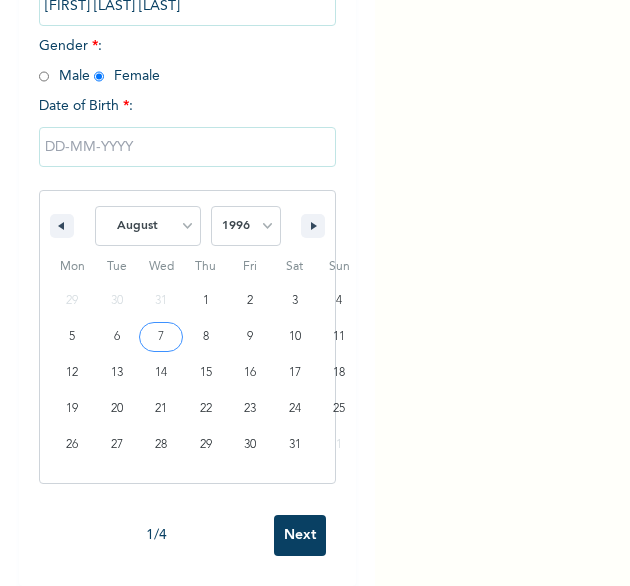 select on "0" 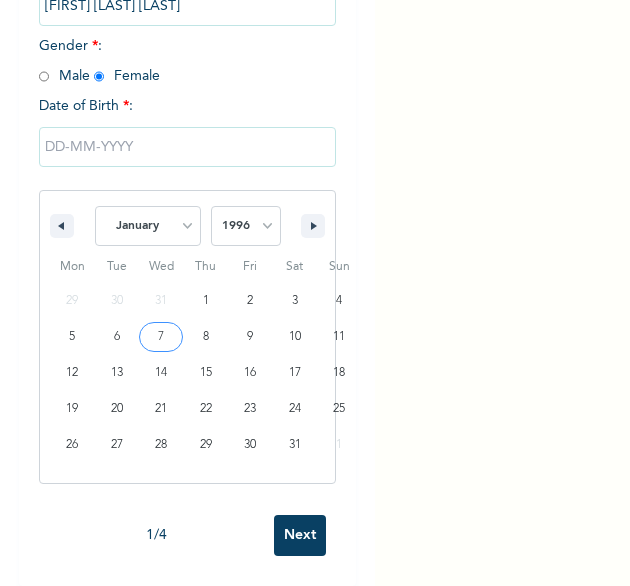 click on "January February March April May June July August September October November December" at bounding box center [148, 226] 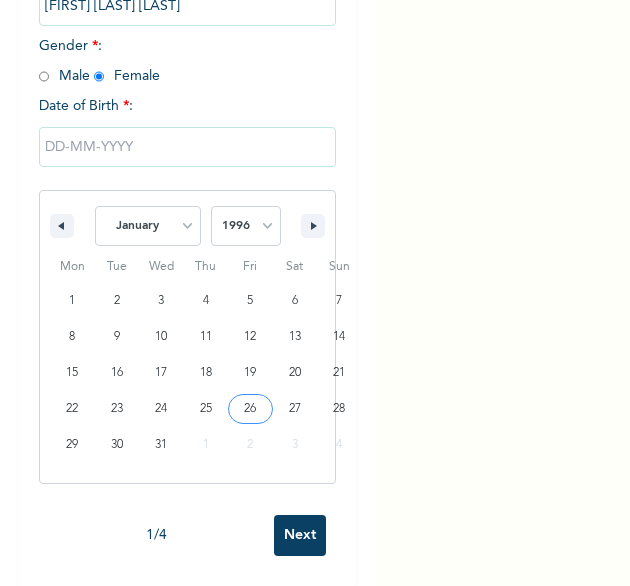 type on "01/26/1996" 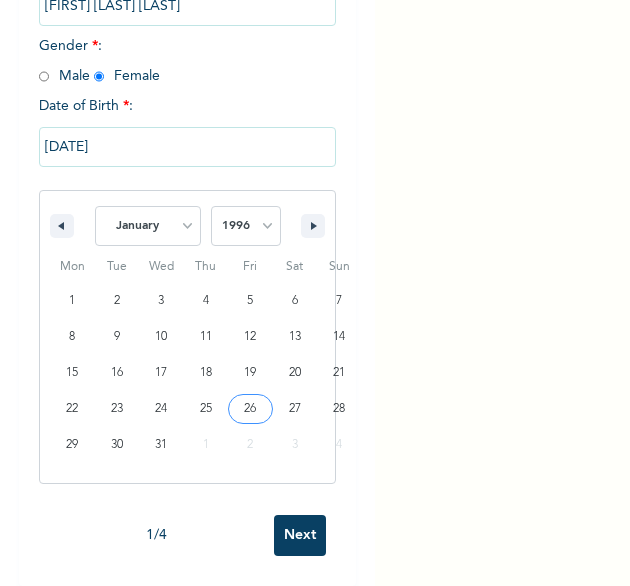 scroll, scrollTop: 76, scrollLeft: 0, axis: vertical 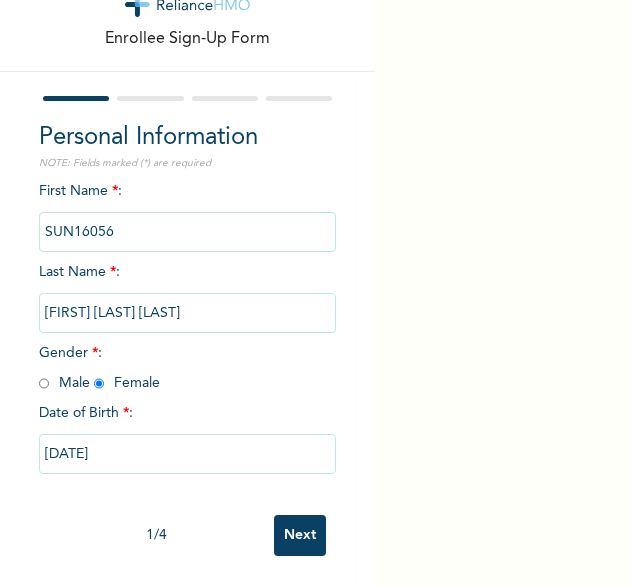 click on "Next" at bounding box center (300, 535) 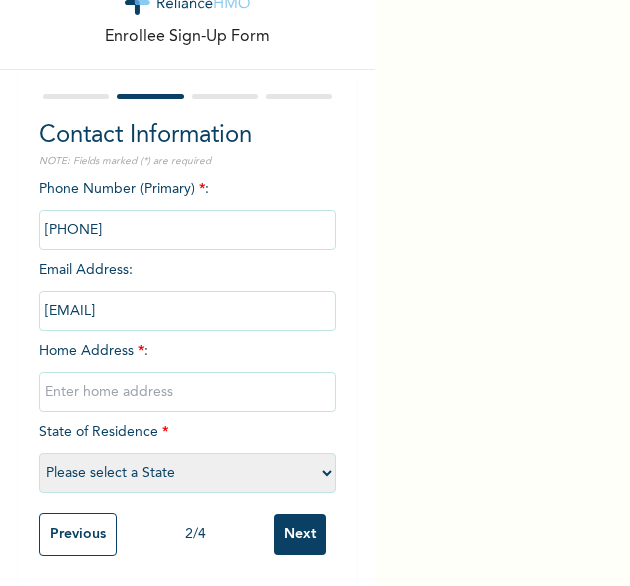 scroll, scrollTop: 78, scrollLeft: 0, axis: vertical 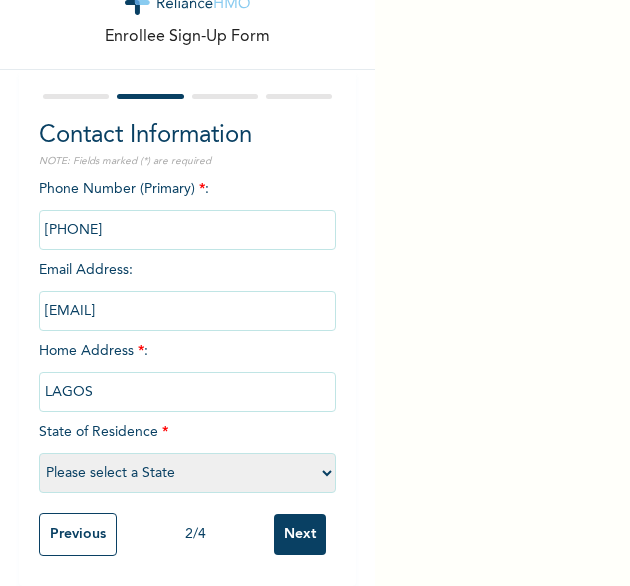 select on "25" 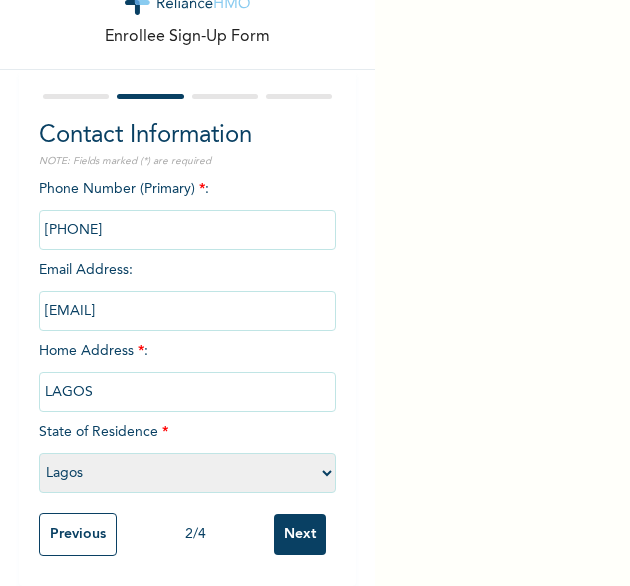 click on "Next" at bounding box center (300, 534) 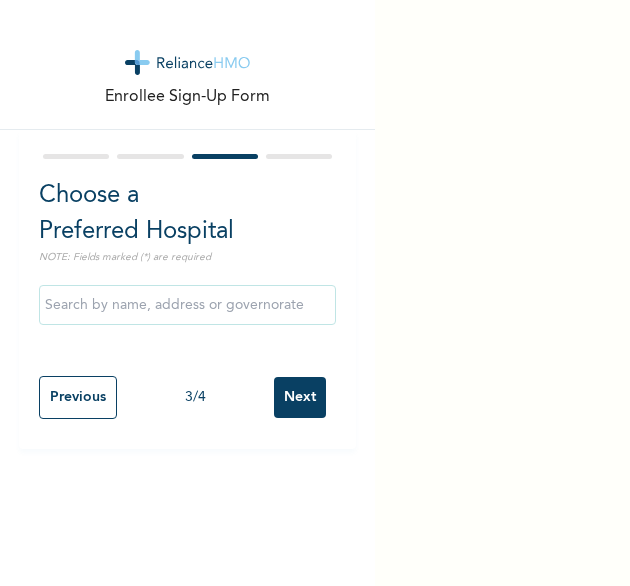 scroll, scrollTop: 0, scrollLeft: 0, axis: both 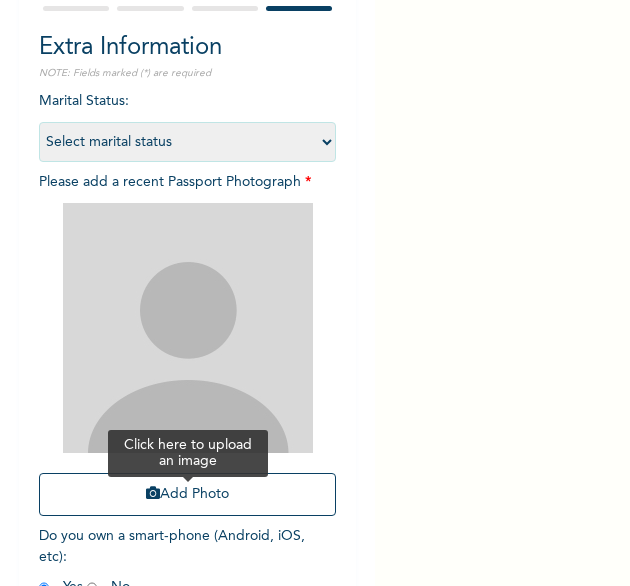 click on "Add Photo" at bounding box center [188, 494] 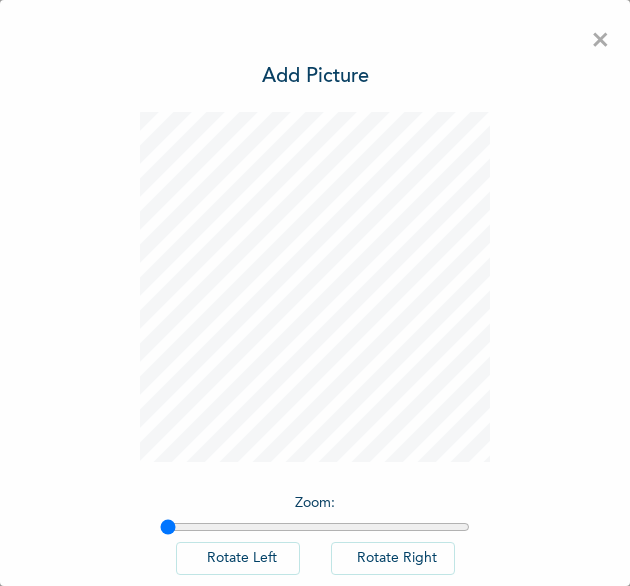scroll, scrollTop: 111, scrollLeft: 0, axis: vertical 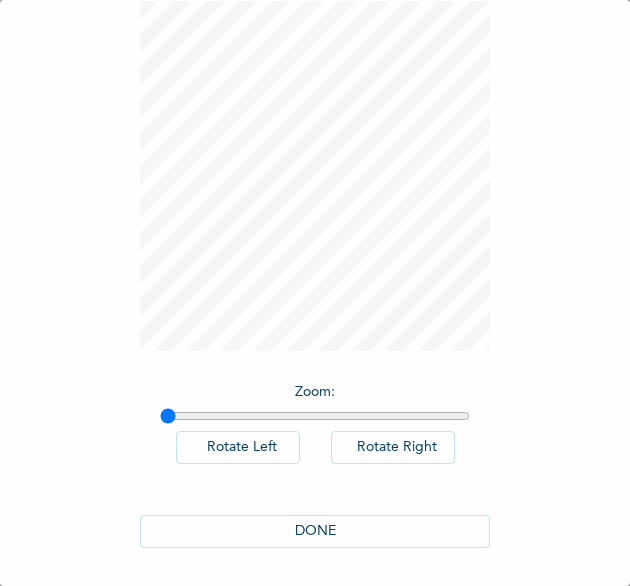 click on "DONE" at bounding box center (315, 531) 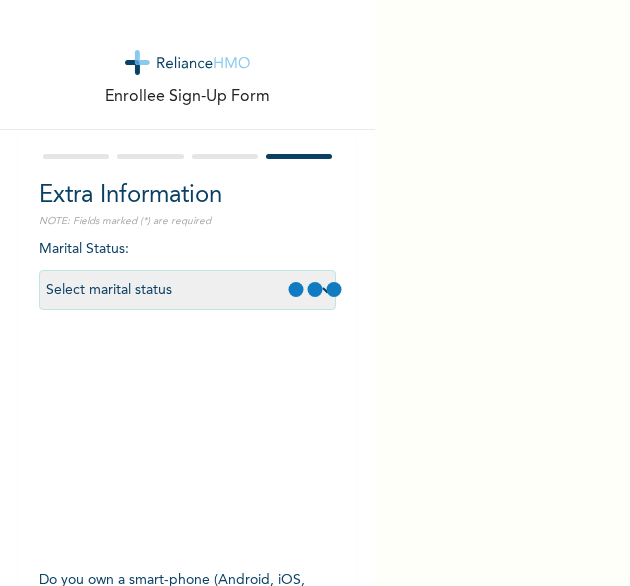 scroll, scrollTop: 267, scrollLeft: 0, axis: vertical 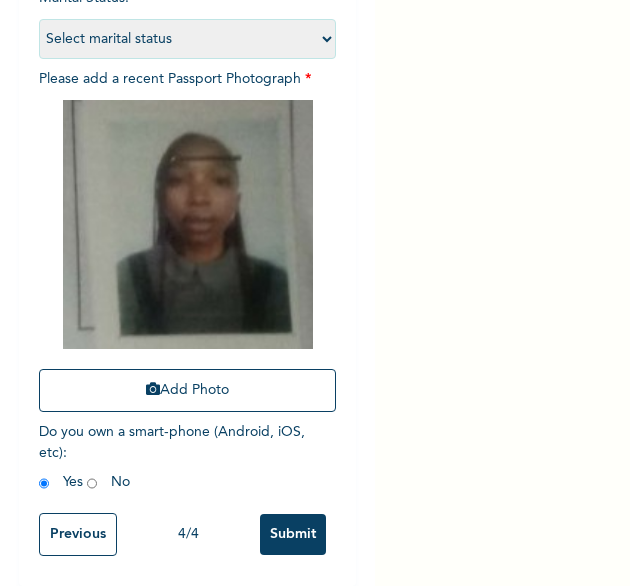 click on "Submit" at bounding box center [293, 534] 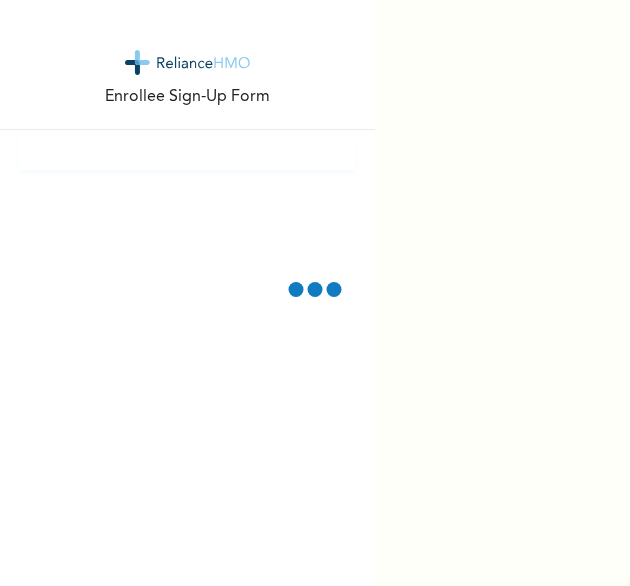 scroll, scrollTop: 0, scrollLeft: 0, axis: both 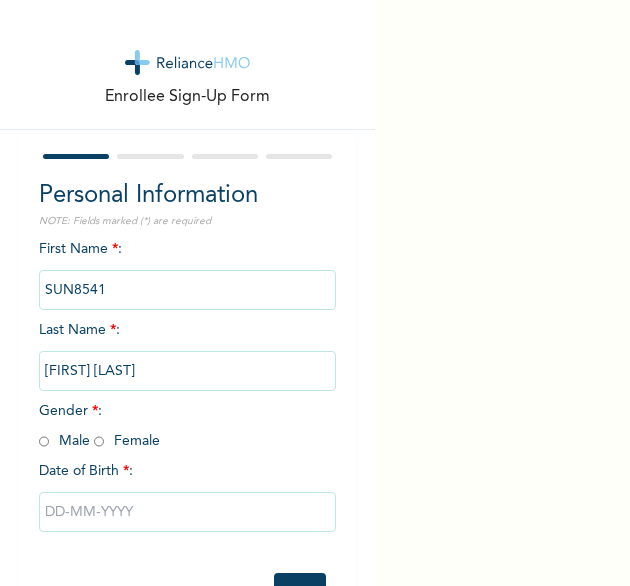 click at bounding box center [44, 441] 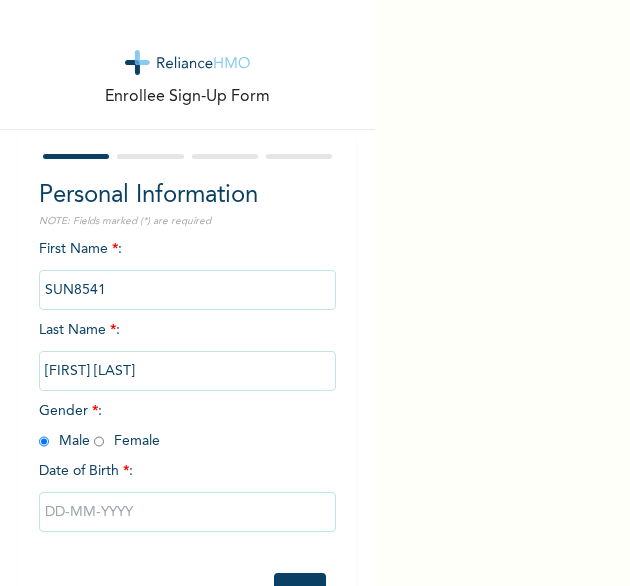radio on "true" 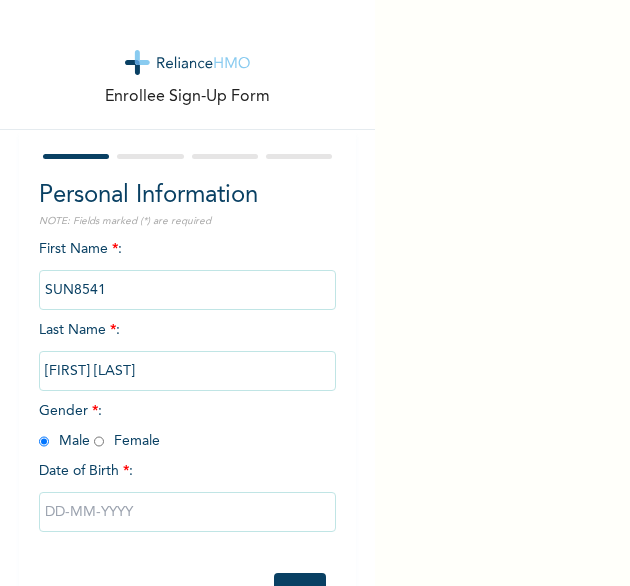 click at bounding box center (188, 512) 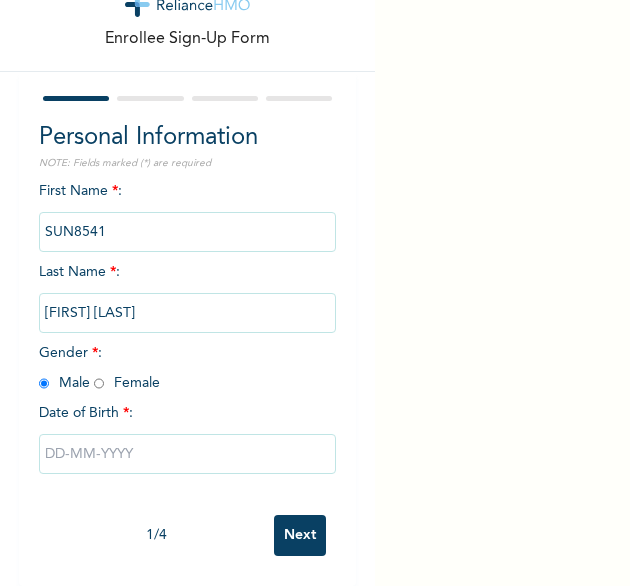 select on "7" 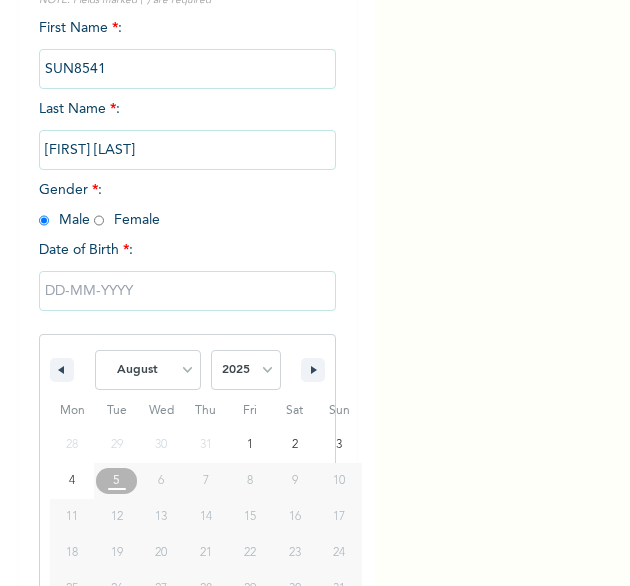 scroll, scrollTop: 280, scrollLeft: 0, axis: vertical 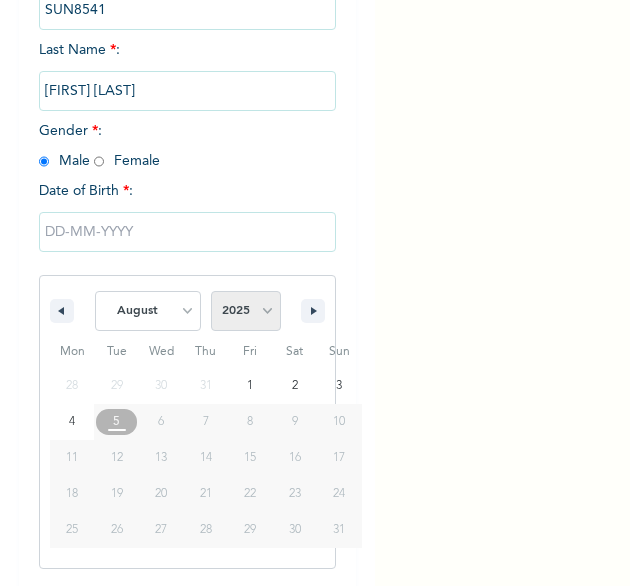 click on "2025 2024 2023 2022 2021 2020 2019 2018 2017 2016 2015 2014 2013 2012 2011 2010 2009 2008 2007 2006 2005 2004 2003 2002 2001 2000 1999 1998 1997 1996 1995 1994 1993 1992 1991 1990 1989 1988 1987 1986 1985 1984 1983 1982 1981 1980 1979 1978 1977 1976 1975 1974 1973 1972 1971 1970 1969 1968 1967 1966 1965 1964 1963 1962 1961 1960" at bounding box center (246, 311) 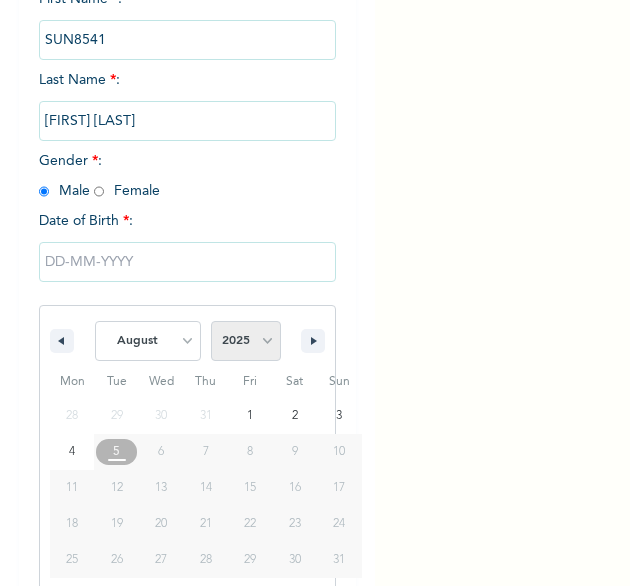 scroll, scrollTop: 248, scrollLeft: 0, axis: vertical 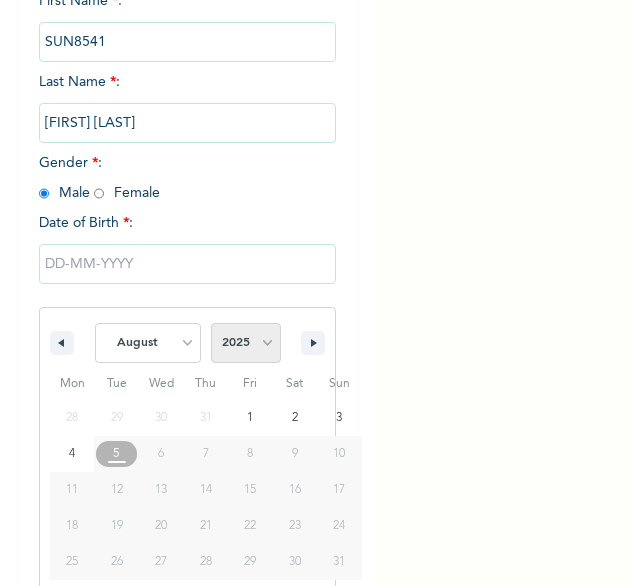 click on "2025 2024 2023 2022 2021 2020 2019 2018 2017 2016 2015 2014 2013 2012 2011 2010 2009 2008 2007 2006 2005 2004 2003 2002 2001 2000 1999 1998 1997 1996 1995 1994 1993 1992 1991 1990 1989 1988 1987 1986 1985 1984 1983 1982 1981 1980 1979 1978 1977 1976 1975 1974 1973 1972 1971 1970 1969 1968 1967 1966 1965 1964 1963 1962 1961 1960" at bounding box center [246, 343] 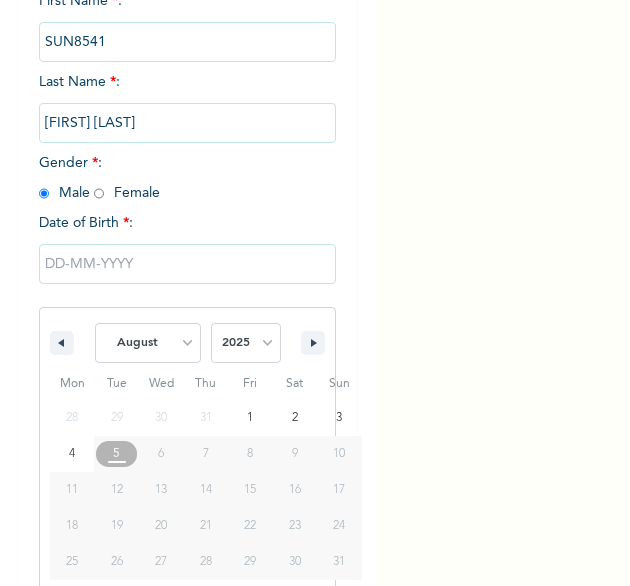 select on "1996" 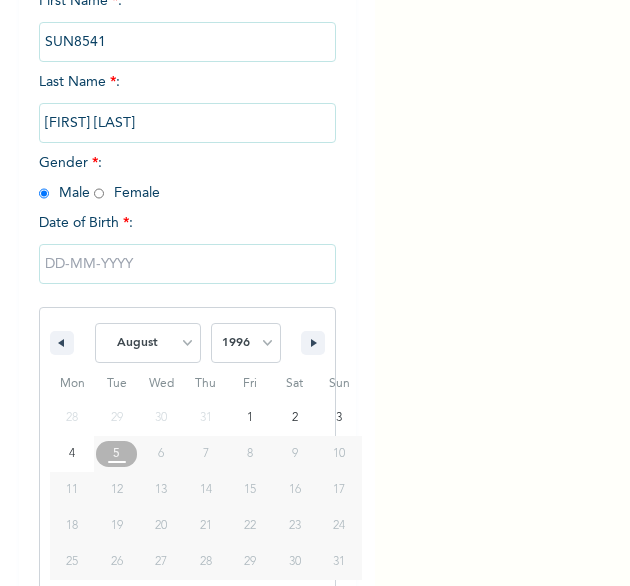 click on "2025 2024 2023 2022 2021 2020 2019 2018 2017 2016 2015 2014 2013 2012 2011 2010 2009 2008 2007 2006 2005 2004 2003 2002 2001 2000 1999 1998 1997 1996 1995 1994 1993 1992 1991 1990 1989 1988 1987 1986 1985 1984 1983 1982 1981 1980 1979 1978 1977 1976 1975 1974 1973 1972 1971 1970 1969 1968 1967 1966 1965 1964 1963 1962 1961 1960" at bounding box center (246, 343) 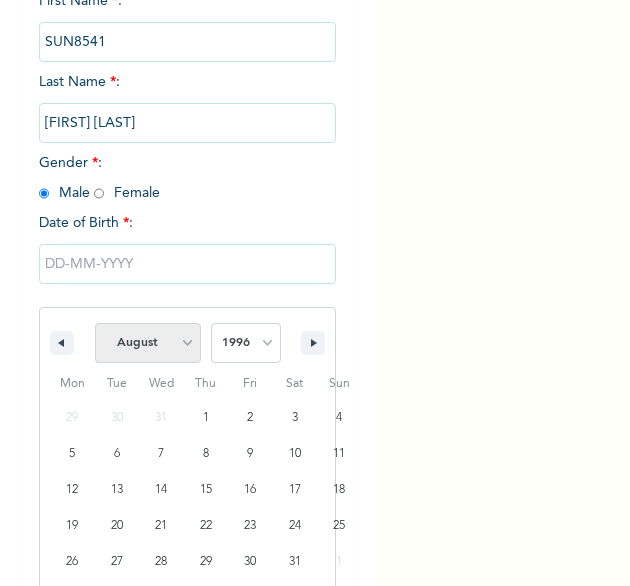 click on "January February March April May June July August September October November December" at bounding box center (148, 343) 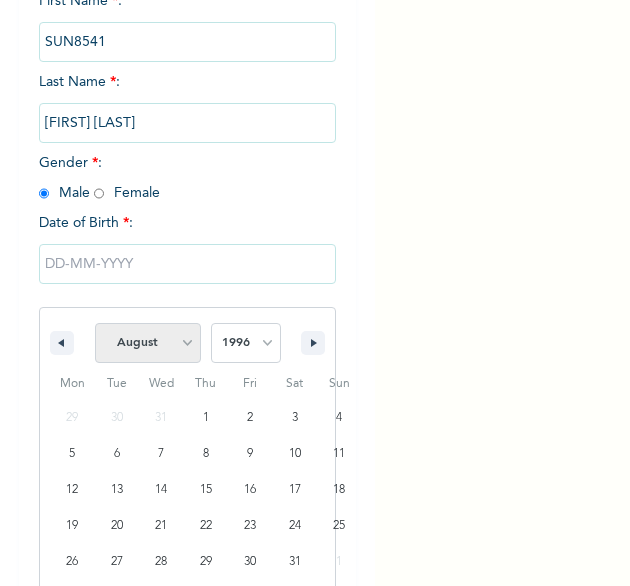 select on "4" 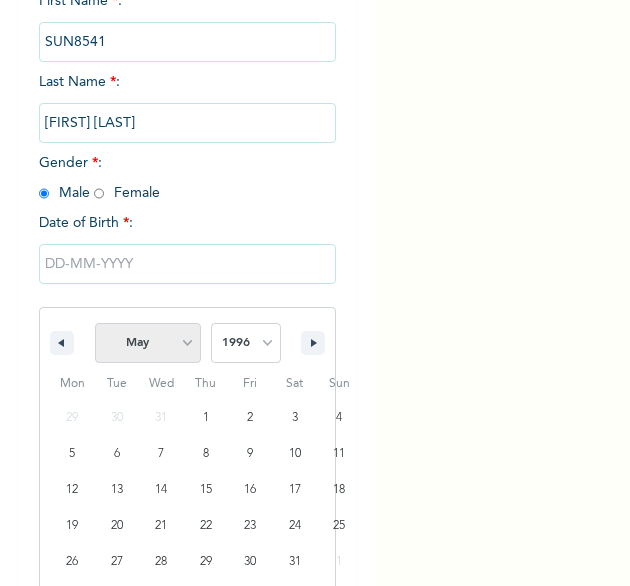 click on "January February March April May June July August September October November December" at bounding box center [148, 343] 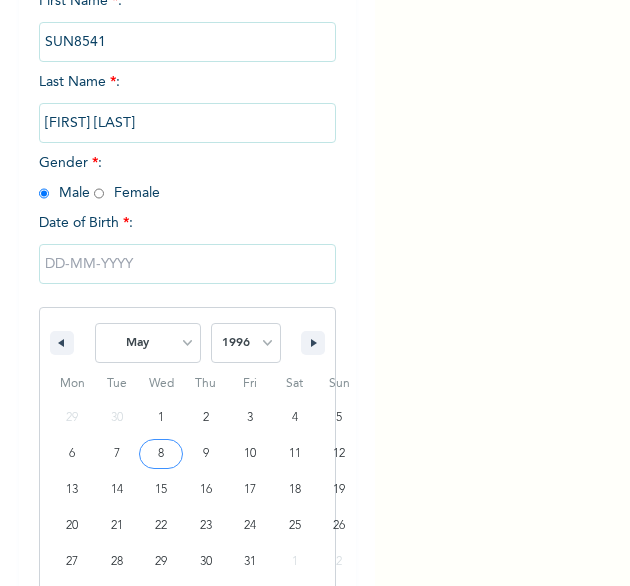 type on "[DATE]" 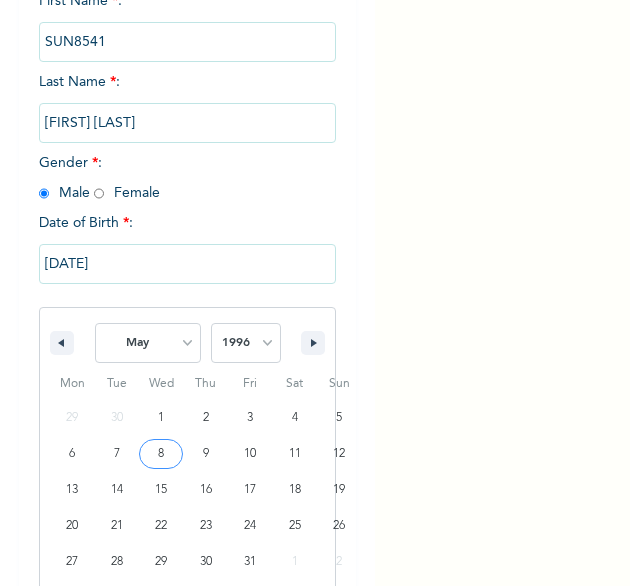 scroll, scrollTop: 76, scrollLeft: 0, axis: vertical 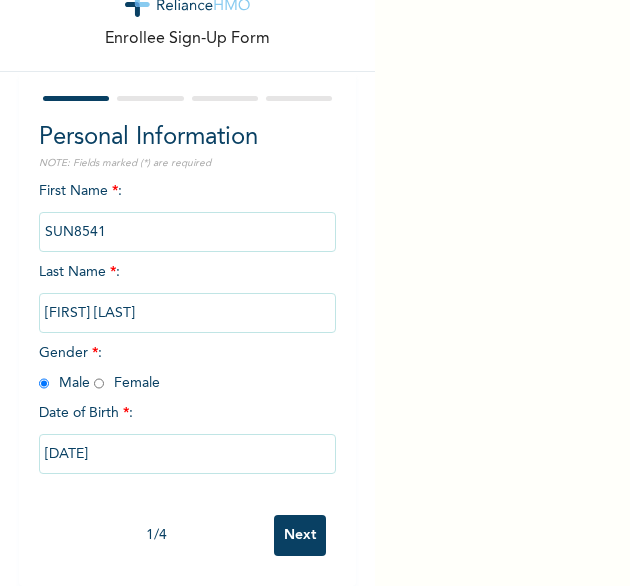 click on "Next" at bounding box center (300, 535) 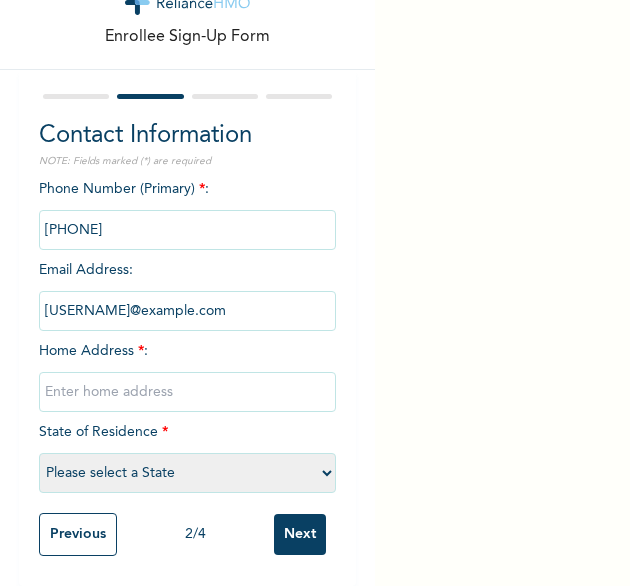click at bounding box center [188, 392] 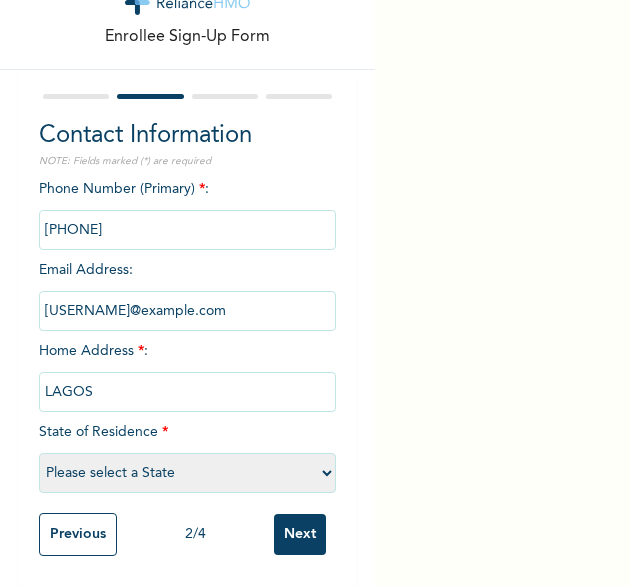 select on "25" 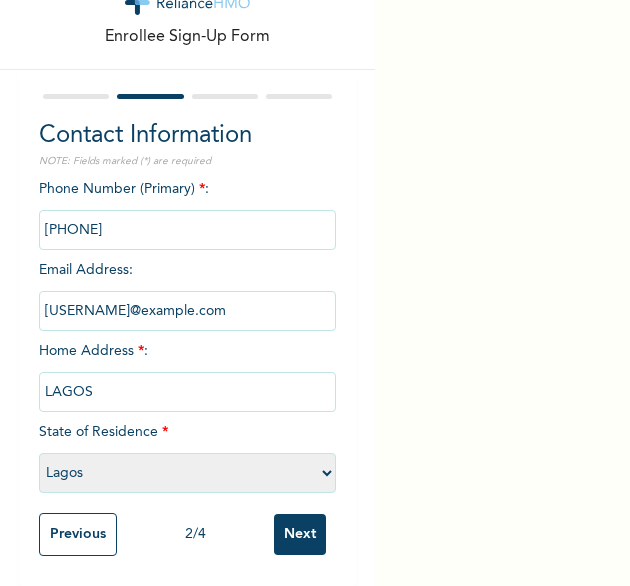 click on "Next" at bounding box center [300, 534] 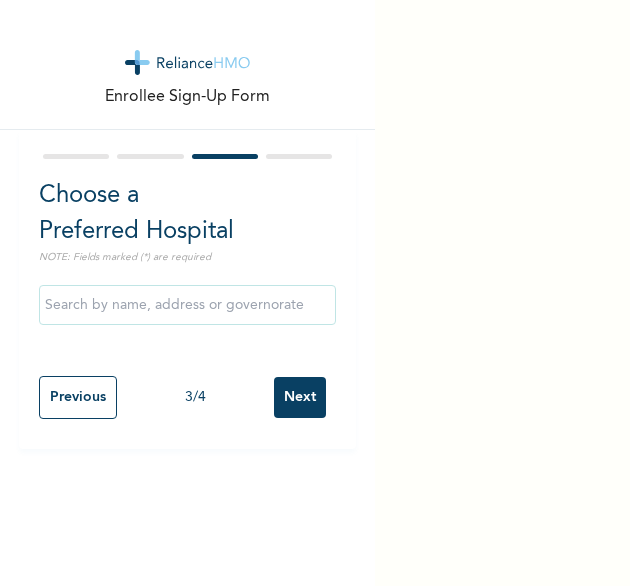 click on "Next" at bounding box center [300, 397] 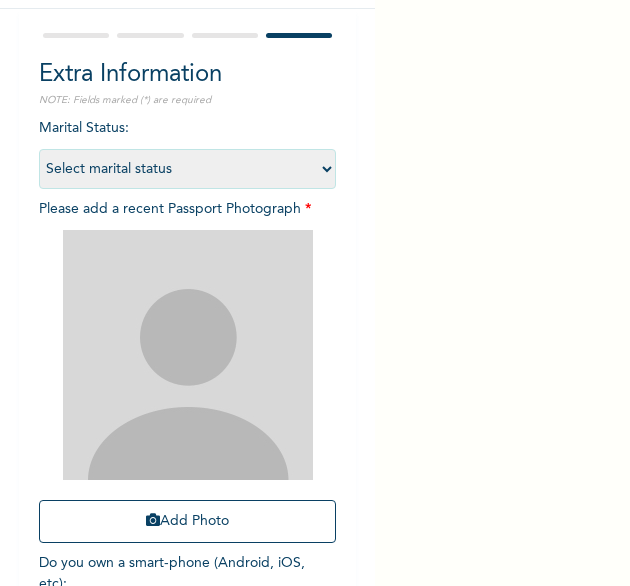 scroll, scrollTop: 173, scrollLeft: 0, axis: vertical 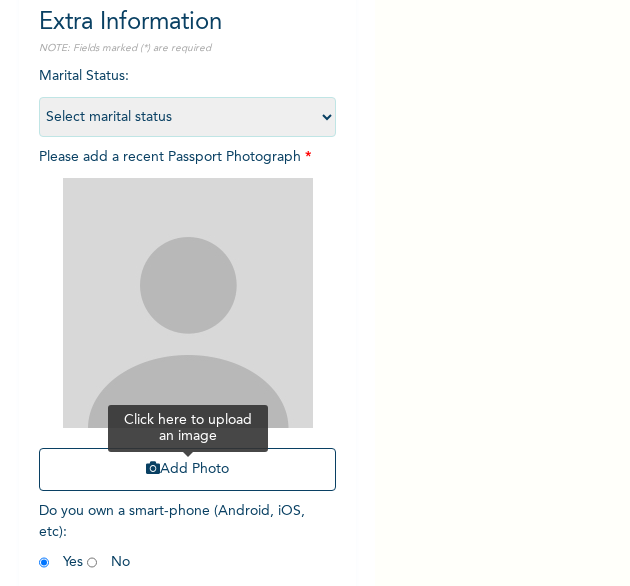 click on "Add Photo" at bounding box center (188, 469) 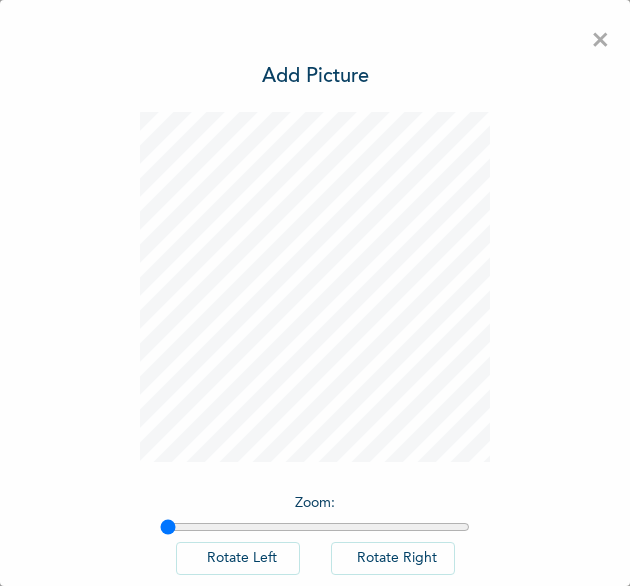 scroll, scrollTop: 0, scrollLeft: 0, axis: both 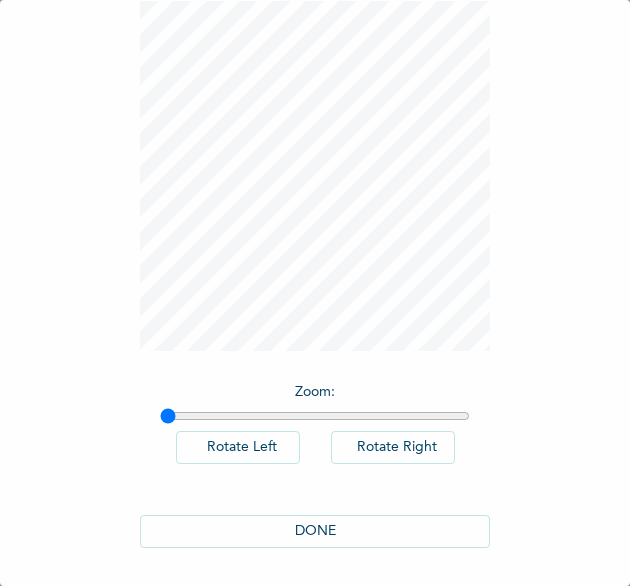 click on "DONE" at bounding box center [315, 531] 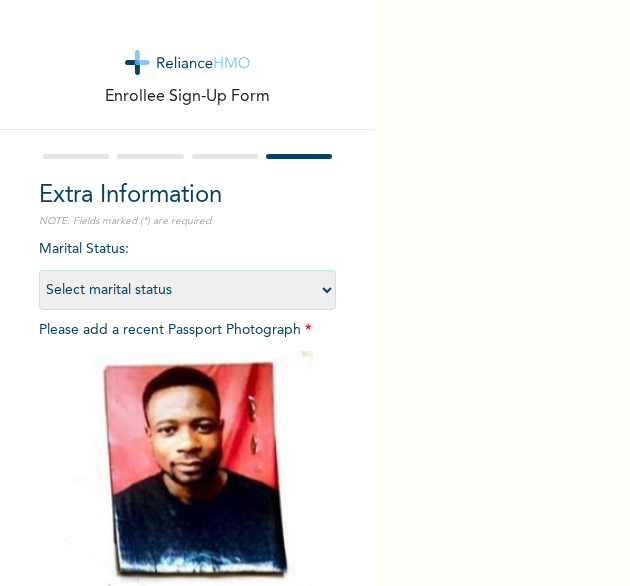 scroll, scrollTop: 269, scrollLeft: 0, axis: vertical 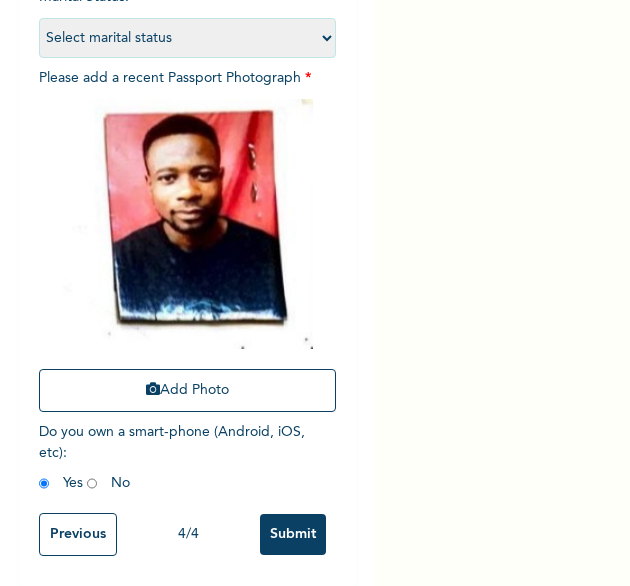 click on "Submit" at bounding box center [293, 534] 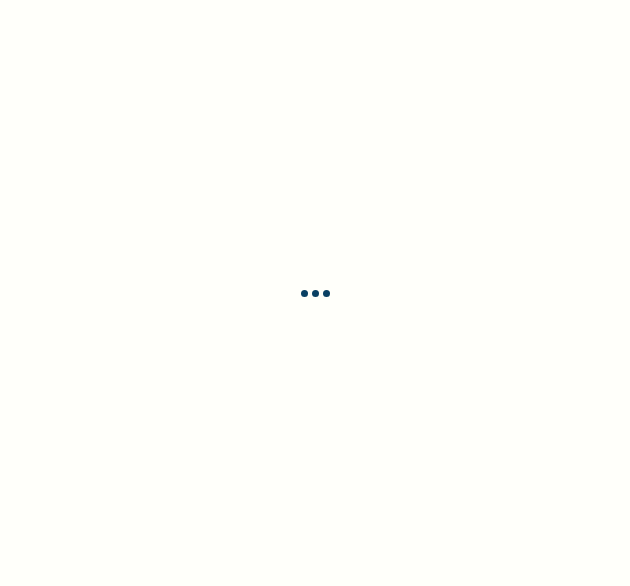 scroll, scrollTop: 0, scrollLeft: 0, axis: both 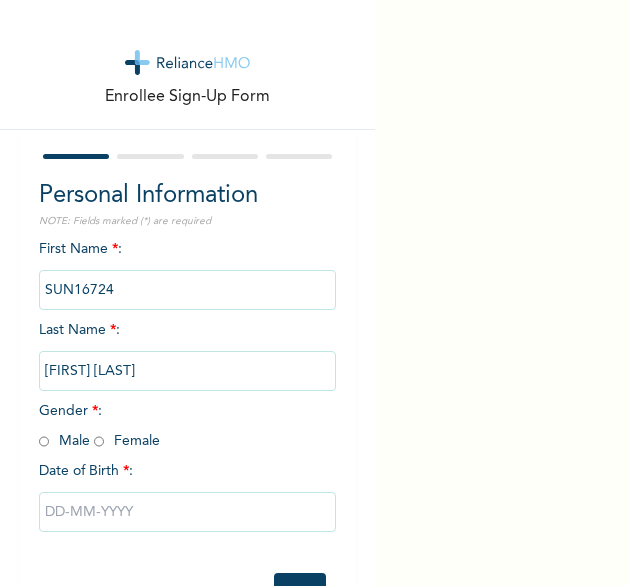 click at bounding box center (44, 441) 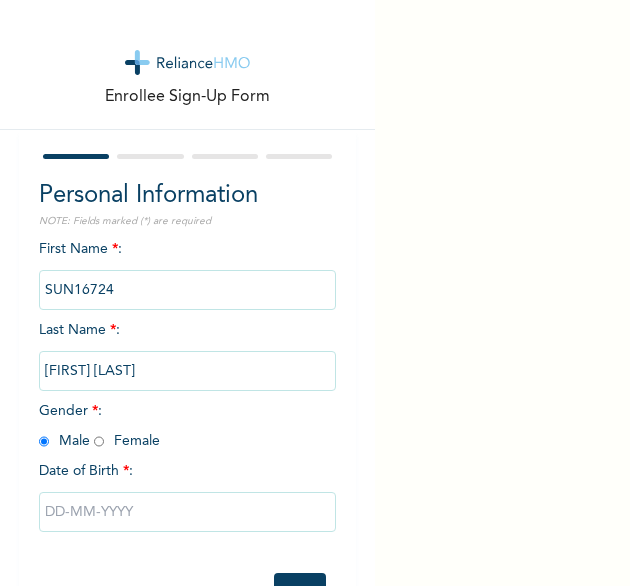 radio on "true" 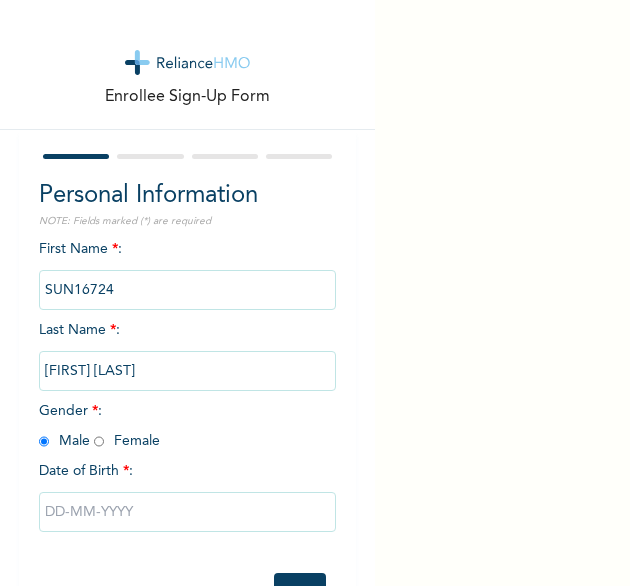 click at bounding box center [188, 512] 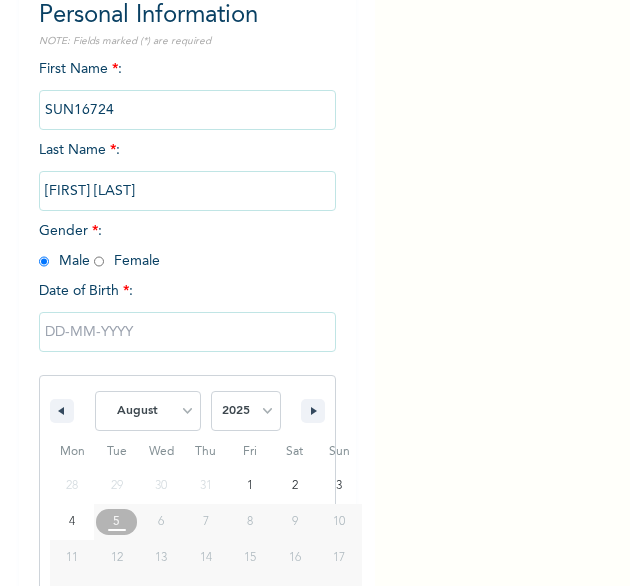 scroll, scrollTop: 280, scrollLeft: 0, axis: vertical 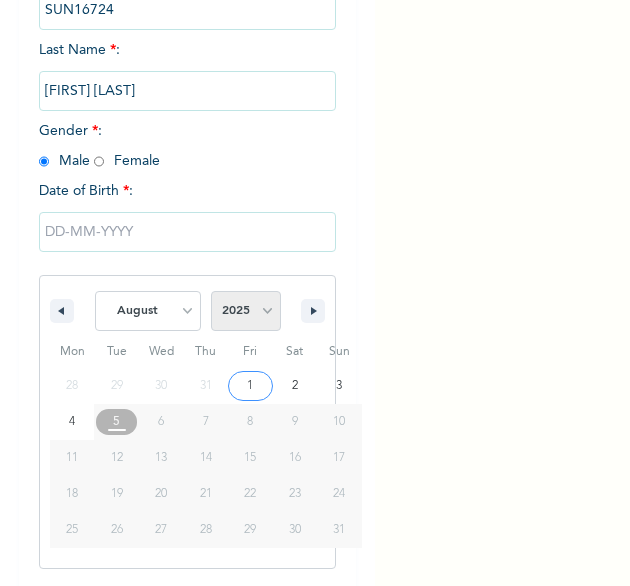 click on "2025 2024 2023 2022 2021 2020 2019 2018 2017 2016 2015 2014 2013 2012 2011 2010 2009 2008 2007 2006 2005 2004 2003 2002 2001 2000 1999 1998 1997 1996 1995 1994 1993 1992 1991 1990 1989 1988 1987 1986 1985 1984 1983 1982 1981 1980 1979 1978 1977 1976 1975 1974 1973 1972 1971 1970 1969 1968 1967 1966 1965 1964 1963 1962 1961 1960" at bounding box center (246, 311) 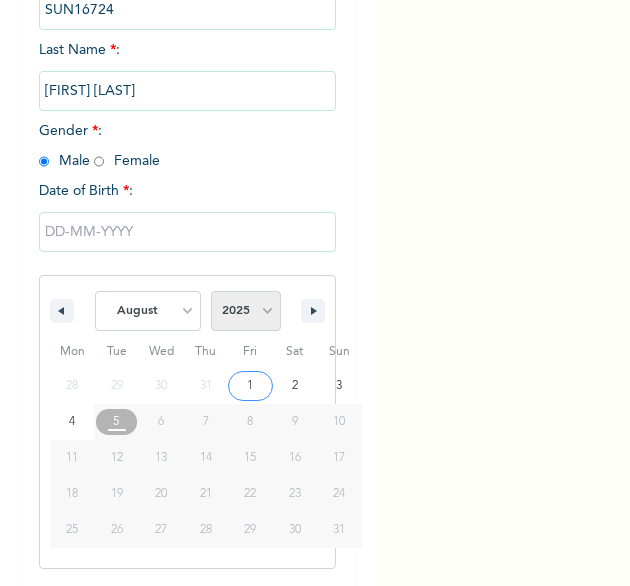 select on "2004" 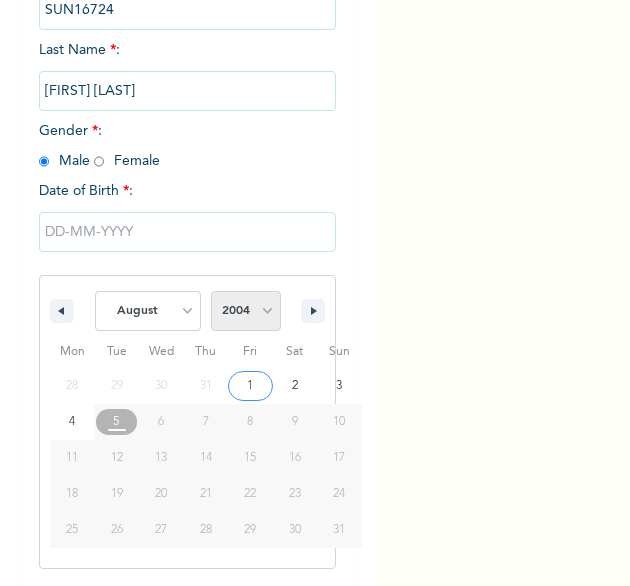 click on "2025 2024 2023 2022 2021 2020 2019 2018 2017 2016 2015 2014 2013 2012 2011 2010 2009 2008 2007 2006 2005 2004 2003 2002 2001 2000 1999 1998 1997 1996 1995 1994 1993 1992 1991 1990 1989 1988 1987 1986 1985 1984 1983 1982 1981 1980 1979 1978 1977 1976 1975 1974 1973 1972 1971 1970 1969 1968 1967 1966 1965 1964 1963 1962 1961 1960" at bounding box center (246, 311) 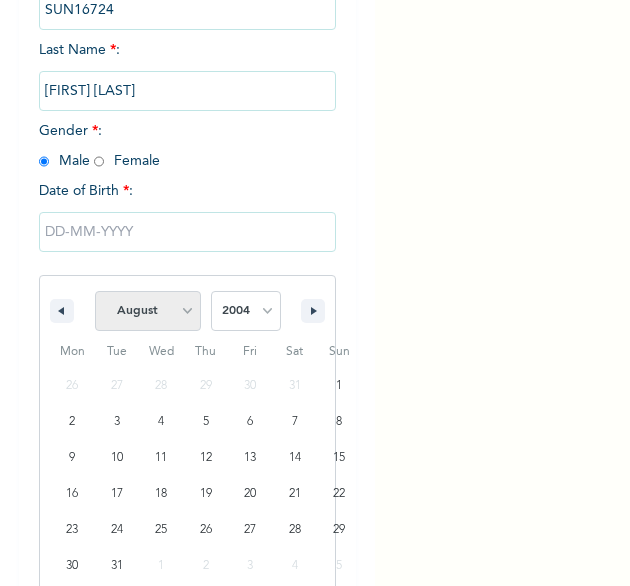 click on "January February March April May June July August September October November December" at bounding box center [148, 311] 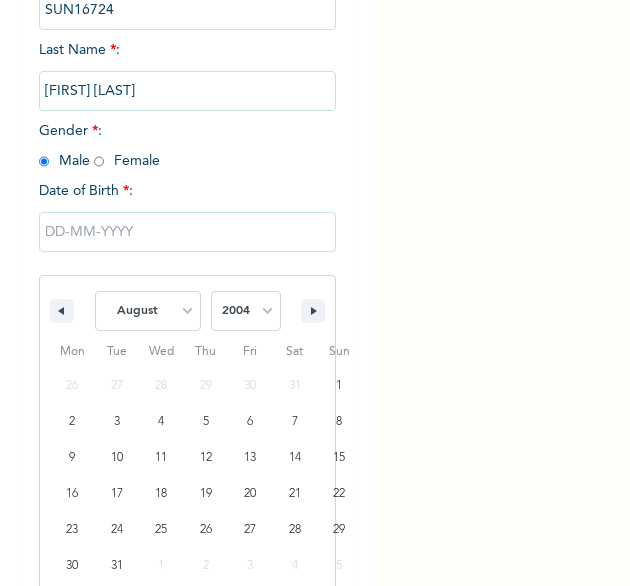 select on "10" 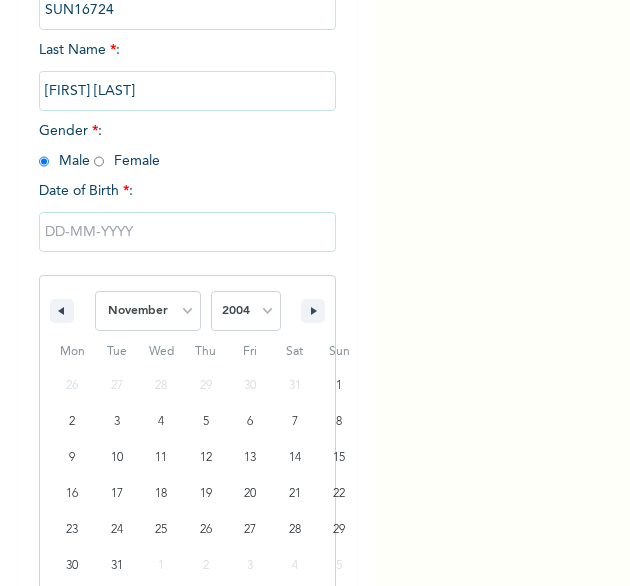 click on "January February March April May June July August September October November December" at bounding box center (148, 311) 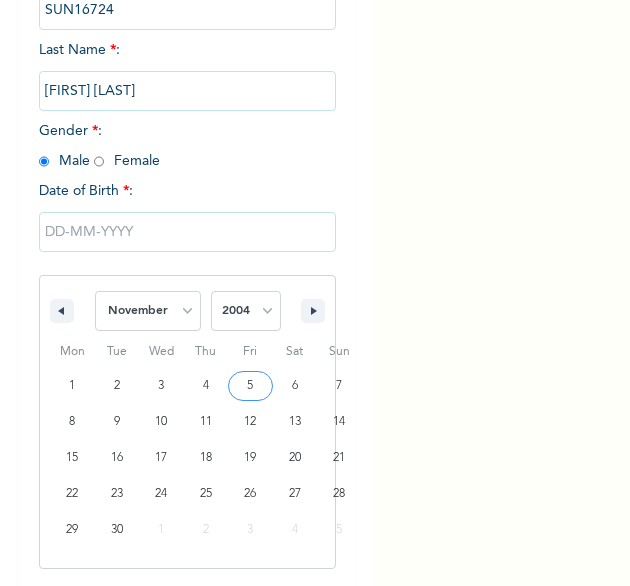 type on "[DATE]" 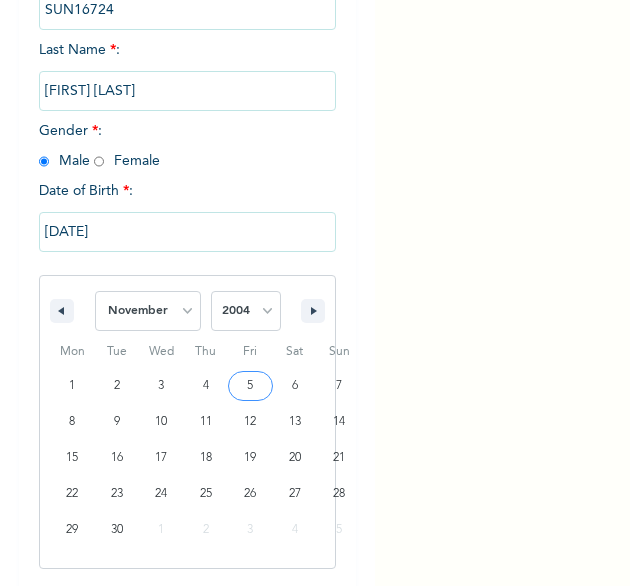 scroll, scrollTop: 76, scrollLeft: 0, axis: vertical 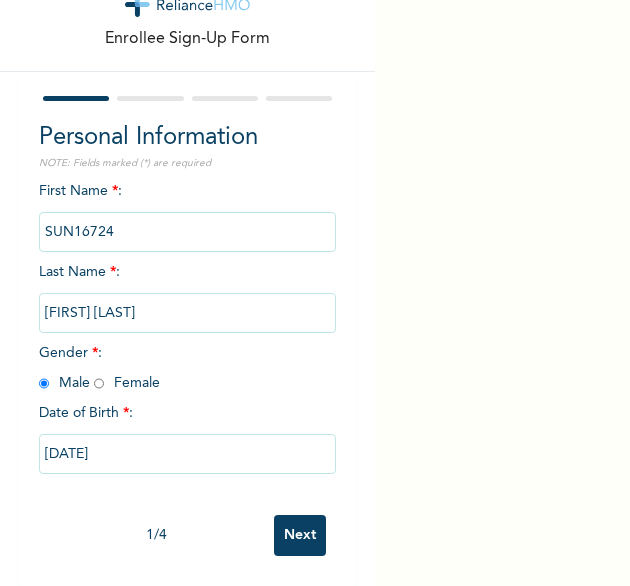 click on "Next" at bounding box center [300, 535] 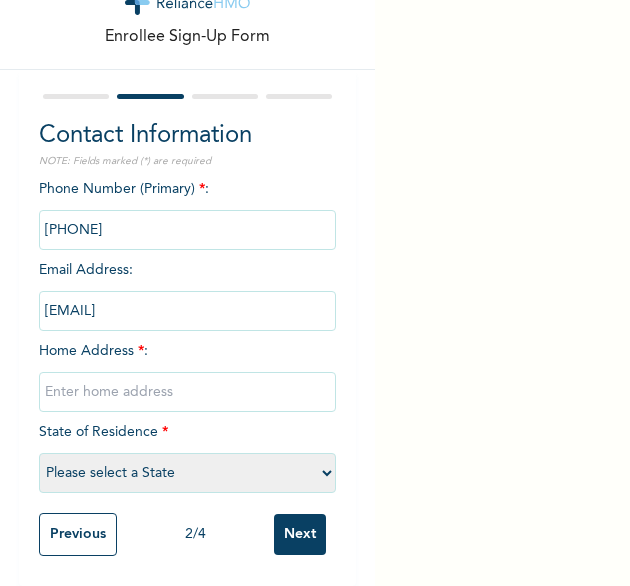 click at bounding box center [188, 392] 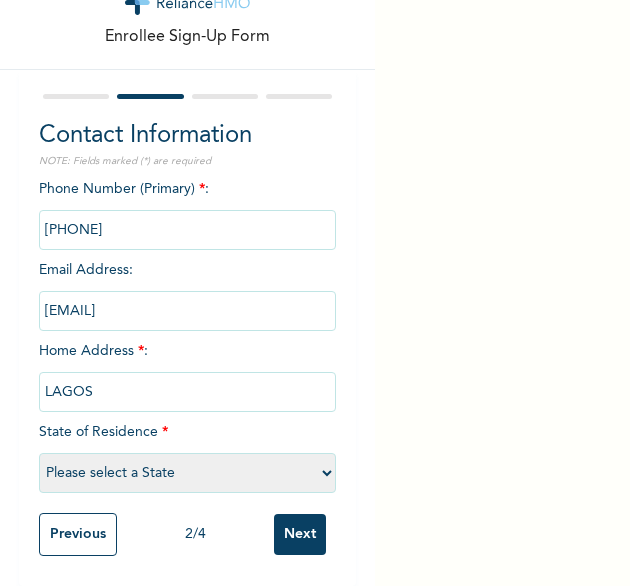 select on "25" 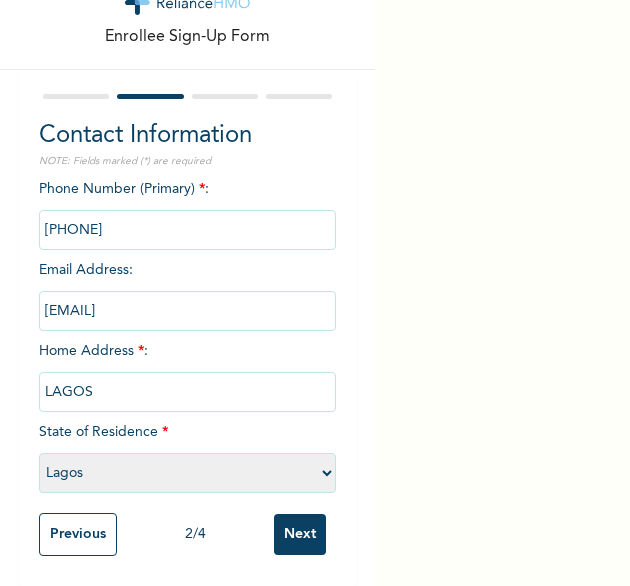 click on "Next" at bounding box center (300, 534) 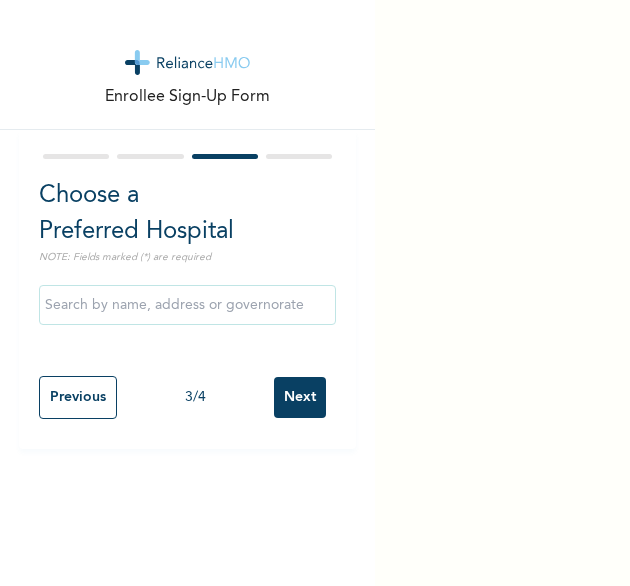 click on "Next" at bounding box center [300, 397] 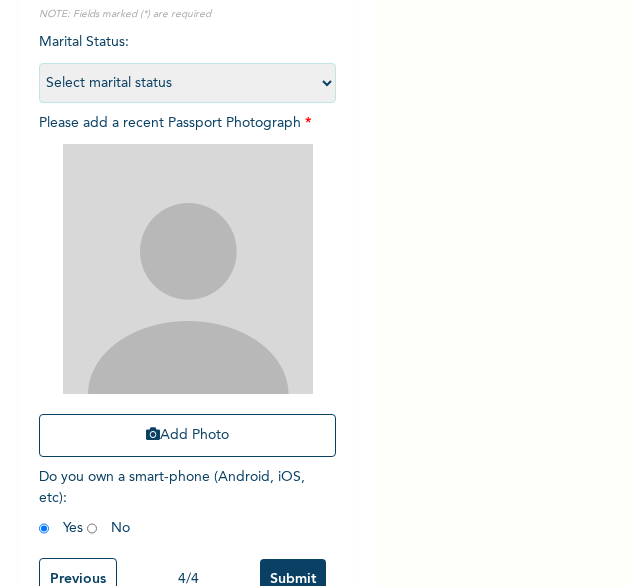 scroll, scrollTop: 214, scrollLeft: 0, axis: vertical 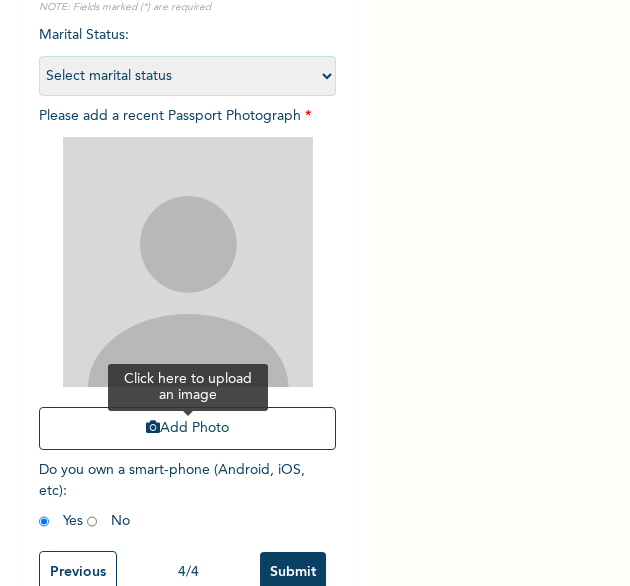 click on "Add Photo" at bounding box center [188, 428] 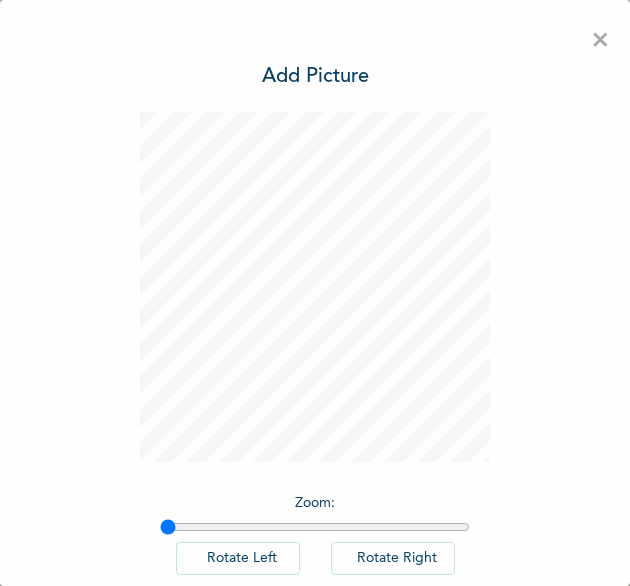 scroll, scrollTop: 111, scrollLeft: 0, axis: vertical 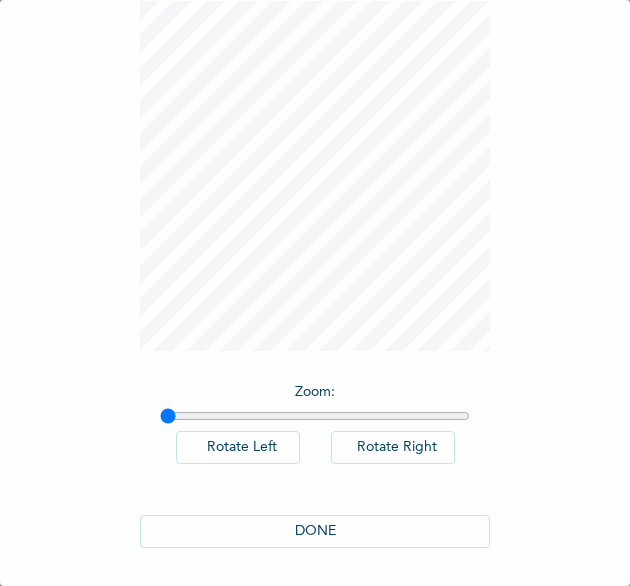 click on "DONE" at bounding box center (315, 531) 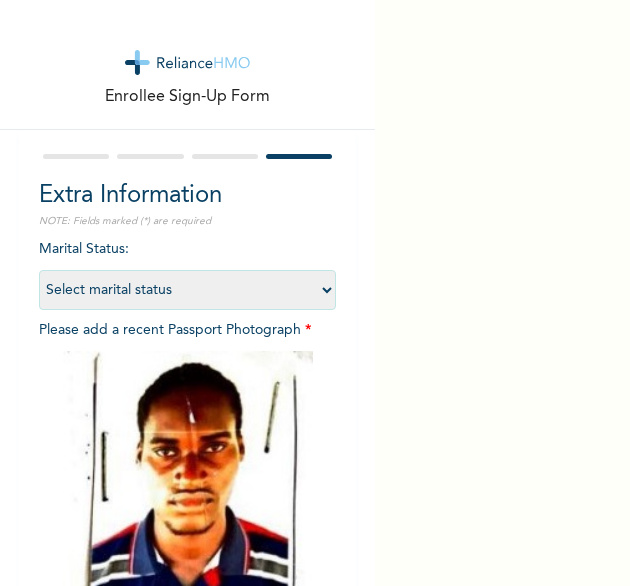scroll, scrollTop: 269, scrollLeft: 0, axis: vertical 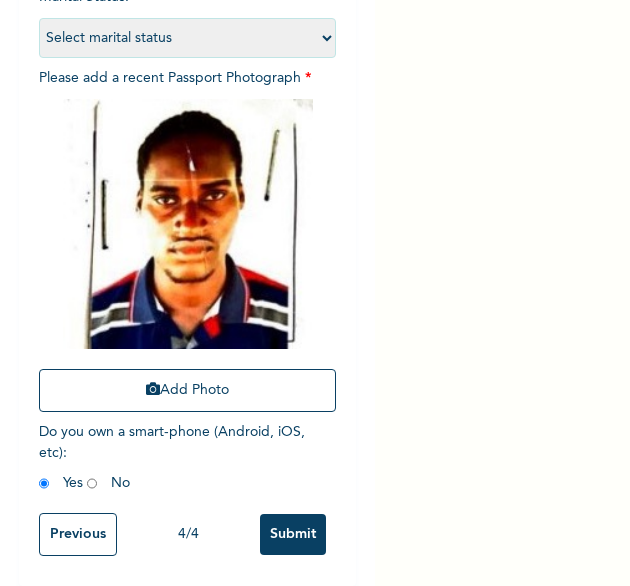 click on "Submit" at bounding box center [293, 534] 